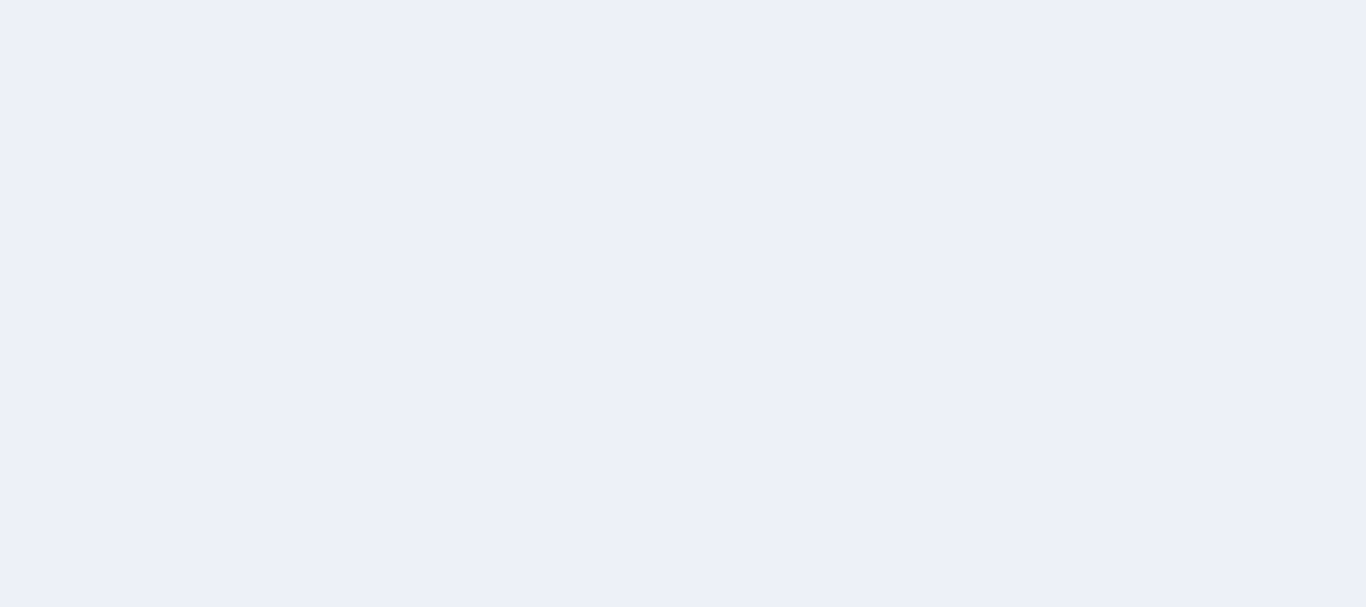 scroll, scrollTop: 0, scrollLeft: 0, axis: both 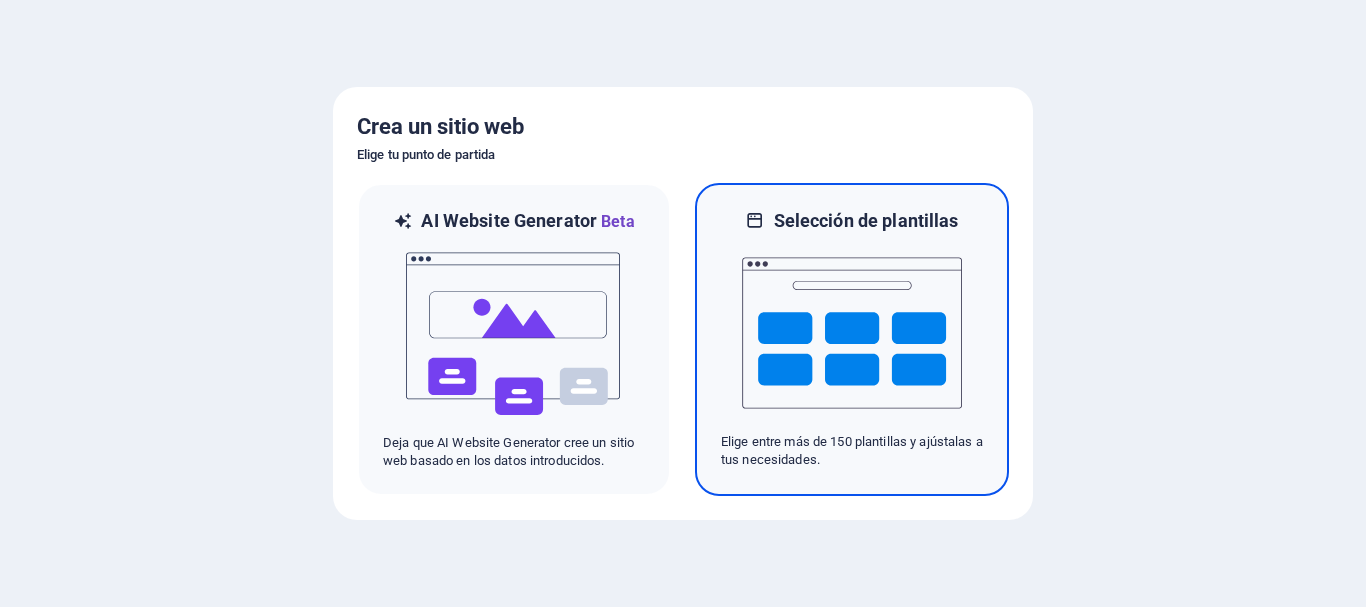 click at bounding box center [852, 333] 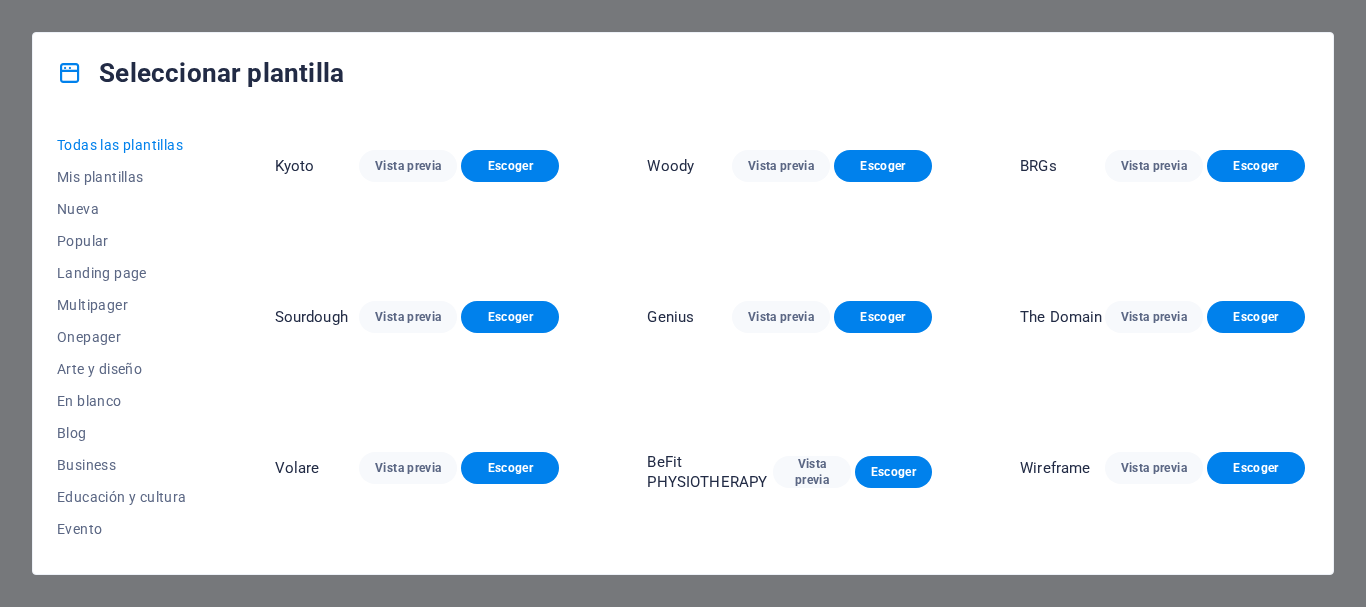 scroll, scrollTop: 4900, scrollLeft: 0, axis: vertical 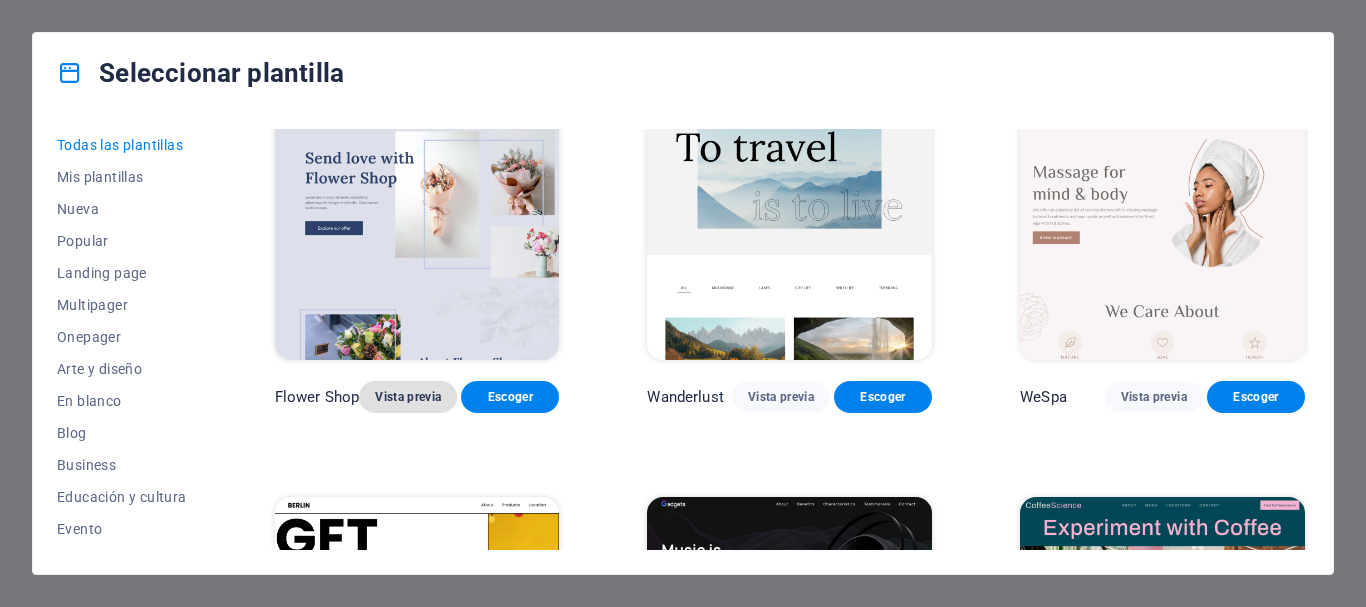 click on "Vista previa" at bounding box center [408, 397] 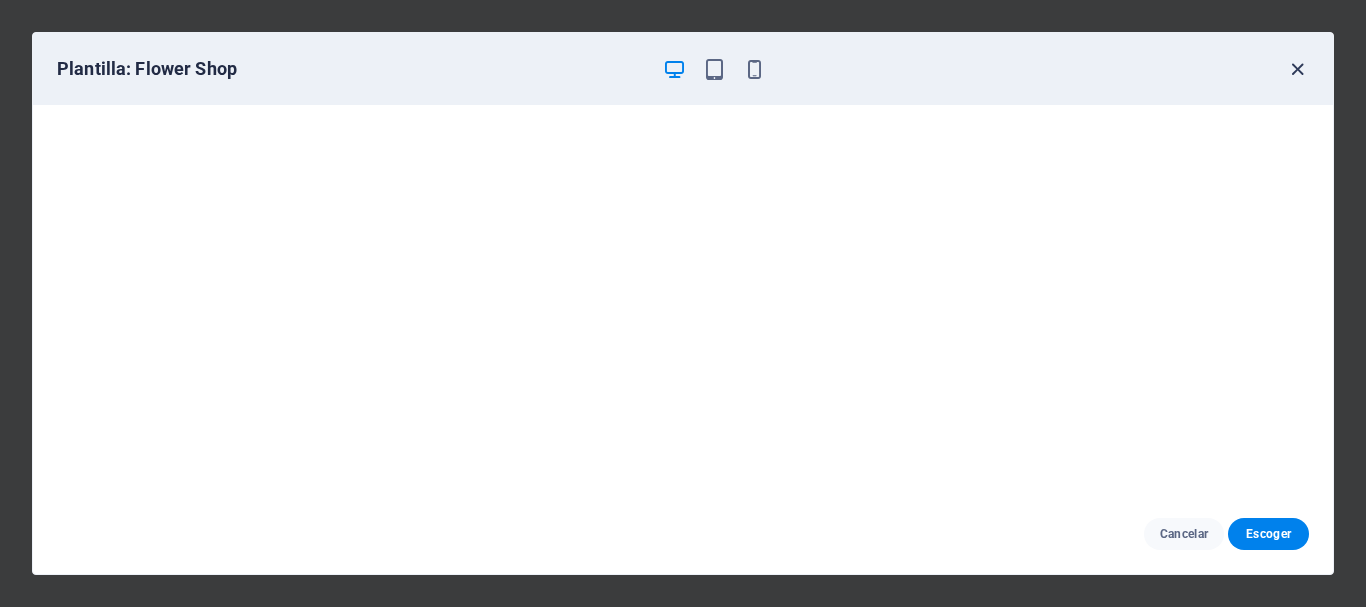 click at bounding box center (1297, 69) 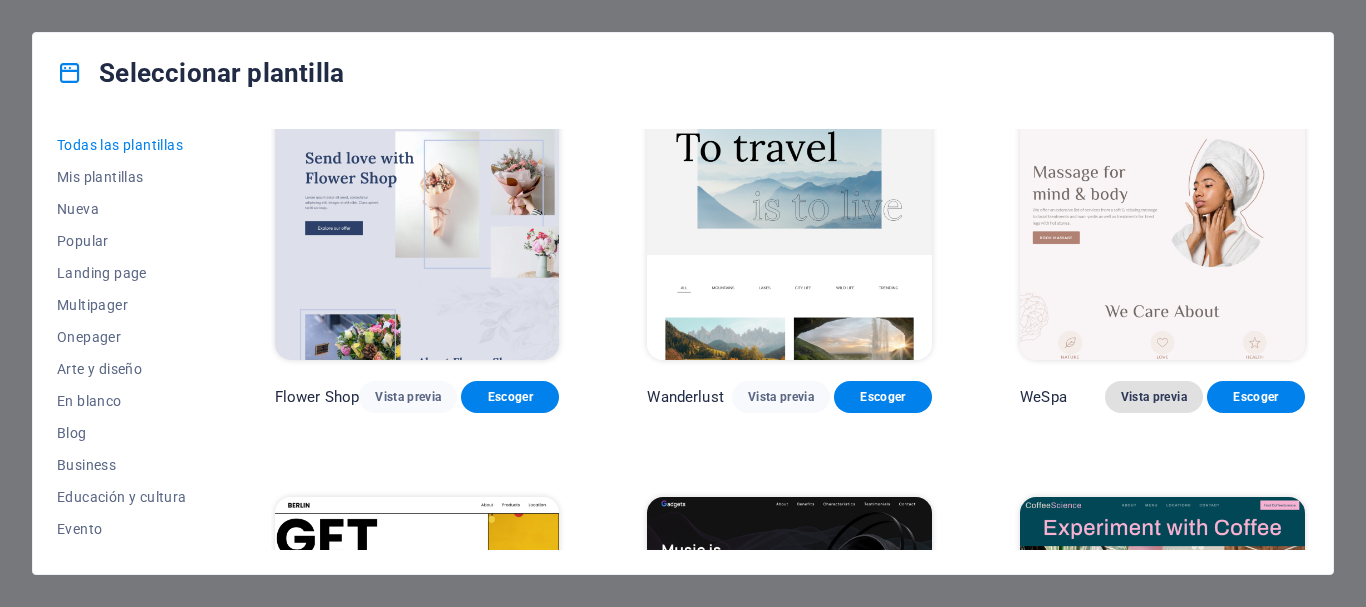 click on "Vista previa" at bounding box center (1154, 397) 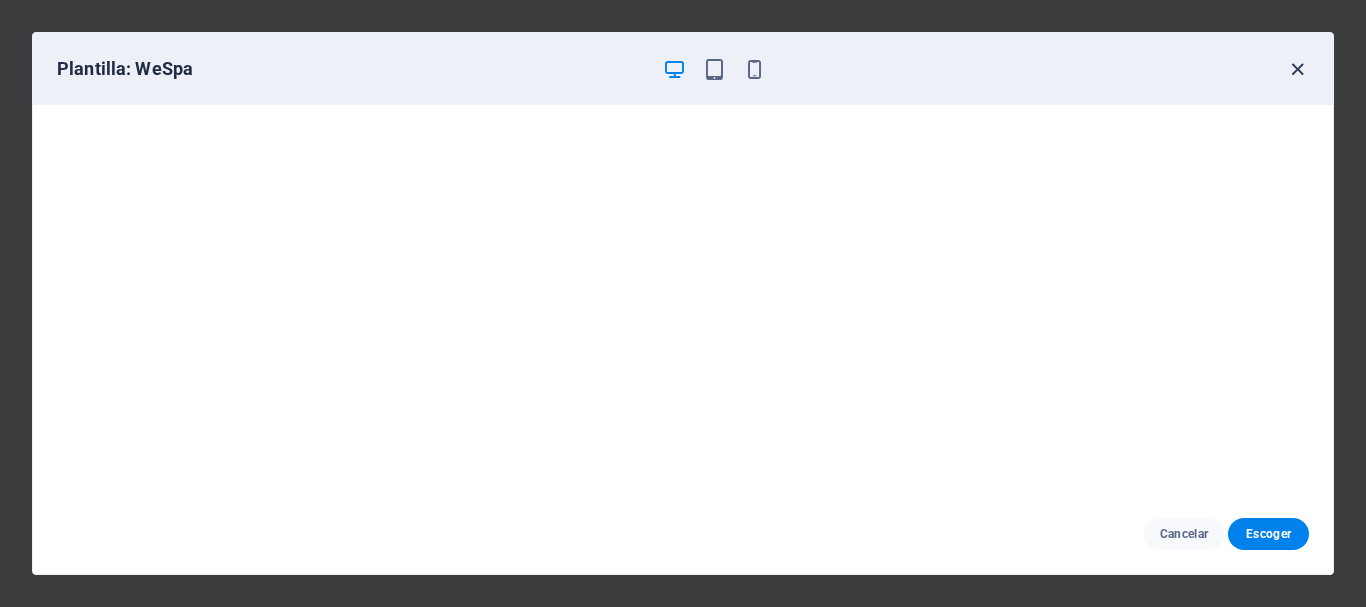 click at bounding box center [1297, 69] 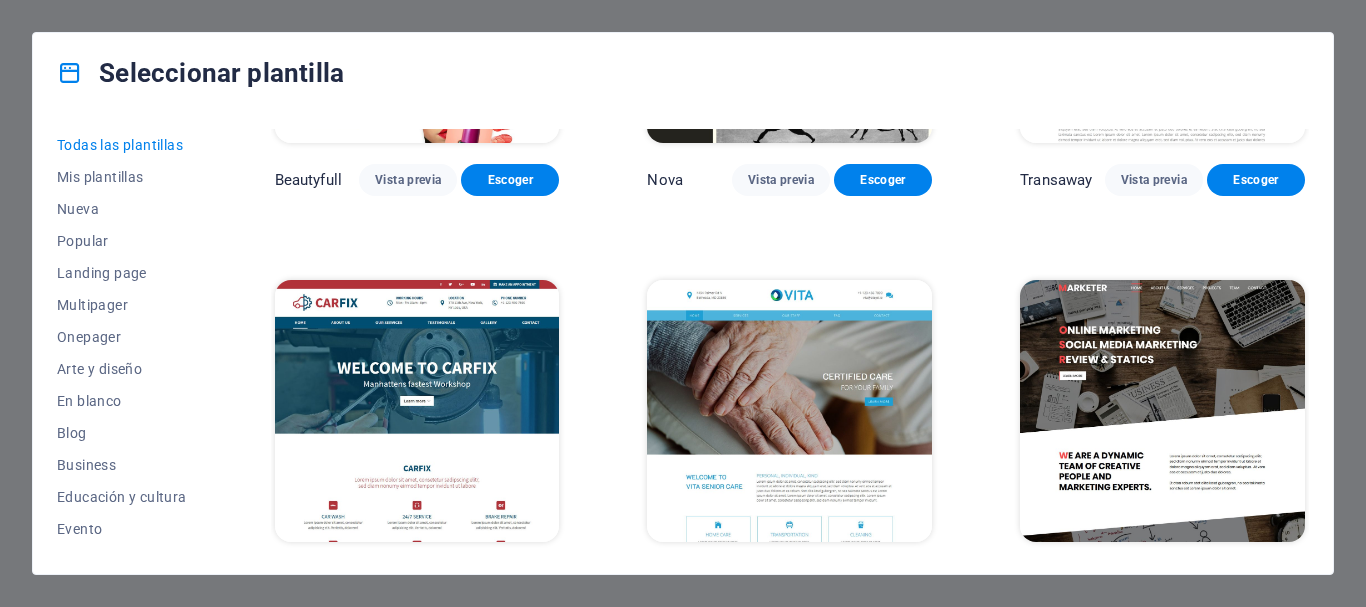 scroll, scrollTop: 17200, scrollLeft: 0, axis: vertical 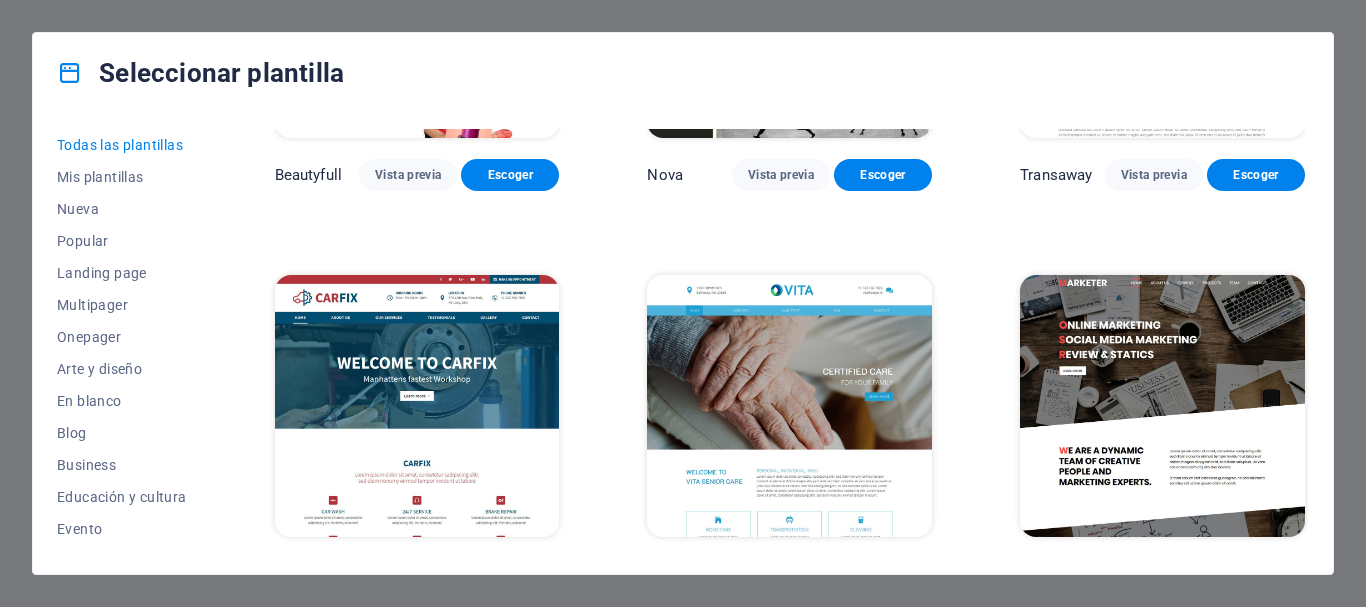 click on "Vista previa" at bounding box center [781, 574] 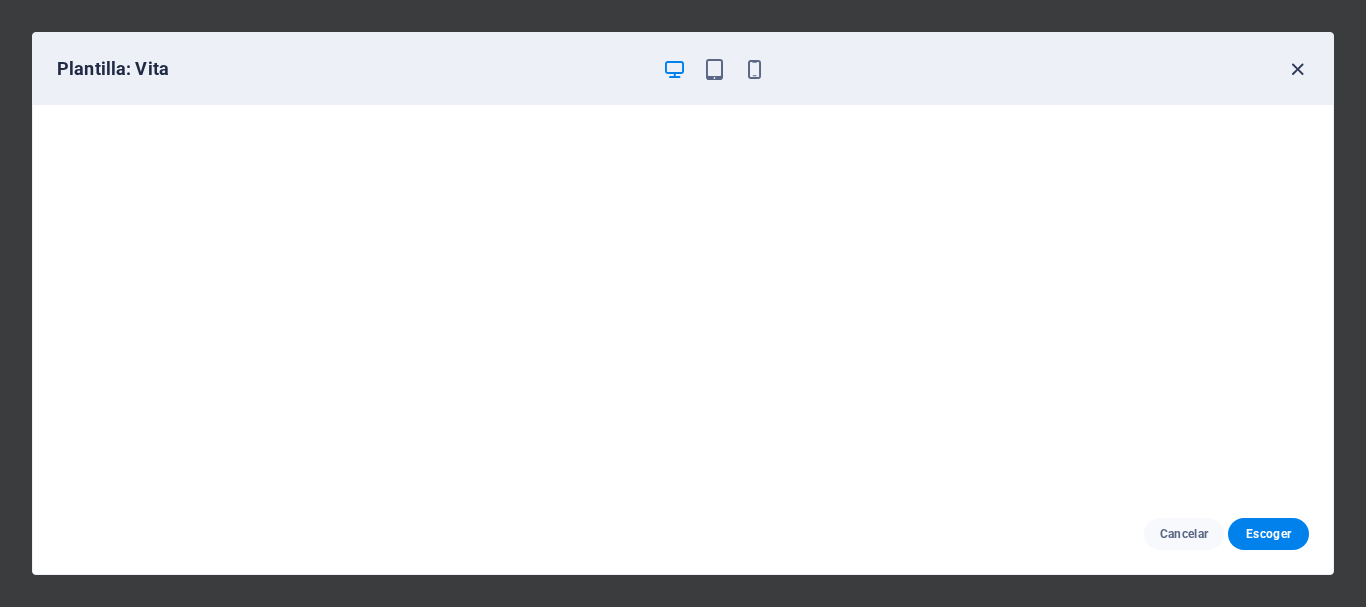 click at bounding box center [1297, 69] 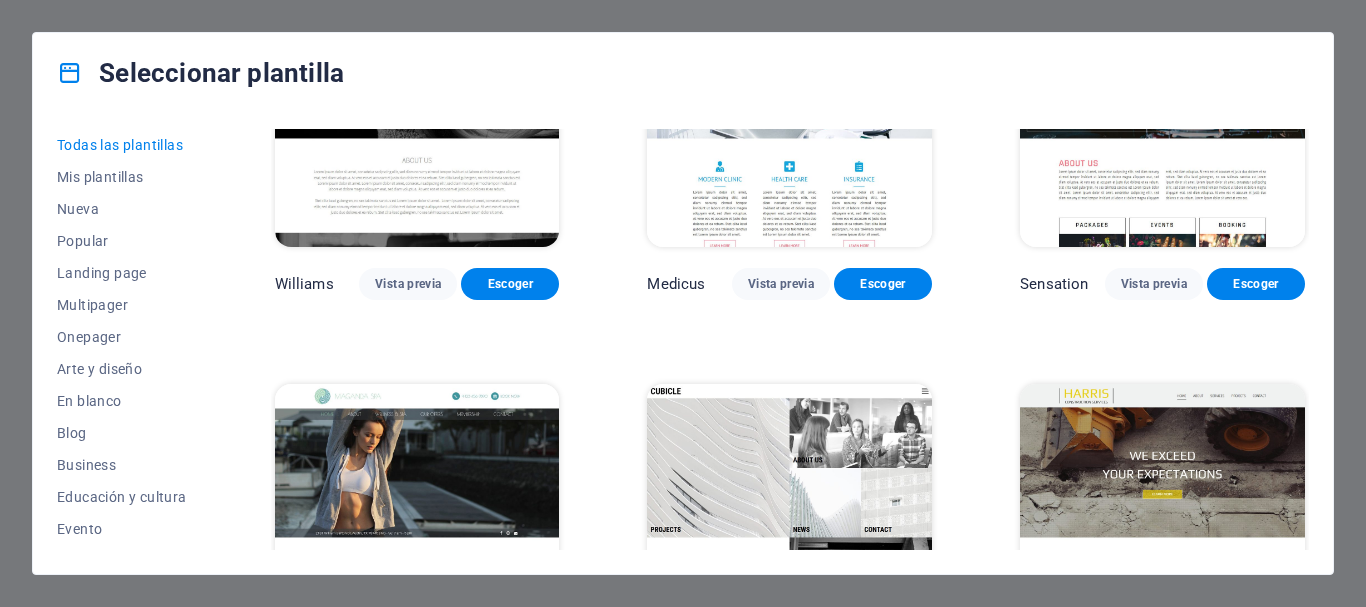 scroll, scrollTop: 18700, scrollLeft: 0, axis: vertical 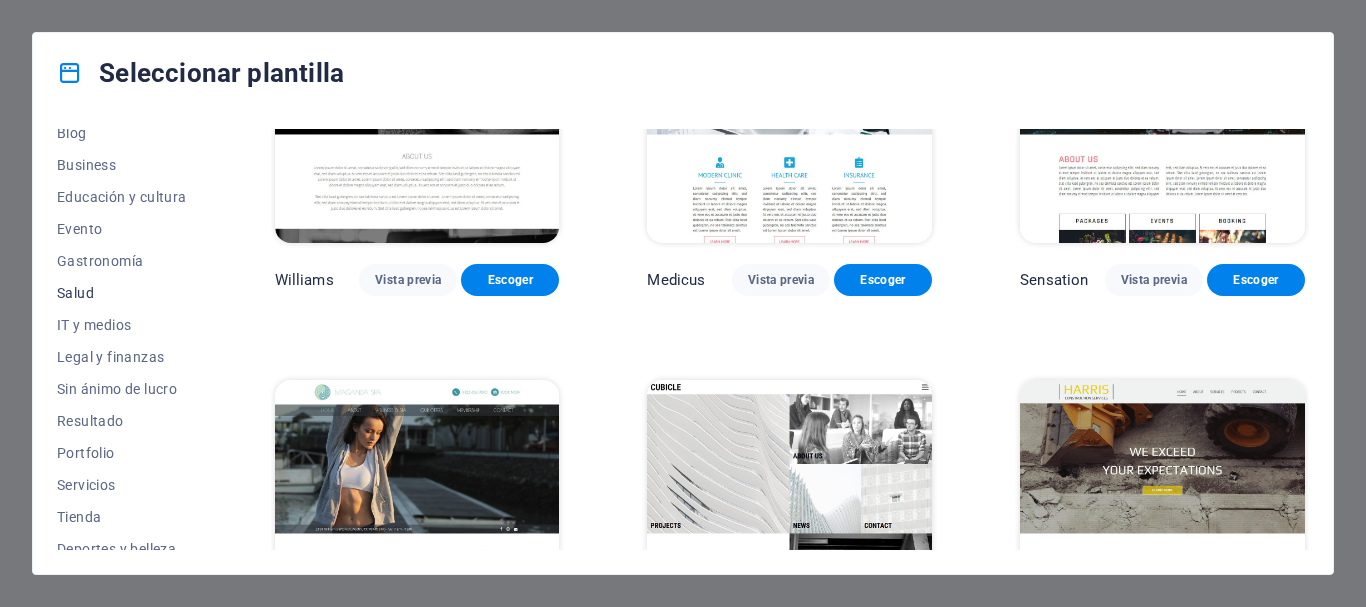 click on "Salud" at bounding box center (122, 293) 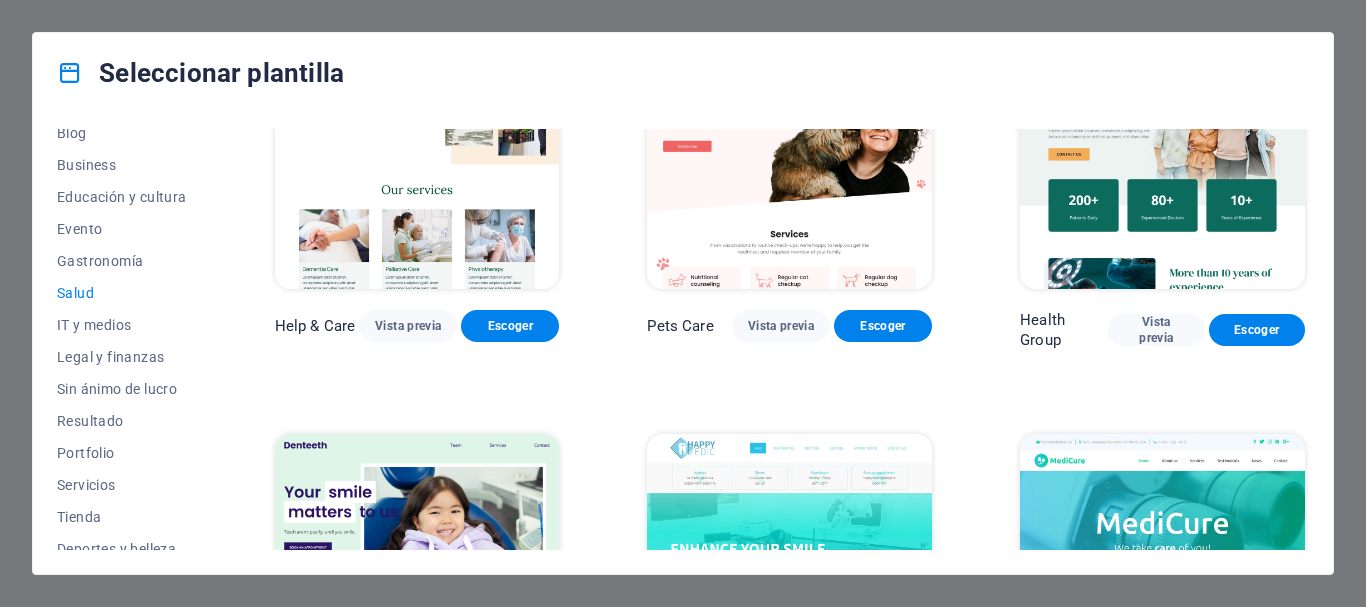 scroll, scrollTop: 0, scrollLeft: 0, axis: both 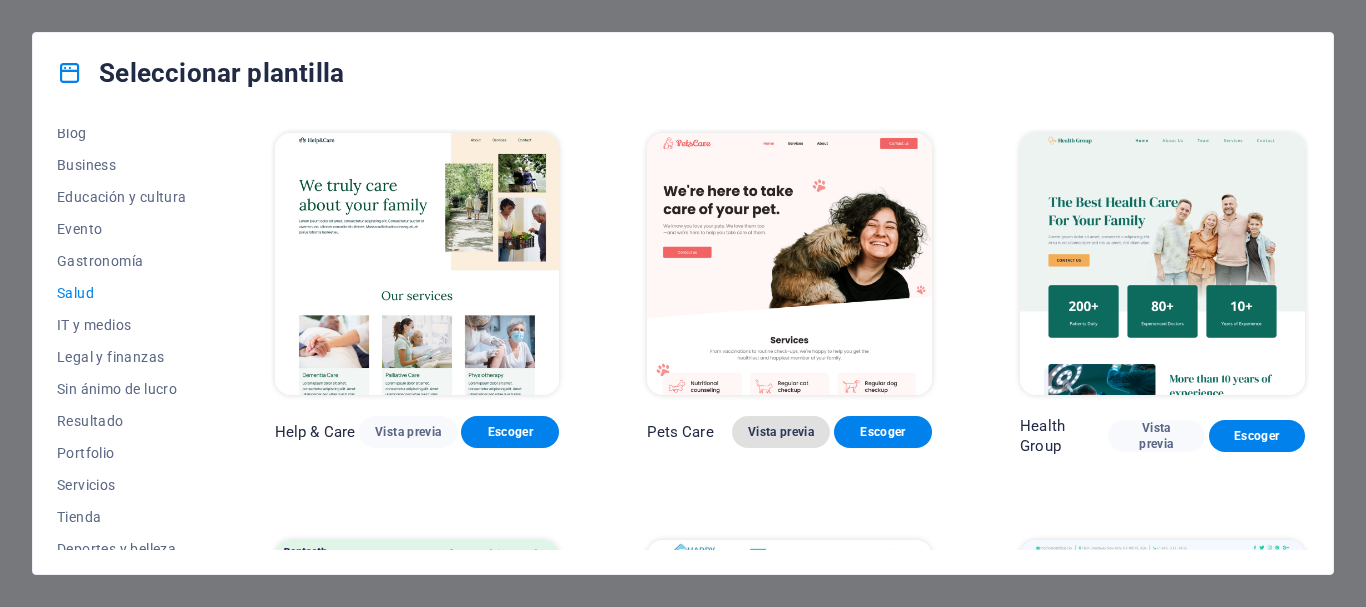 click on "Vista previa" at bounding box center [781, 432] 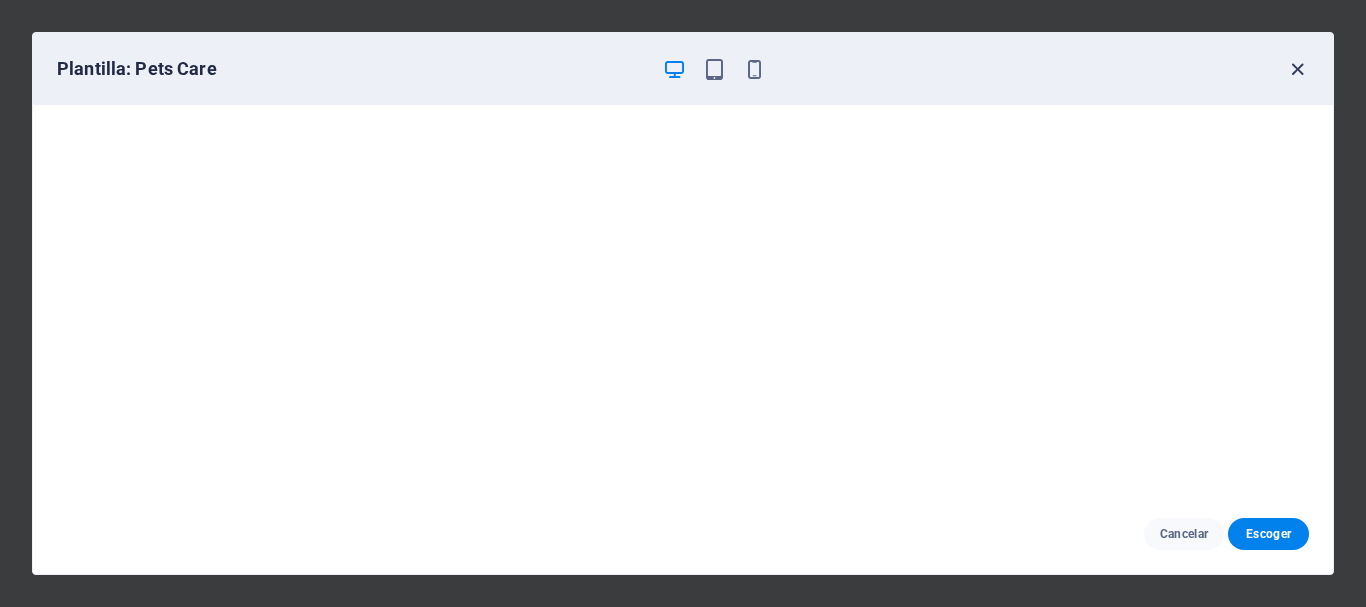 click at bounding box center (1297, 69) 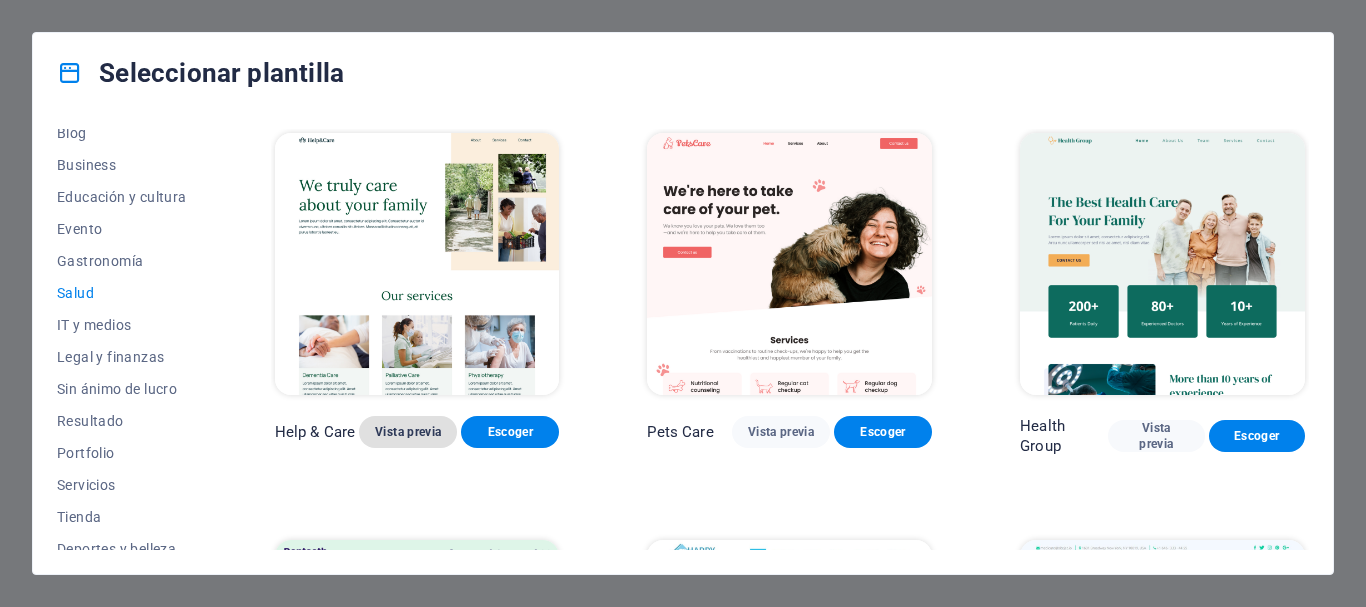 click on "Vista previa" at bounding box center (408, 432) 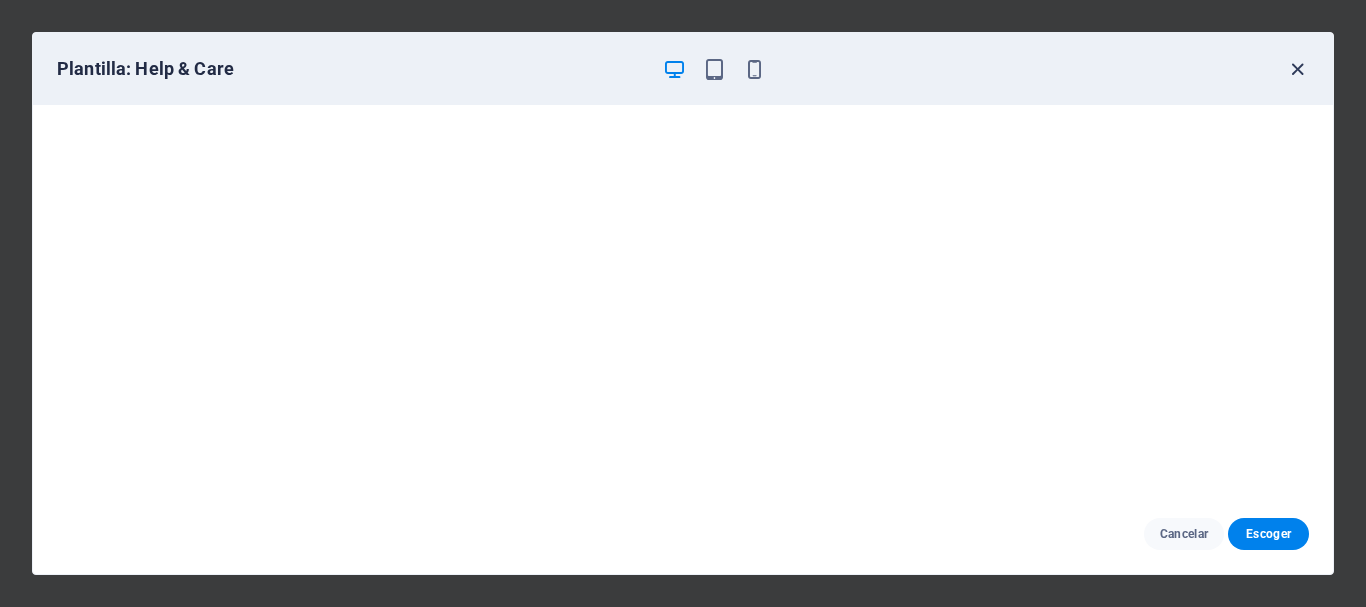 click at bounding box center [1297, 69] 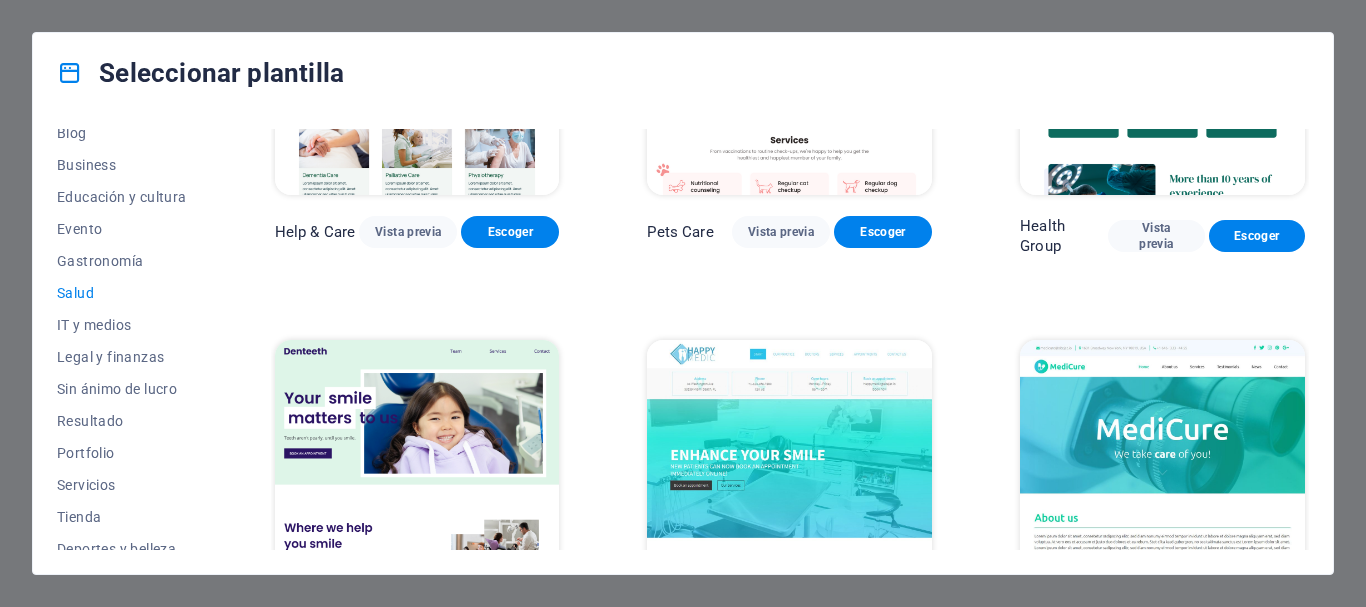 scroll, scrollTop: 300, scrollLeft: 0, axis: vertical 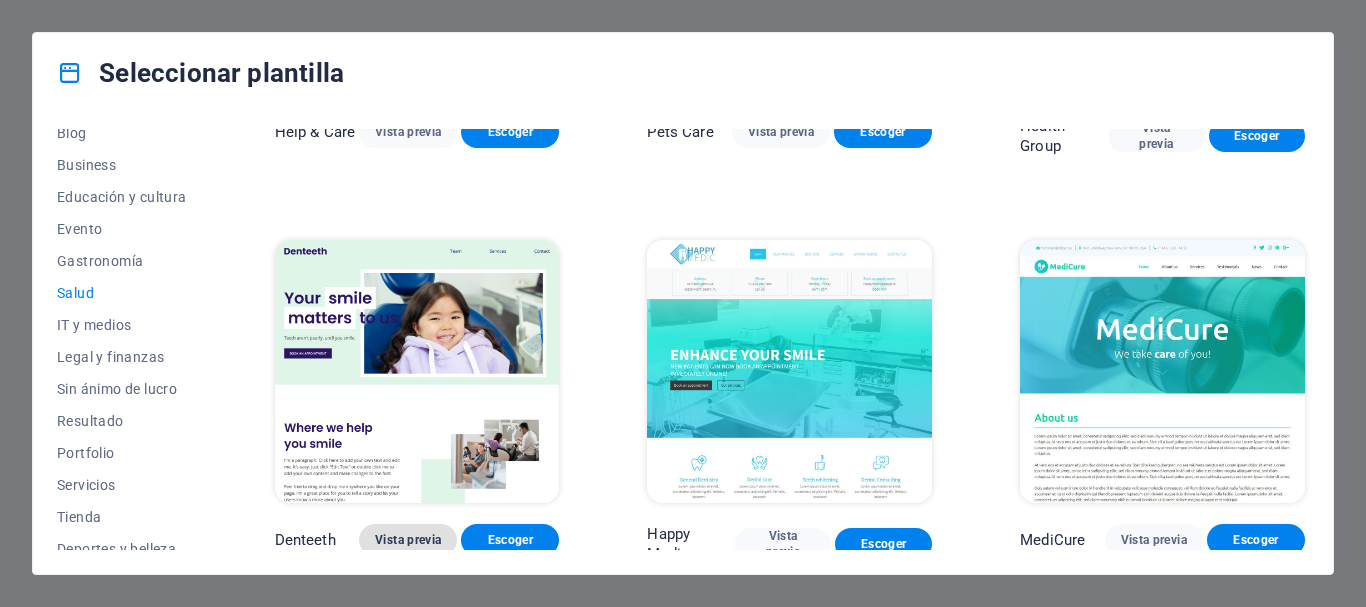 click on "Vista previa" at bounding box center (408, 540) 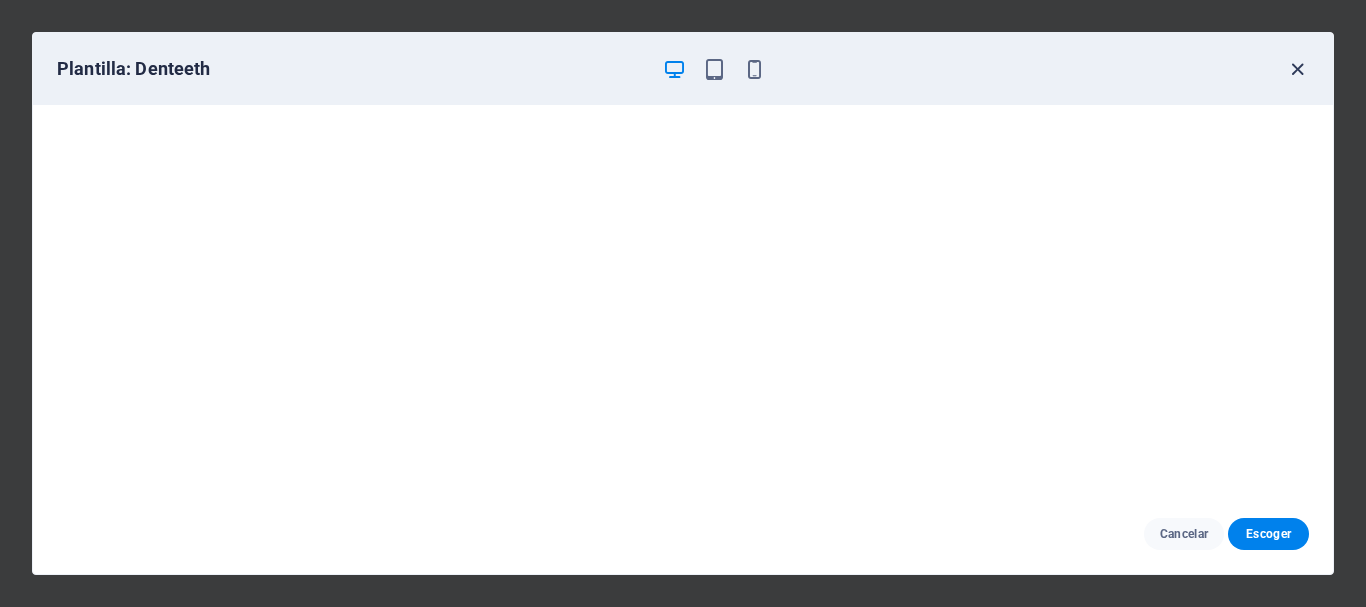 click at bounding box center [1297, 69] 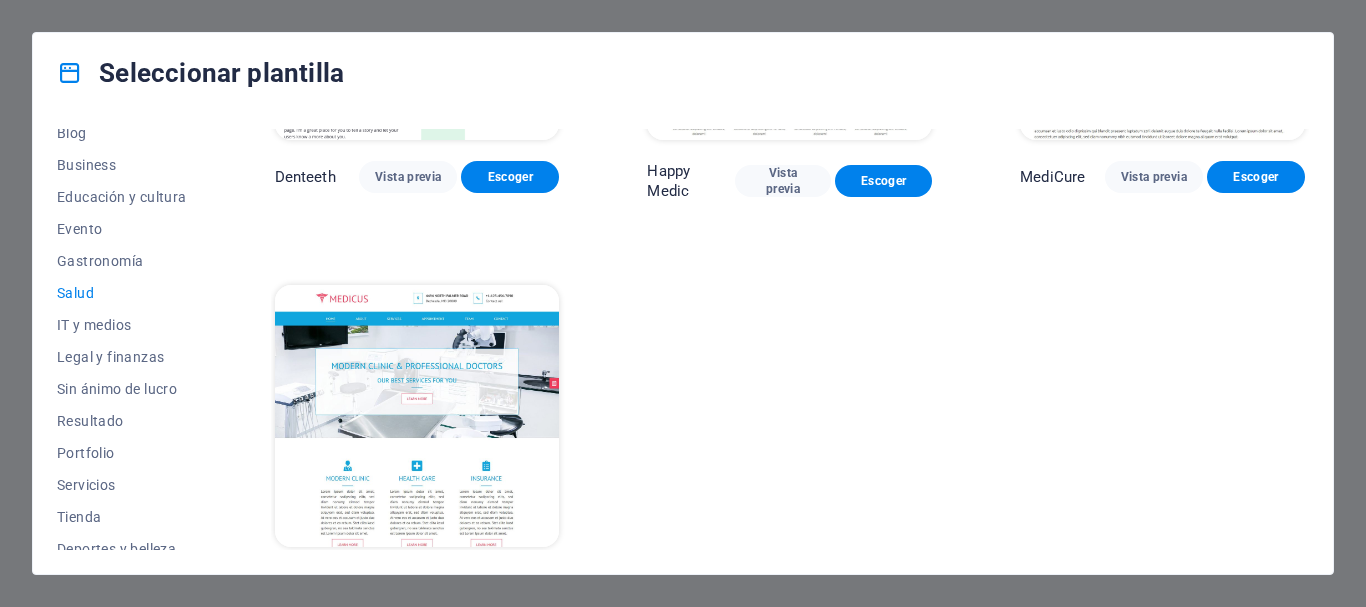 scroll, scrollTop: 706, scrollLeft: 0, axis: vertical 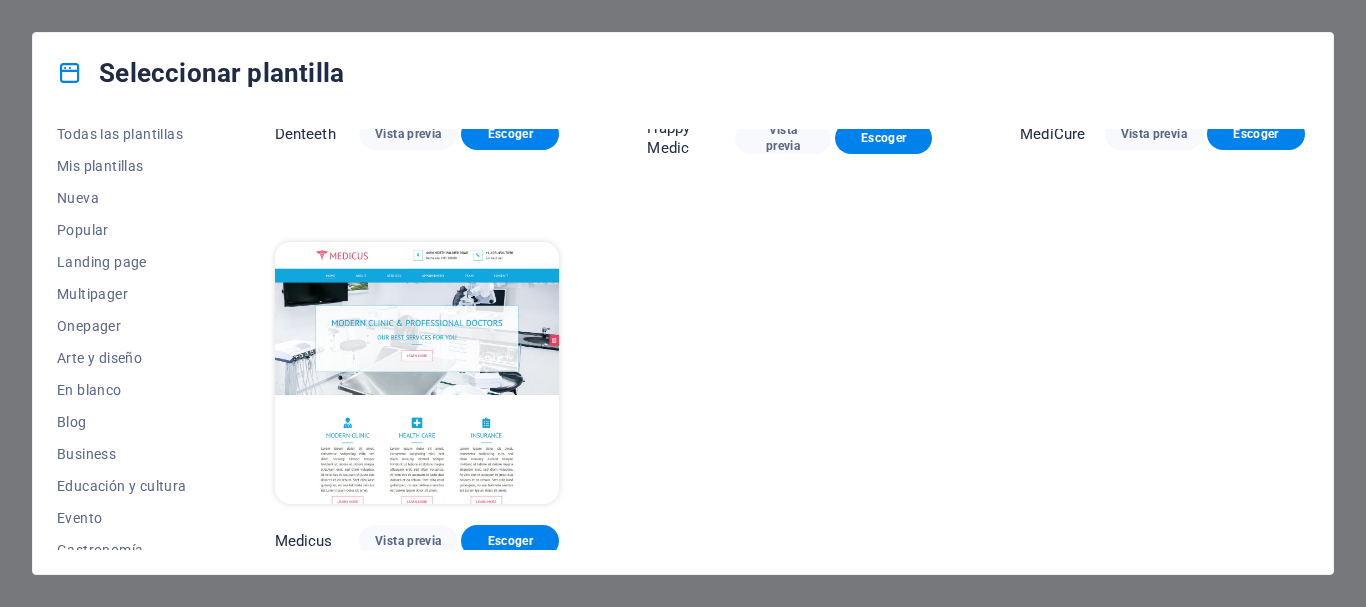 click on "Seleccionar plantilla Todas las plantillas Mis plantillas Nueva Popular Landing page Multipager Onepager Arte y diseño En blanco Blog Business Educación y cultura Evento Gastronomía Salud IT y medios Legal y finanzas Sin ánimo de lucro Resultado Portfolio Servicios Tienda Deportes y belleza Comercios Viaje Wireframe Help & Care Vista previa Escoger Pets Care Vista previa Escoger Health Group Vista previa Escoger Denteeth Vista previa Escoger Happy Medic Vista previa Escoger MediCure Vista previa Escoger Medicus Vista previa Escoger" at bounding box center [683, 303] 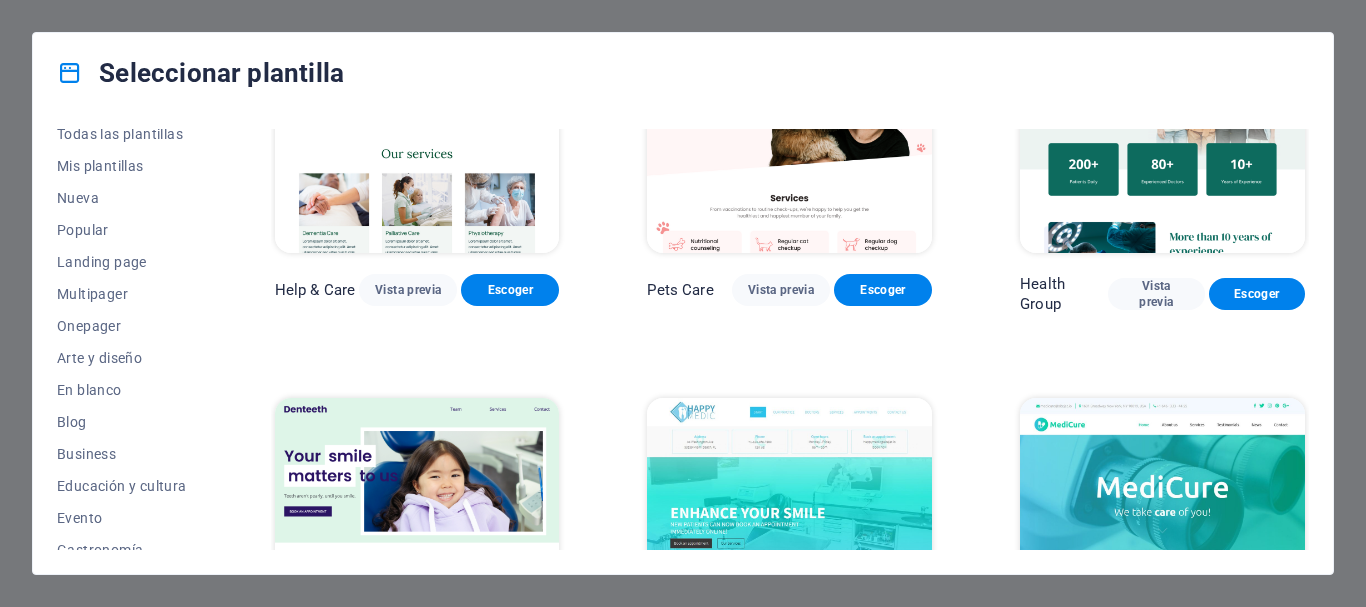scroll, scrollTop: 106, scrollLeft: 0, axis: vertical 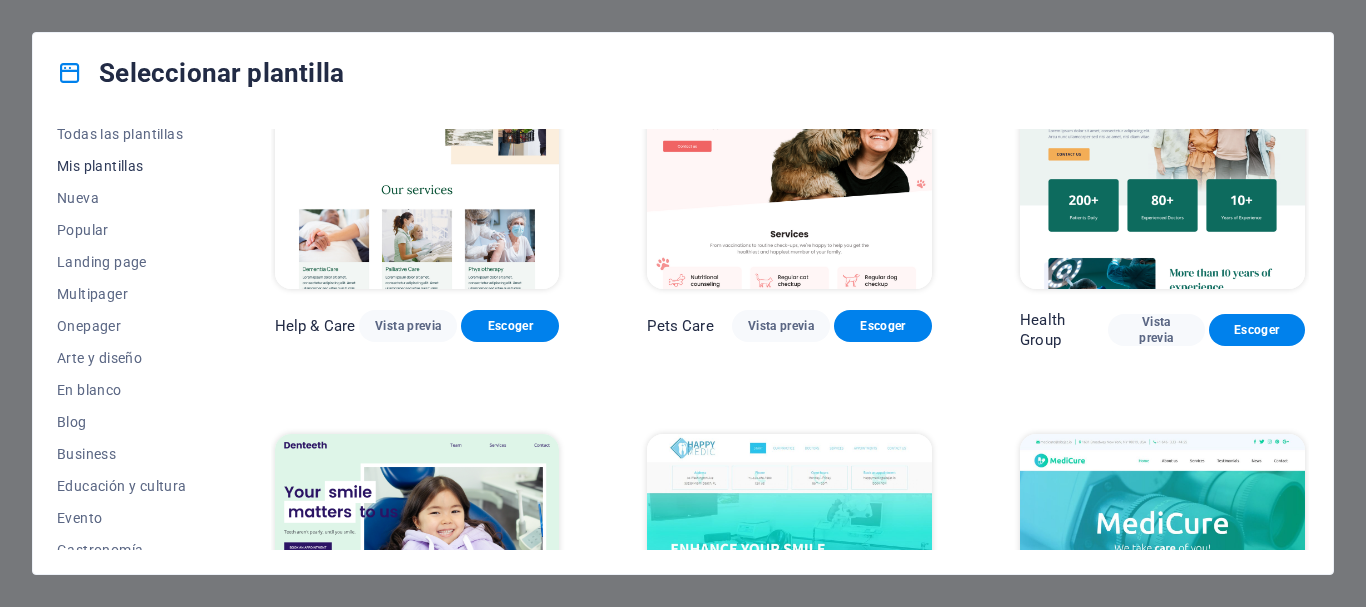 click on "Mis plantillas" at bounding box center (122, 166) 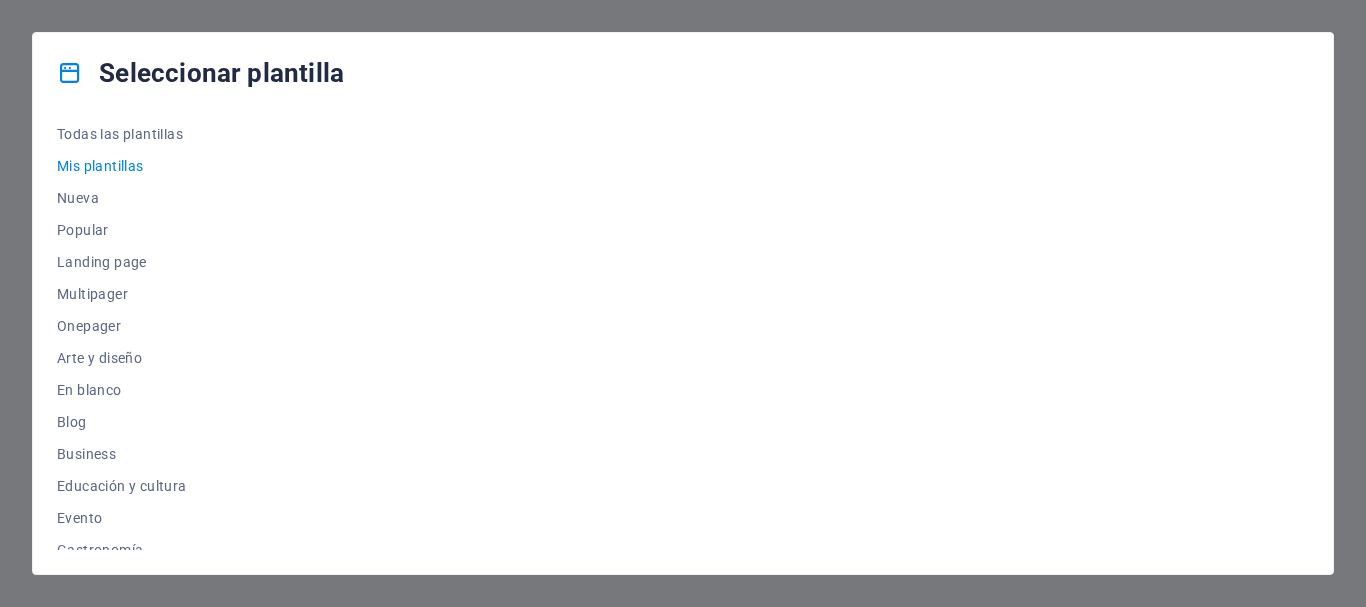 scroll, scrollTop: 0, scrollLeft: 0, axis: both 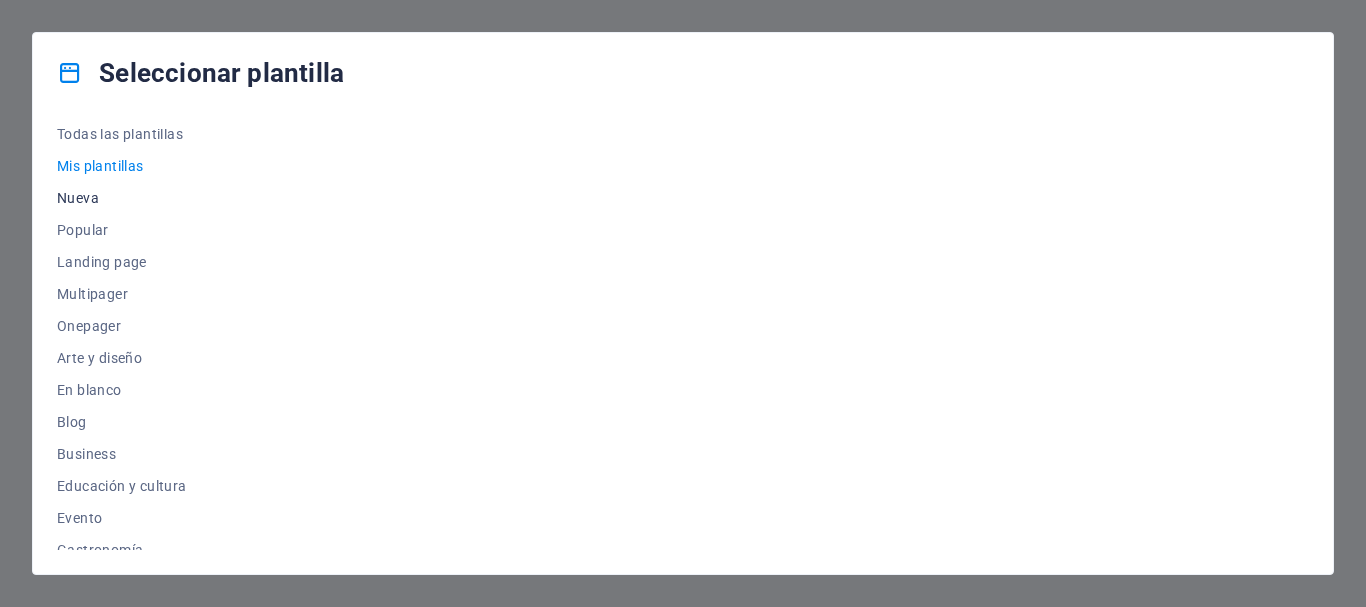 click on "Nueva" at bounding box center [122, 198] 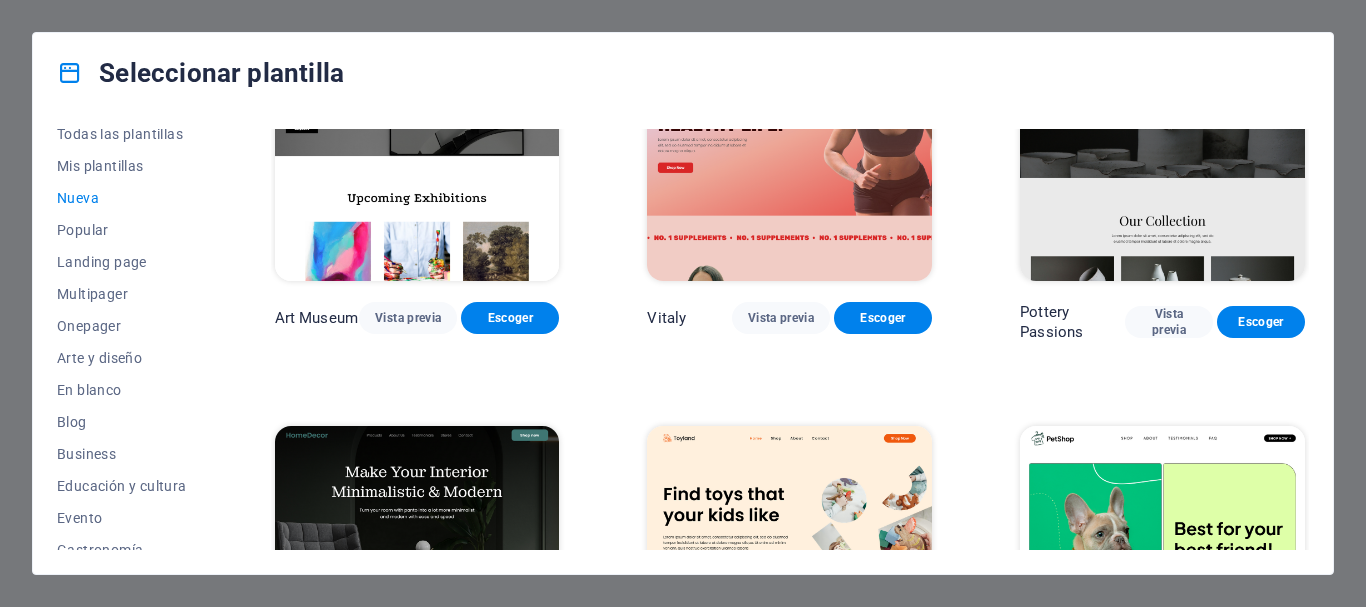 scroll, scrollTop: 0, scrollLeft: 0, axis: both 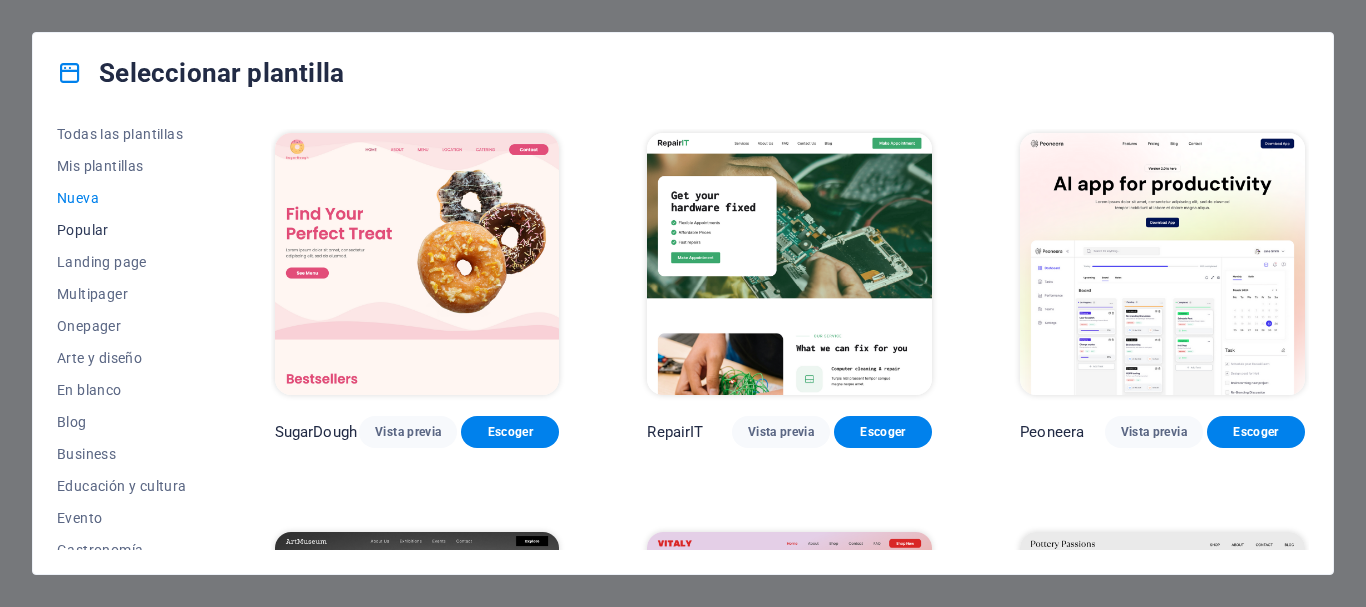 click on "Popular" at bounding box center [122, 230] 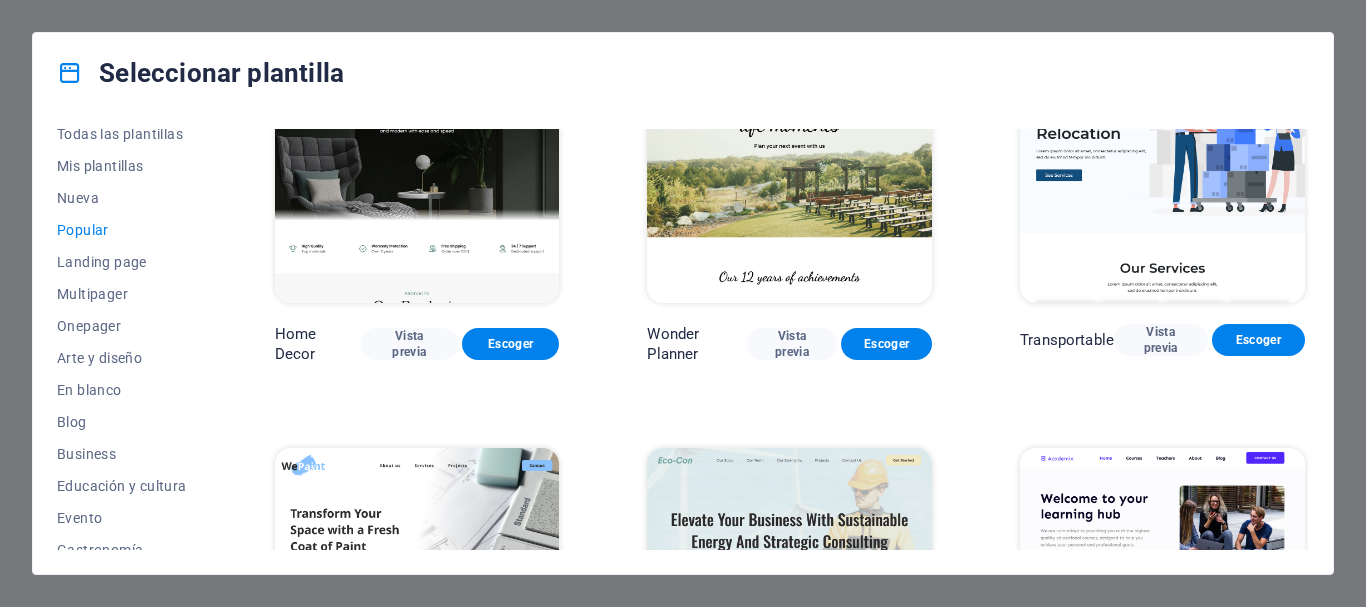 scroll, scrollTop: 400, scrollLeft: 0, axis: vertical 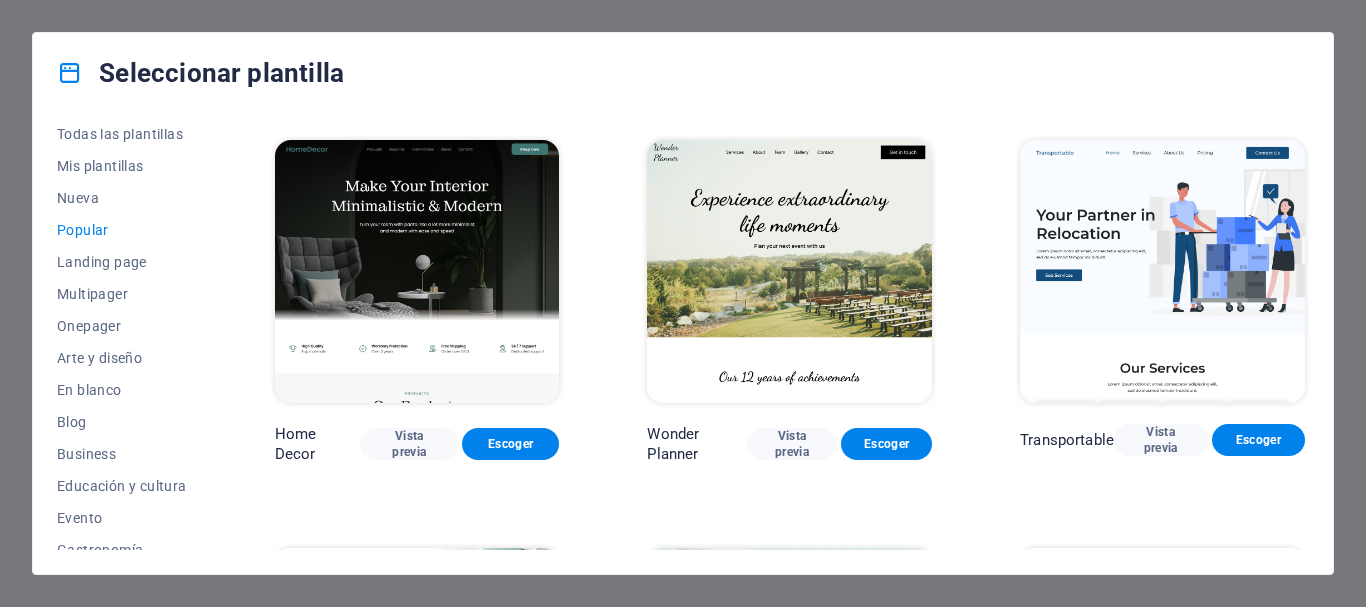 click at bounding box center (789, 271) 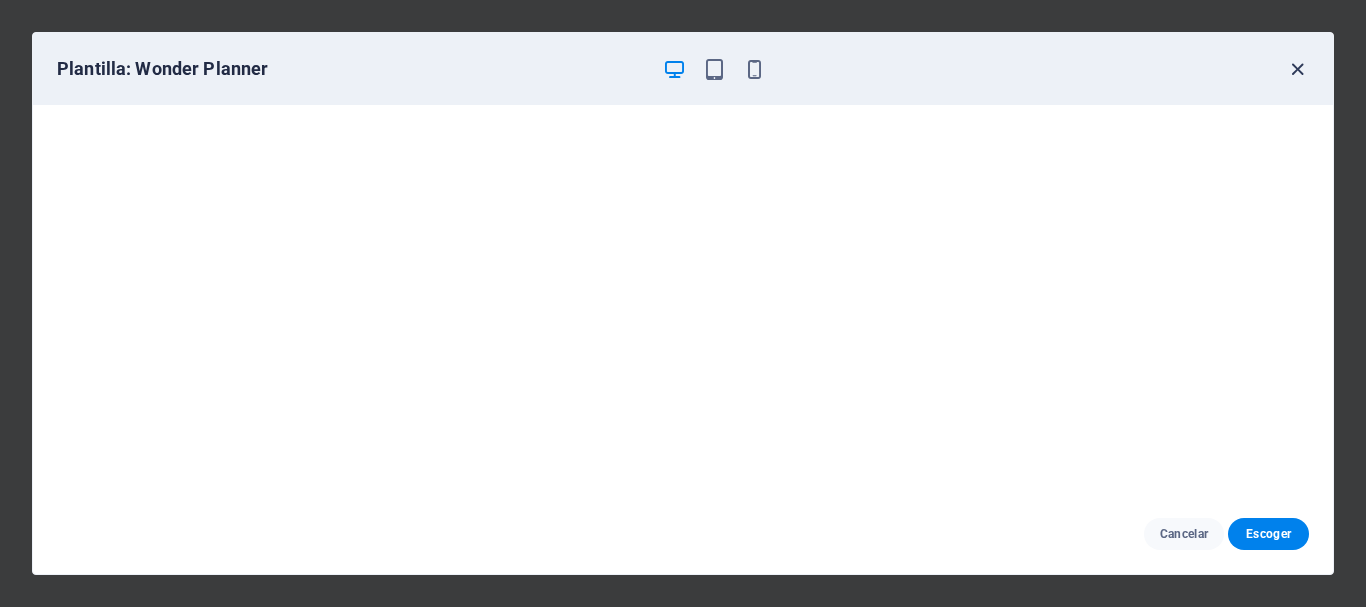 click at bounding box center [1297, 69] 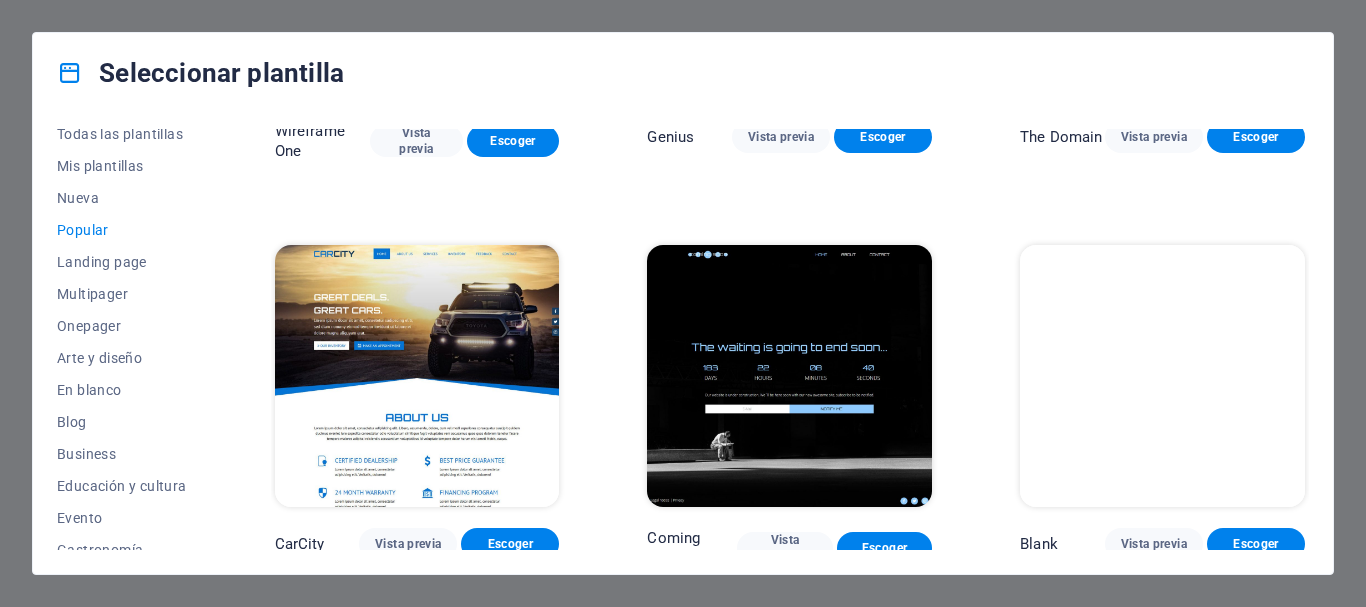 scroll, scrollTop: 1922, scrollLeft: 0, axis: vertical 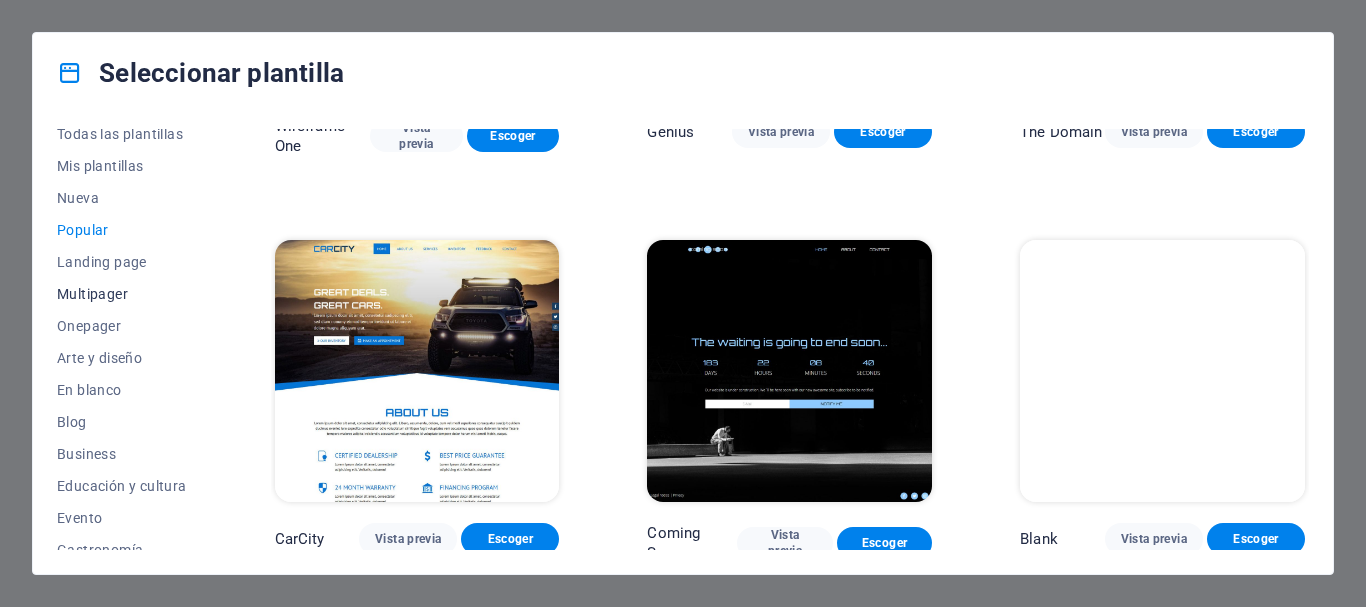 click on "Multipager" at bounding box center (122, 294) 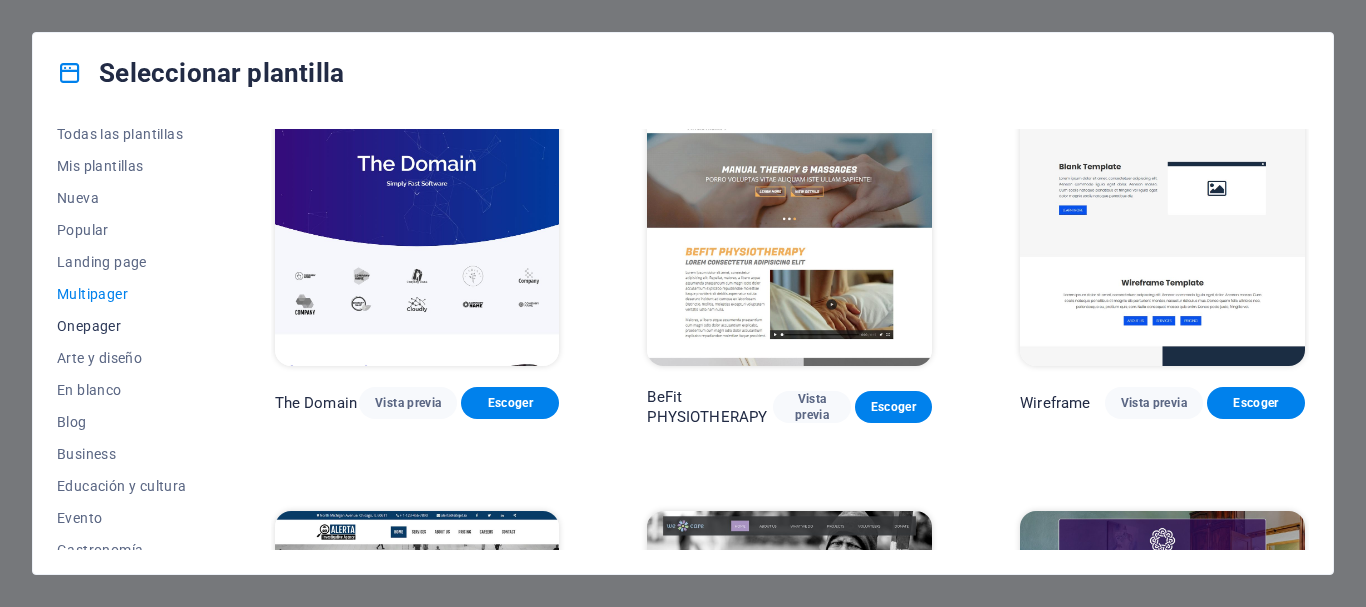 click on "Onepager" at bounding box center [122, 326] 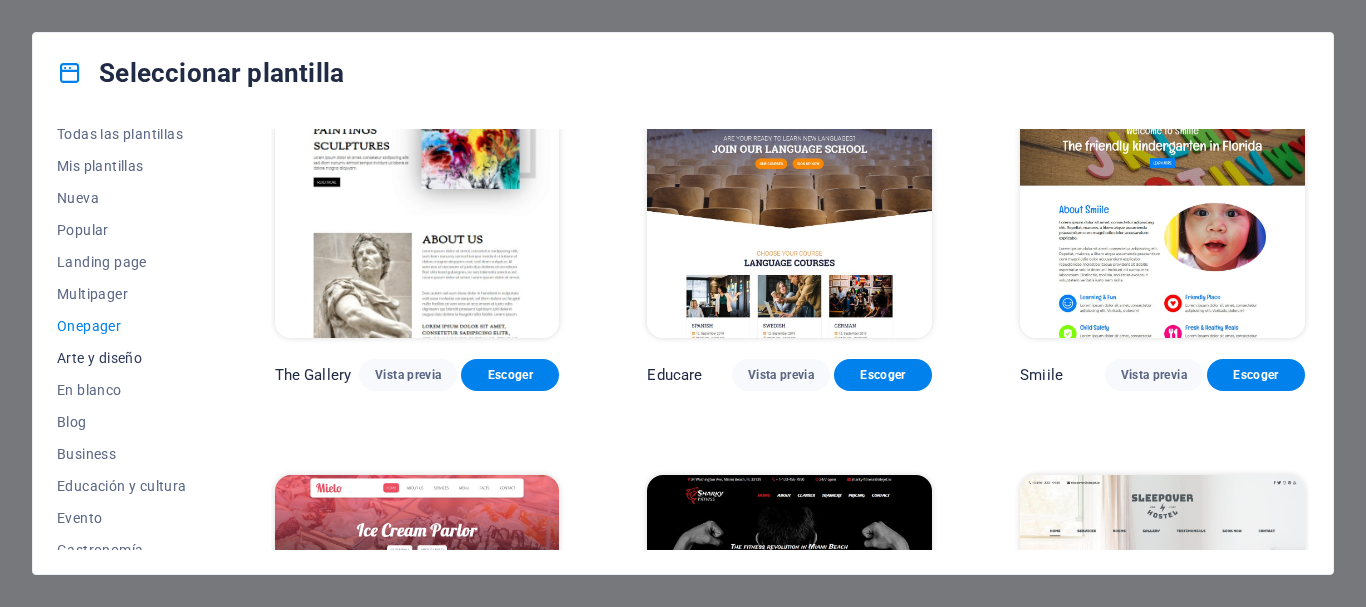 click on "Arte y diseño" at bounding box center [122, 358] 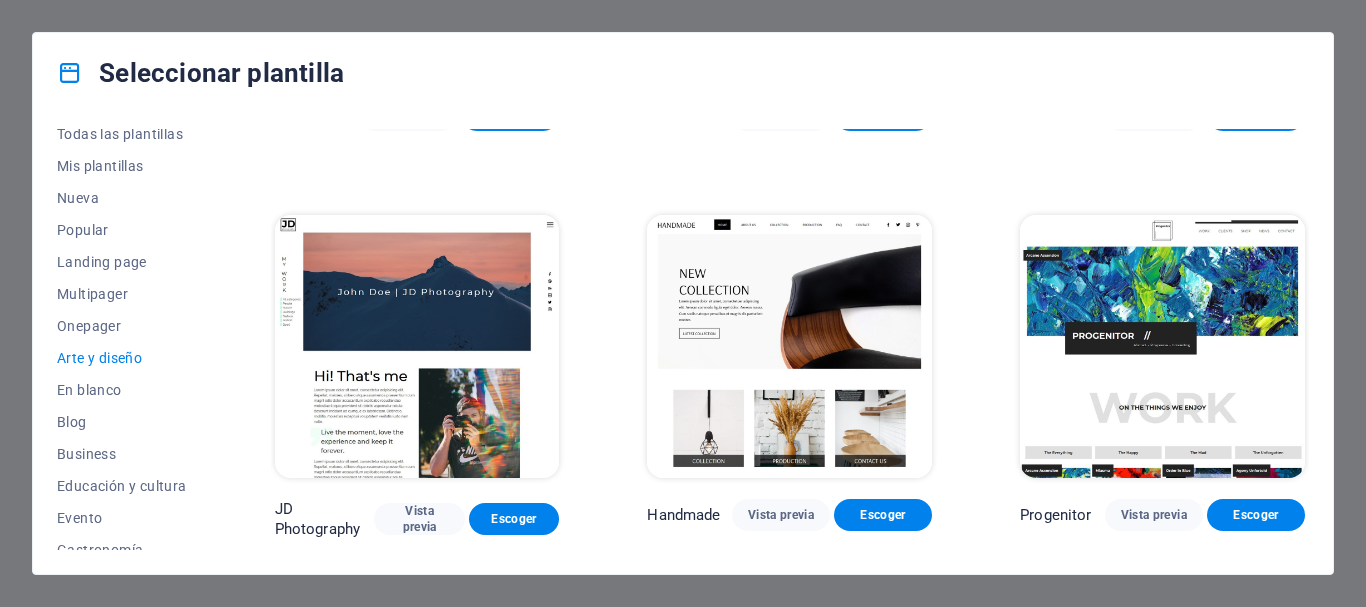 scroll, scrollTop: 306, scrollLeft: 0, axis: vertical 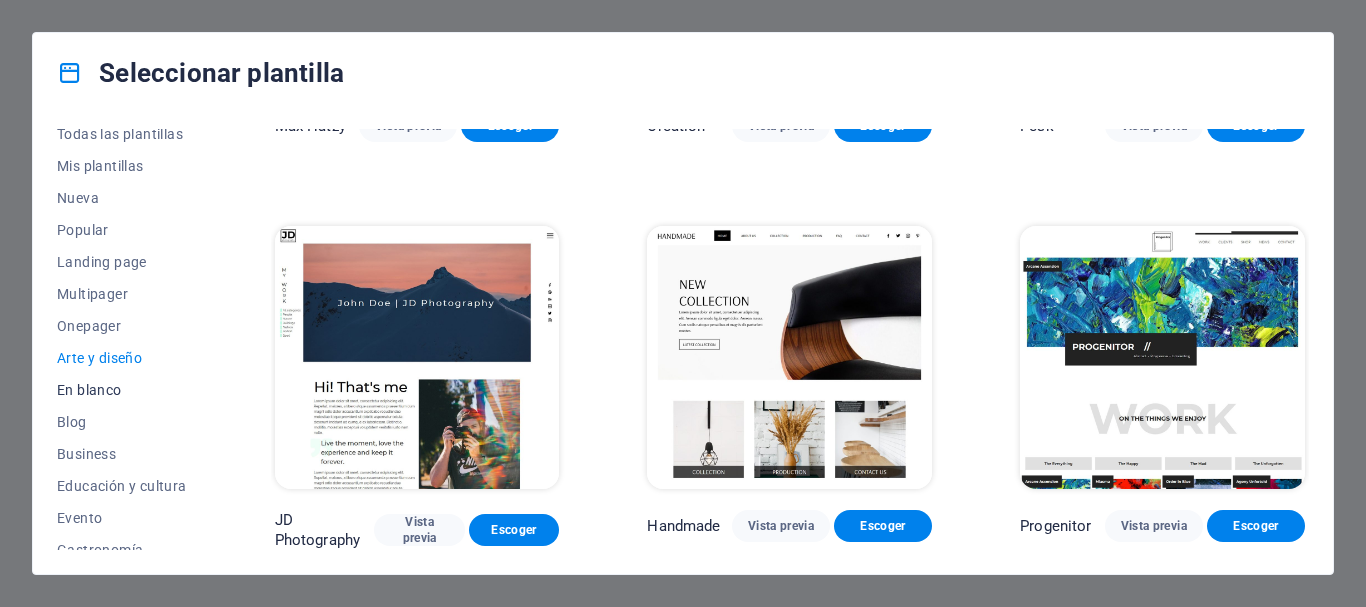 click on "En blanco" at bounding box center [122, 390] 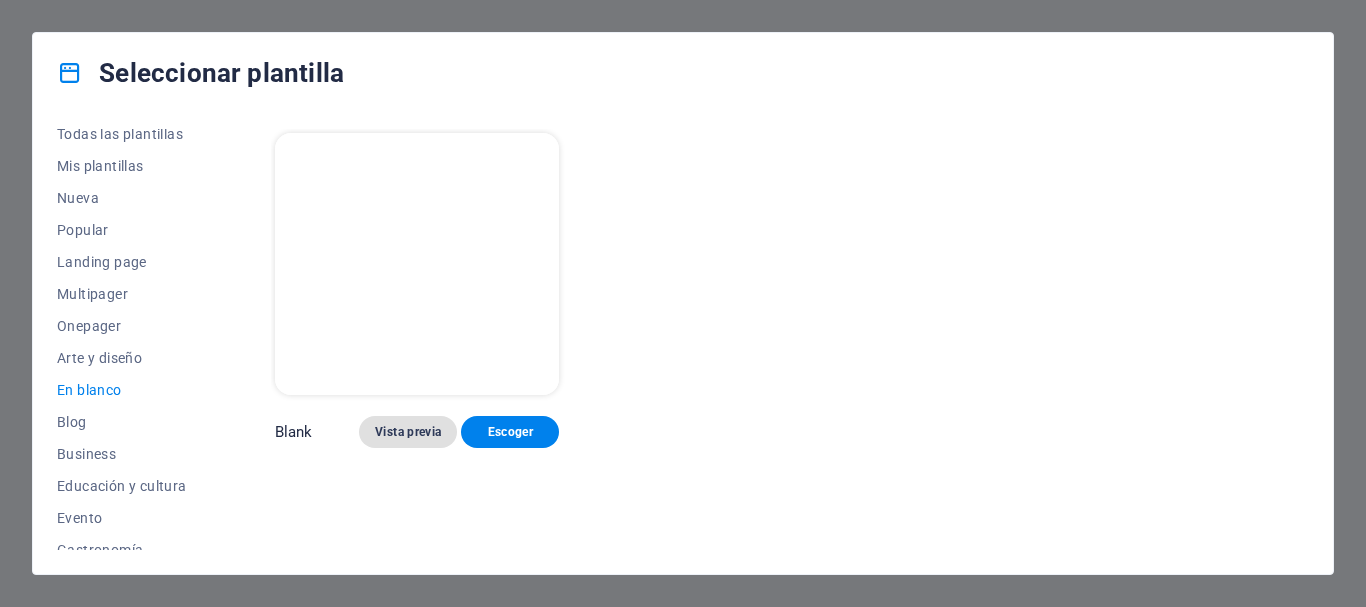 click on "Vista previa" at bounding box center (408, 432) 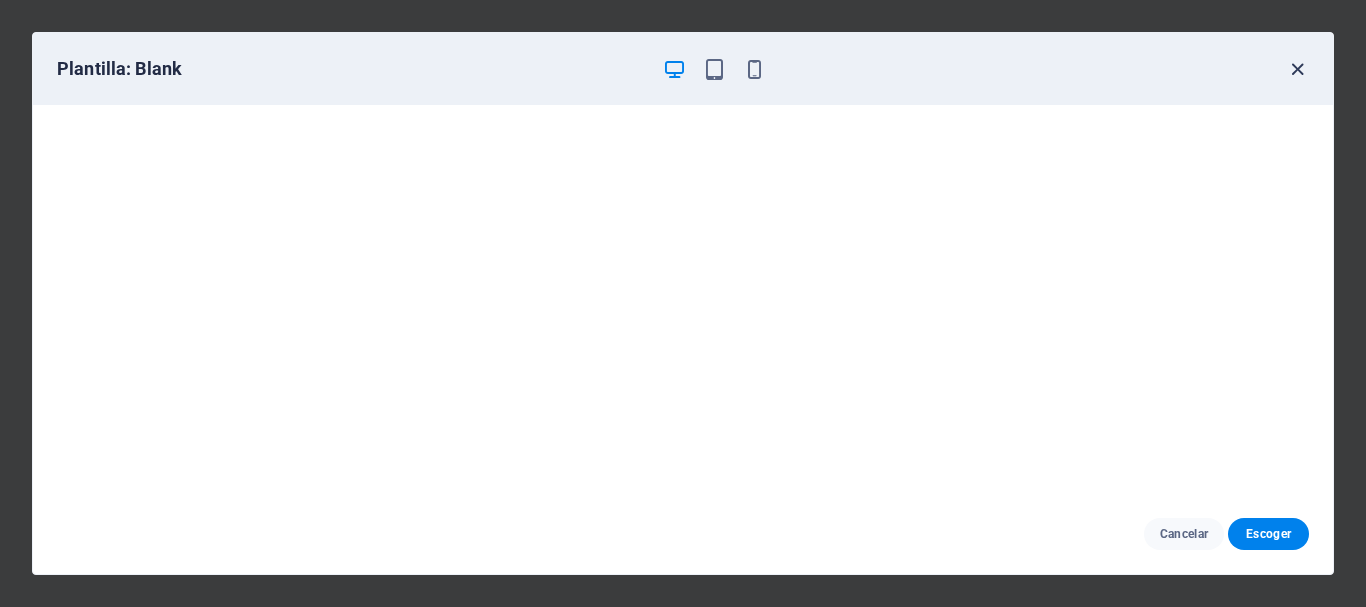 click at bounding box center [1297, 69] 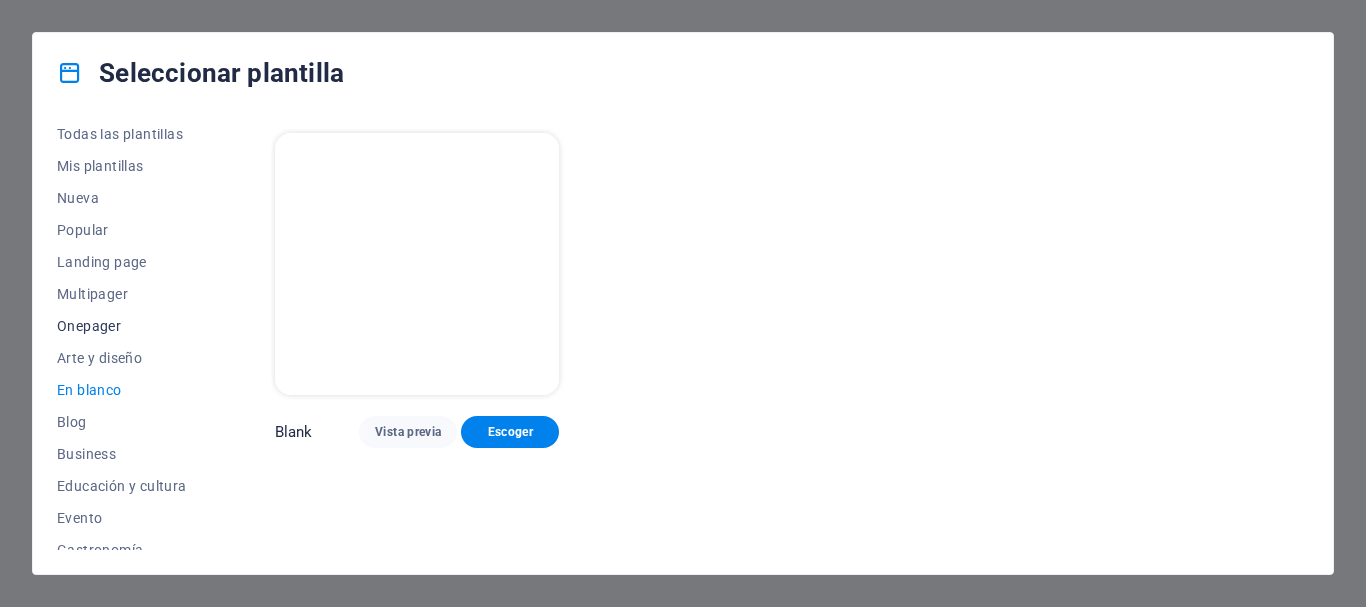click on "Onepager" at bounding box center (122, 326) 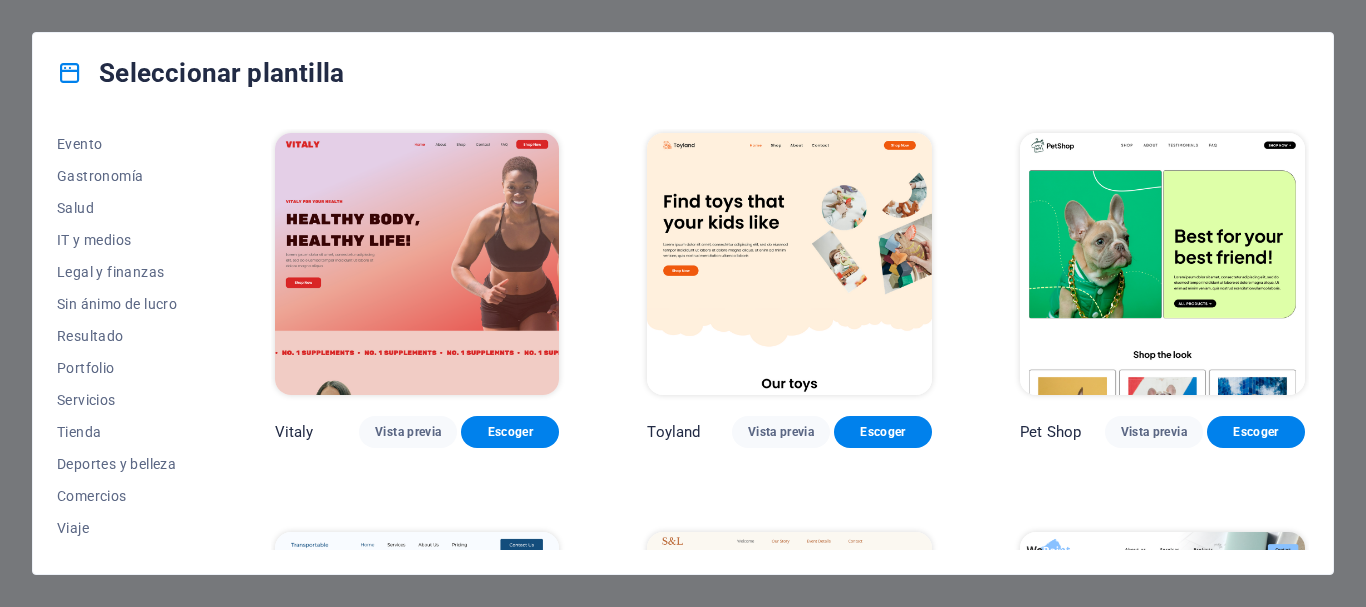 scroll, scrollTop: 411, scrollLeft: 0, axis: vertical 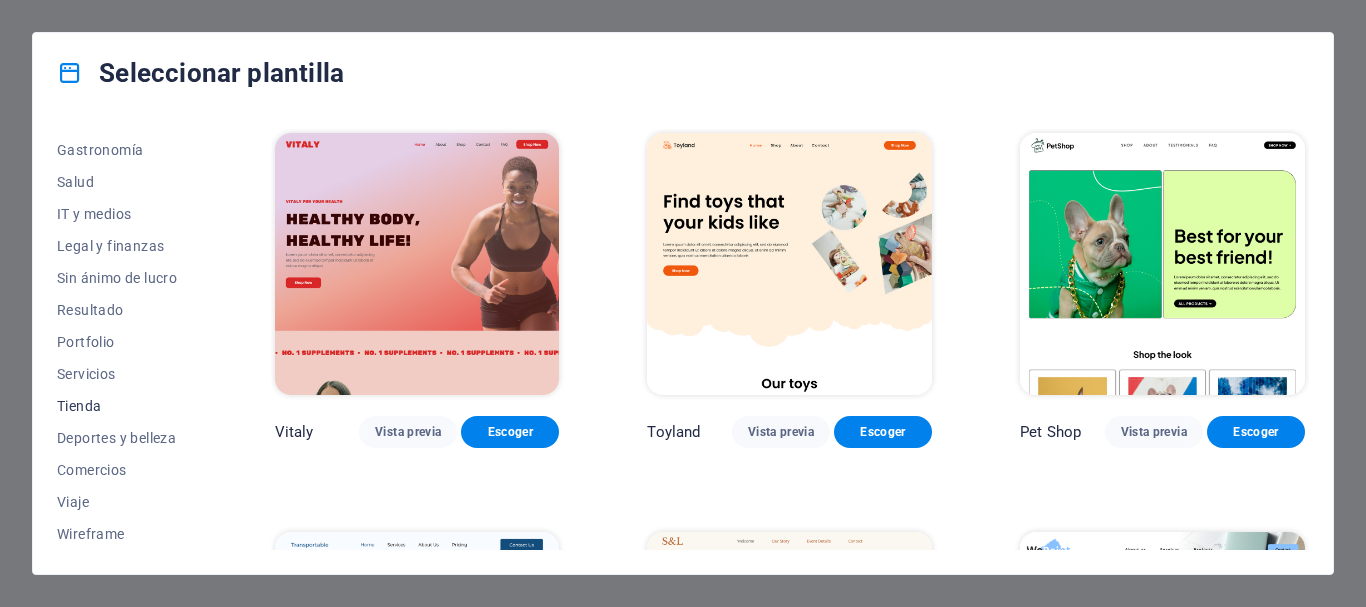 click on "Tienda" at bounding box center (122, 406) 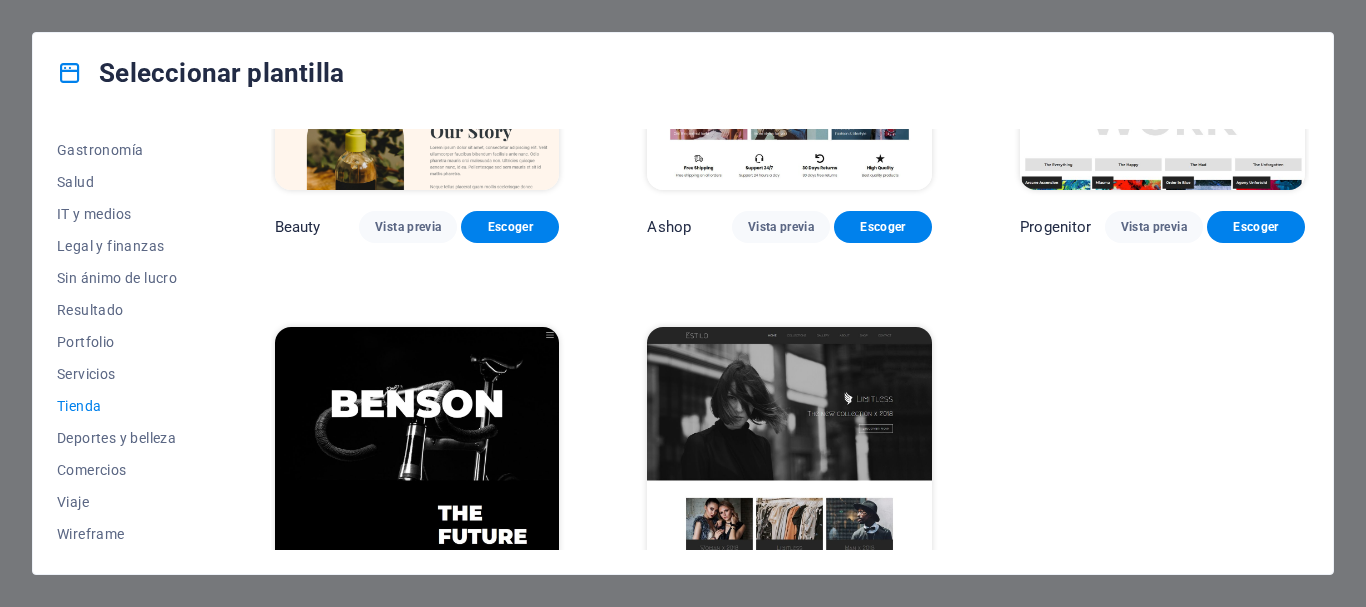 scroll, scrollTop: 1104, scrollLeft: 0, axis: vertical 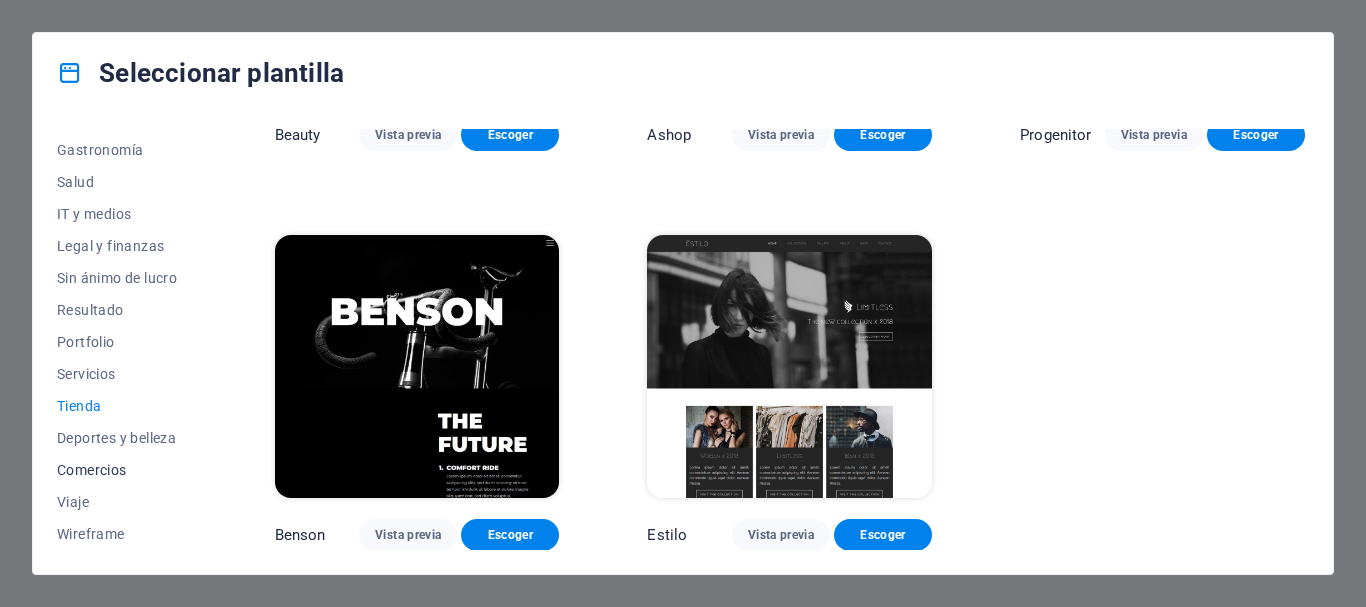 click on "Comercios" at bounding box center [122, 470] 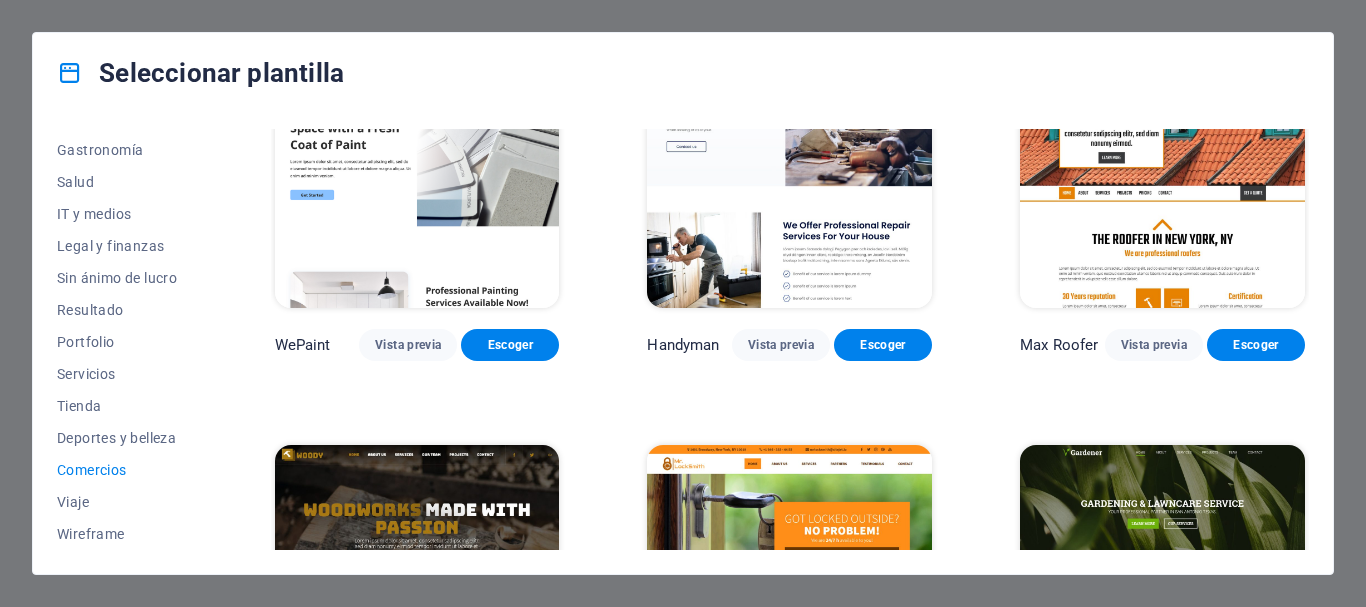 scroll, scrollTop: 0, scrollLeft: 0, axis: both 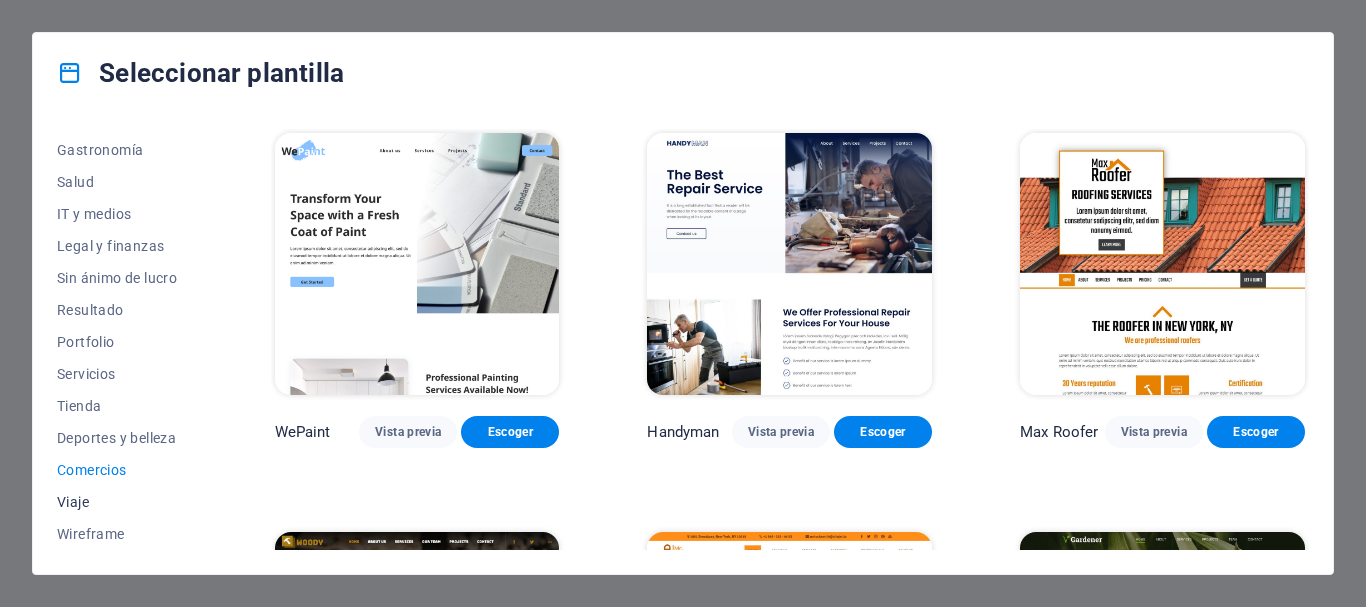 click on "Viaje" at bounding box center (122, 502) 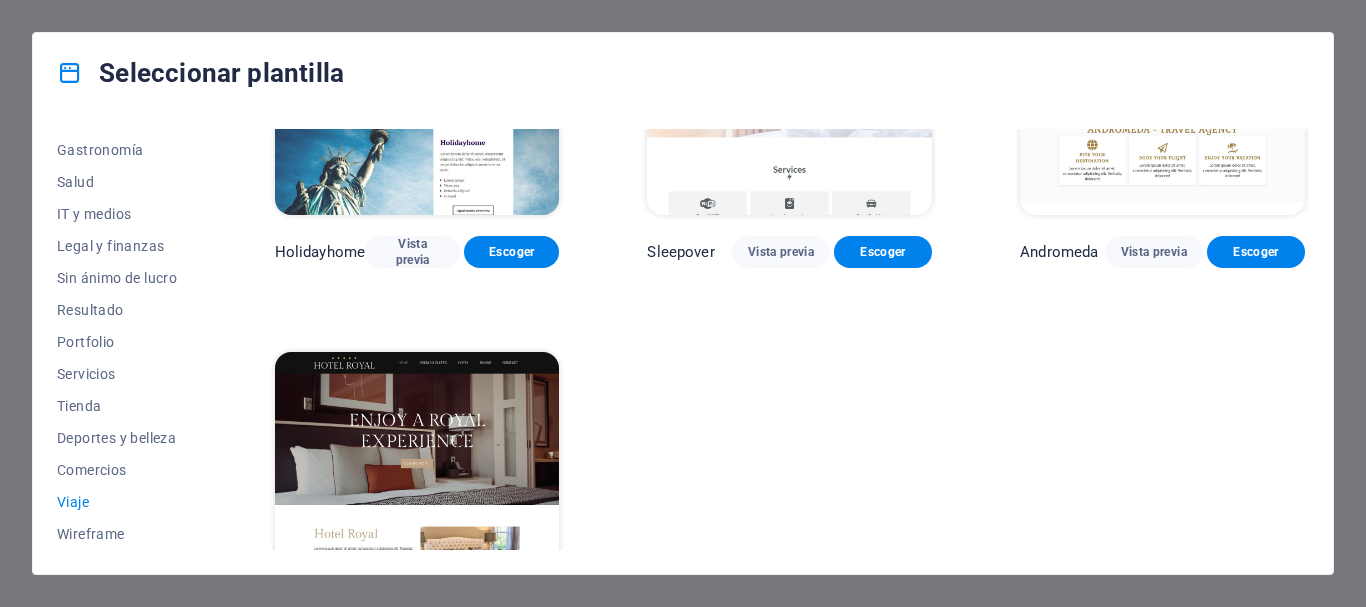 scroll, scrollTop: 691, scrollLeft: 0, axis: vertical 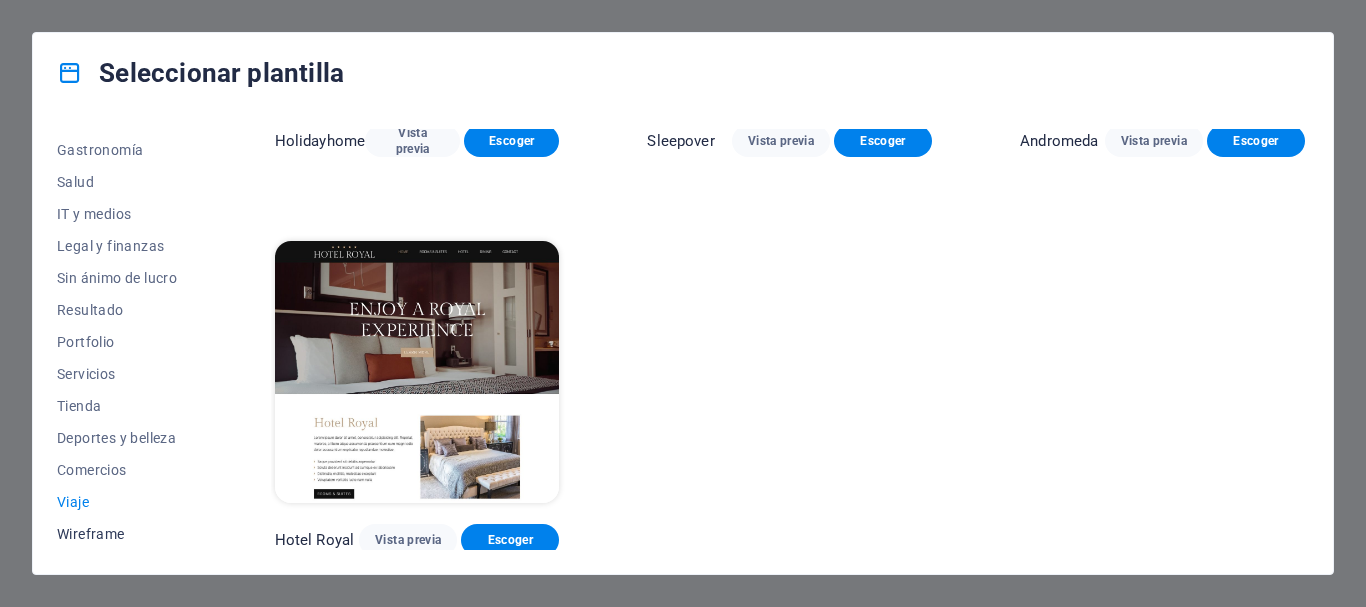 click on "Wireframe" at bounding box center (122, 534) 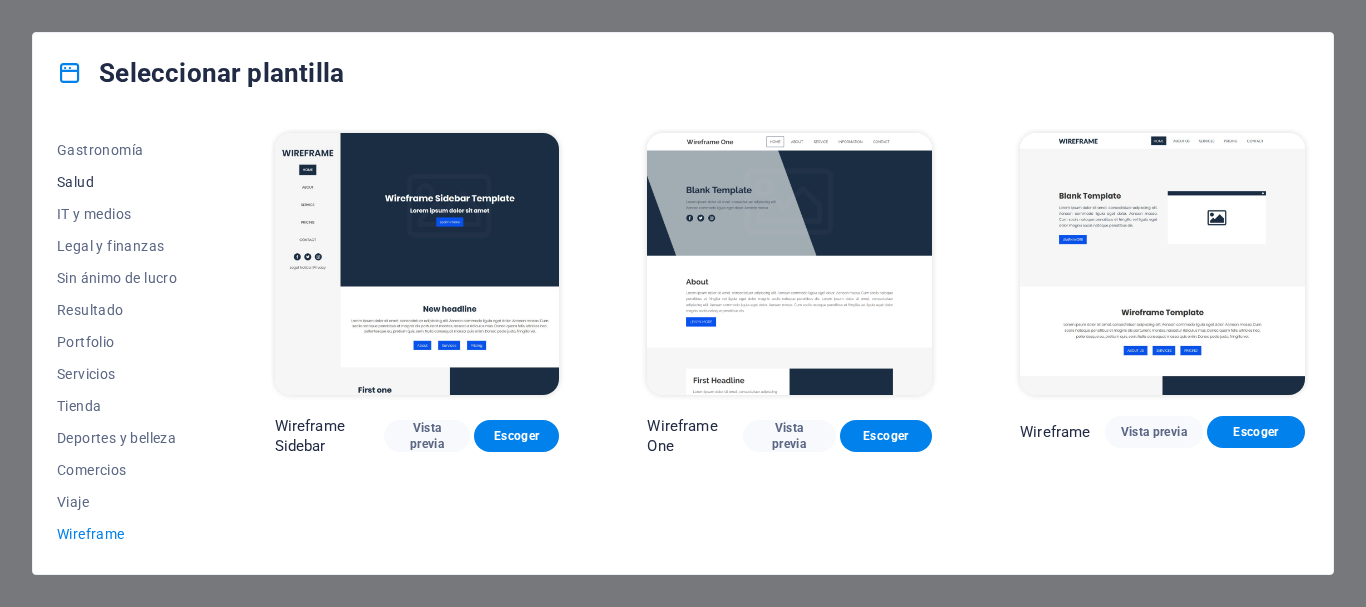 click on "Salud" at bounding box center (122, 182) 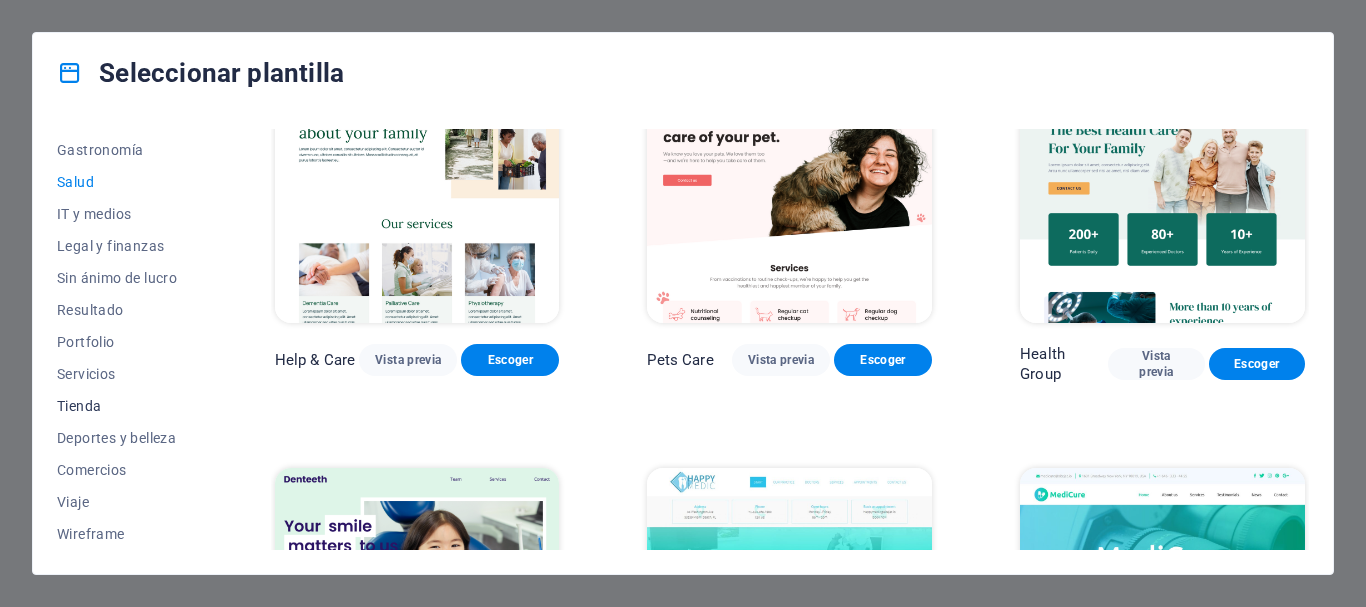 scroll, scrollTop: 100, scrollLeft: 0, axis: vertical 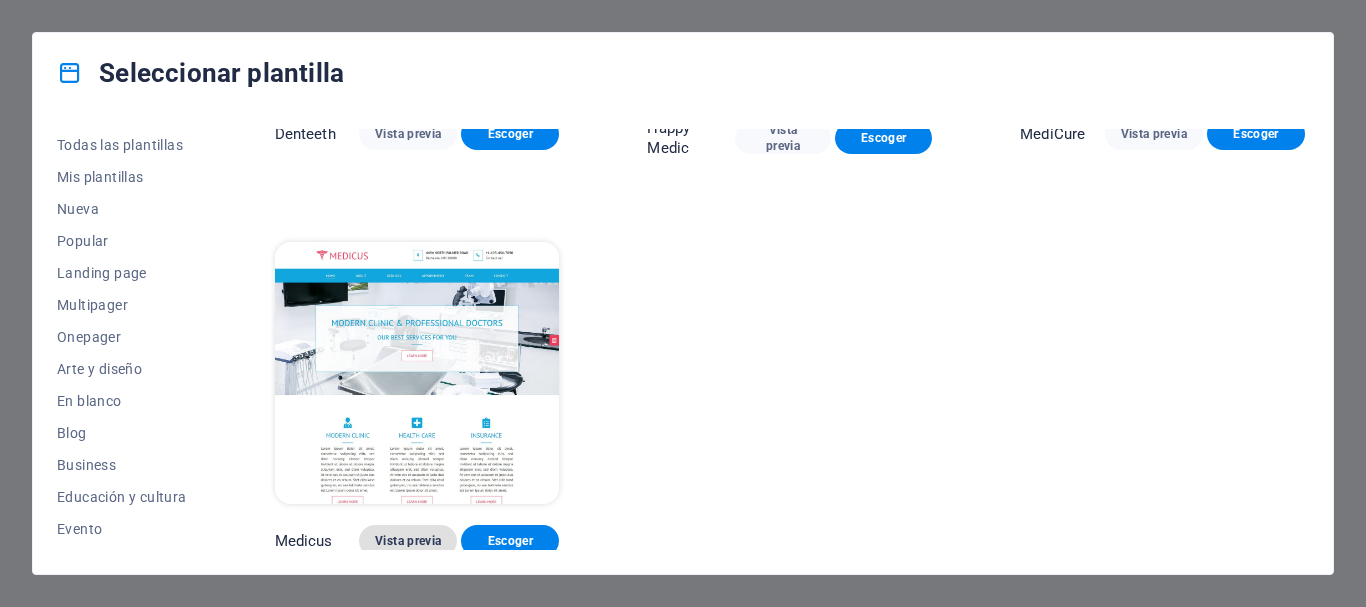 click on "Vista previa" at bounding box center (408, 541) 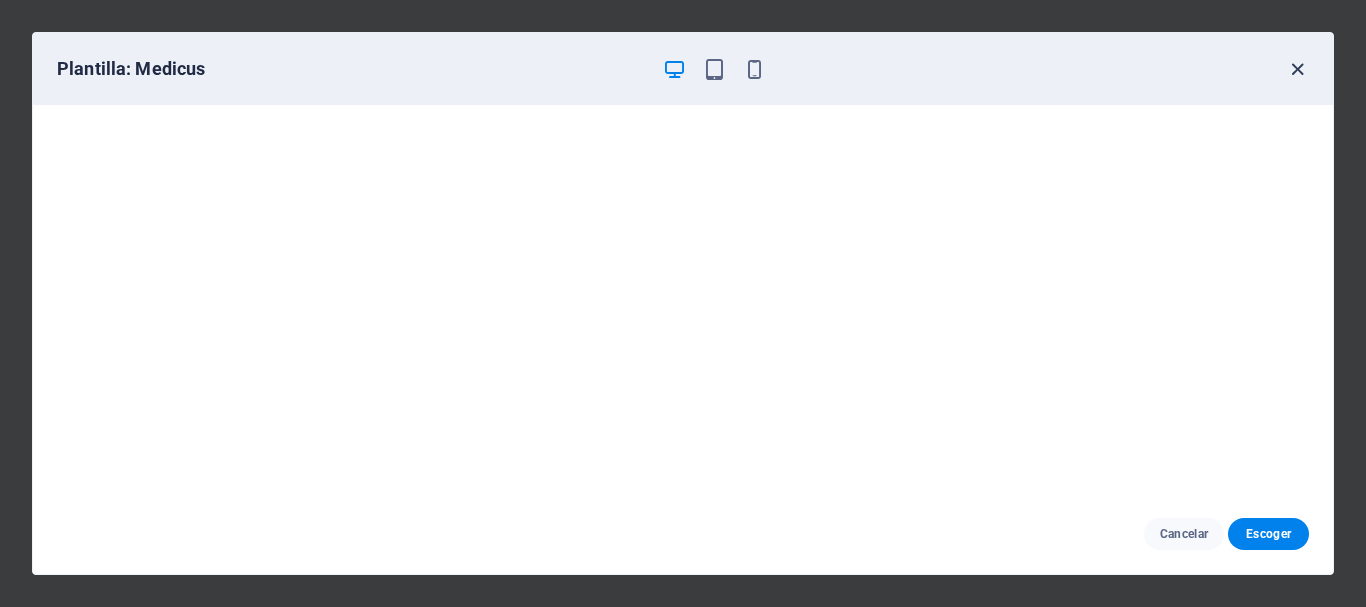 click at bounding box center (1297, 69) 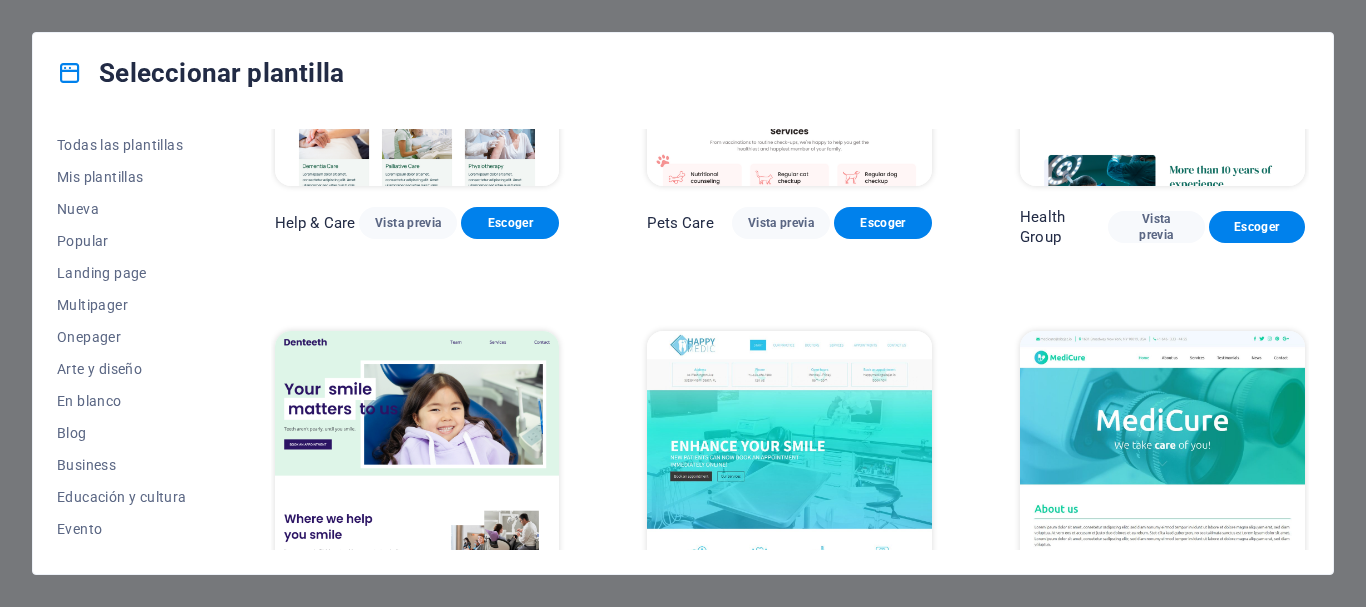 scroll, scrollTop: 306, scrollLeft: 0, axis: vertical 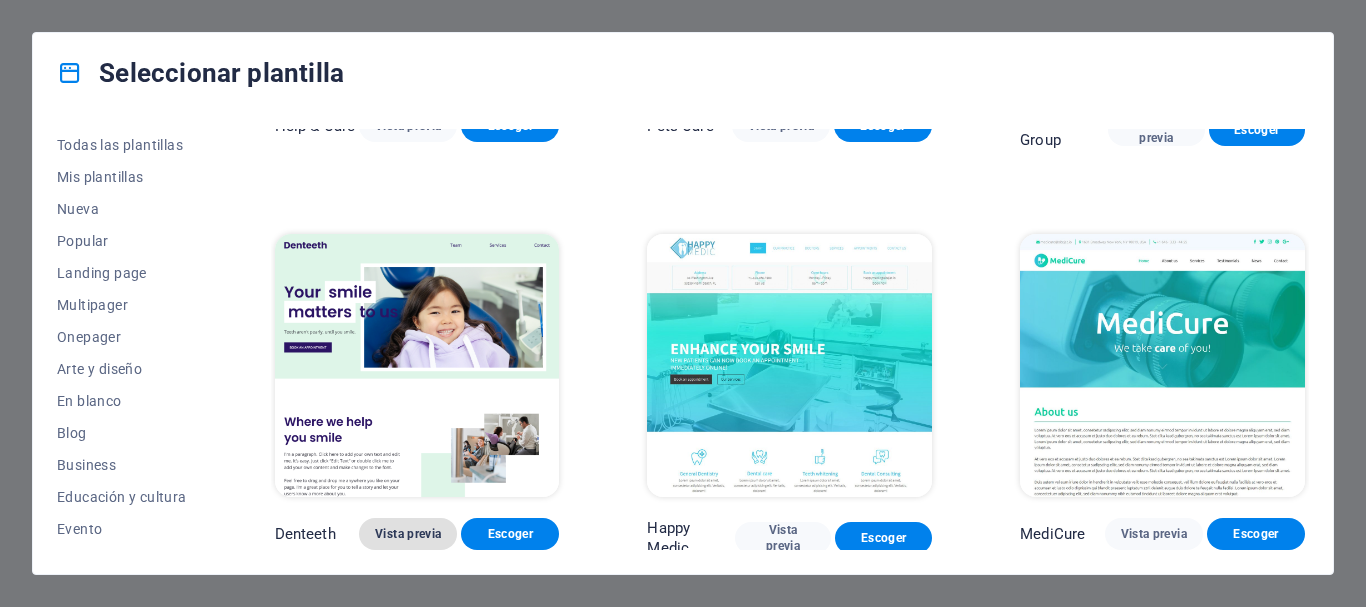 click on "Vista previa" at bounding box center (408, 534) 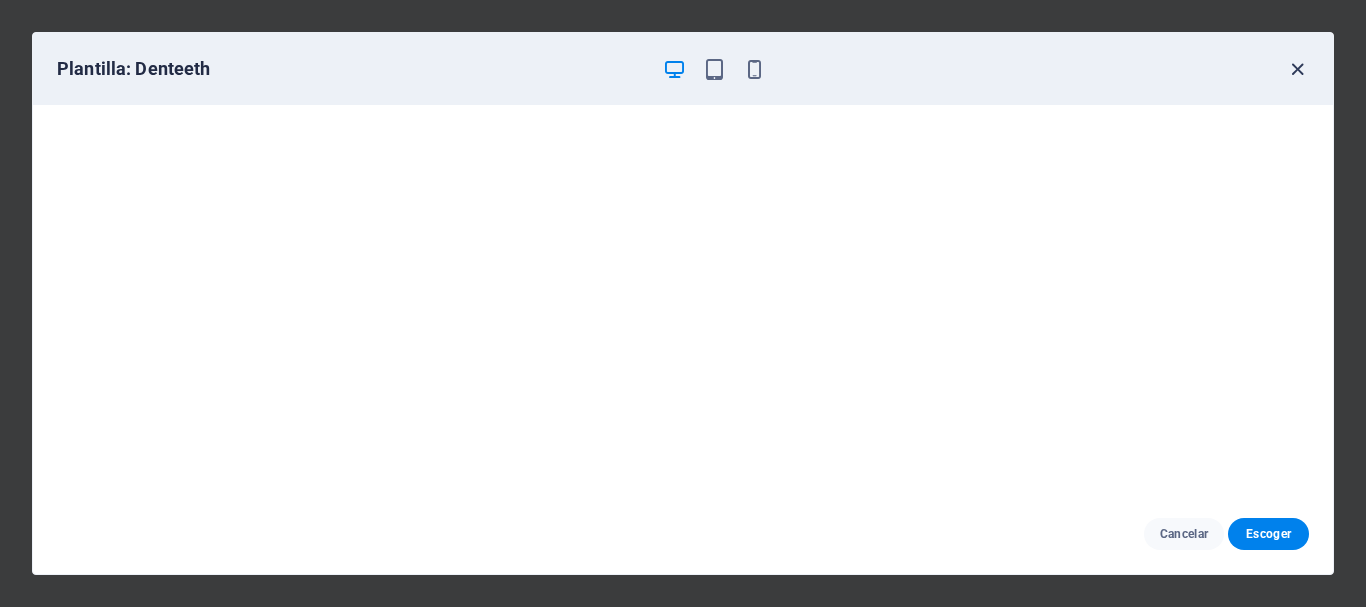 click at bounding box center [1297, 69] 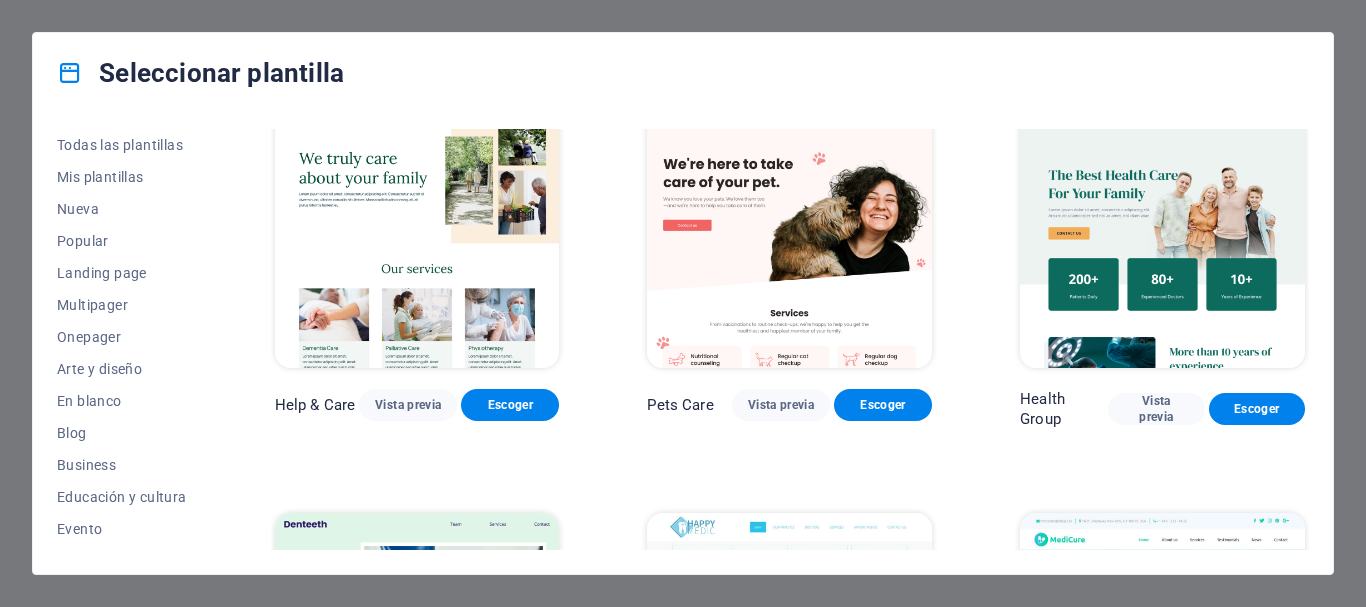 scroll, scrollTop: 6, scrollLeft: 0, axis: vertical 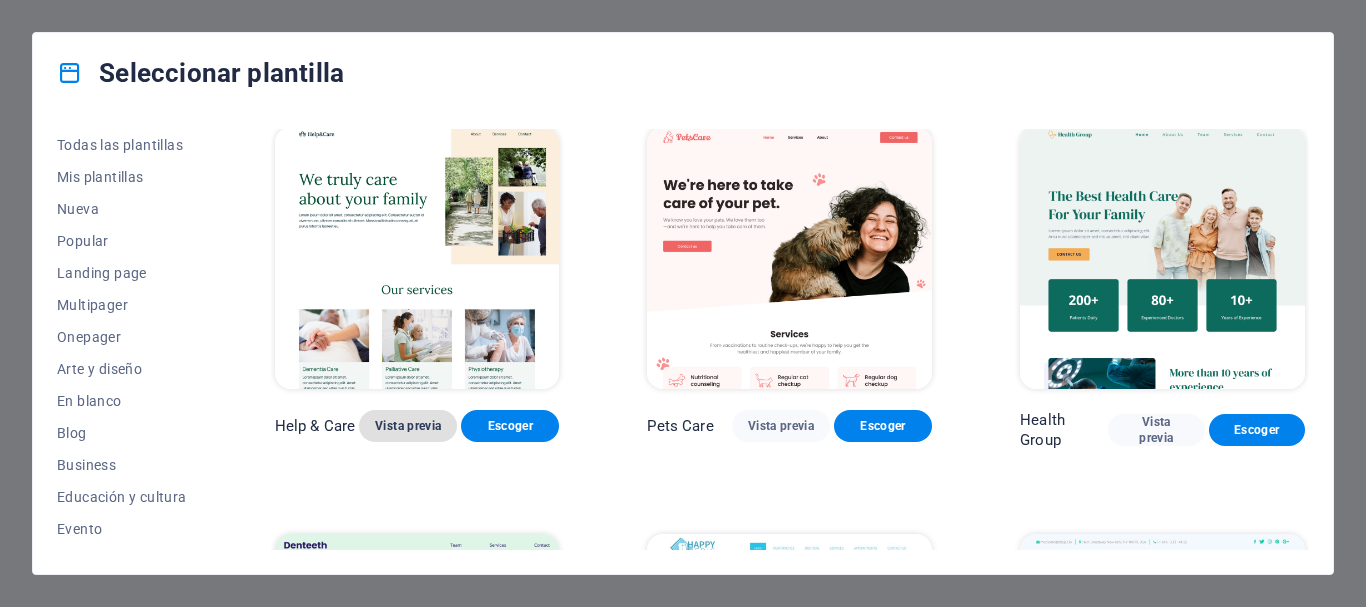 click on "Vista previa" at bounding box center (408, 426) 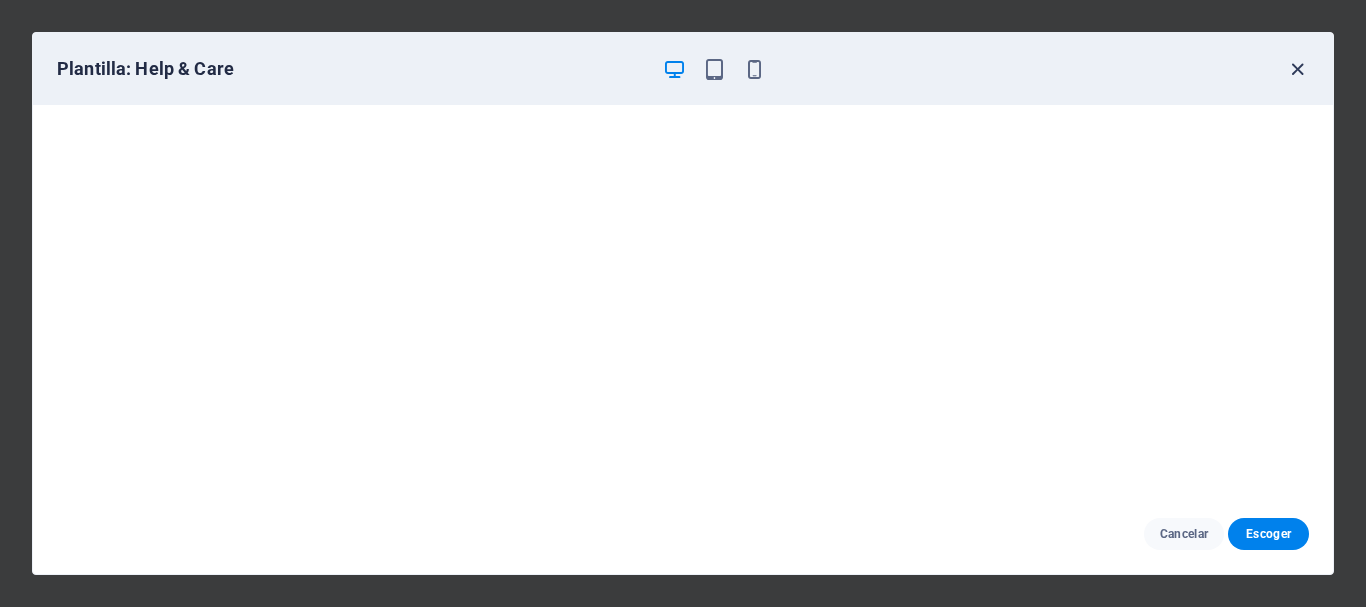 click at bounding box center (1297, 69) 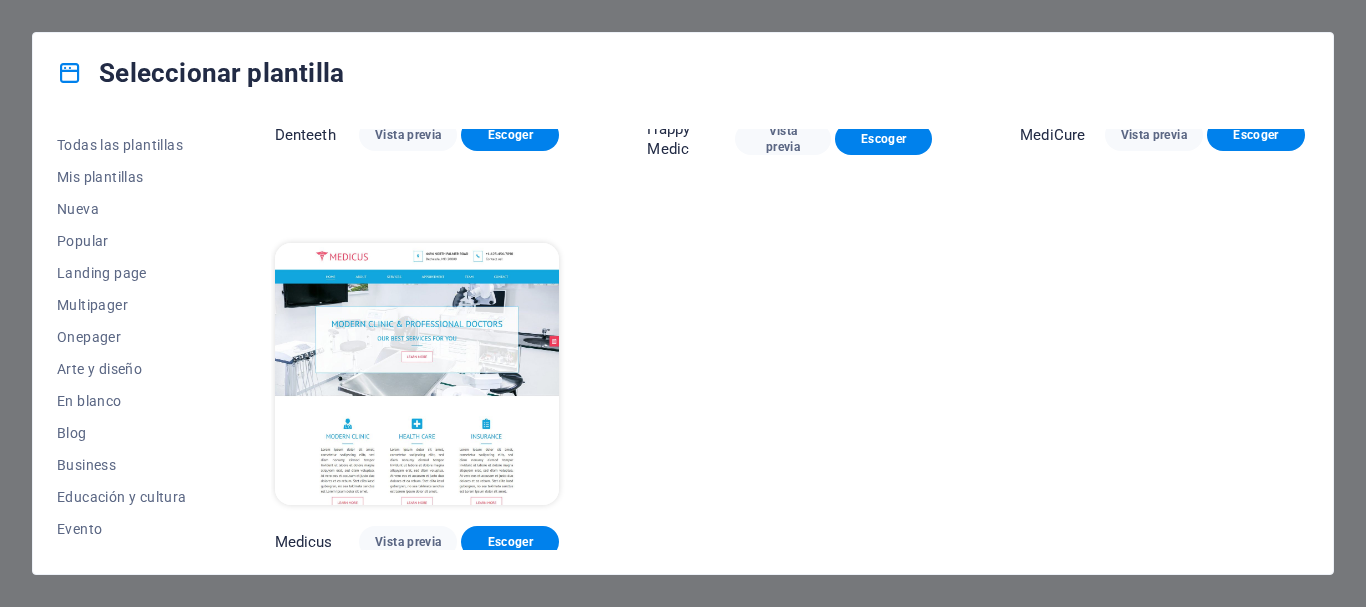 scroll, scrollTop: 706, scrollLeft: 0, axis: vertical 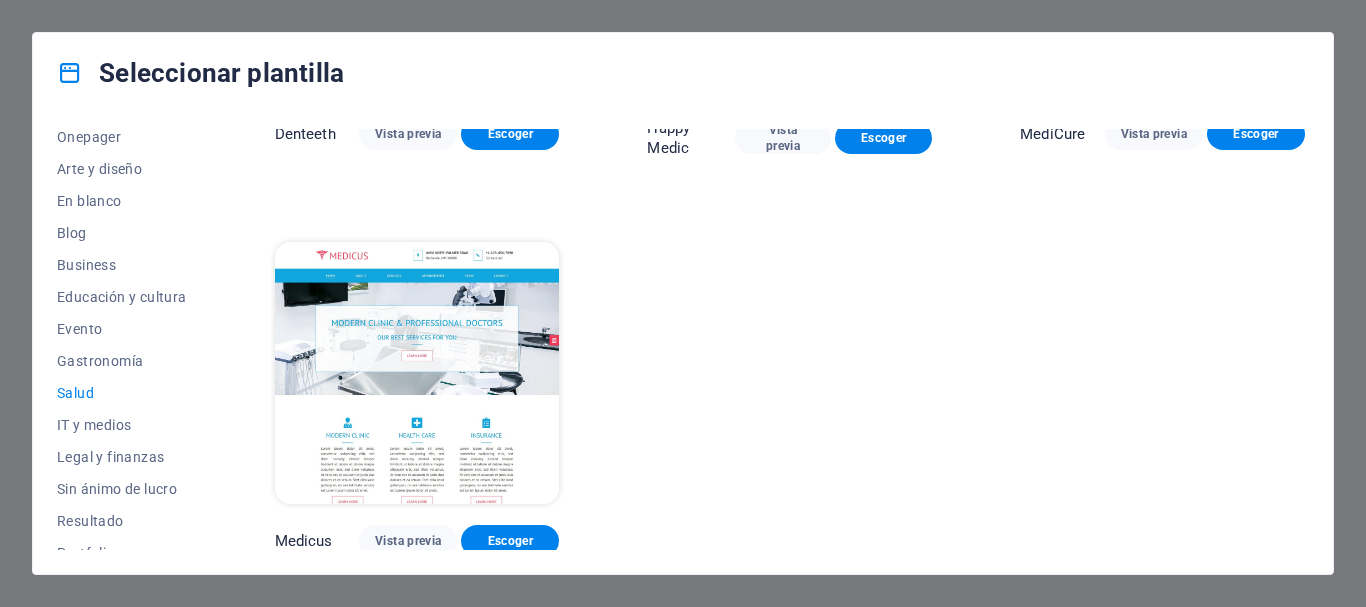 click on "Salud" at bounding box center [122, 393] 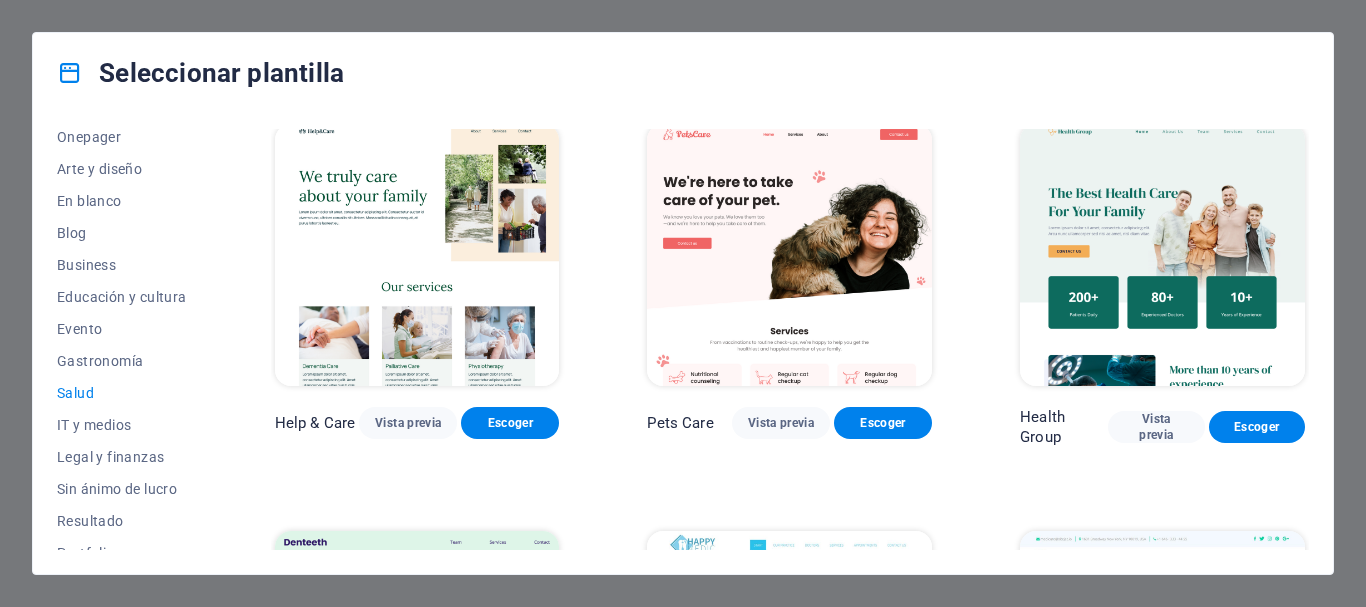 scroll, scrollTop: 0, scrollLeft: 0, axis: both 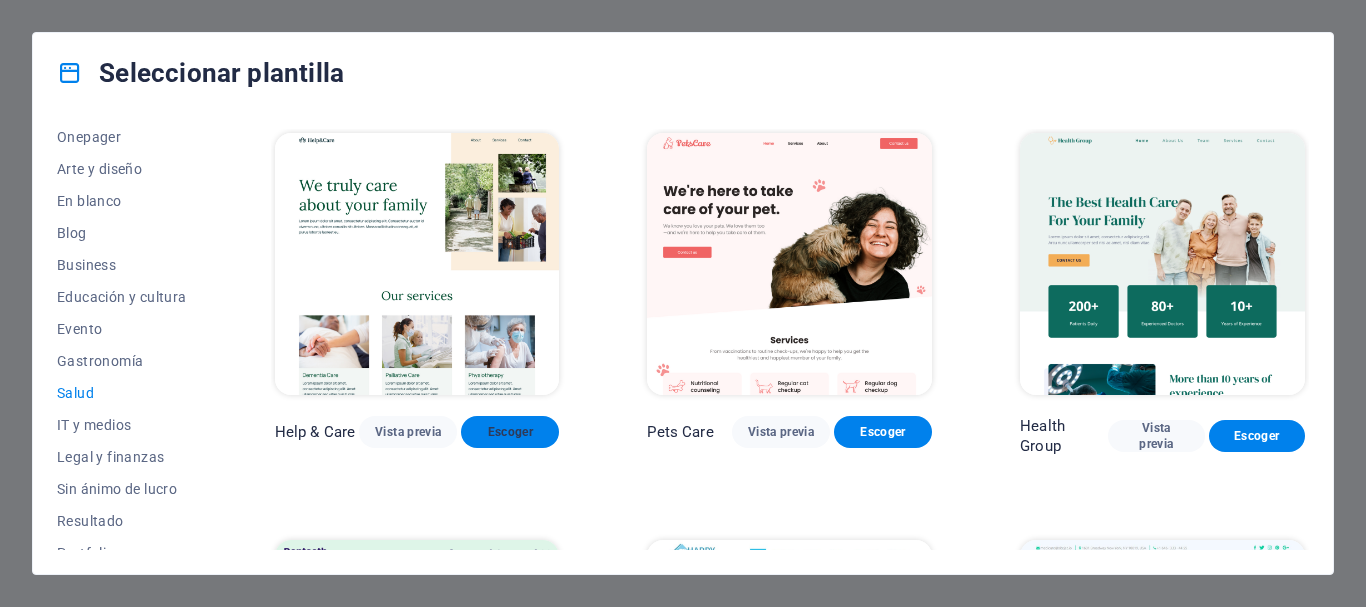 click on "Escoger" at bounding box center [510, 432] 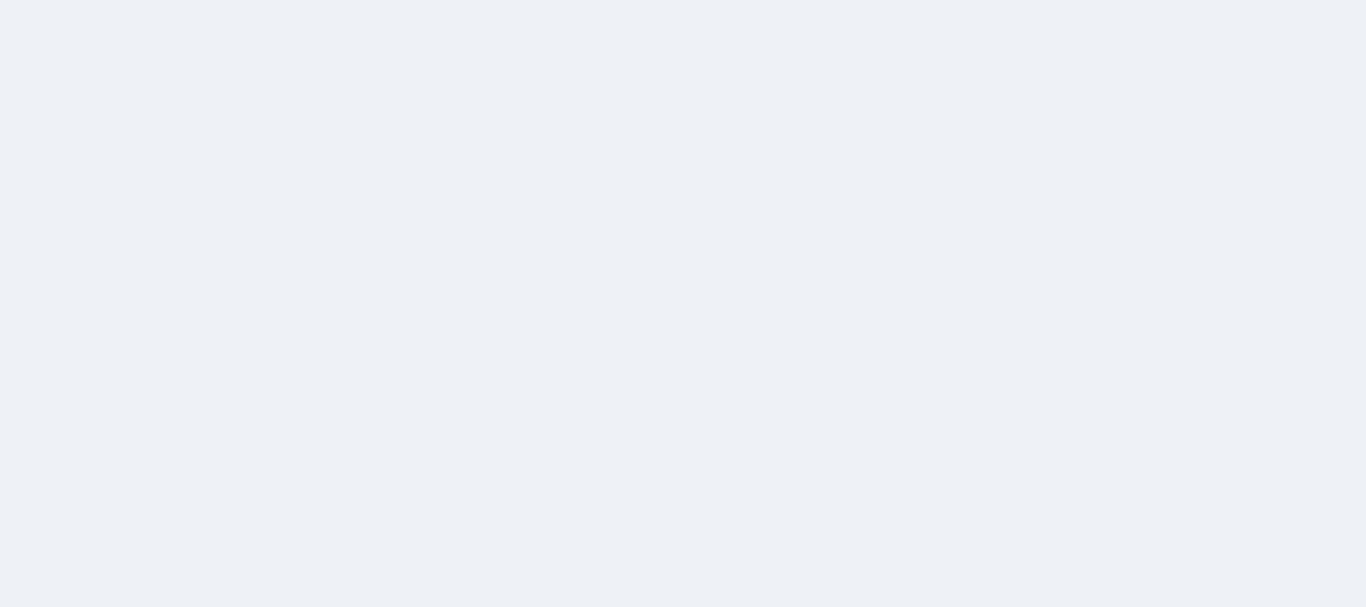 scroll, scrollTop: 0, scrollLeft: 0, axis: both 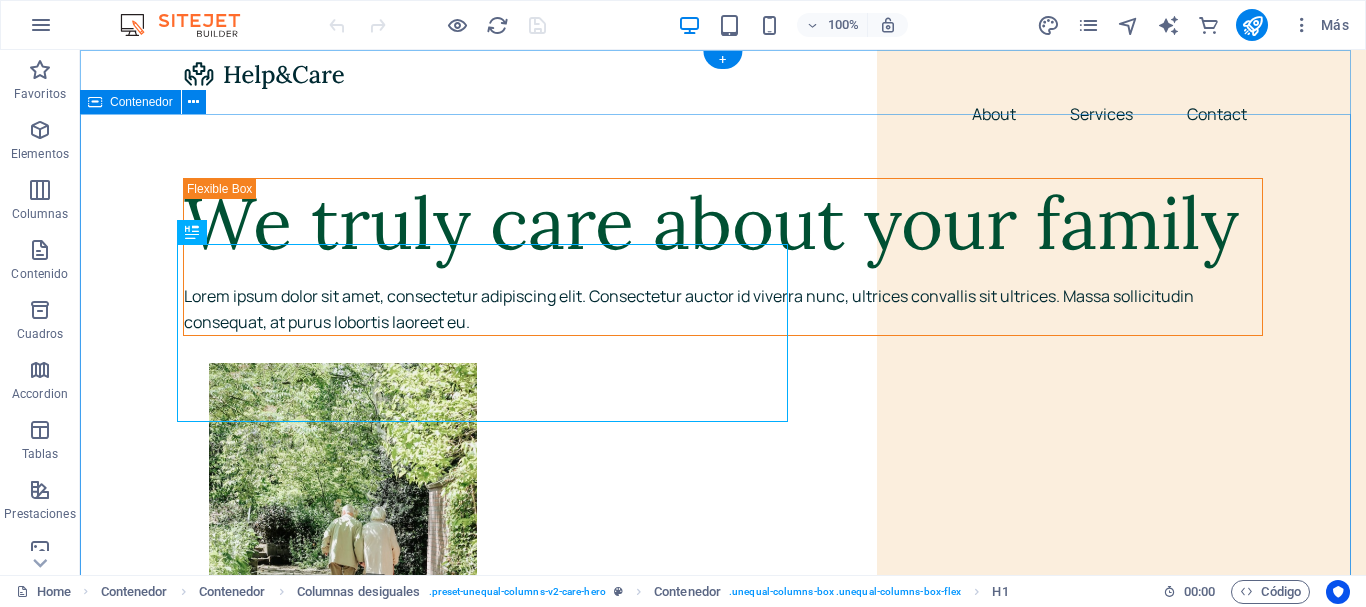 click on "We truly care about your family Lorem ipsum dolor sit amet, consectetur adipiscing elit. Consectetur auctor id viverra nunc, ultrices convallis sit ultrices. Massa sollicitudin consequat, at purus lobortis laoreet eu." at bounding box center [723, 1858] 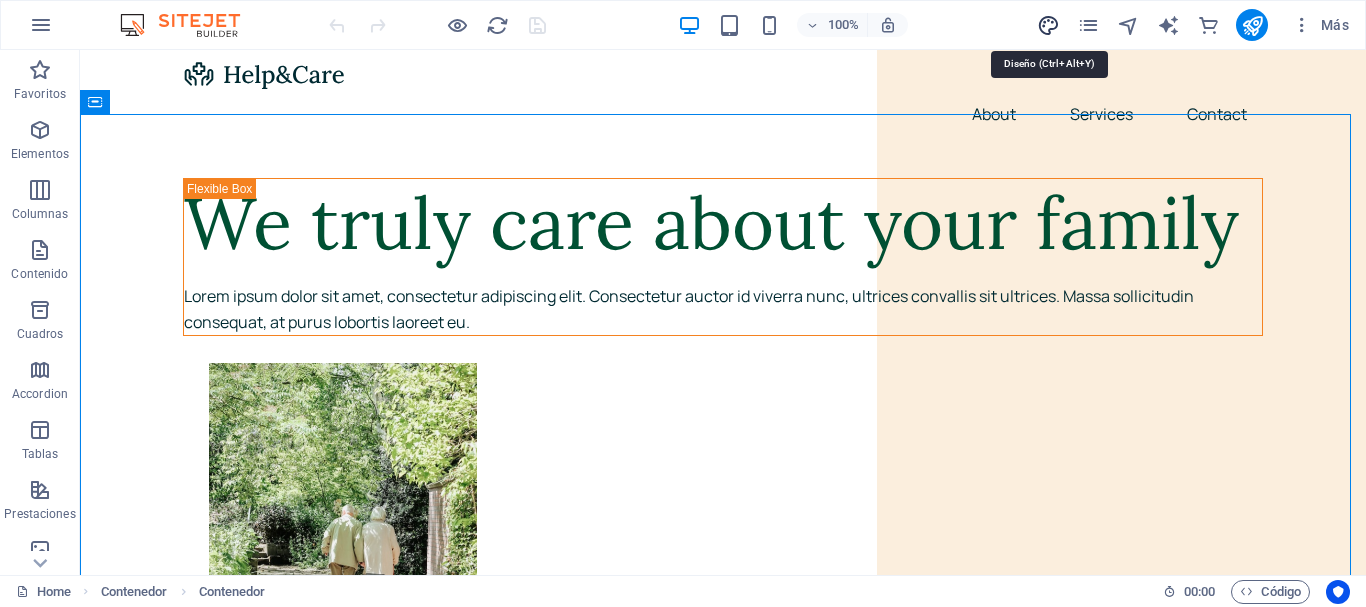 click at bounding box center (1048, 25) 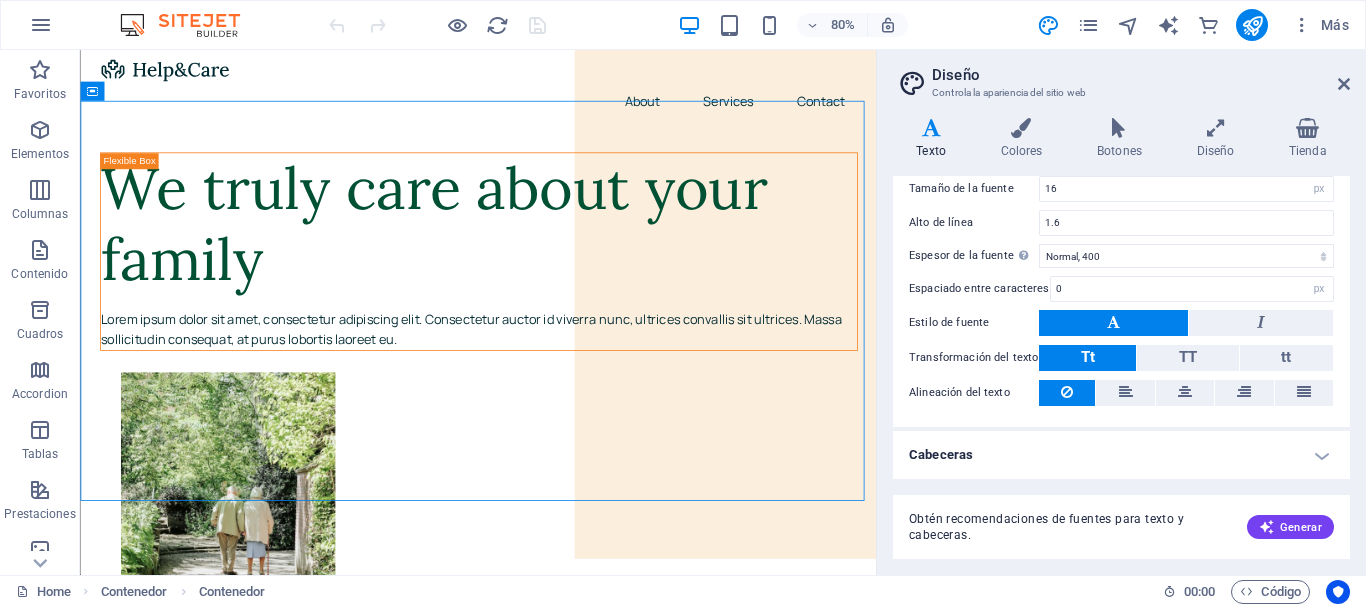 scroll, scrollTop: 0, scrollLeft: 0, axis: both 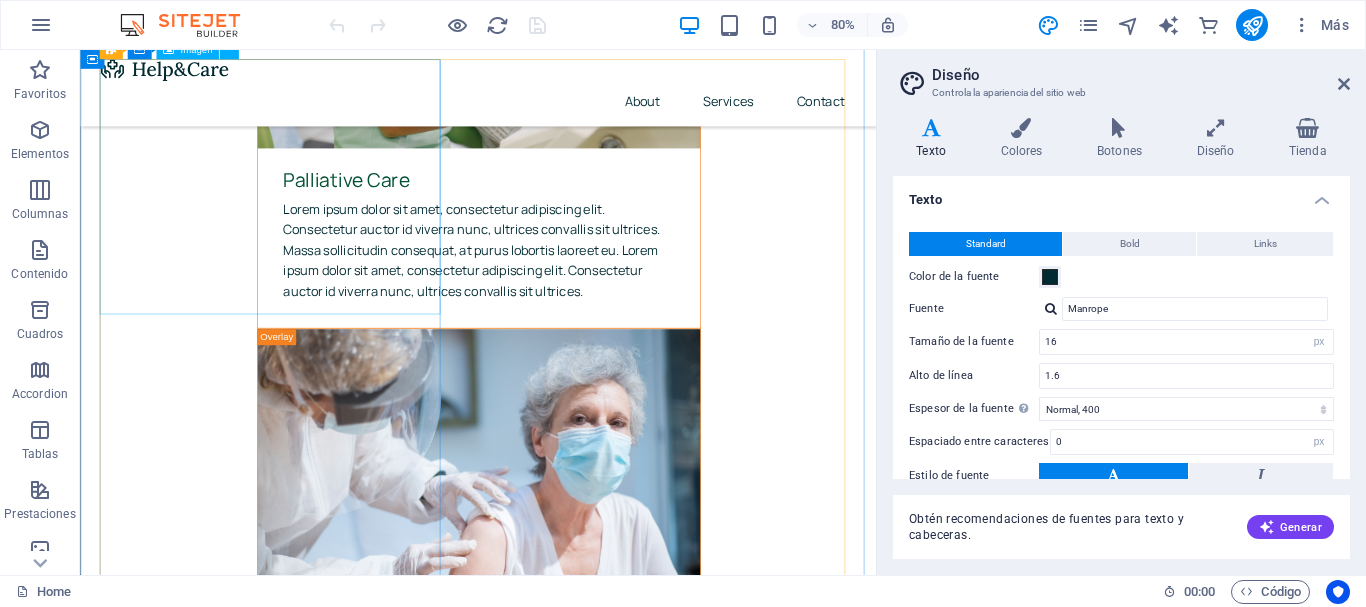 click at bounding box center [321, 5056] 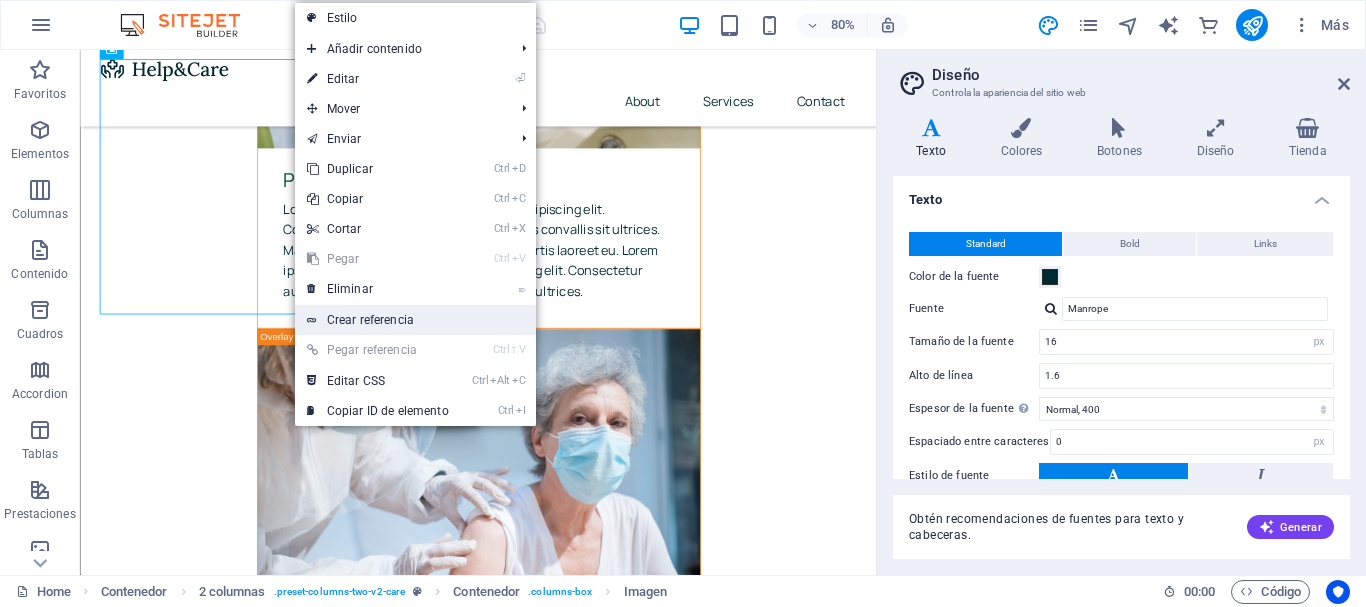 click on "Crear referencia" at bounding box center [415, 320] 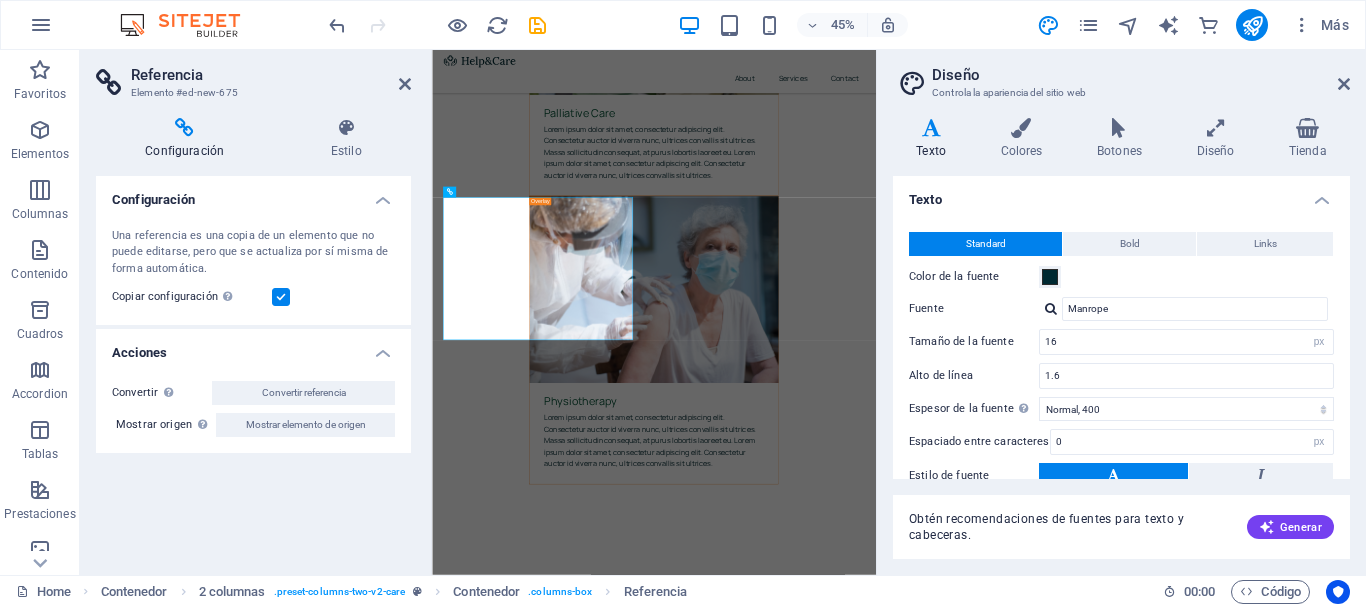 scroll, scrollTop: 5698, scrollLeft: 0, axis: vertical 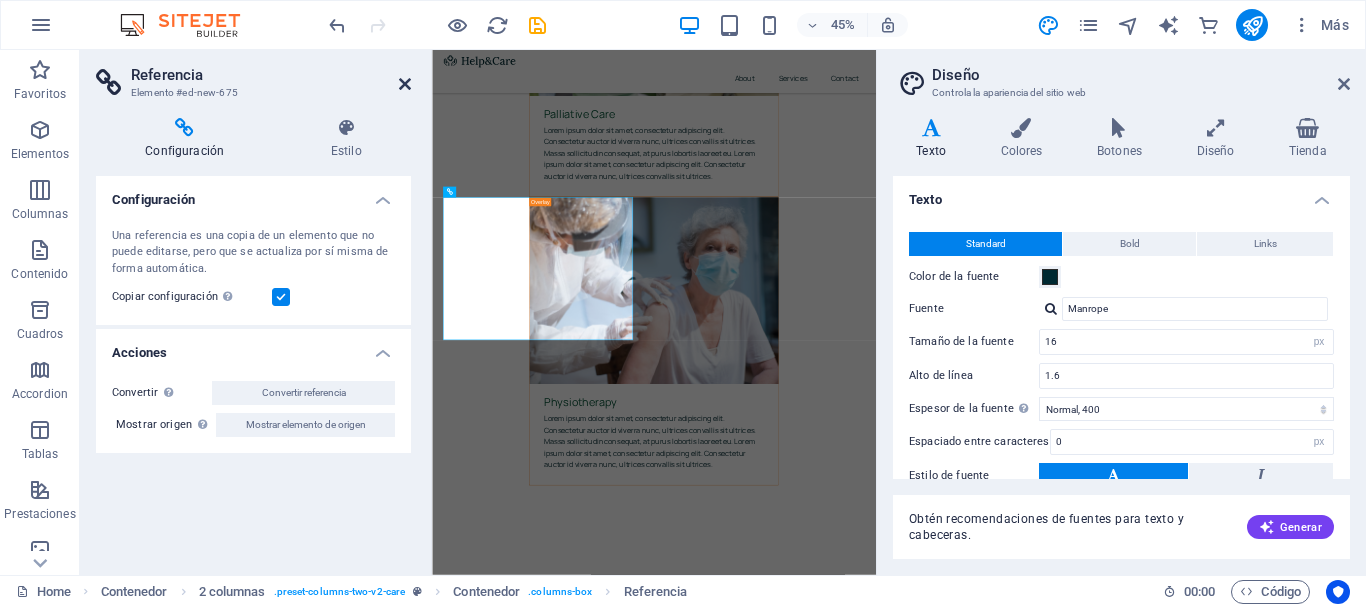 click at bounding box center (405, 84) 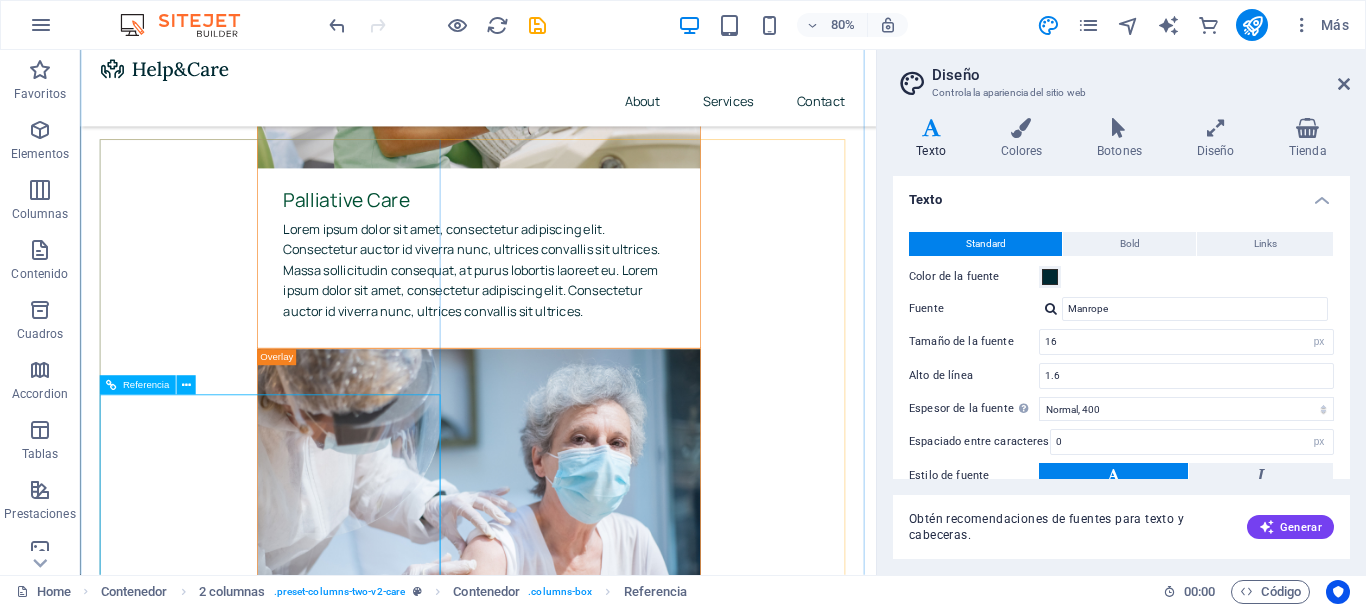 scroll, scrollTop: 5600, scrollLeft: 0, axis: vertical 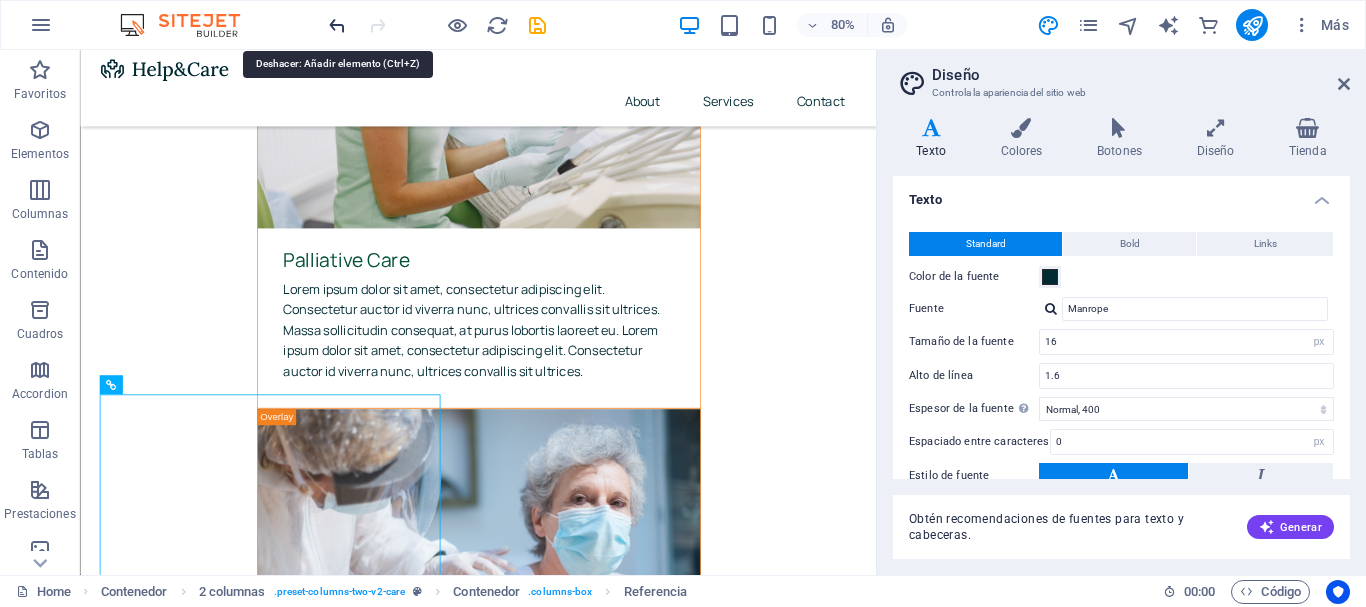 click at bounding box center (337, 25) 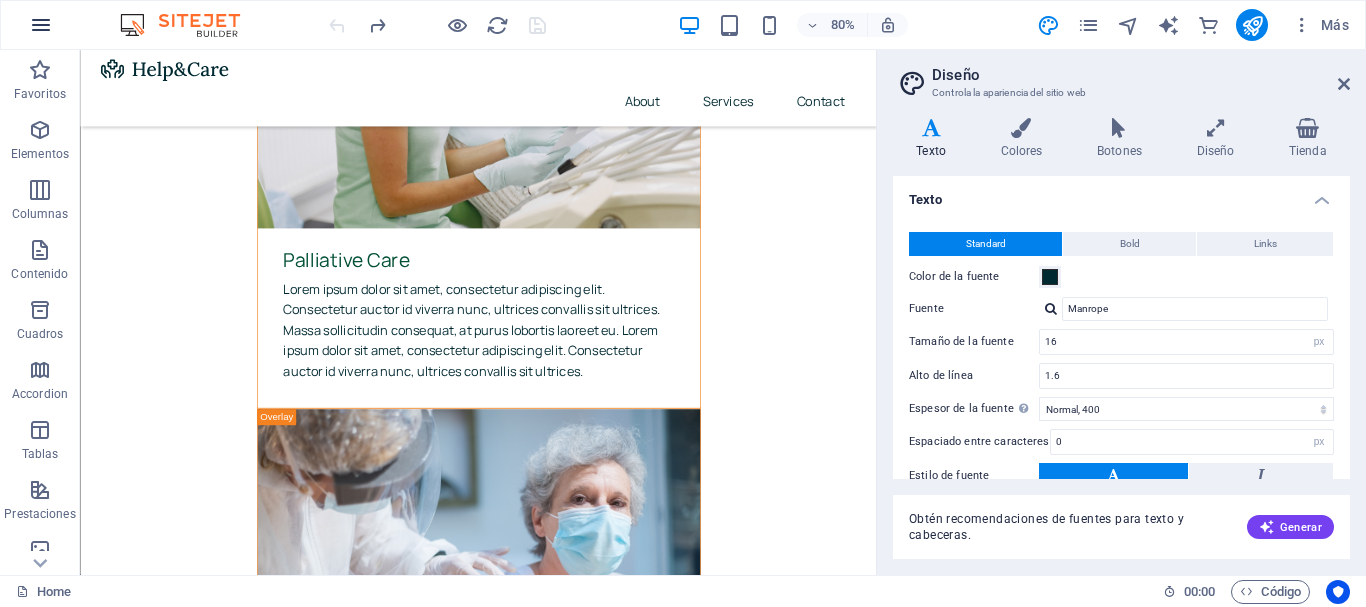 click at bounding box center [41, 25] 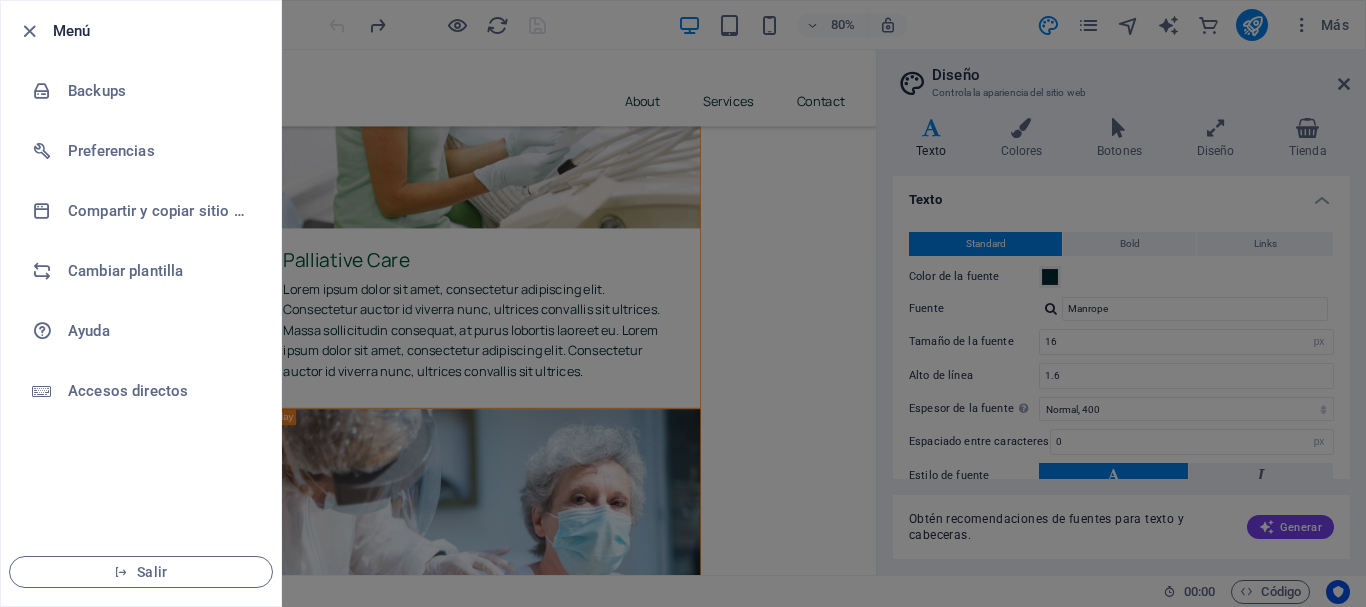 click at bounding box center [683, 303] 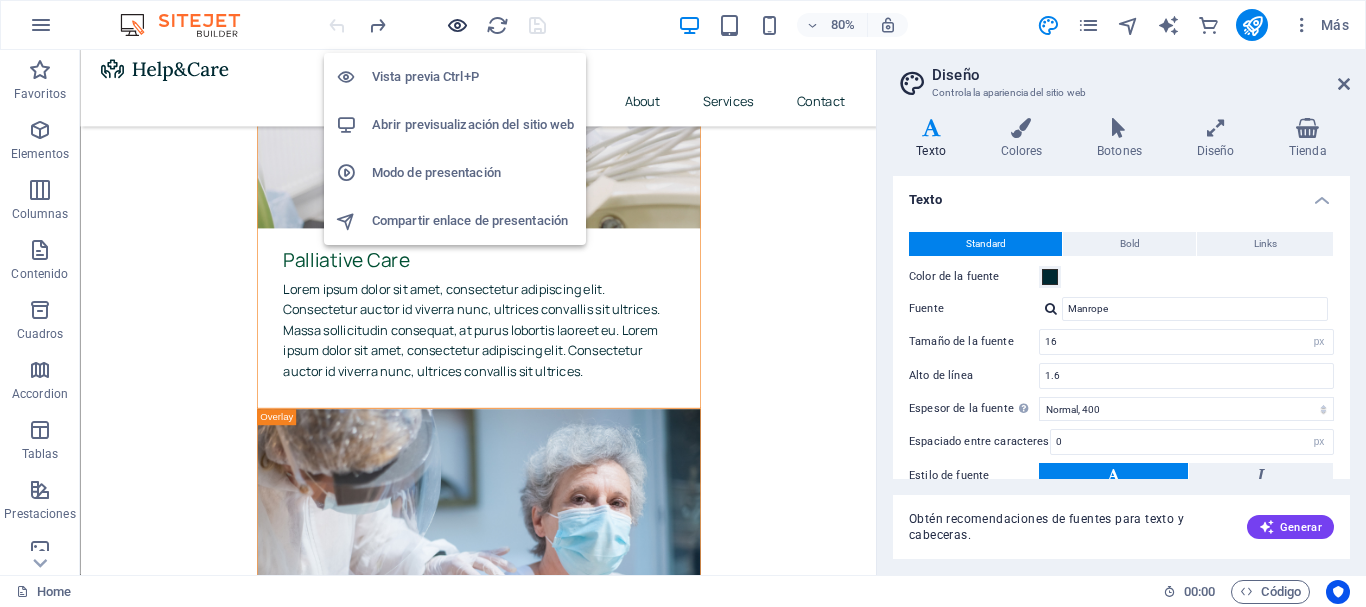 click at bounding box center [457, 25] 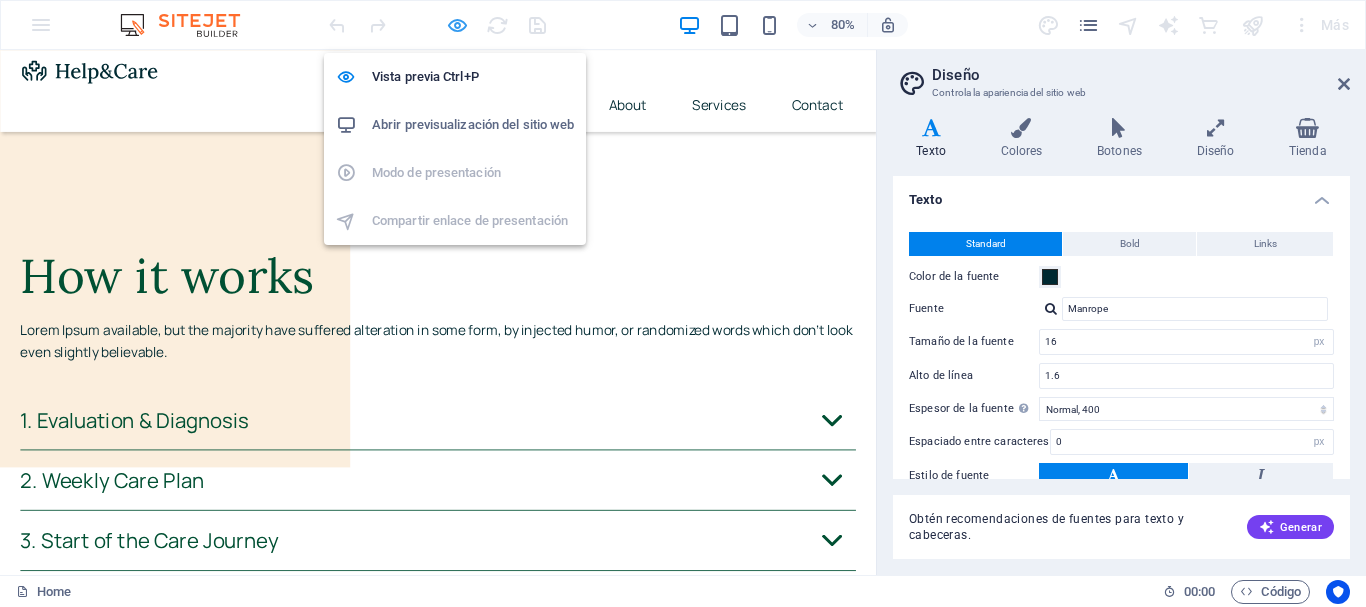 scroll, scrollTop: 3412, scrollLeft: 0, axis: vertical 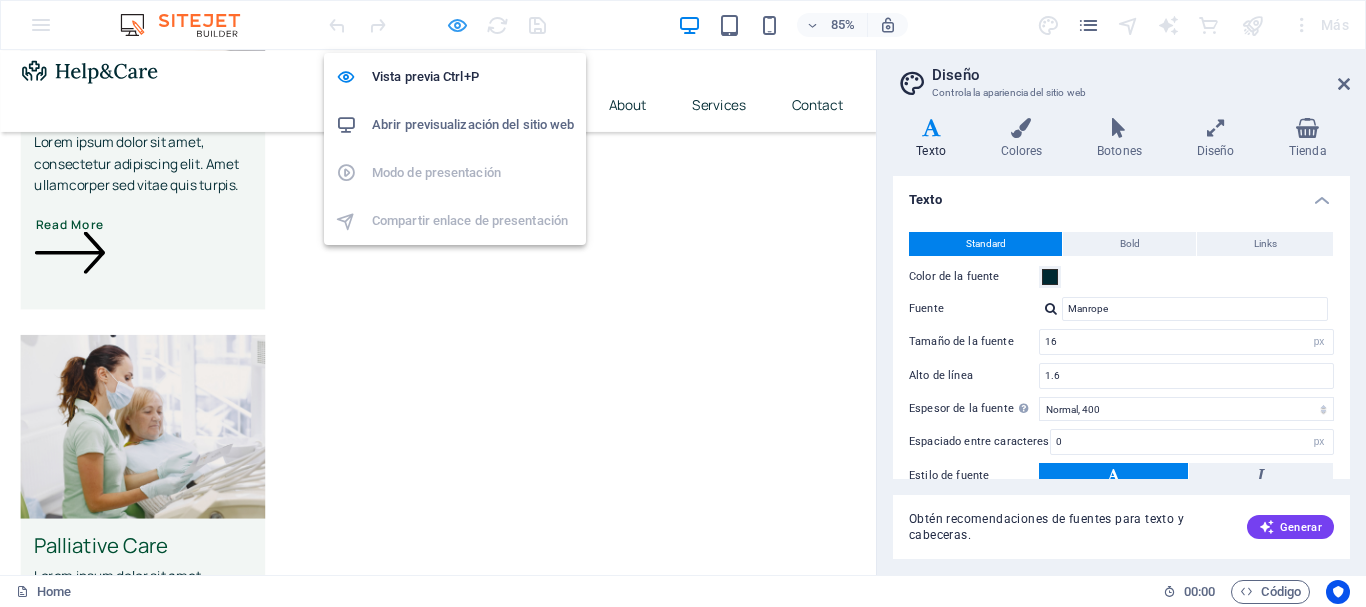 click at bounding box center [457, 25] 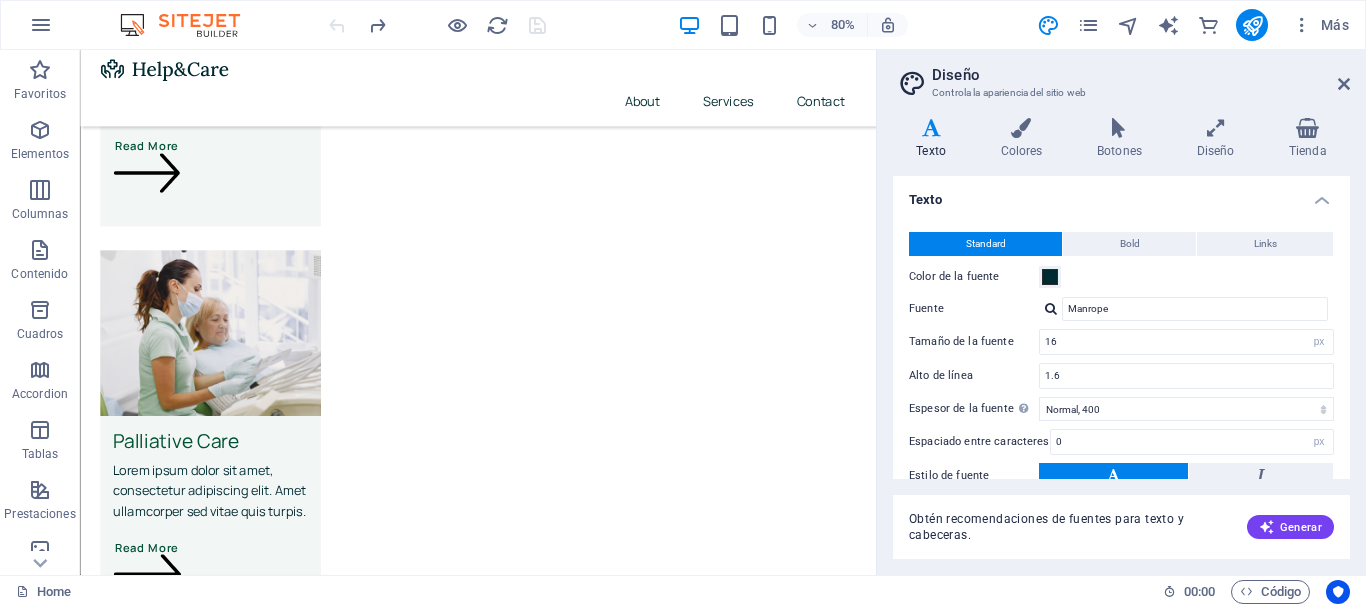 click on "Diseño Controla la apariencia del sitio web Variantes  Texto  Colores  Botones  Diseño  Tienda Texto Standard Bold Links Color de la fuente Fuente Manrope Tamaño de la fuente 16 rem px Alto de línea 1.6 Espesor de la fuente Para mostrar el espesor de la fuente correctamente, puede que deba activarse.  Gestionar fuentes Fino, 100 Extra delgado, 200 Delgado, 300 Normal, 400 Medio, 500 Seminegrita, 600 Negrita, 700 Extra negrita, 800 Negro, 900 Espaciado entre caracteres 0 rem px Estilo de fuente Transformación del texto Tt TT tt Alineación del texto Espesor de la fuente Para mostrar el espesor de la fuente correctamente, puede que deba activarse.  Gestionar fuentes Fino, 100 Extra delgado, 200 Delgado, 300 Normal, 400 Medio, 500 Seminegrita, 600 Negrita, 700 Extra negrita, 800 Negro, 900 Default Hover / Active Color de la fuente Color de la fuente Decoración Ninguno Decoración Ninguno Duración de la transición 0.3 s Función de la transición Lentitud Entrada lenta Salida lenta Entrada/salida lenta H2" at bounding box center (1121, 312) 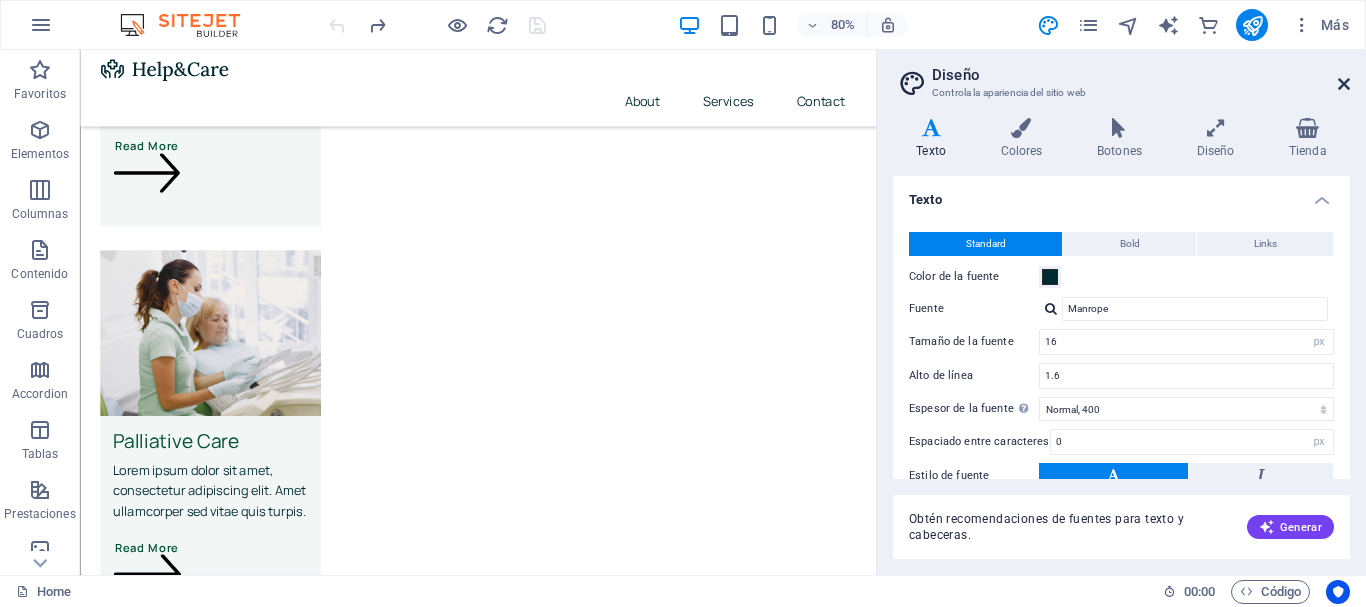 click at bounding box center [1344, 84] 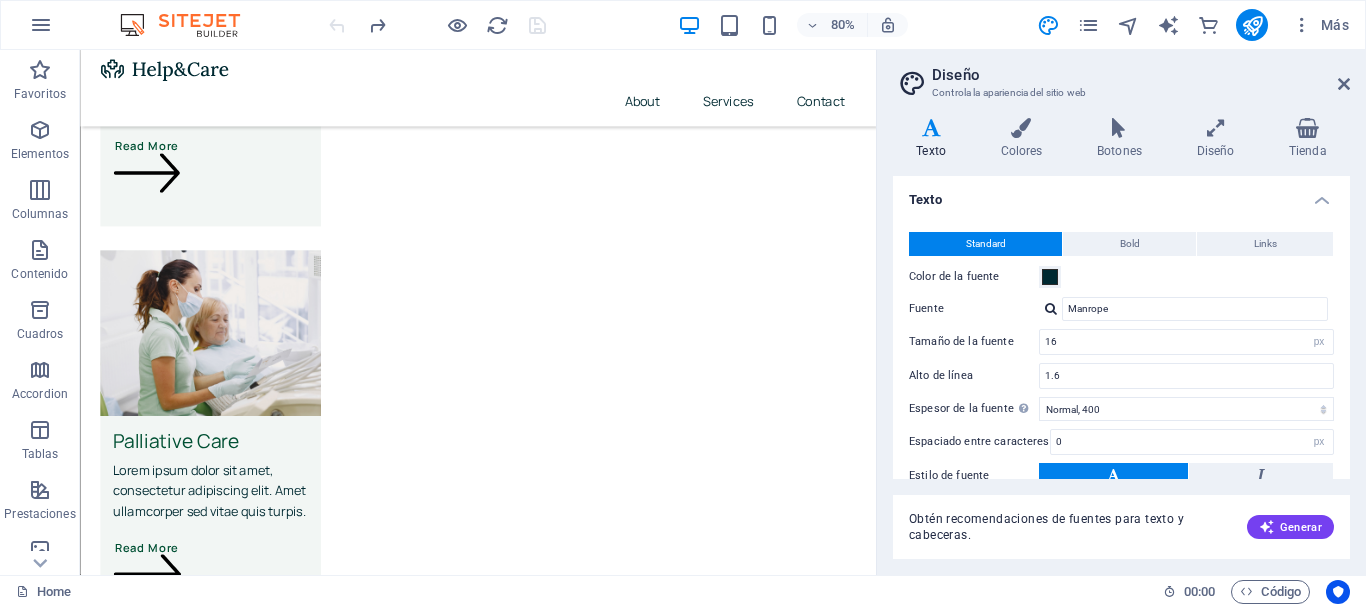 scroll, scrollTop: 3486, scrollLeft: 0, axis: vertical 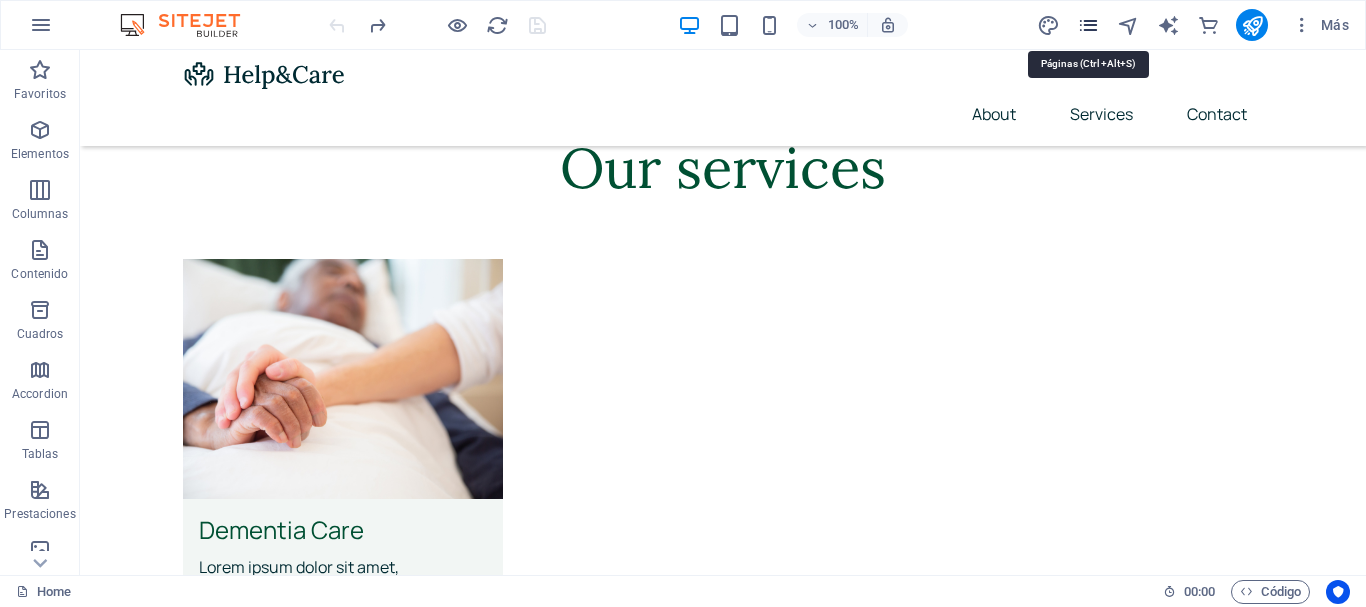click at bounding box center (1088, 25) 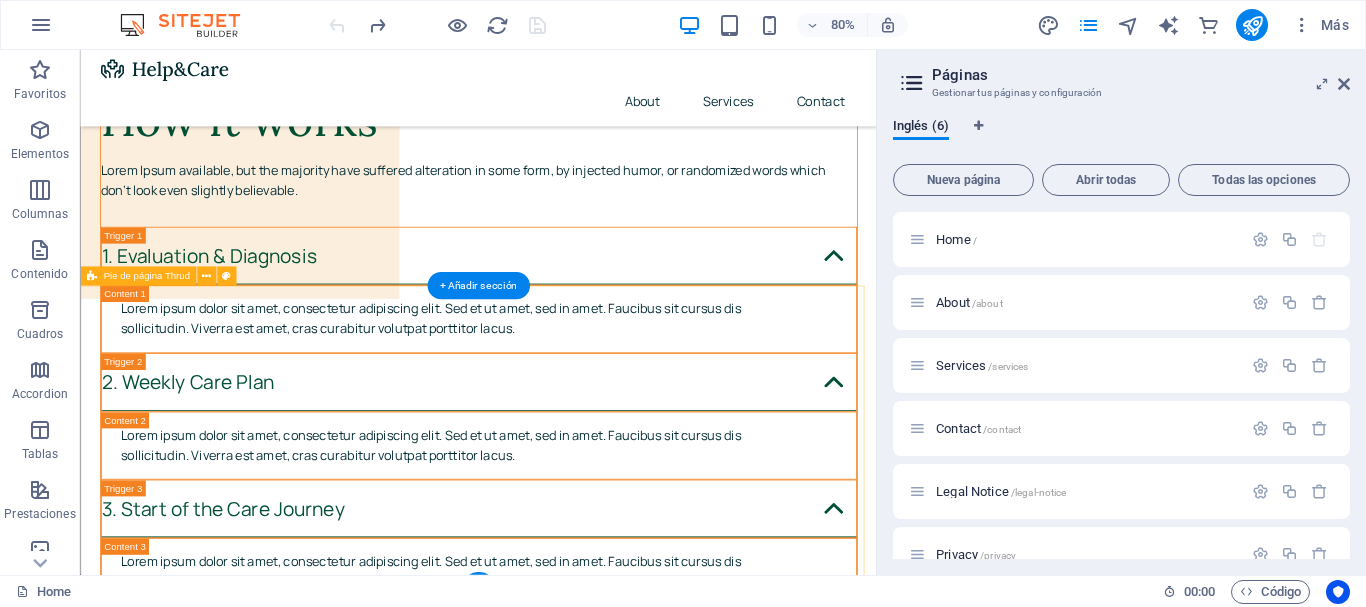 scroll, scrollTop: 7740, scrollLeft: 0, axis: vertical 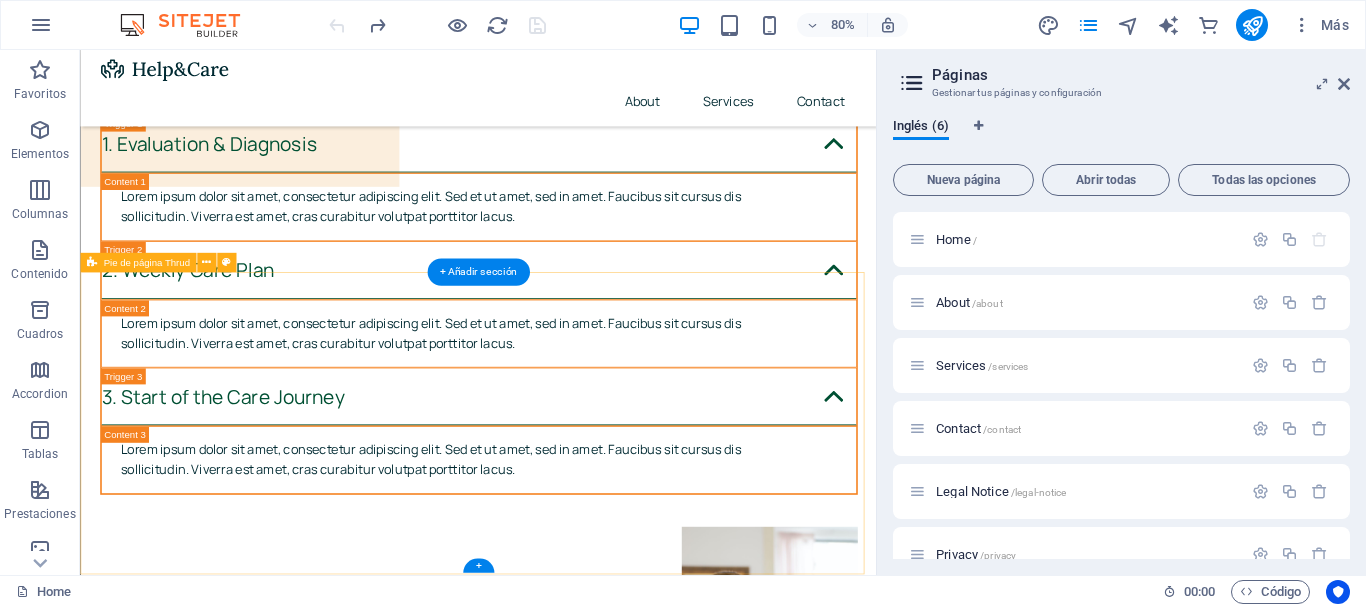 click on "It is a long established fact that a reader will be distracted by the readable content of a page when looking at its layout Home About Services Contact
2024  jardinesdeltiempo.cl . All Rights Reserved. Privacy Policy   Legal Notice" at bounding box center (577, 7574) 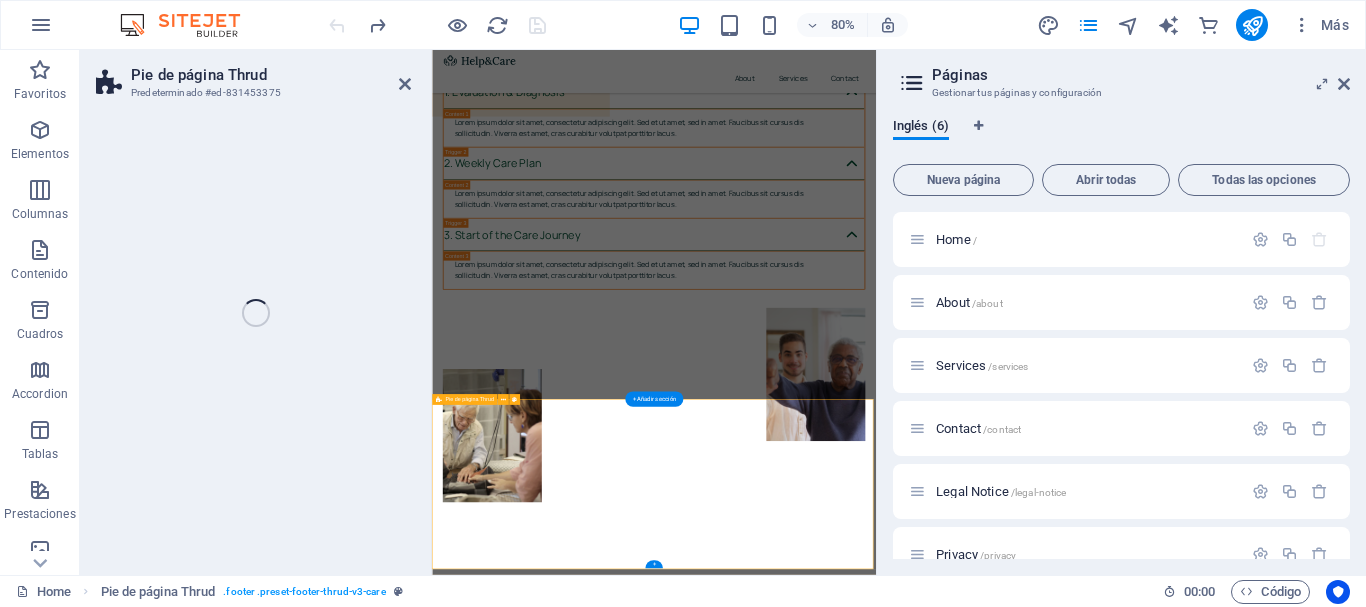 select on "footer" 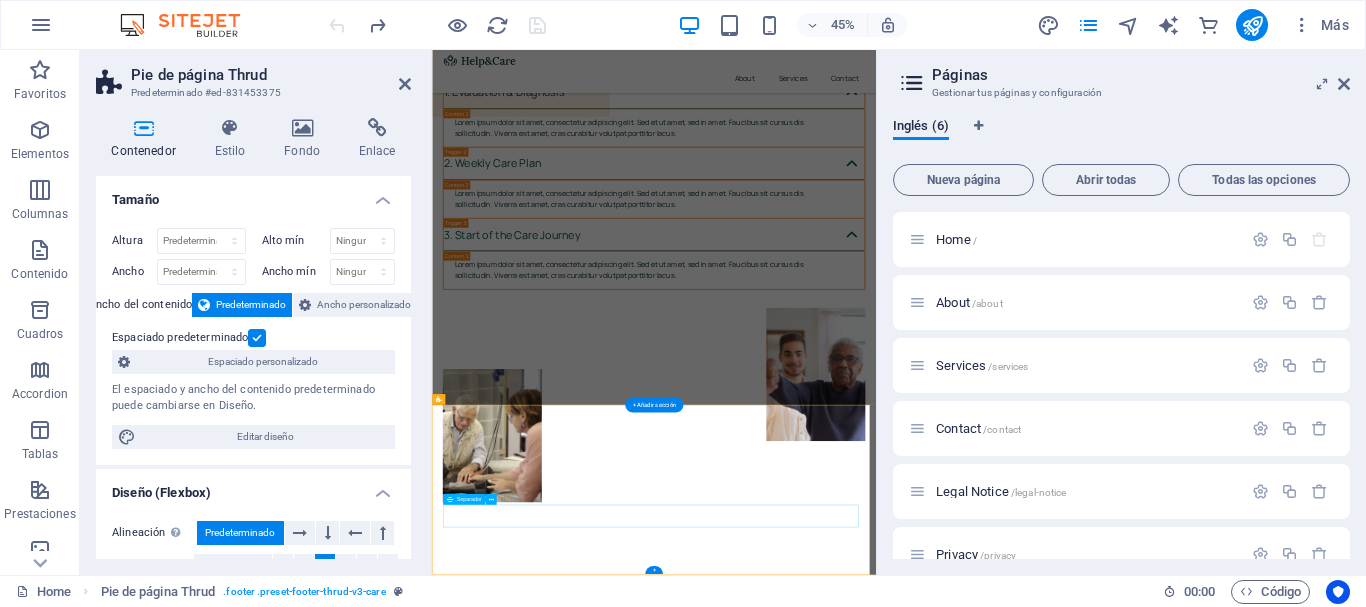 scroll, scrollTop: 7242, scrollLeft: 0, axis: vertical 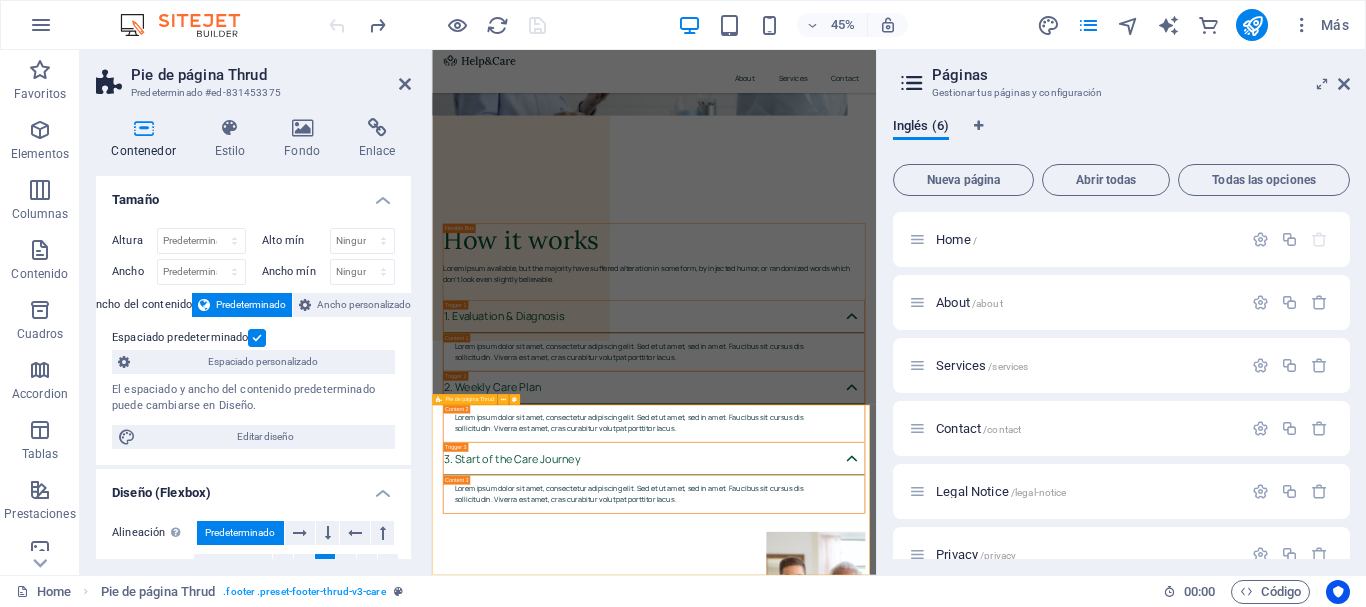click on "It is a long established fact that a reader will be distracted by the readable content of a page when looking at its layout Home About Services Contact
2024  jardinesdeltiempo.cl . All Rights Reserved. Privacy Policy   Legal Notice" at bounding box center [925, 8043] 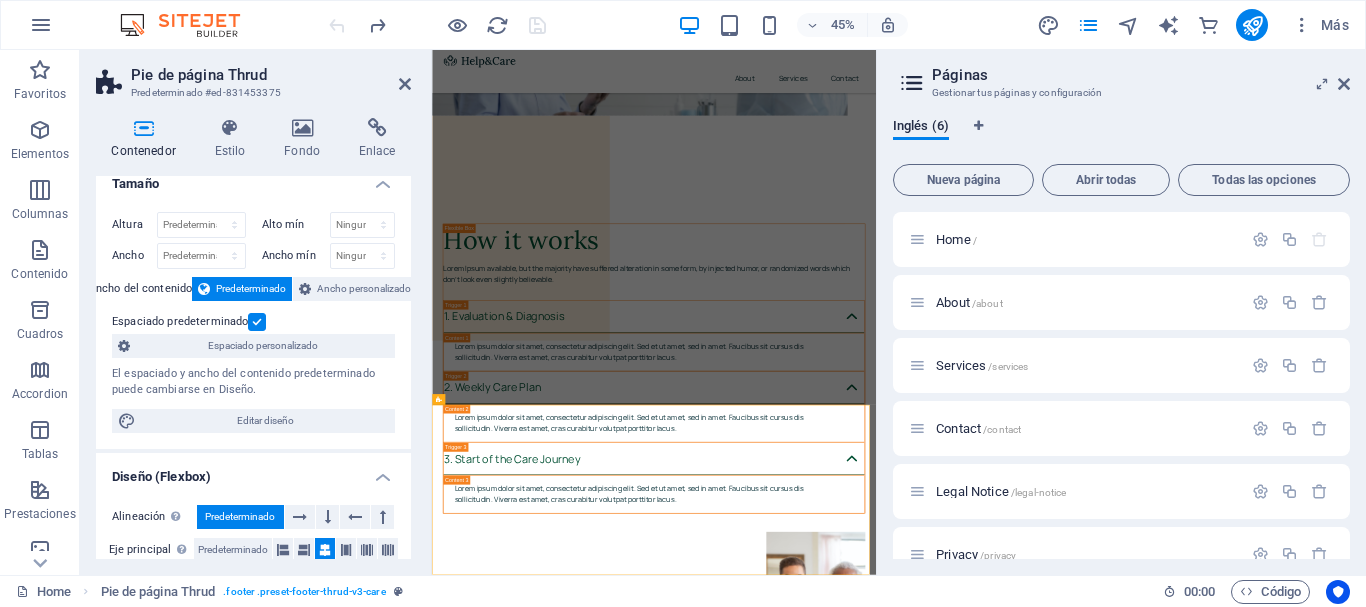 scroll, scrollTop: 0, scrollLeft: 0, axis: both 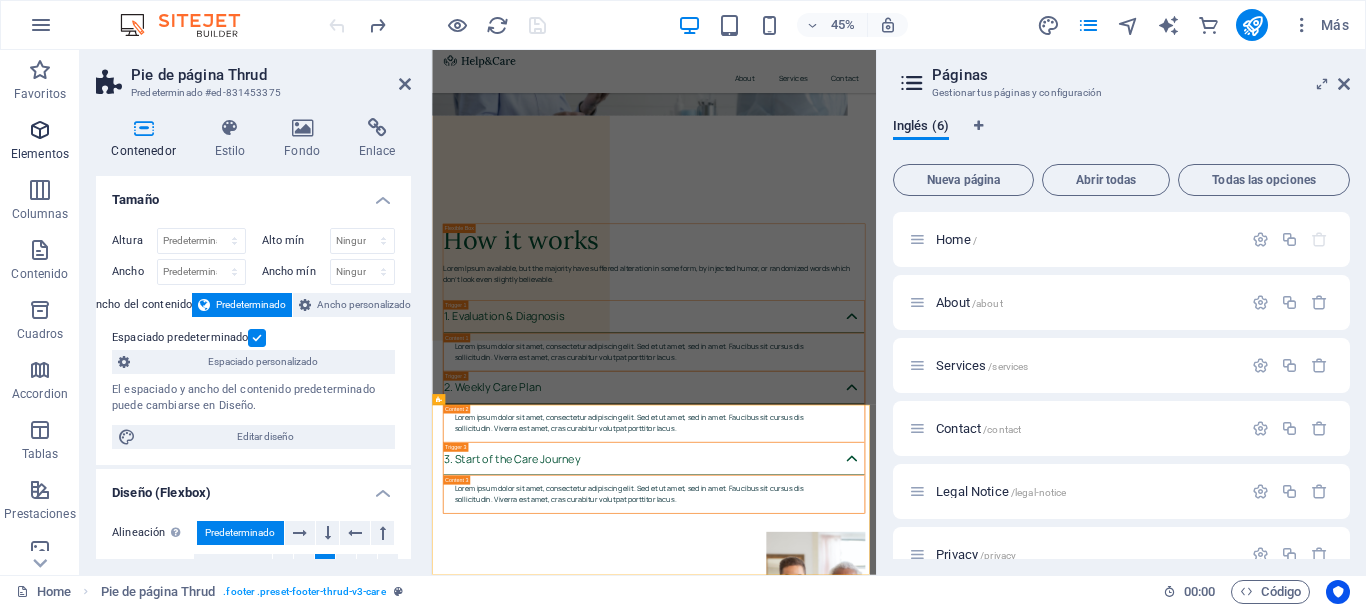 click at bounding box center [40, 130] 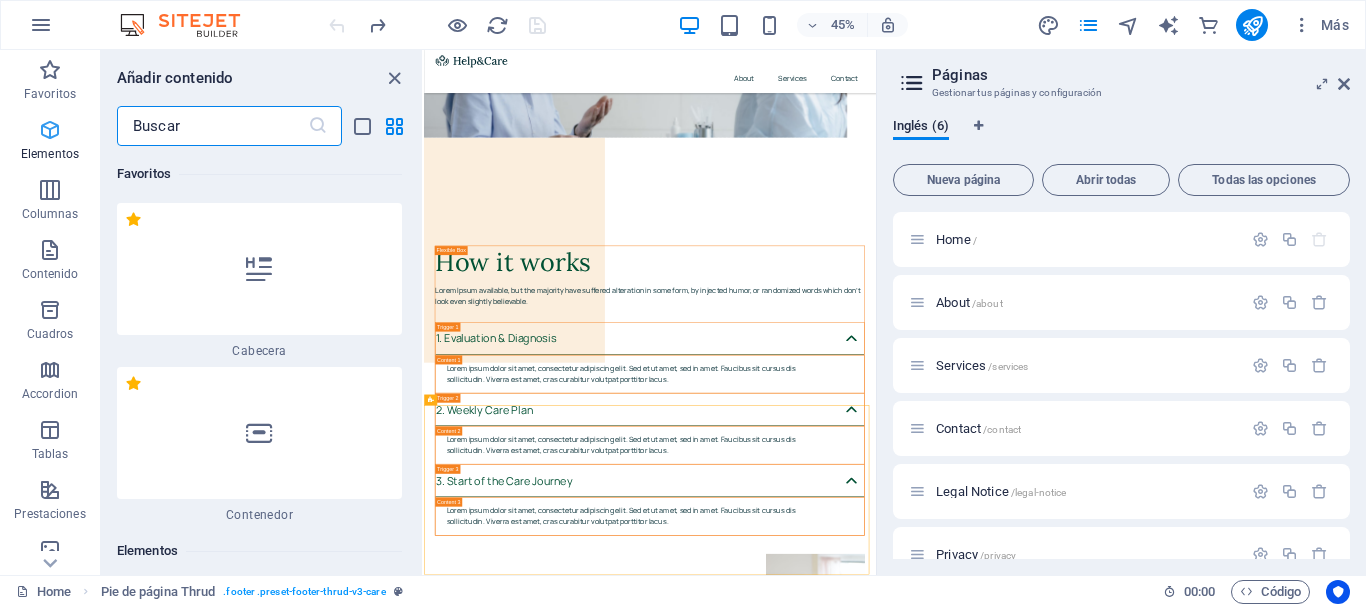 scroll, scrollTop: 7231, scrollLeft: 0, axis: vertical 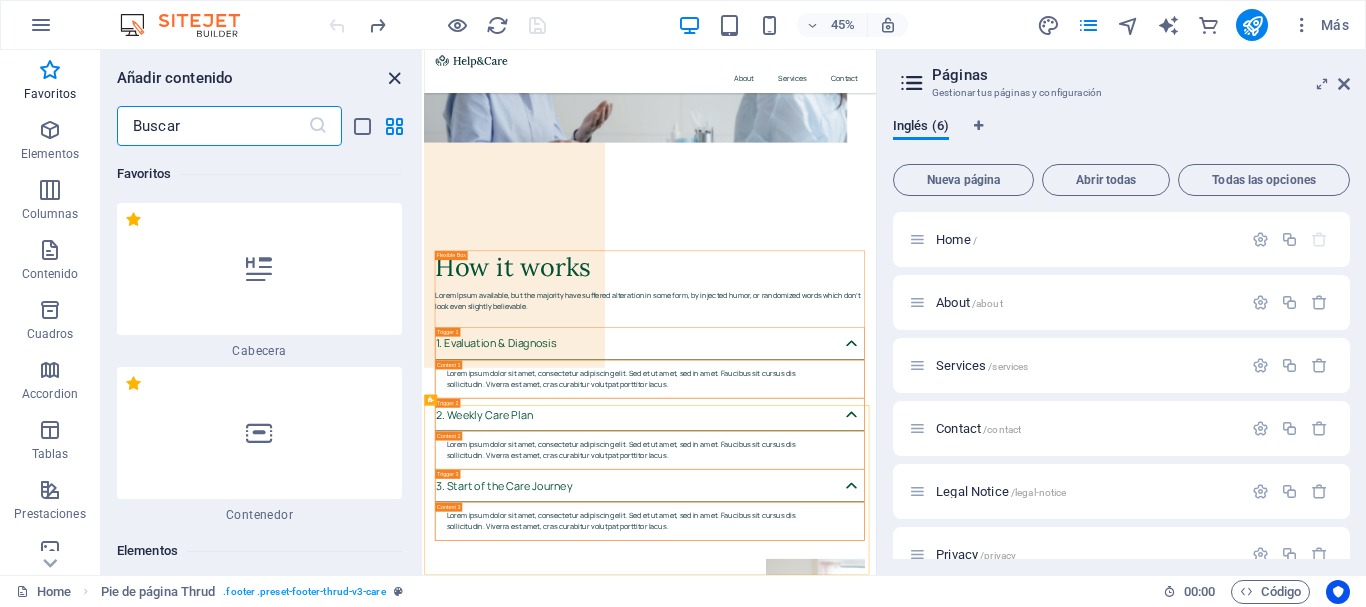 click at bounding box center (394, 78) 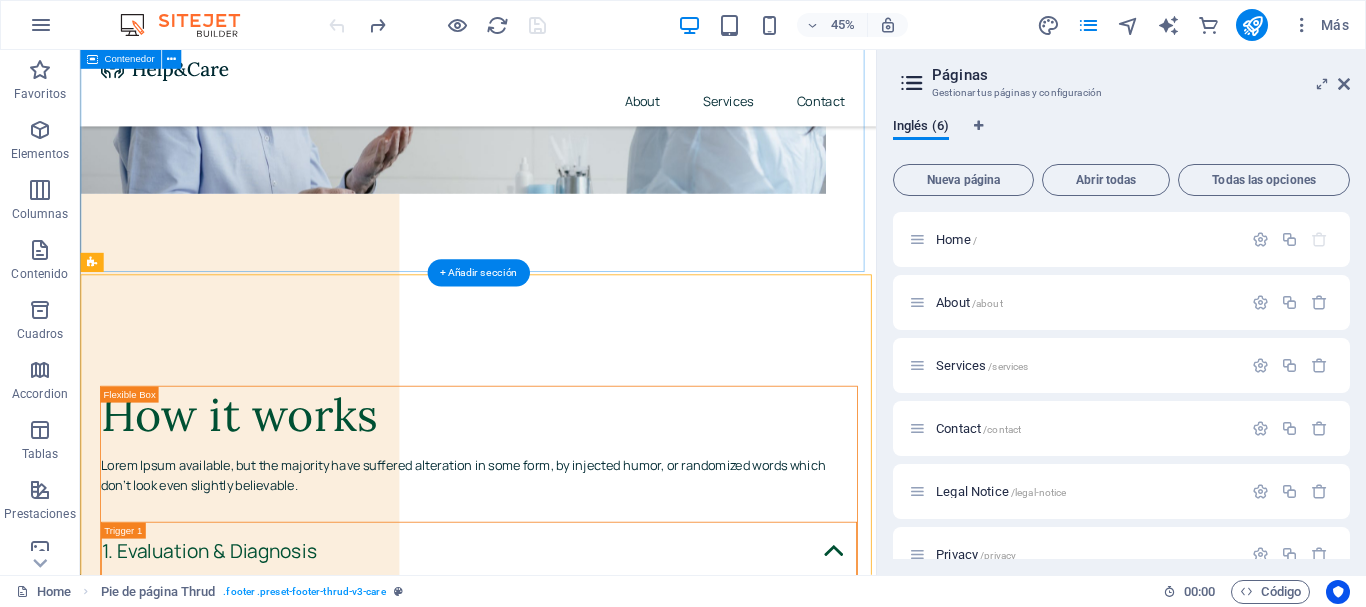 scroll, scrollTop: 7740, scrollLeft: 0, axis: vertical 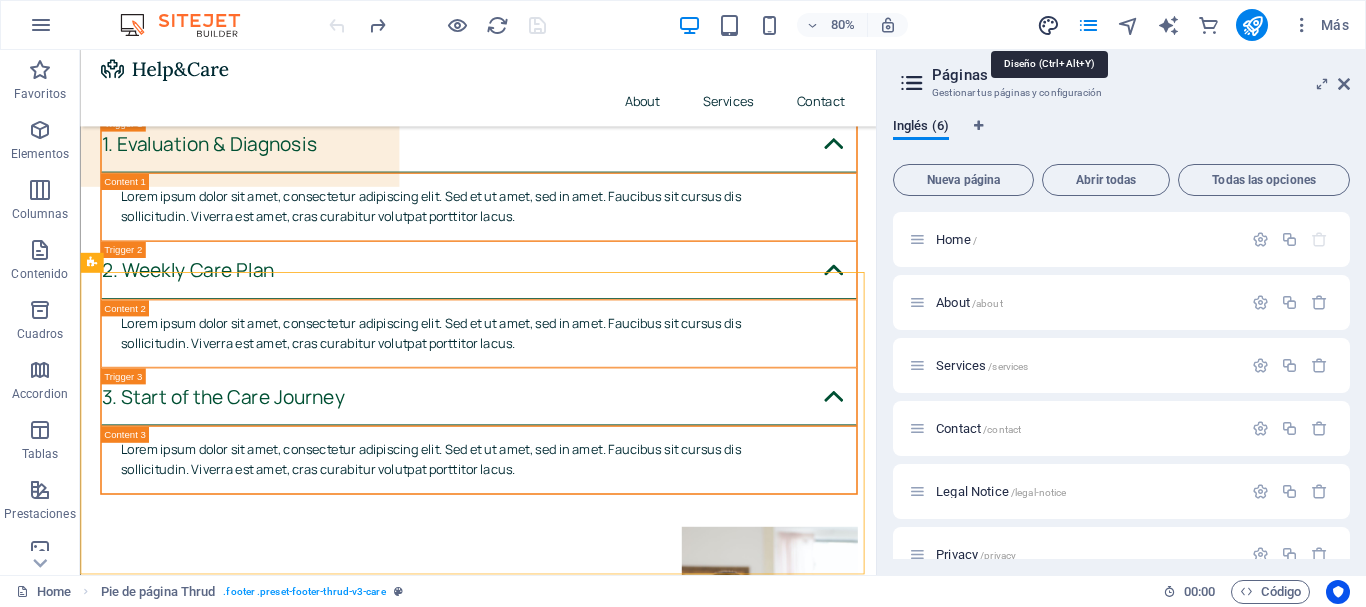 click at bounding box center (1048, 25) 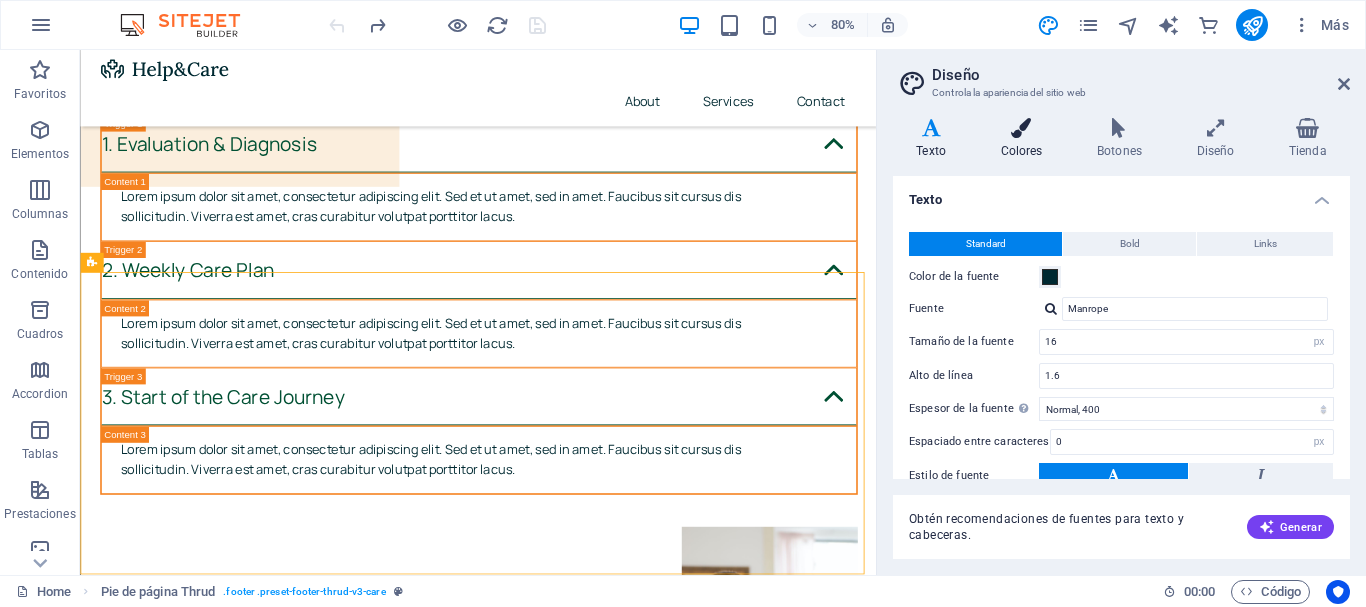 click on "Colores" at bounding box center (1025, 139) 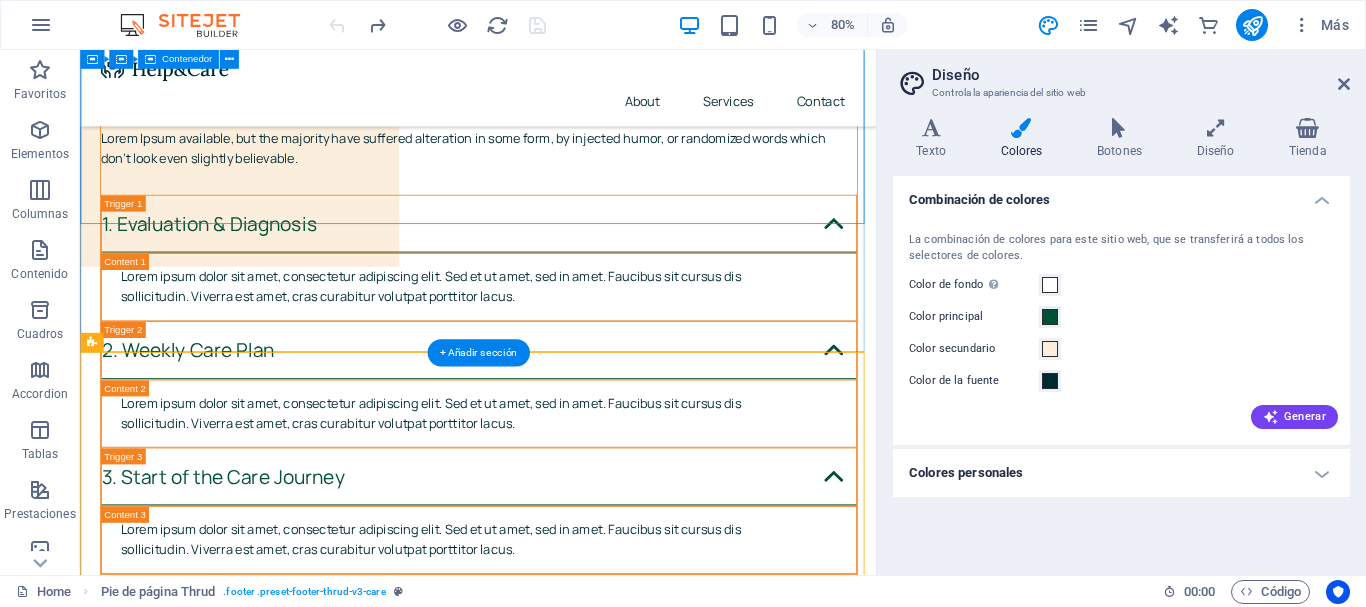 scroll, scrollTop: 7540, scrollLeft: 0, axis: vertical 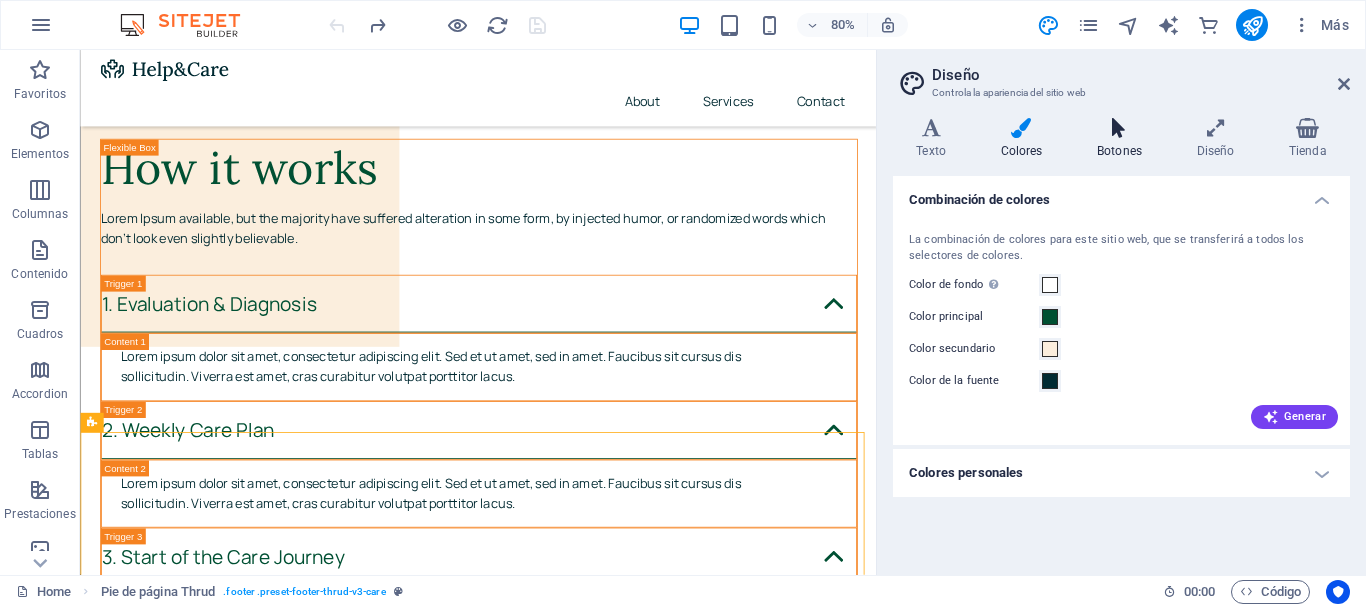 click at bounding box center [1120, 128] 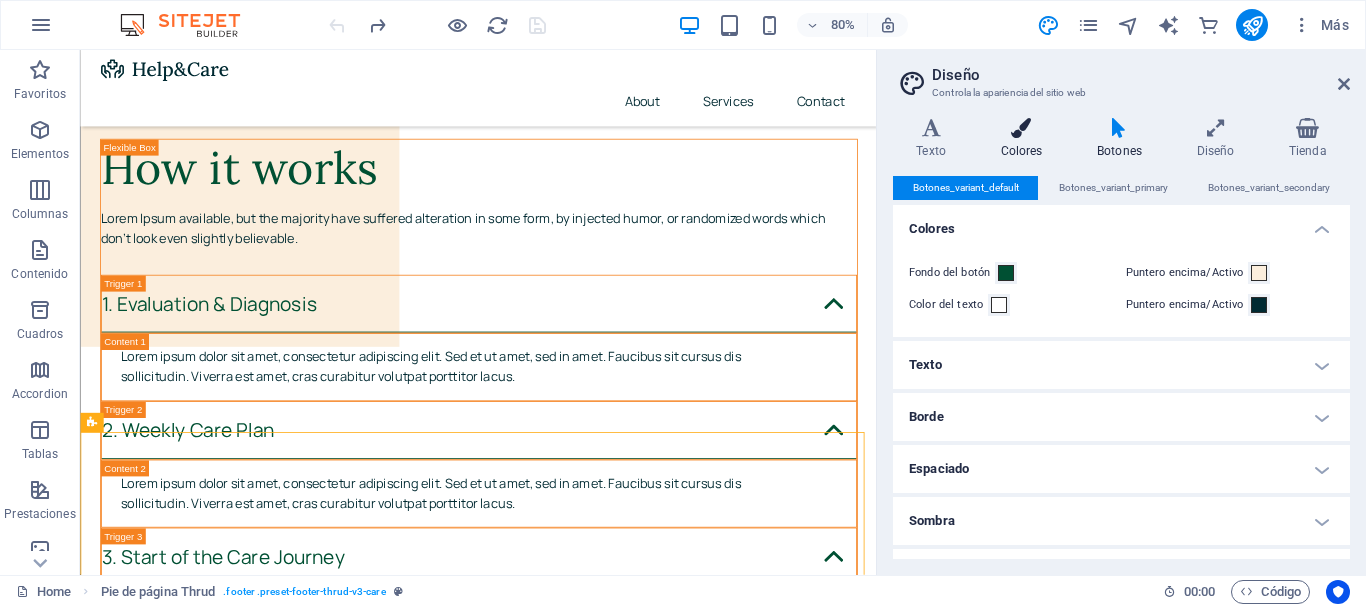 click on "Colores" at bounding box center (1025, 139) 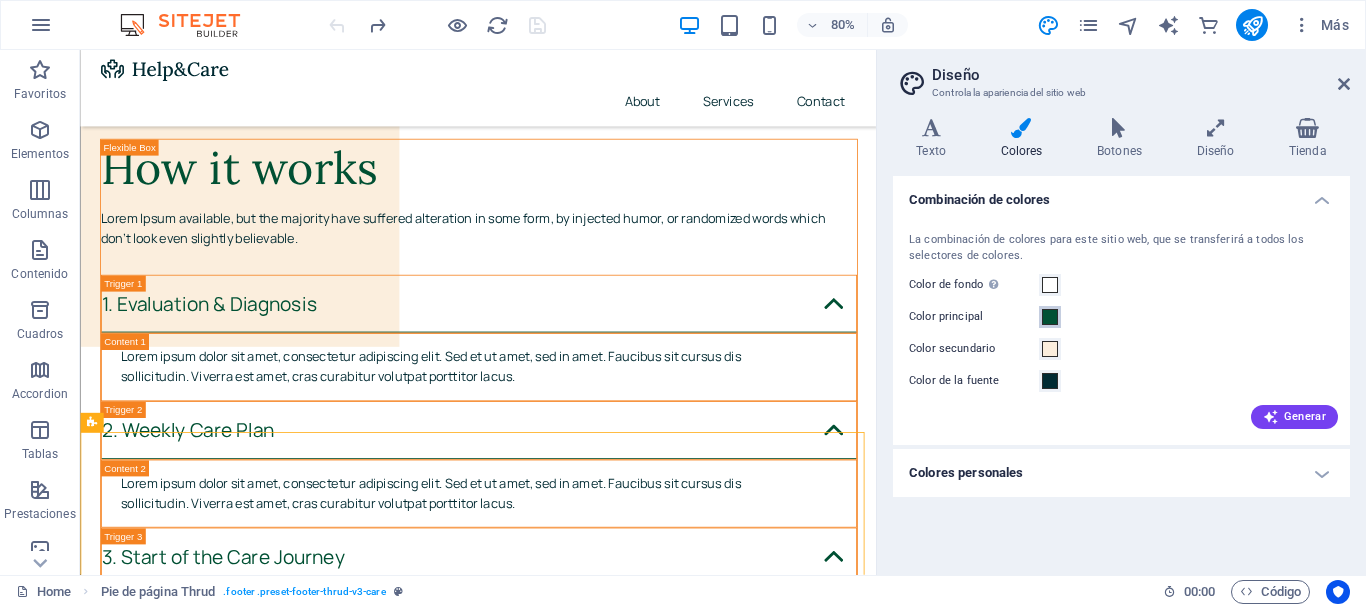 click at bounding box center (1050, 317) 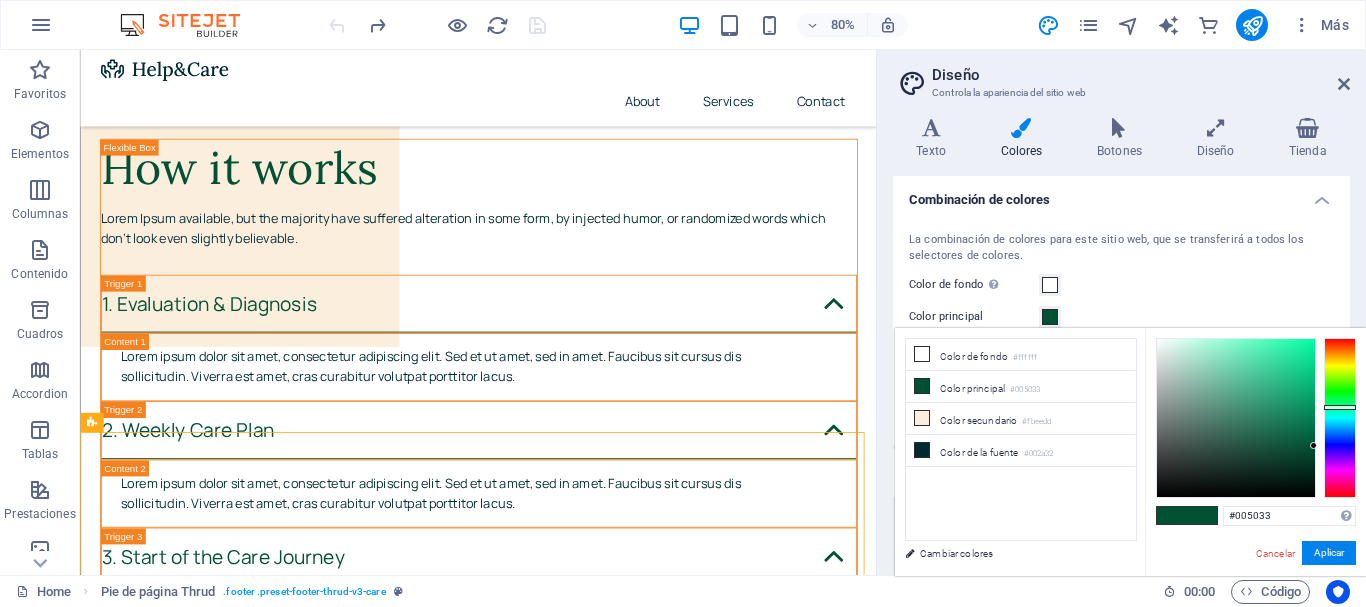 click on "La combinación de colores para este sitio web, que se transferirá a todos los selectores de colores. Color de fondo Solo visible si no se encuentra cubierto por otros fondos. Color principal Color secundario Color de la fuente Generar" at bounding box center (1121, 328) 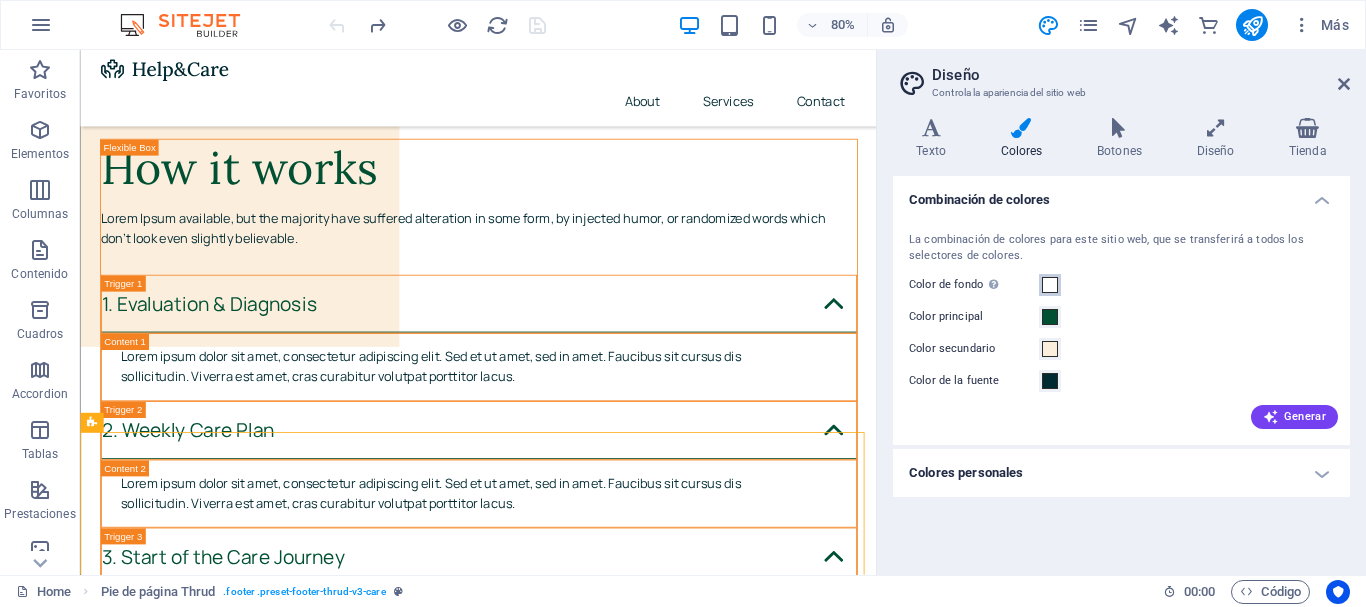 click at bounding box center [1050, 285] 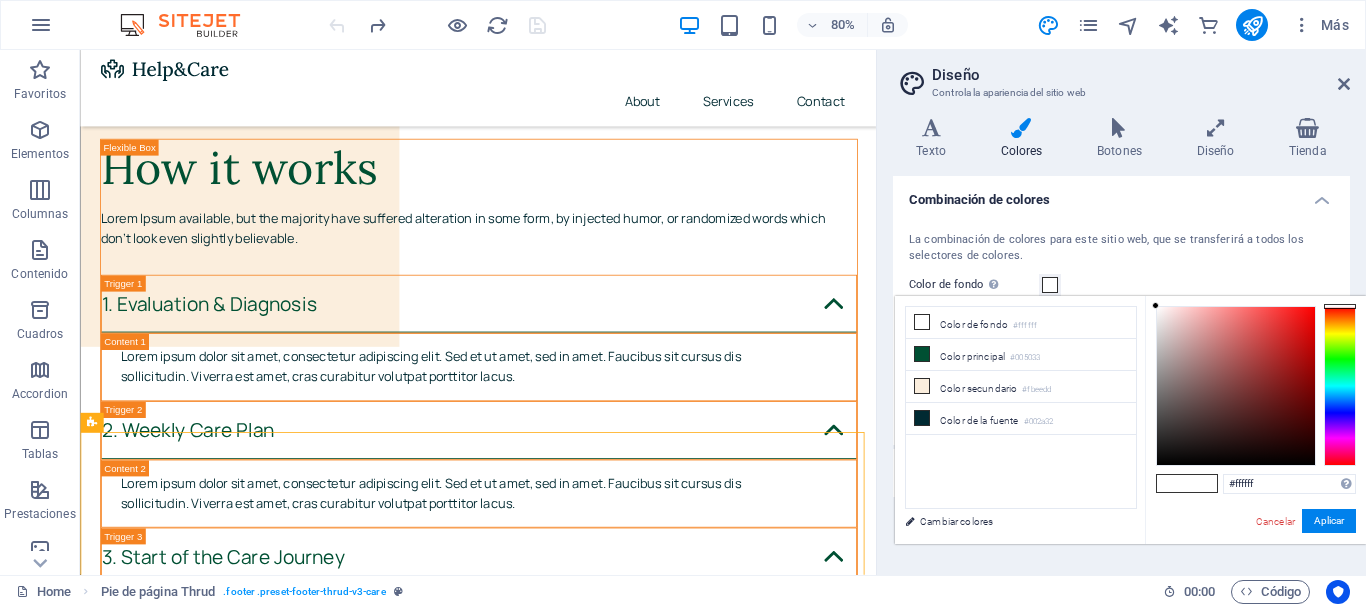 click on "La combinación de colores para este sitio web, que se transferirá a todos los selectores de colores." at bounding box center [1121, 248] 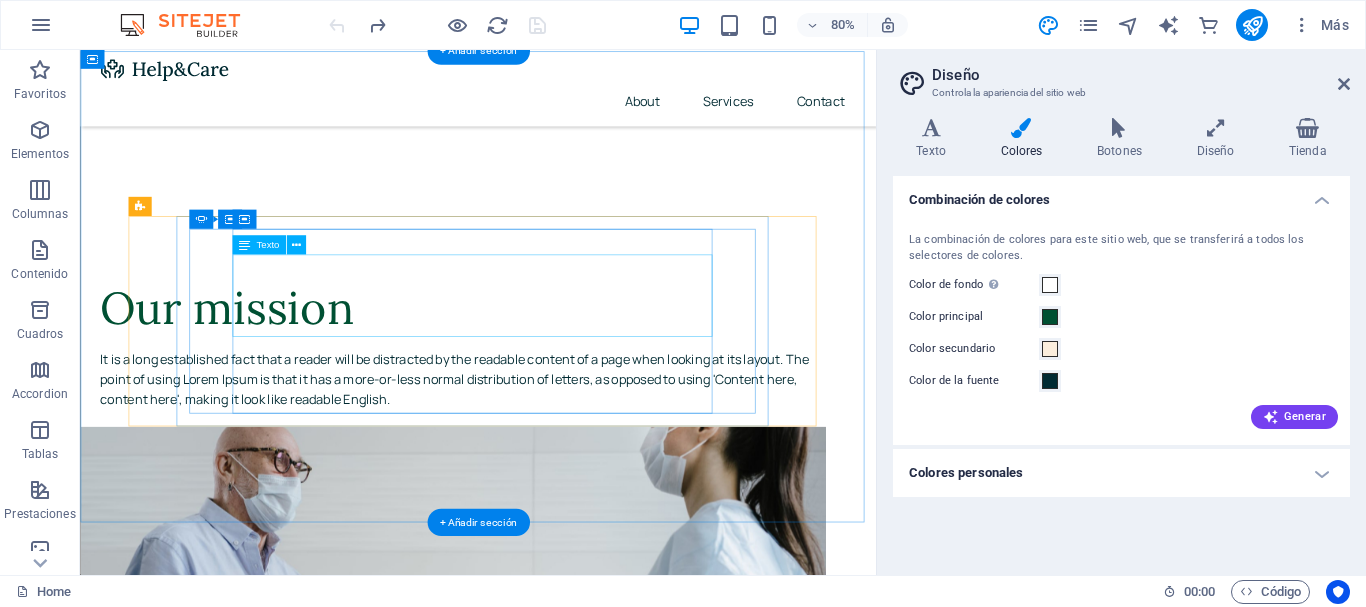 scroll, scrollTop: 6540, scrollLeft: 0, axis: vertical 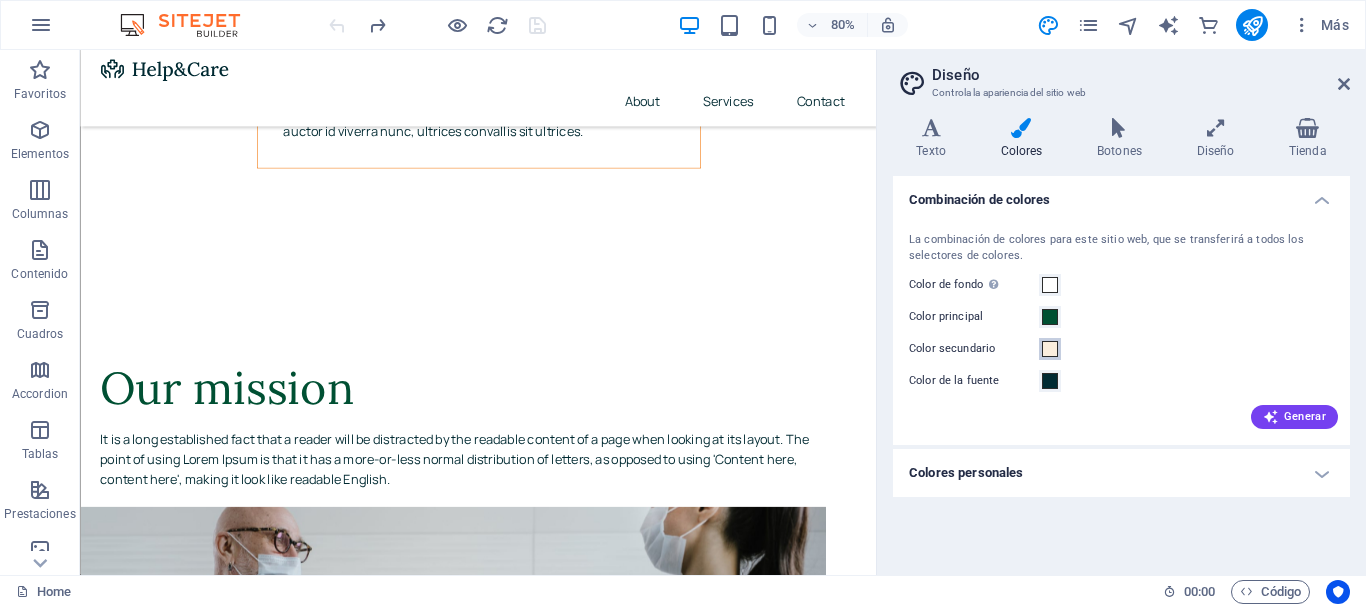 click on "Color secundario" at bounding box center (1050, 349) 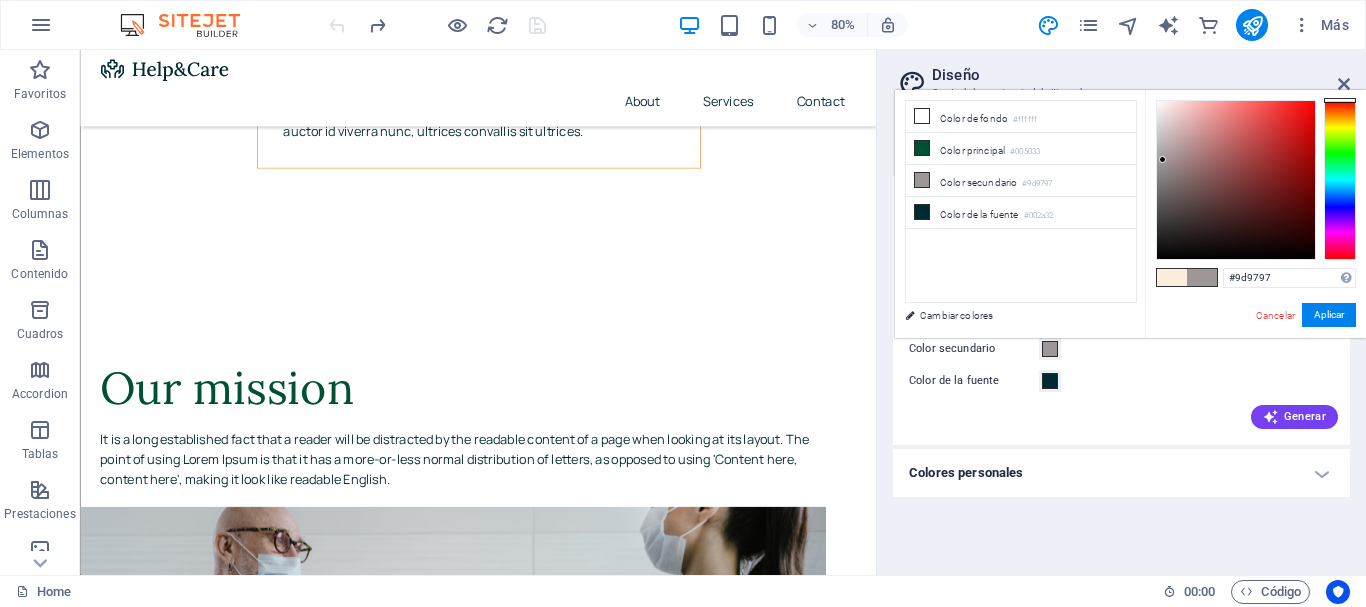 drag, startPoint x: 1175, startPoint y: 98, endPoint x: 1163, endPoint y: 160, distance: 63.15061 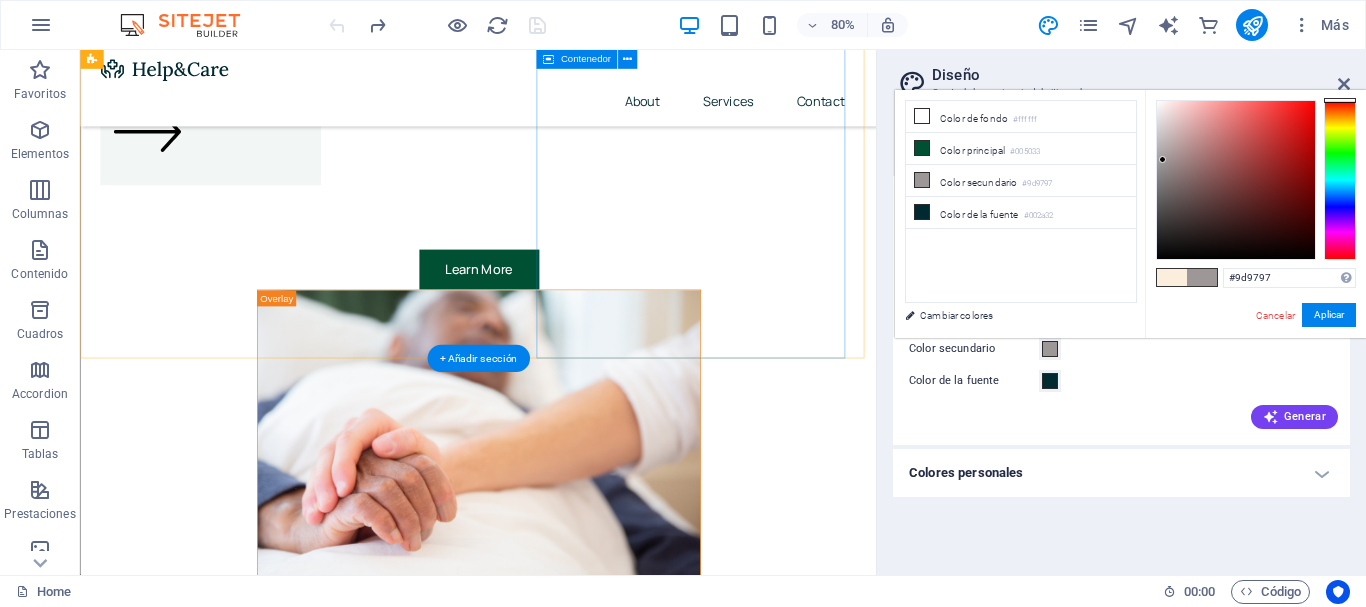 scroll, scrollTop: 4540, scrollLeft: 0, axis: vertical 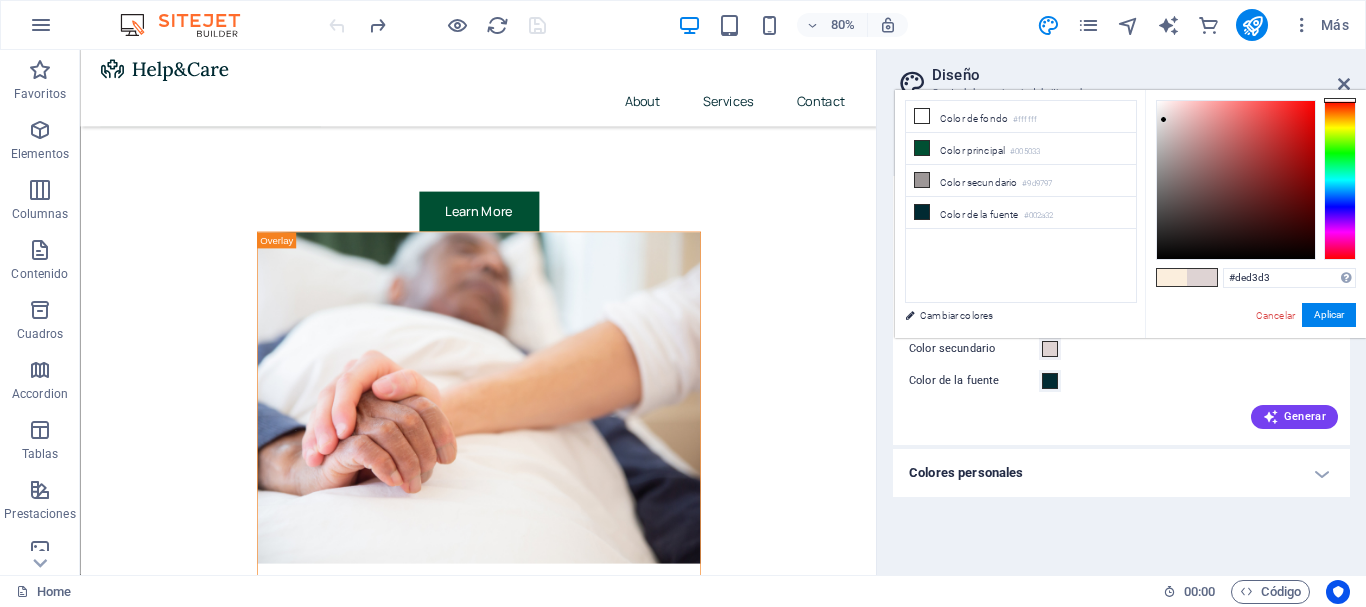 drag, startPoint x: 1163, startPoint y: 158, endPoint x: 1164, endPoint y: 120, distance: 38.013157 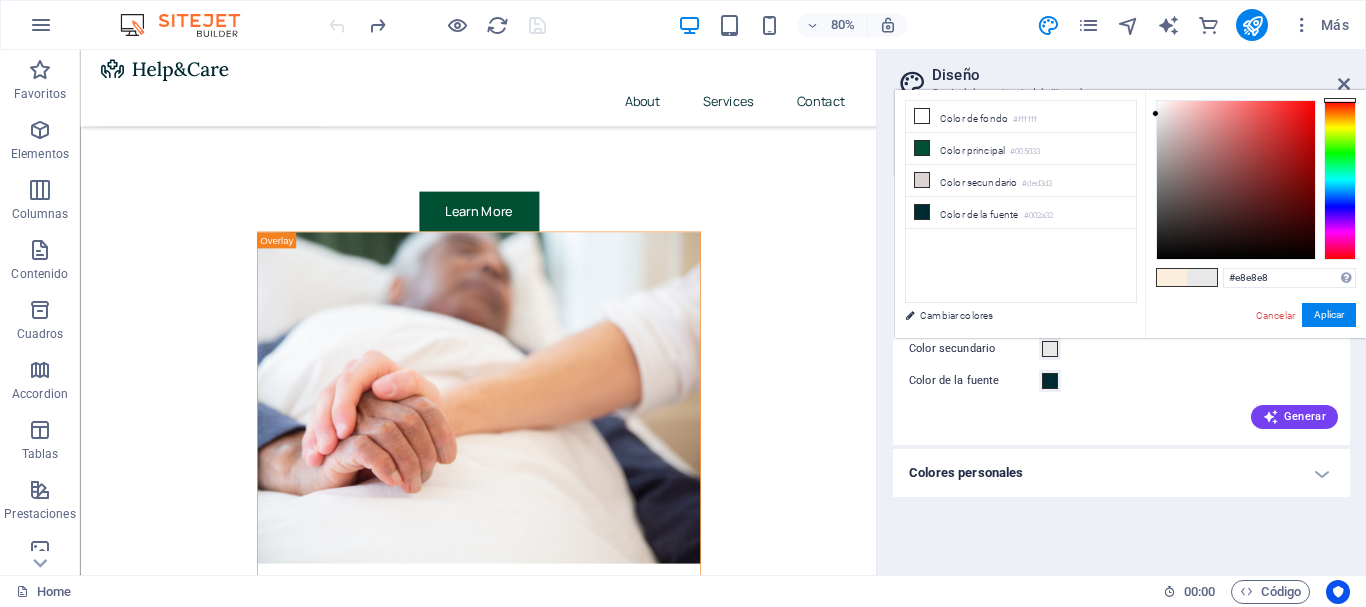 drag, startPoint x: 1164, startPoint y: 120, endPoint x: 1152, endPoint y: 114, distance: 13.416408 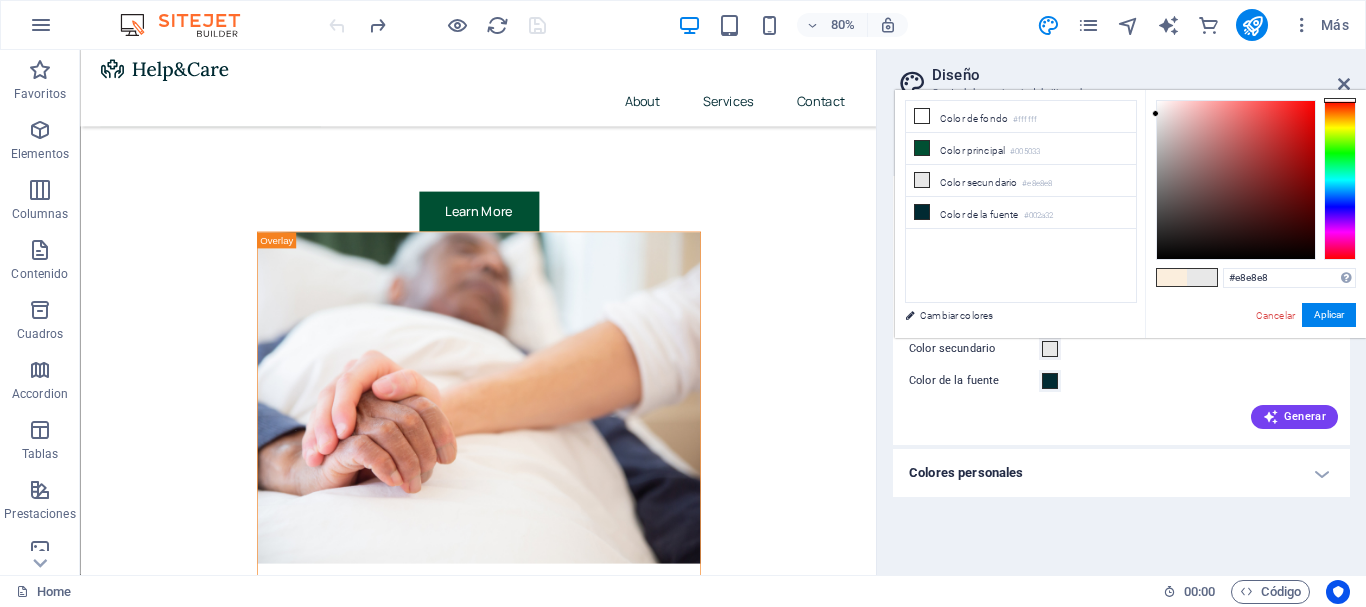 click at bounding box center (1172, 277) 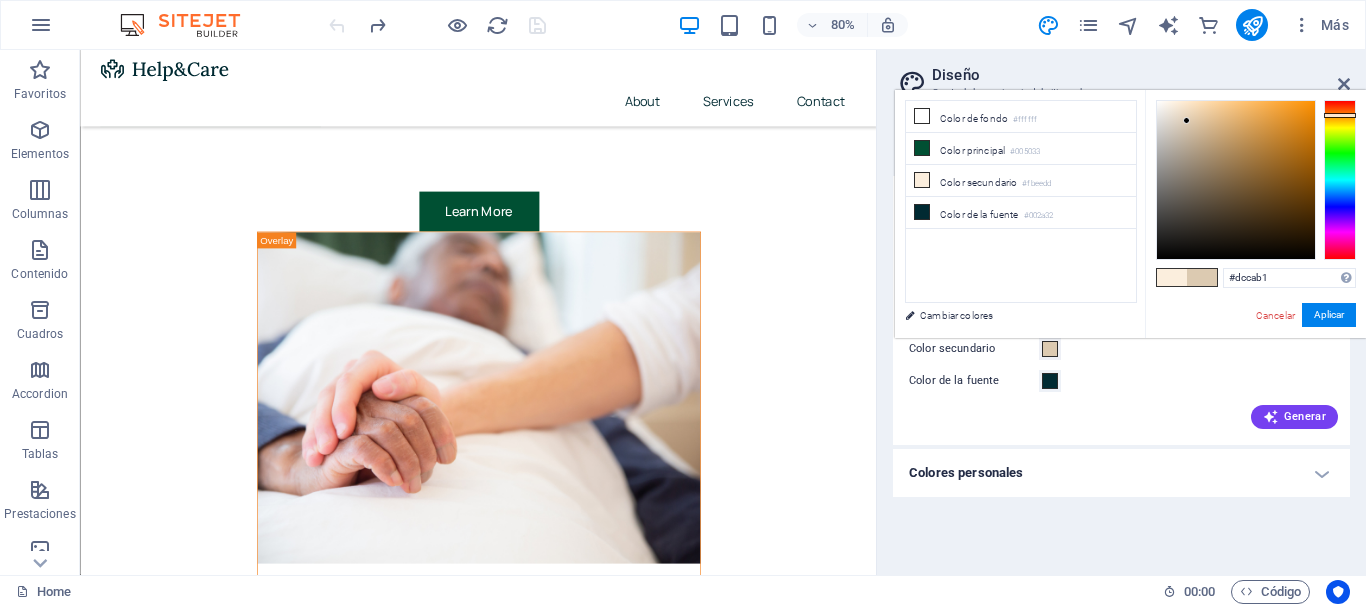 drag, startPoint x: 1177, startPoint y: 103, endPoint x: 1187, endPoint y: 121, distance: 20.59126 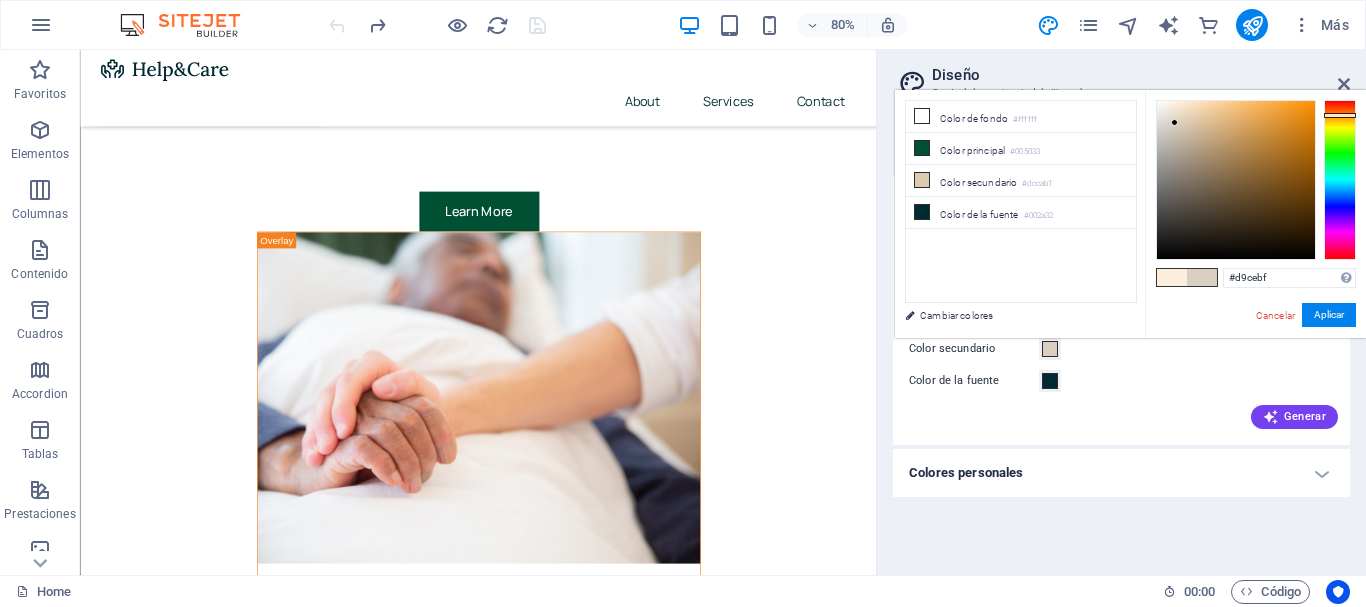 click at bounding box center (1174, 122) 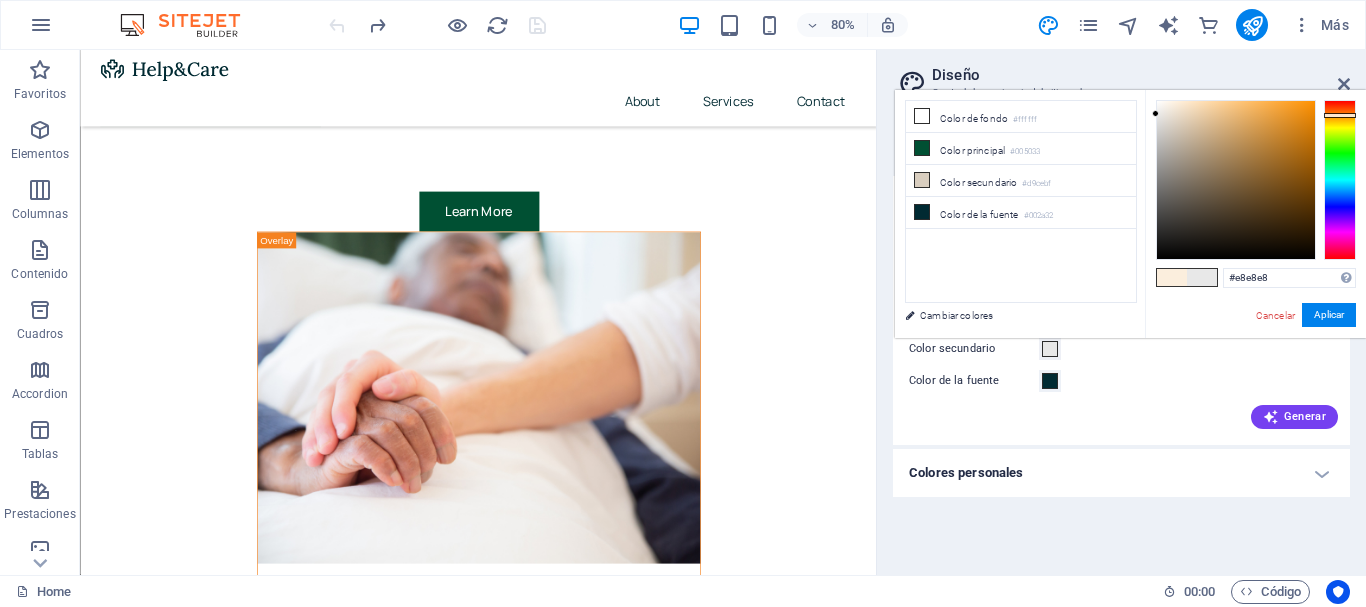 drag, startPoint x: 1172, startPoint y: 120, endPoint x: 1150, endPoint y: 114, distance: 22.803509 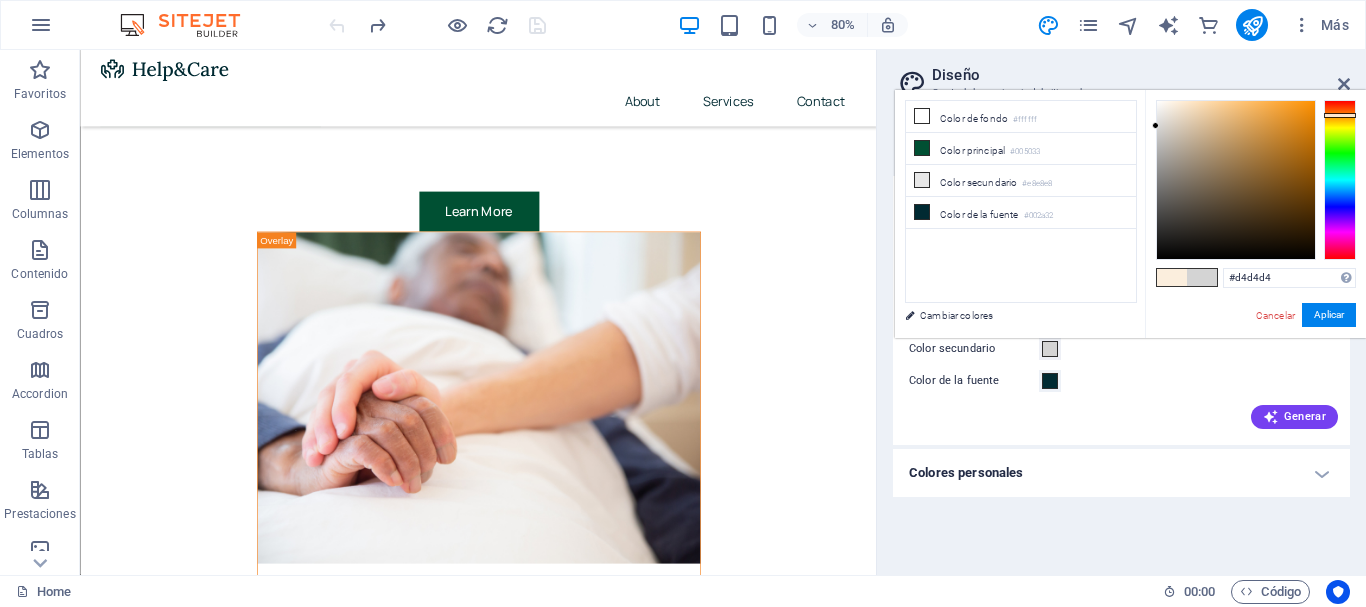 click at bounding box center [1155, 125] 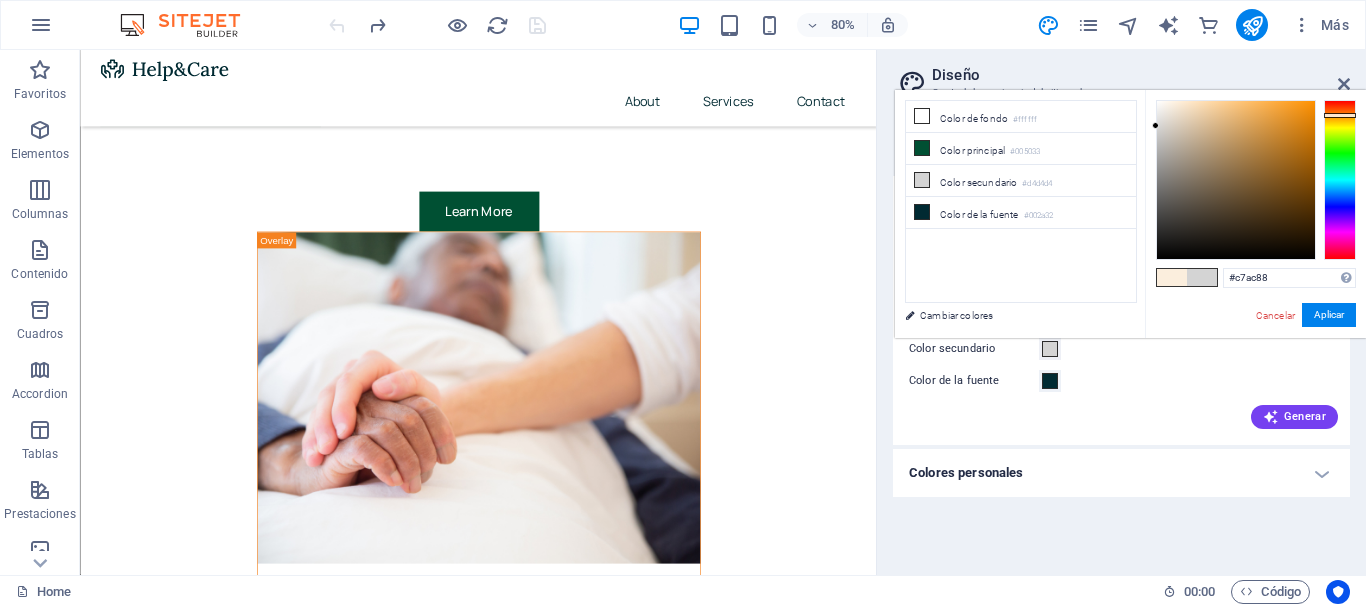 click at bounding box center (1236, 180) 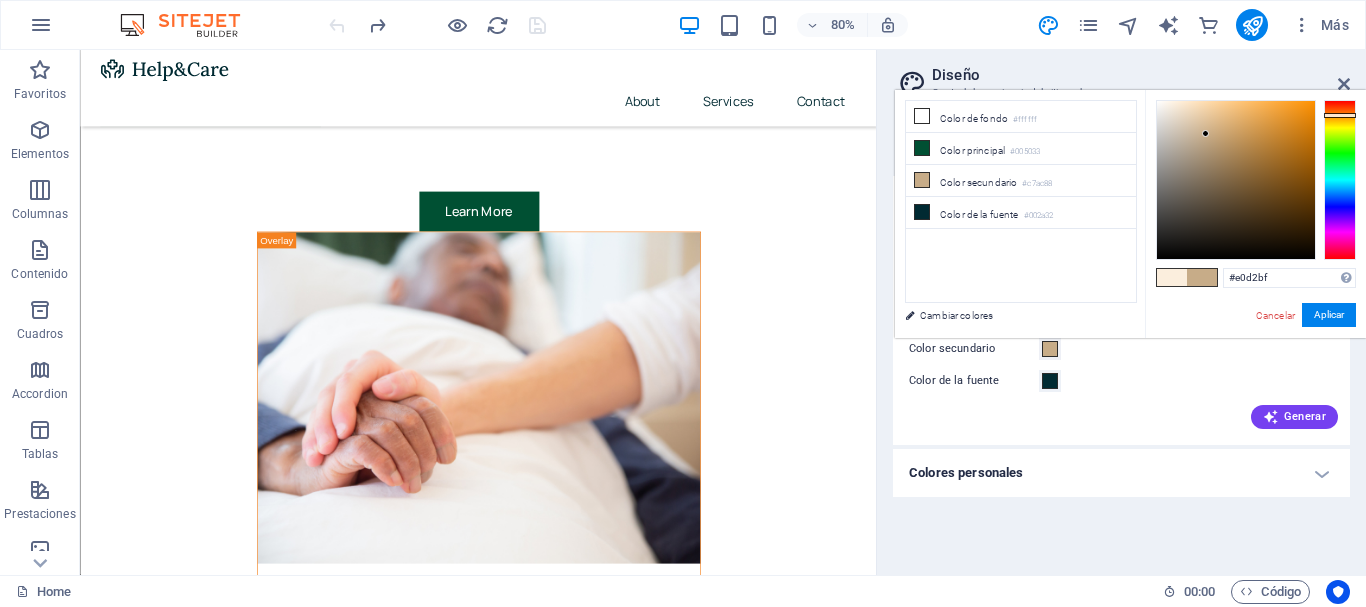 click at bounding box center (1236, 180) 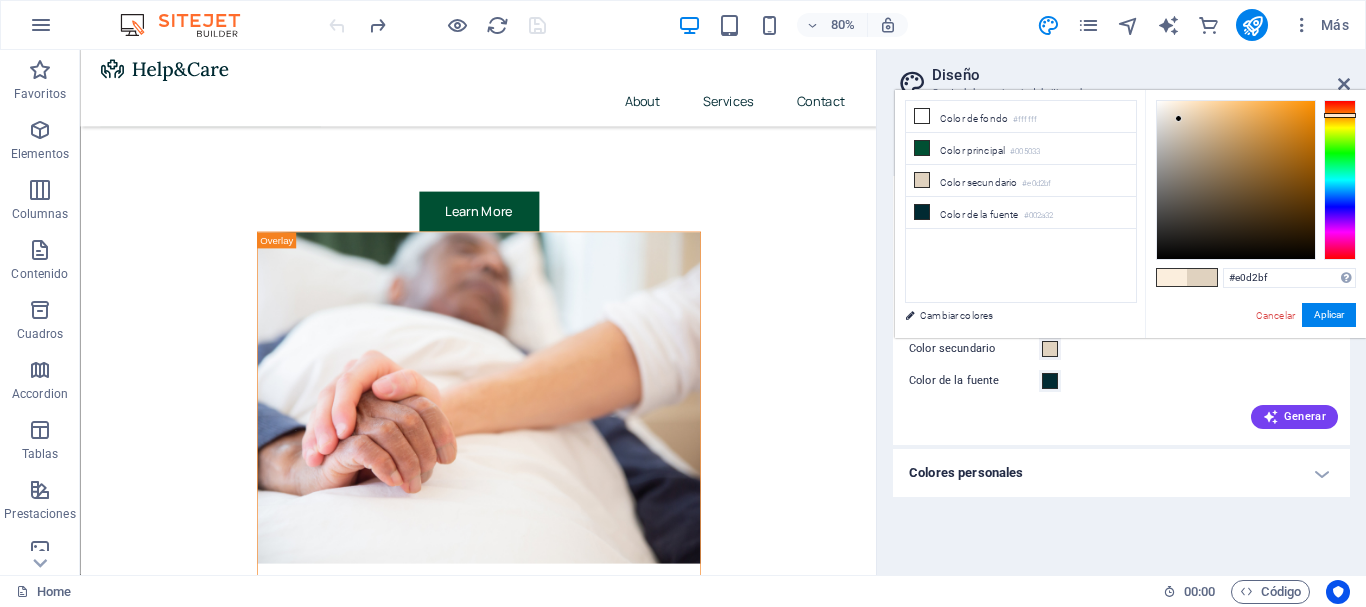 click at bounding box center [1172, 277] 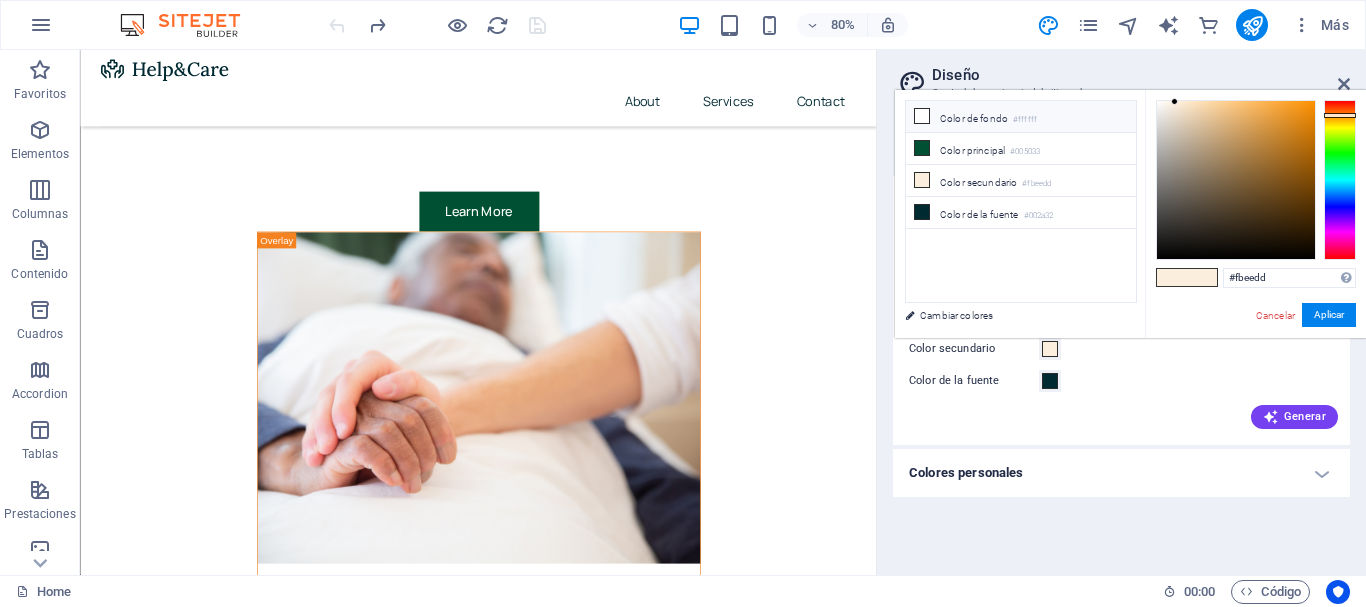 click on "Color de fondo
#ffffff" at bounding box center (1021, 117) 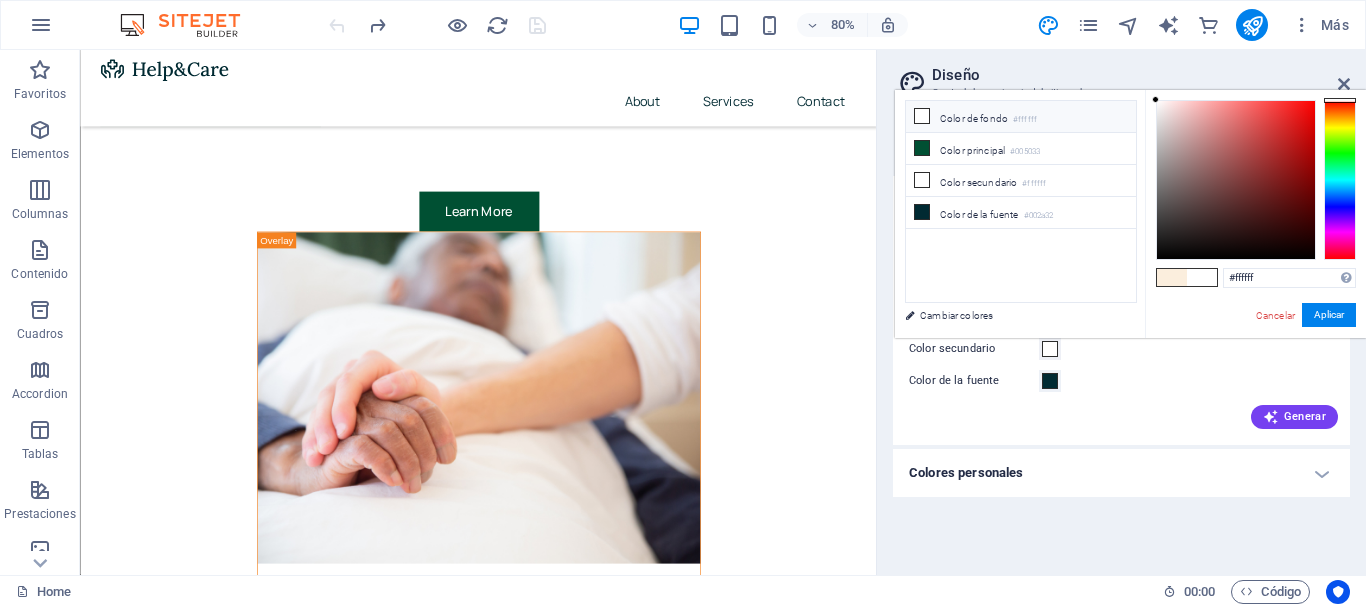 click at bounding box center (922, 116) 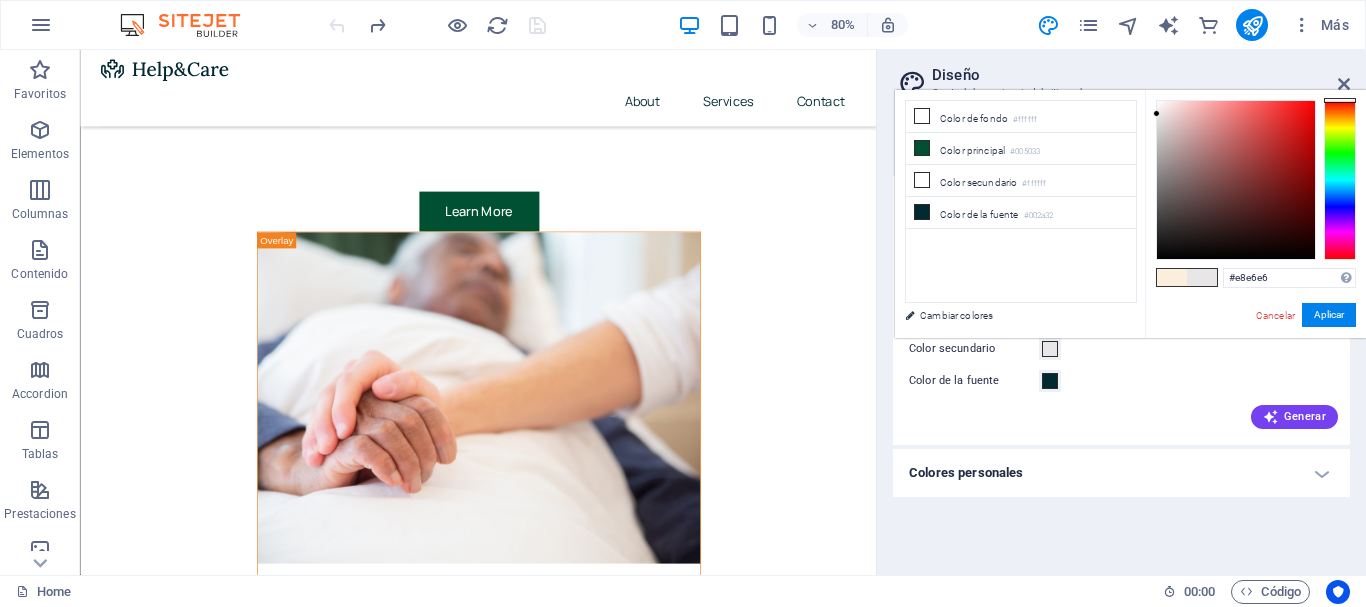 drag, startPoint x: 1156, startPoint y: 100, endPoint x: 1157, endPoint y: 114, distance: 14.035668 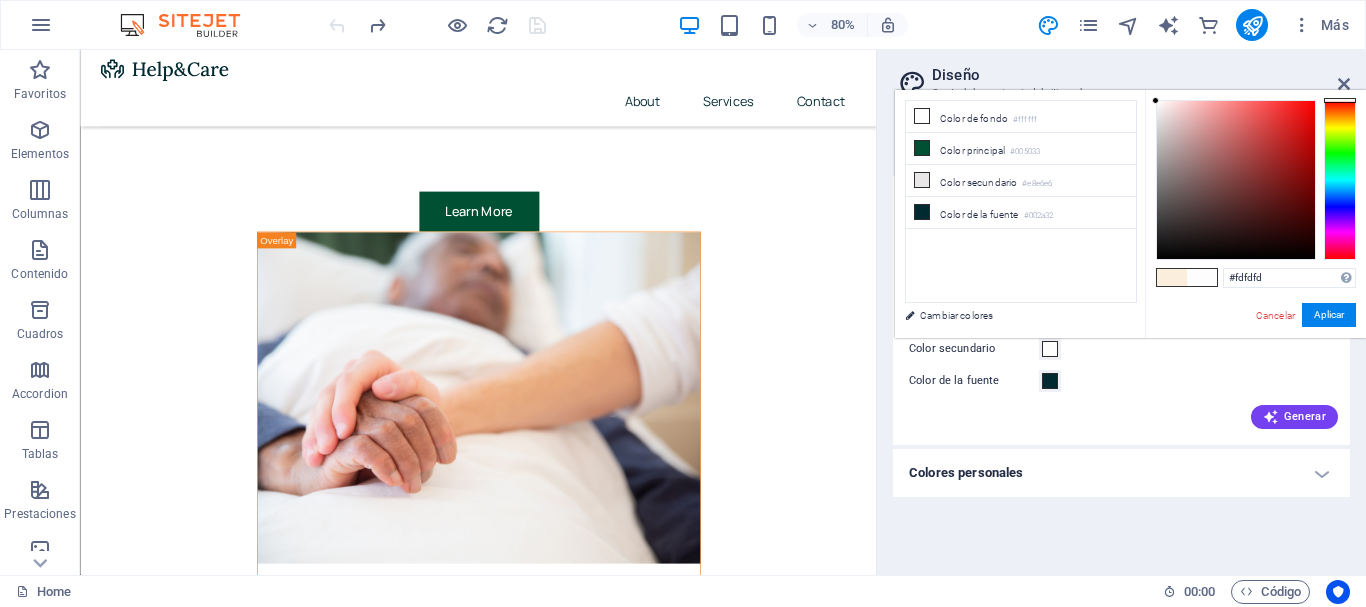 drag, startPoint x: 1156, startPoint y: 112, endPoint x: 1149, endPoint y: 101, distance: 13.038404 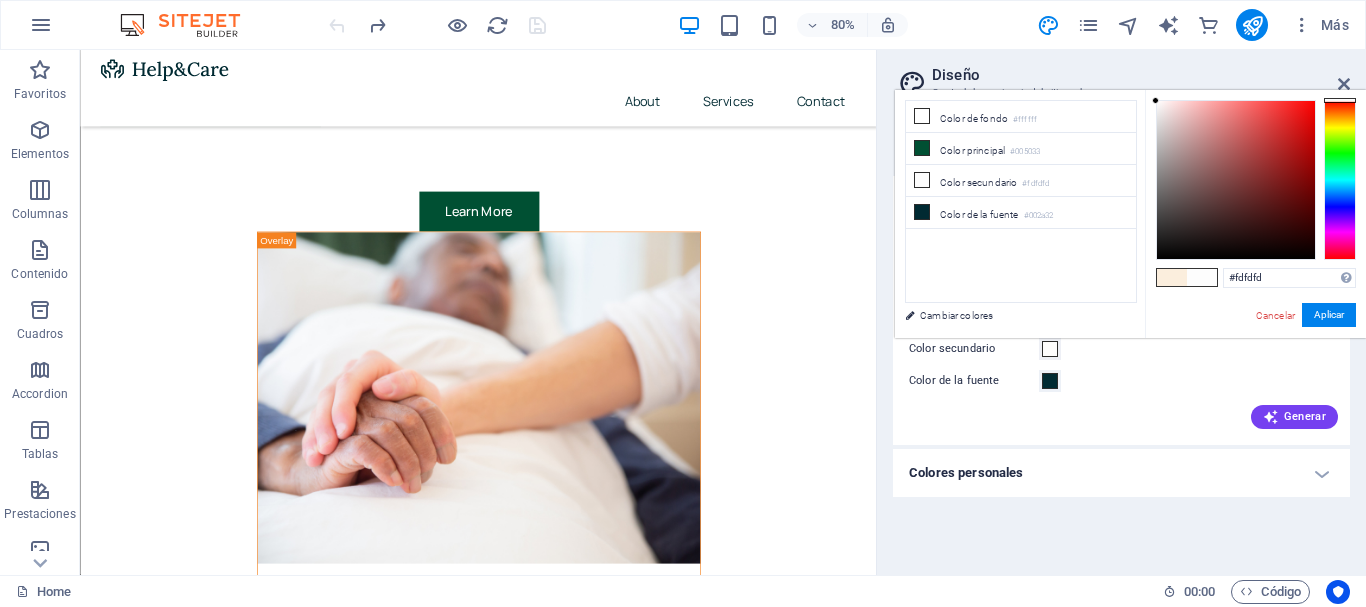 click at bounding box center [1172, 277] 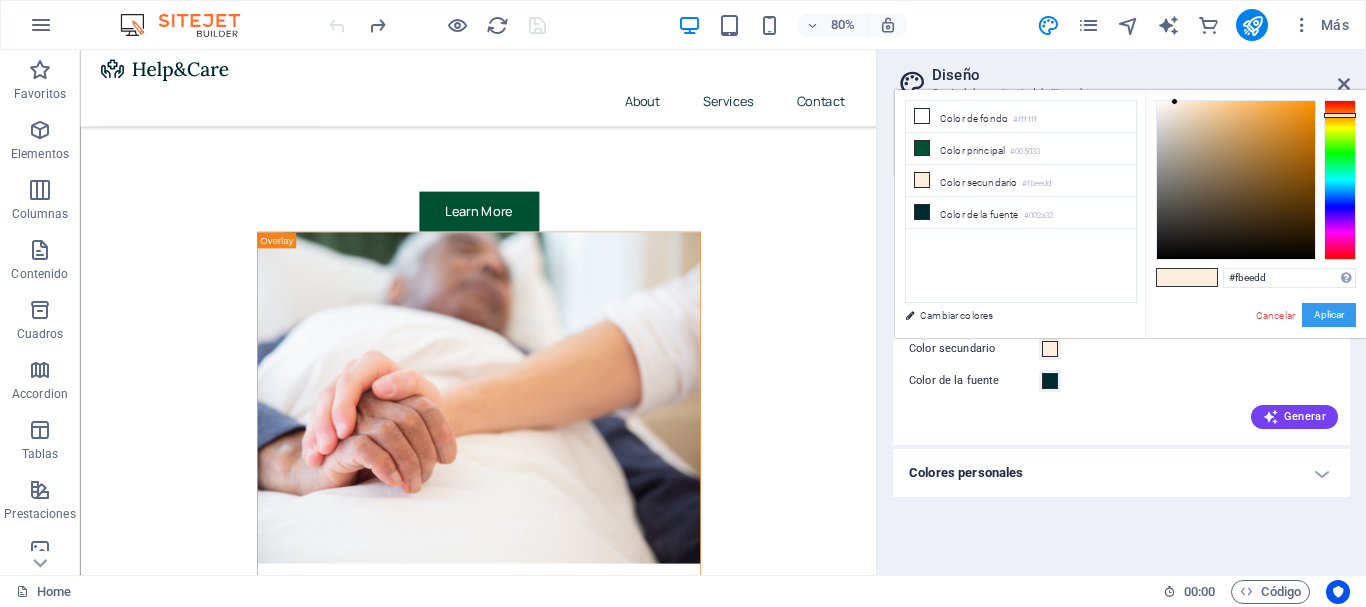 click on "Aplicar" at bounding box center [1329, 315] 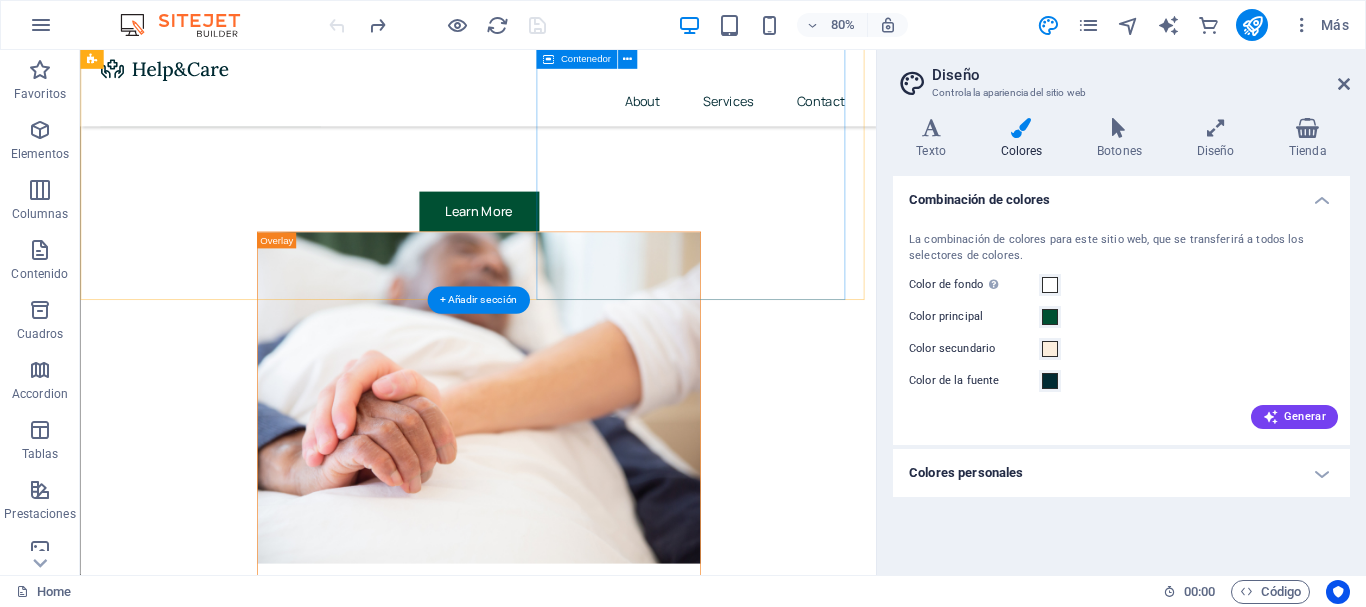scroll, scrollTop: 3940, scrollLeft: 0, axis: vertical 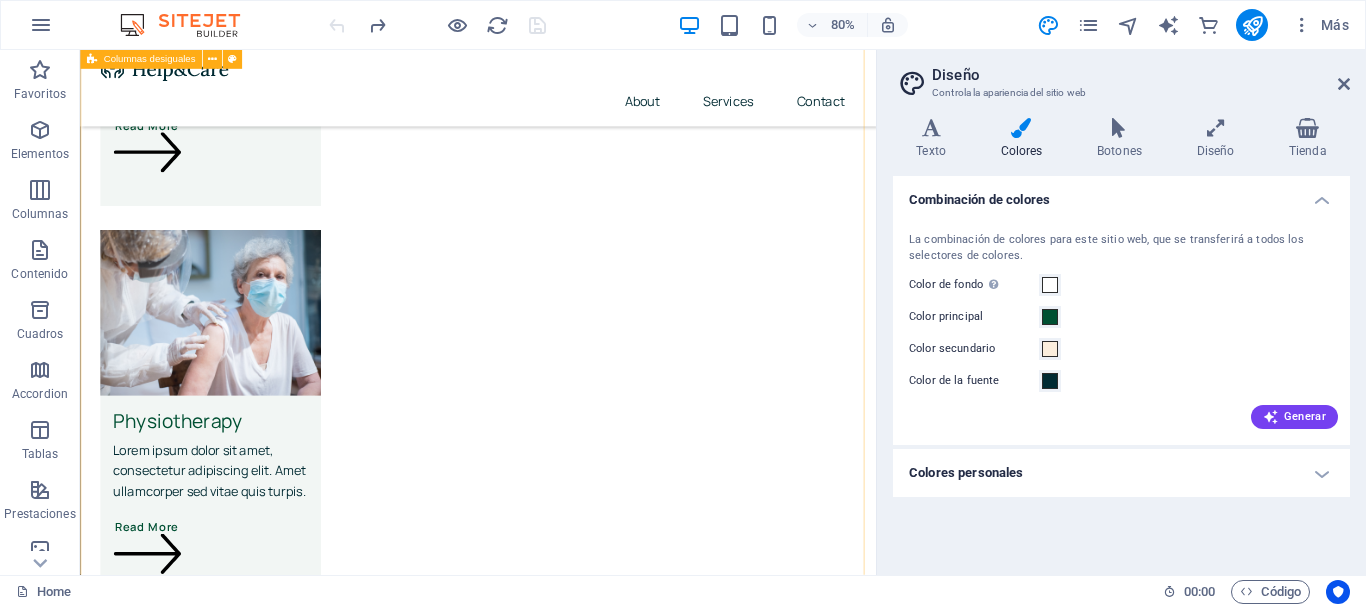 click on "How it works Lorem Ipsum available, but the majority have suffered alteration in some form, by injected humor, or randomized words which don't look even slightly believable. 1. Evaluation & Diagnosis Lorem ipsum dolor sit amet, consectetur adipiscing elit. Sed et ut amet, sed in amet. Faucibus sit cursus dis sollicitudin. Viverra est amet, cras curabitur volutpat porttitor lacus. 2. Weekly Care Plan Lorem ipsum dolor sit amet, consectetur adipiscing elit. Sed et ut amet, sed in amet. Faucibus sit cursus dis sollicitudin. Viverra est amet, cras curabitur volutpat porttitor lacus. 3. Start of the Care Journey Lorem ipsum dolor sit amet, consectetur adipiscing elit. Sed et ut amet, sed in amet. Faucibus sit cursus dis sollicitudin. Viverra est amet, cras curabitur volutpat porttitor lacus." at bounding box center (577, 4319) 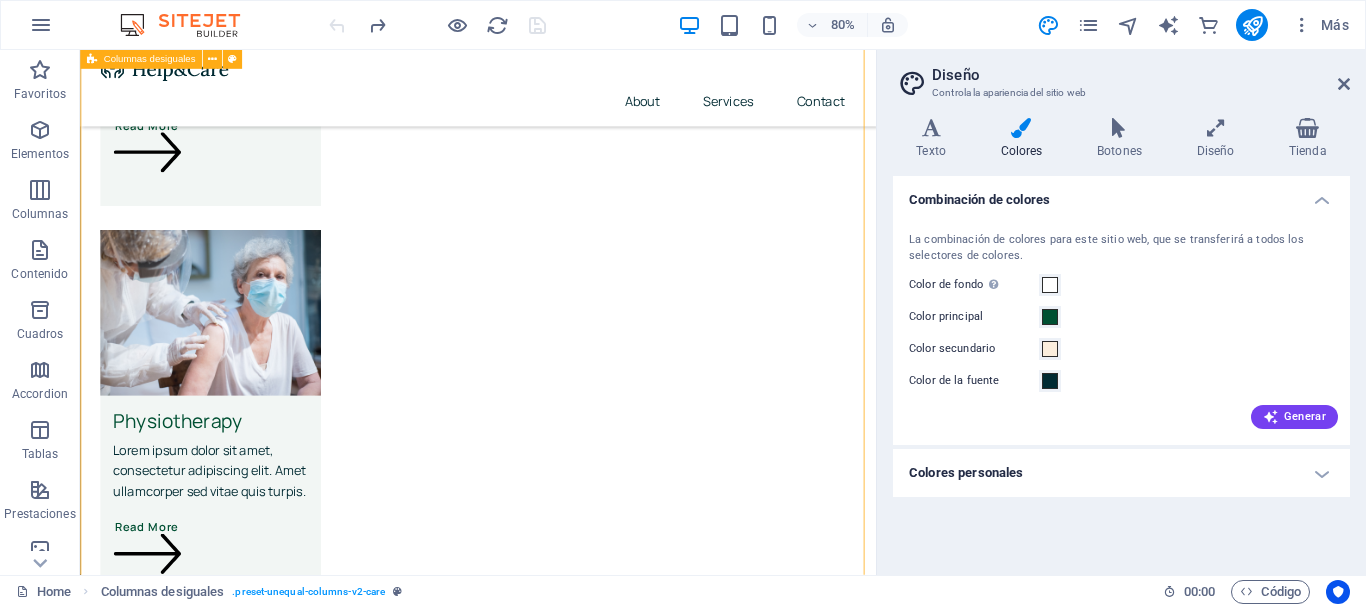 click on "How it works Lorem Ipsum available, but the majority have suffered alteration in some form, by injected humor, or randomized words which don't look even slightly believable. 1. Evaluation & Diagnosis Lorem ipsum dolor sit amet, consectetur adipiscing elit. Sed et ut amet, sed in amet. Faucibus sit cursus dis sollicitudin. Viverra est amet, cras curabitur volutpat porttitor lacus. 2. Weekly Care Plan Lorem ipsum dolor sit amet, consectetur adipiscing elit. Sed et ut amet, sed in amet. Faucibus sit cursus dis sollicitudin. Viverra est amet, cras curabitur volutpat porttitor lacus. 3. Start of the Care Journey Lorem ipsum dolor sit amet, consectetur adipiscing elit. Sed et ut amet, sed in amet. Faucibus sit cursus dis sollicitudin. Viverra est amet, cras curabitur volutpat porttitor lacus." at bounding box center [577, 4319] 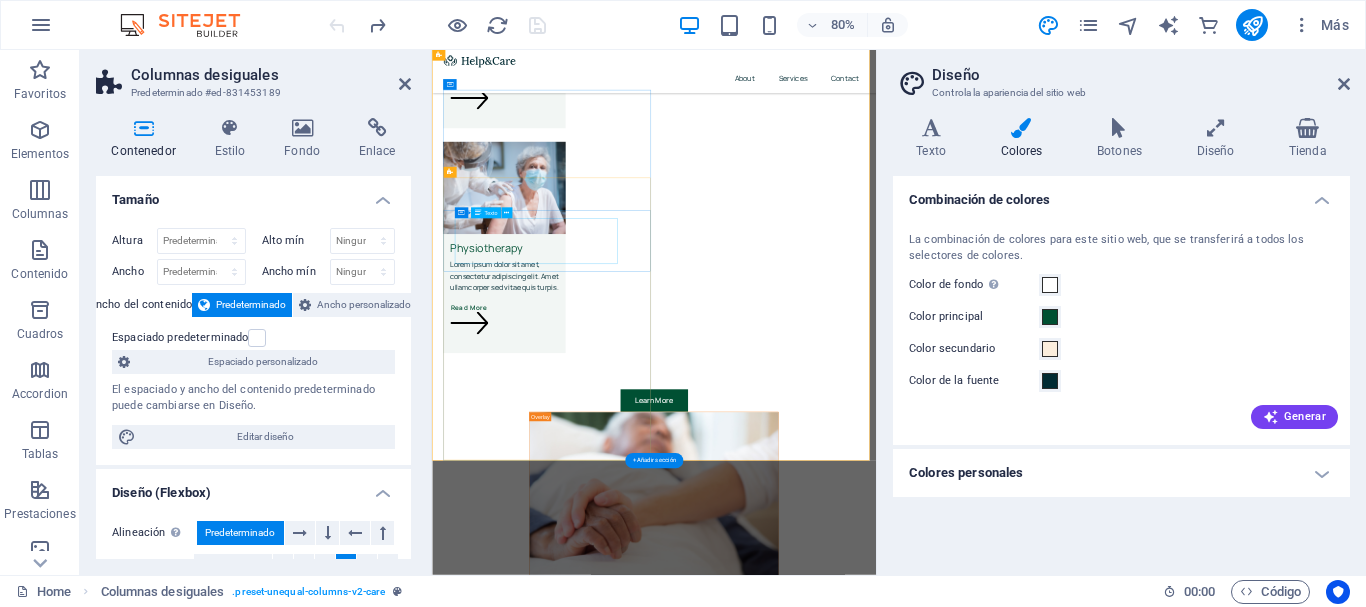scroll, scrollTop: 3938, scrollLeft: 0, axis: vertical 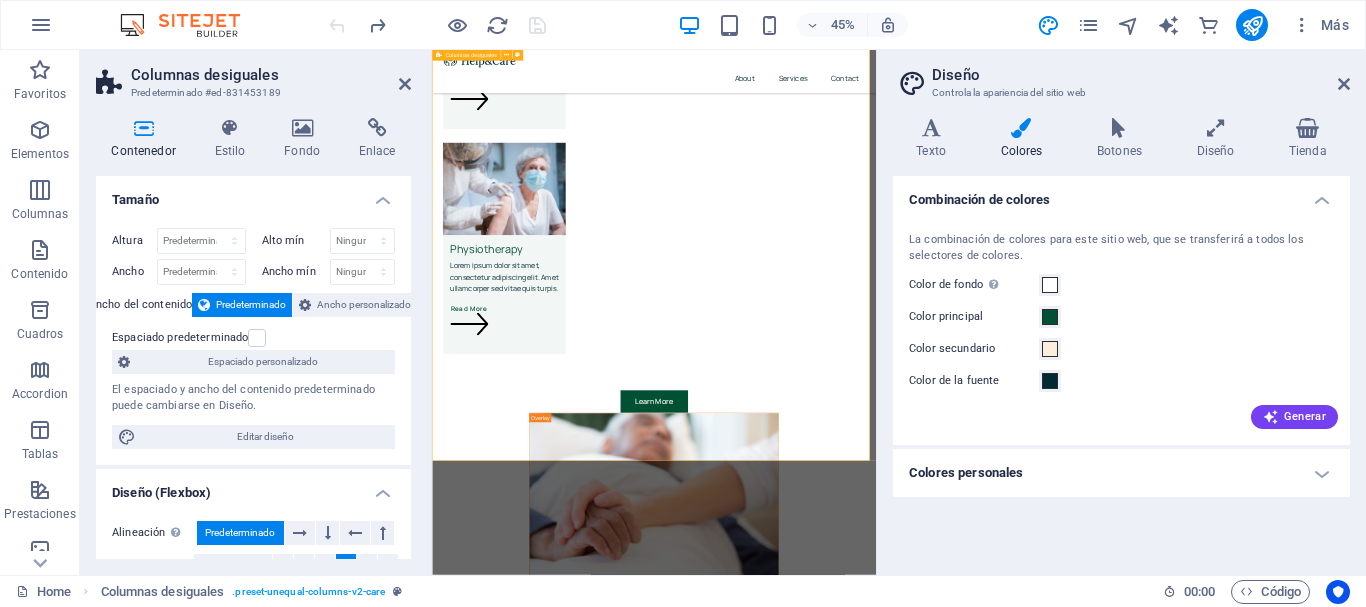 click on "How it works Lorem Ipsum available, but the majority have suffered alteration in some form, by injected humor, or randomized words which don't look even slightly believable. 1. Evaluation & Diagnosis Lorem ipsum dolor sit amet, consectetur adipiscing elit. Sed et ut amet, sed in amet. Faucibus sit cursus dis sollicitudin. Viverra est amet, cras curabitur volutpat porttitor lacus. 2. Weekly Care Plan Lorem ipsum dolor sit amet, consectetur adipiscing elit. Sed et ut amet, sed in amet. Faucibus sit cursus dis sollicitudin. Viverra est amet, cras curabitur volutpat porttitor lacus. 3. Start of the Care Journey Lorem ipsum dolor sit amet, consectetur adipiscing elit. Sed et ut amet, sed in amet. Faucibus sit cursus dis sollicitudin. Viverra est amet, cras curabitur volutpat porttitor lacus." at bounding box center [925, 4298] 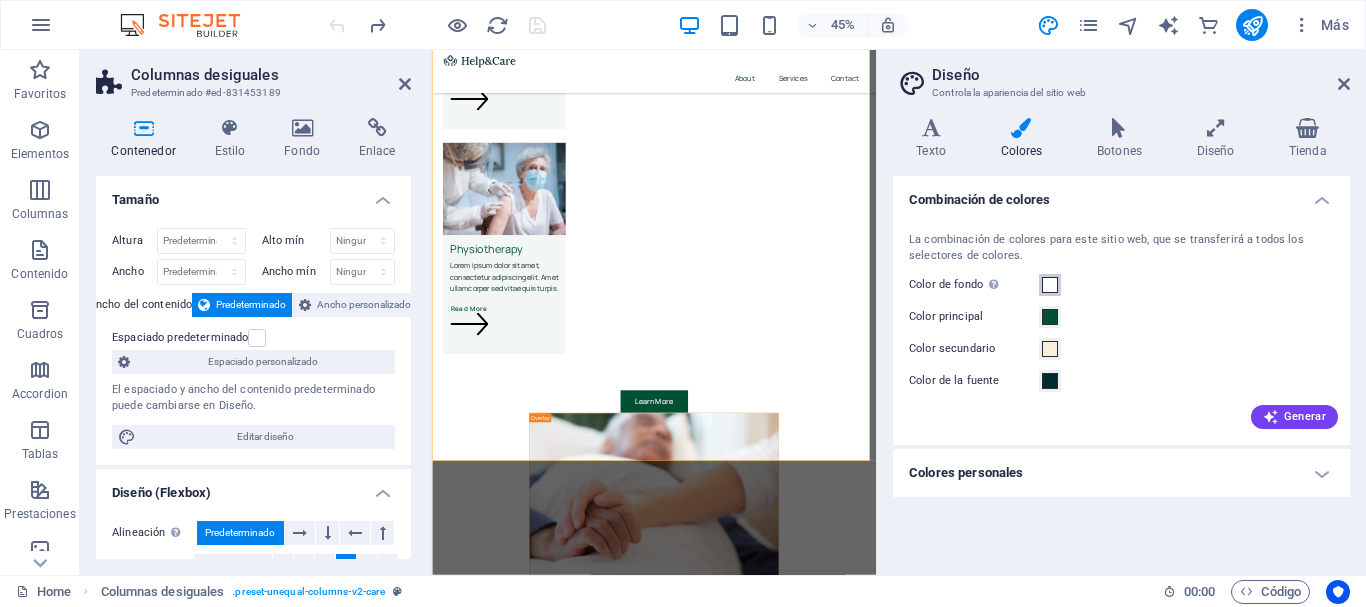 click at bounding box center (1050, 285) 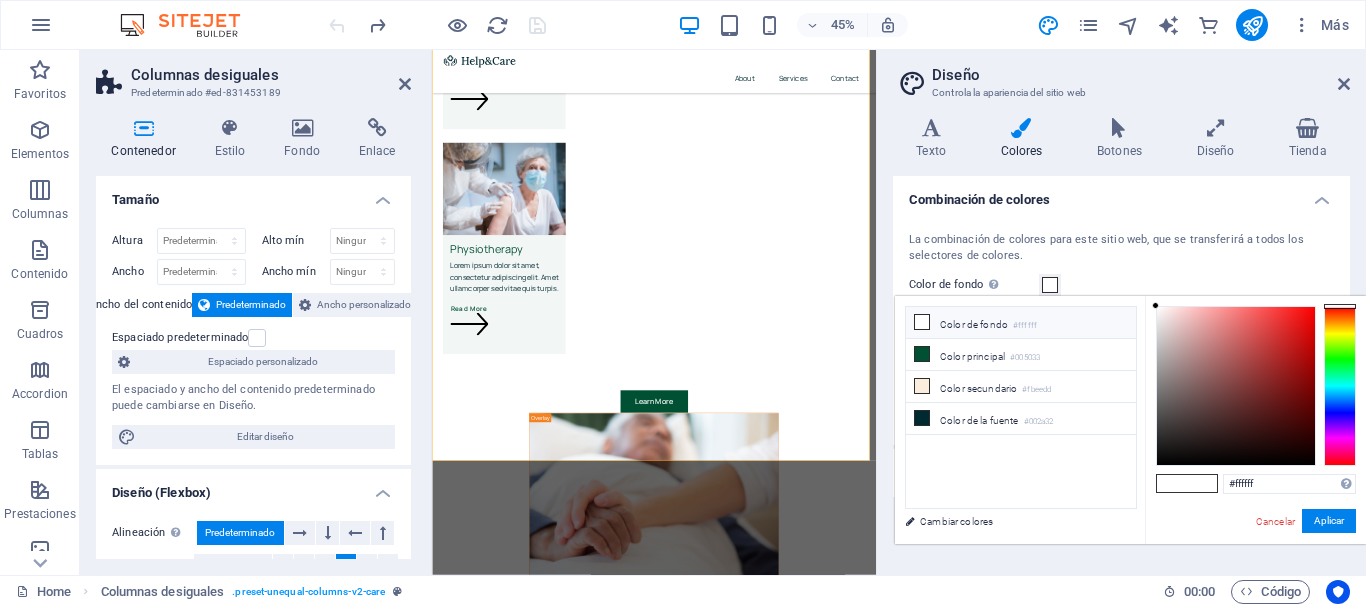 click at bounding box center (922, 322) 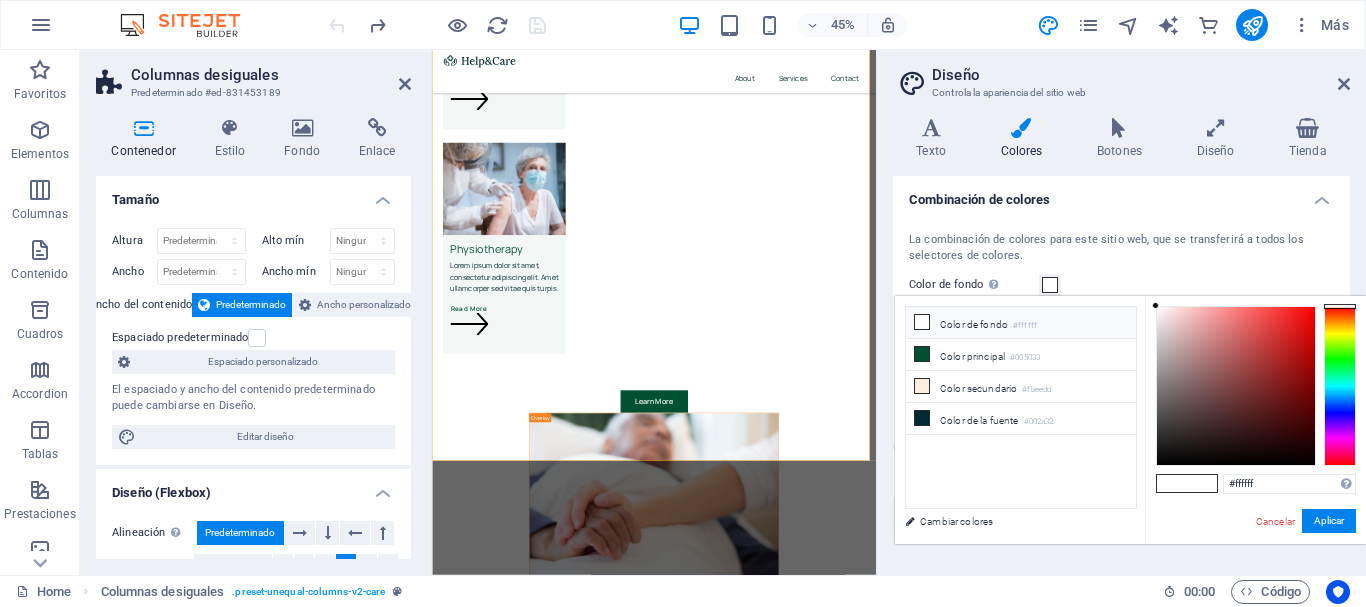 click at bounding box center (922, 322) 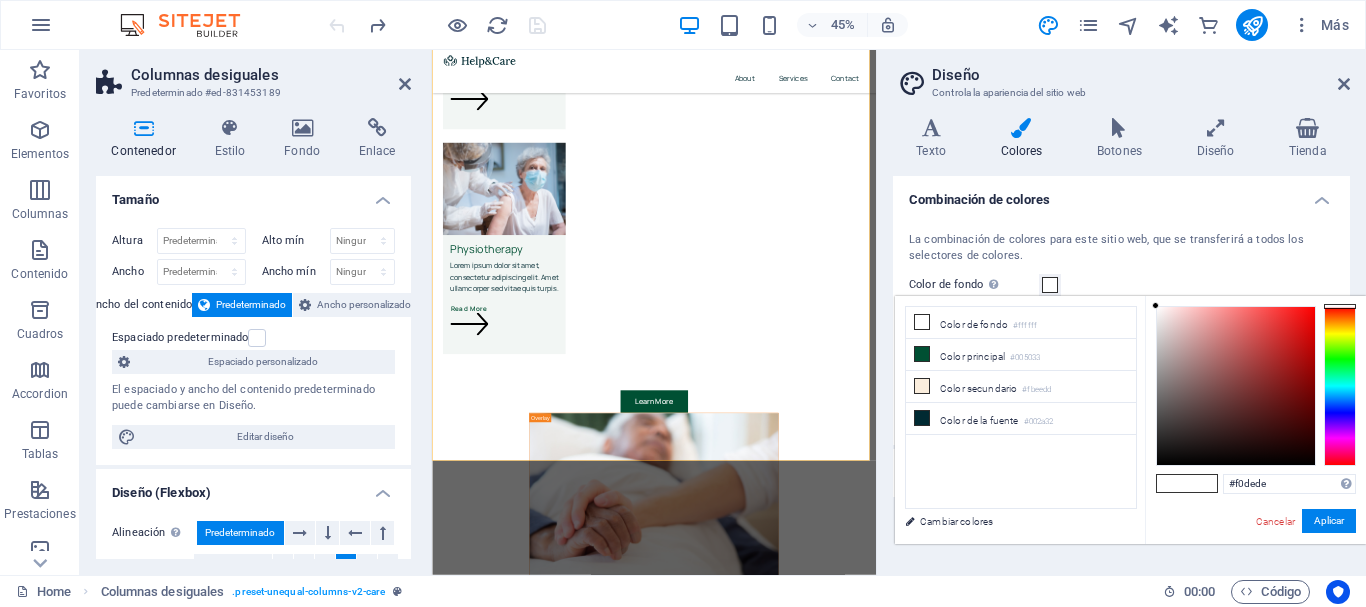 click at bounding box center (1236, 386) 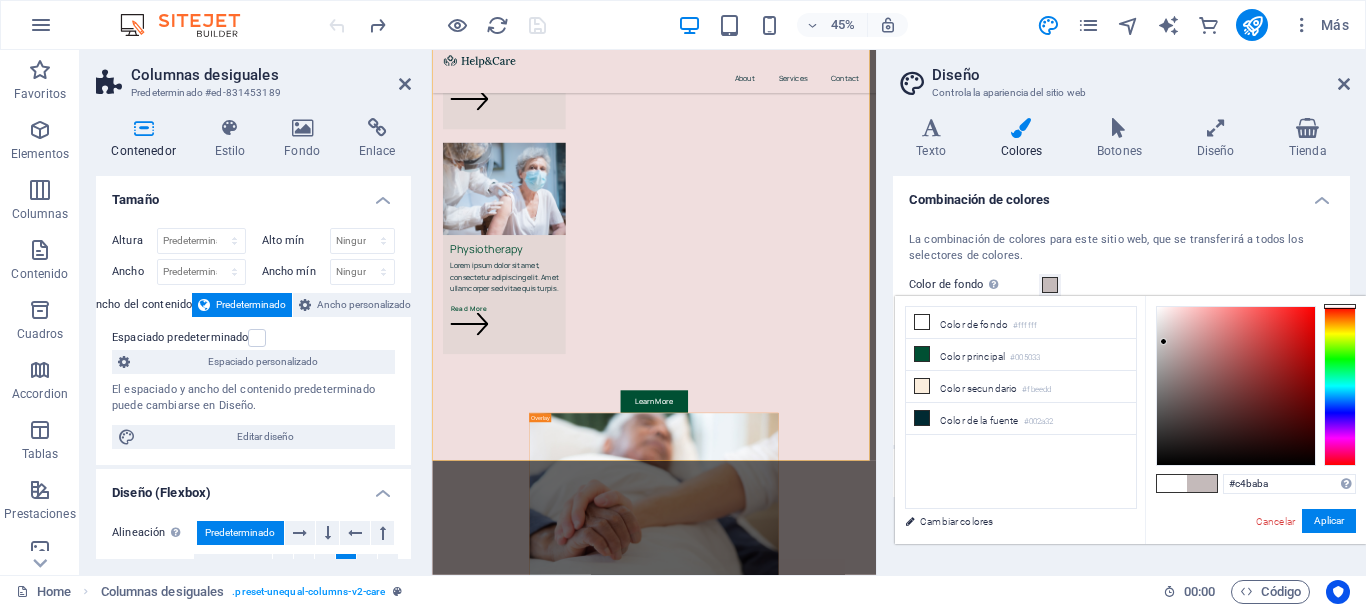 drag, startPoint x: 1168, startPoint y: 315, endPoint x: 1164, endPoint y: 342, distance: 27.294687 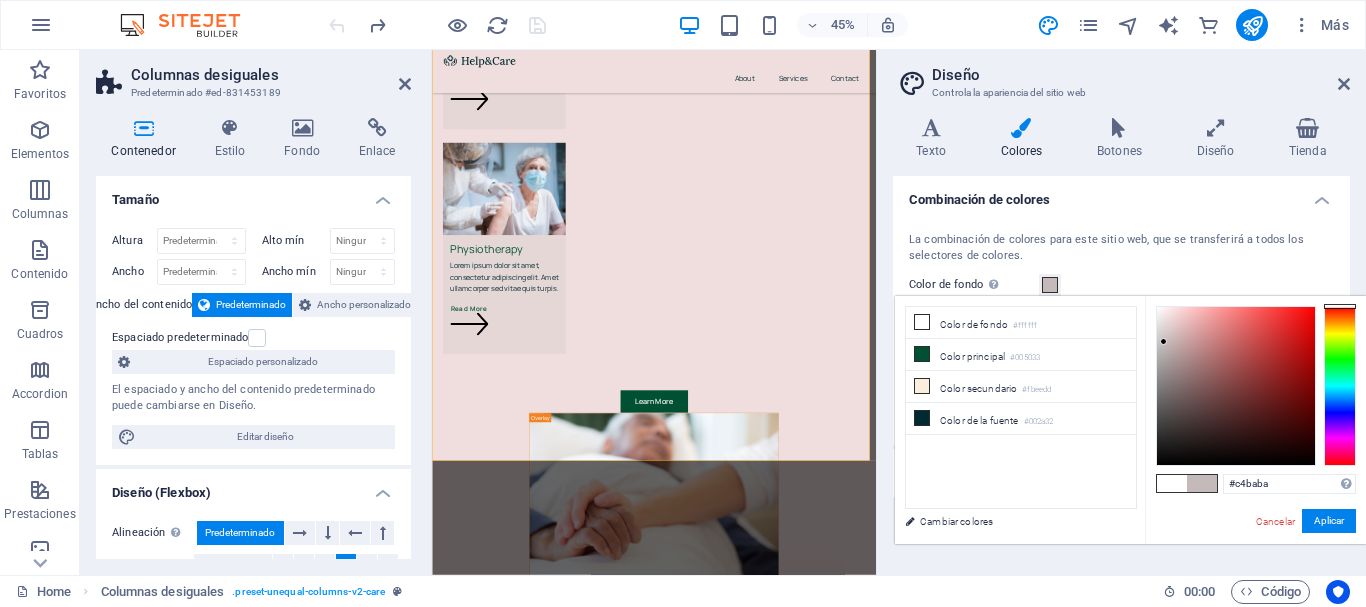 click at bounding box center (1163, 341) 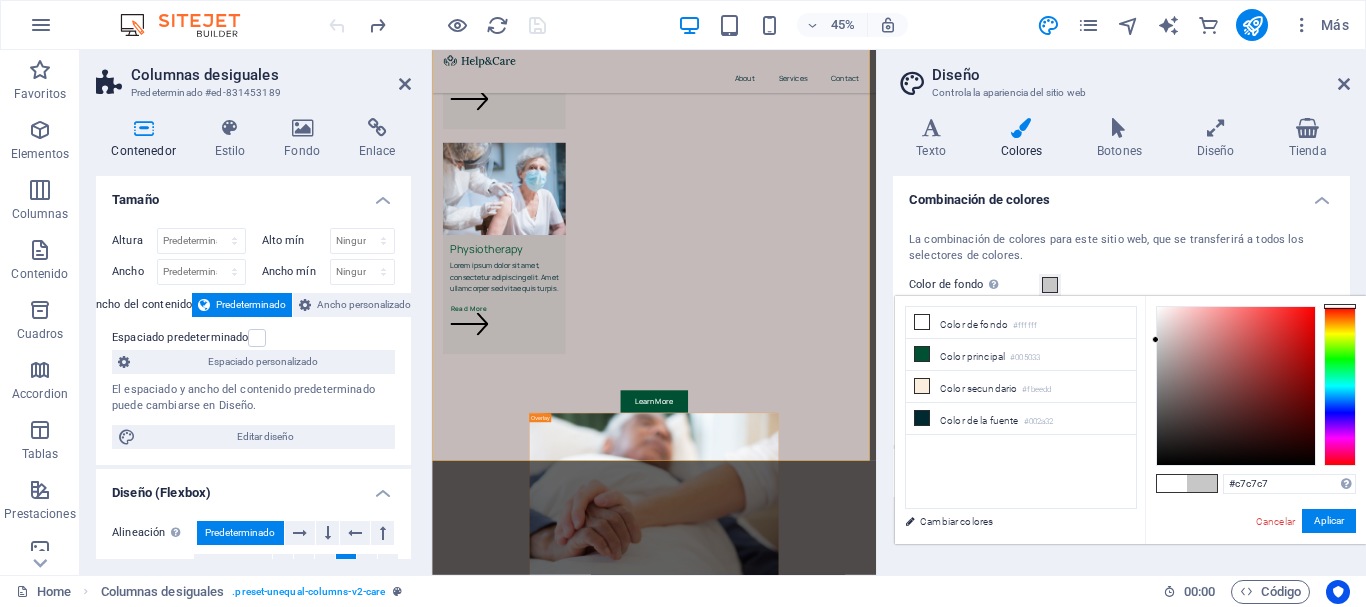 drag, startPoint x: 1164, startPoint y: 342, endPoint x: 1153, endPoint y: 340, distance: 11.18034 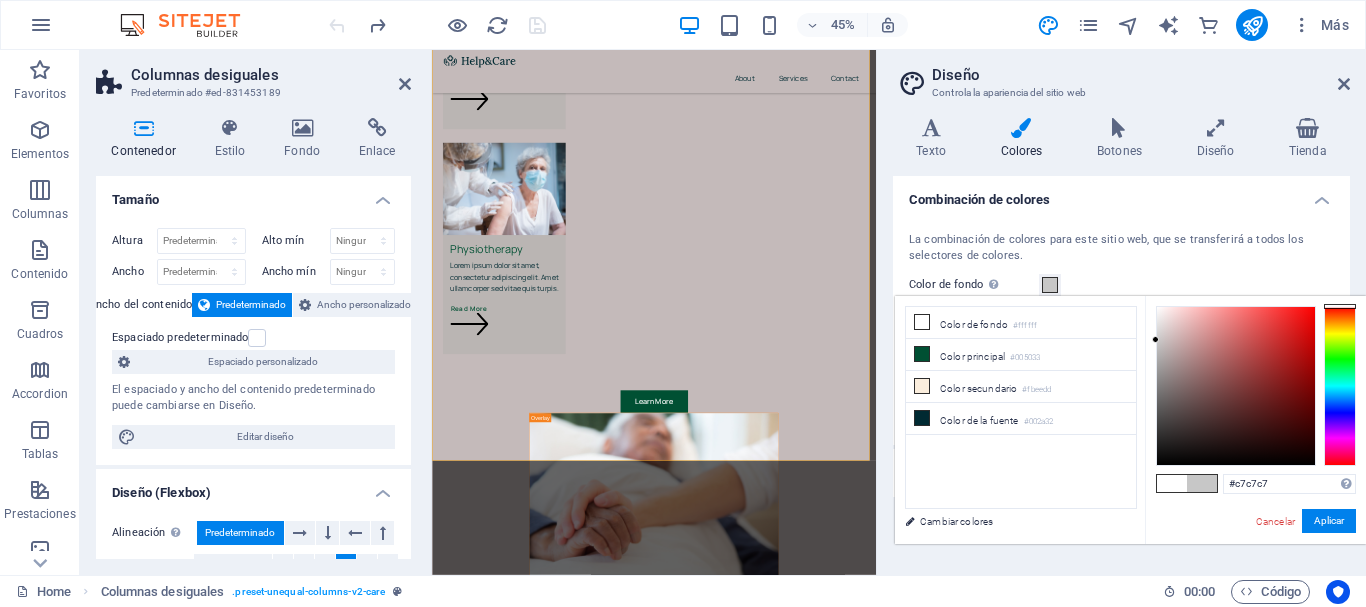 click at bounding box center [1155, 339] 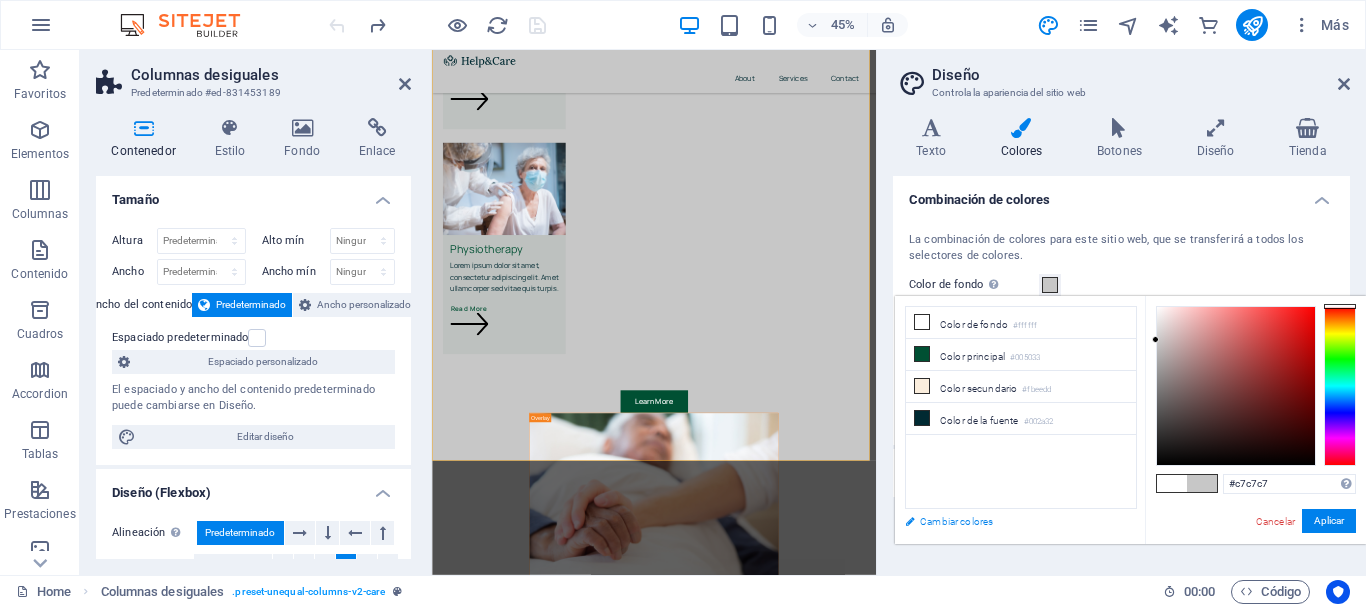 click on "Cambiar colores" at bounding box center [1011, 521] 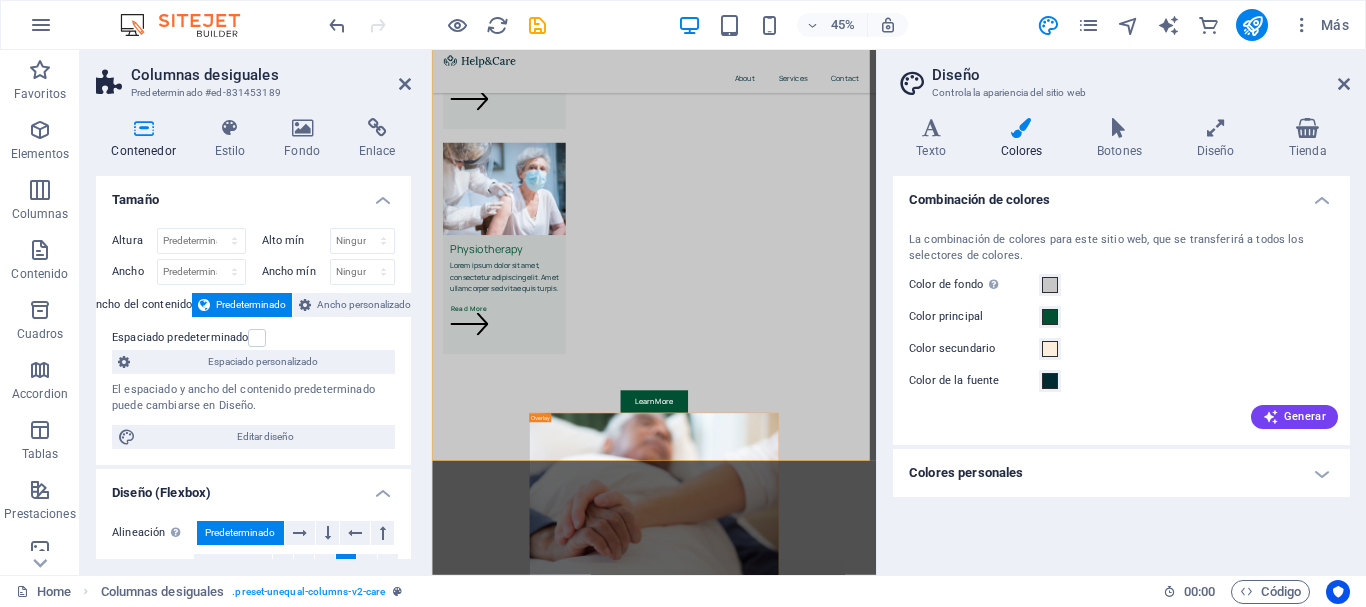 click on "Colores personales" at bounding box center [1121, 473] 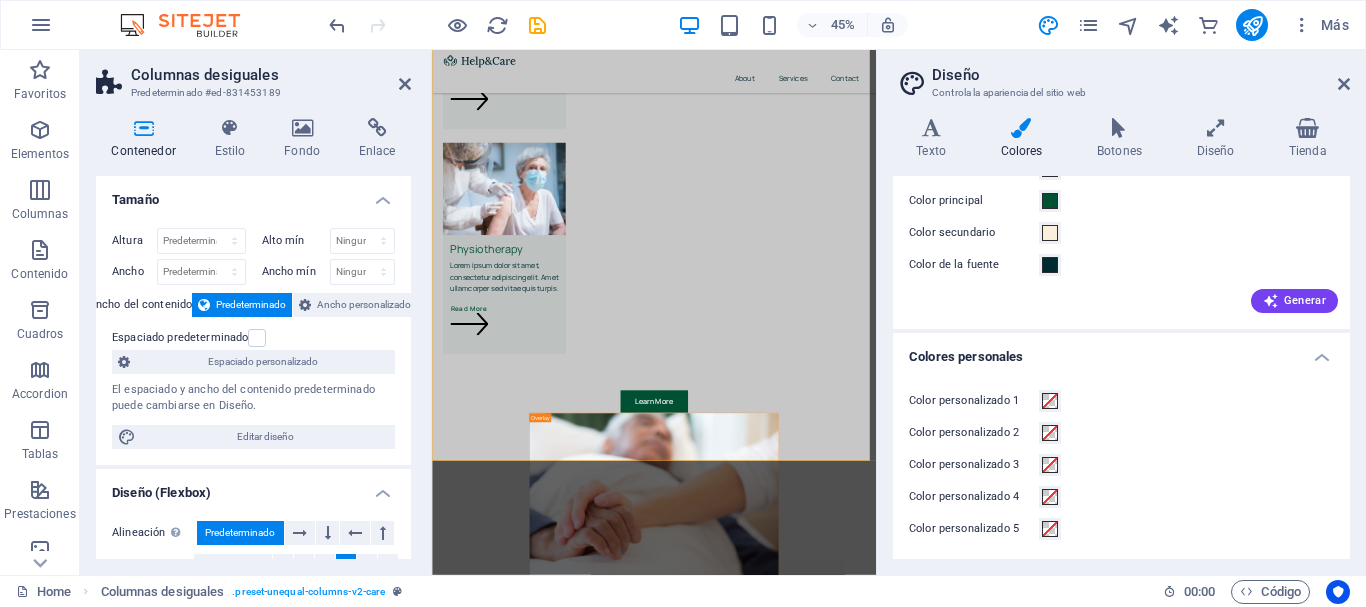 scroll, scrollTop: 118, scrollLeft: 0, axis: vertical 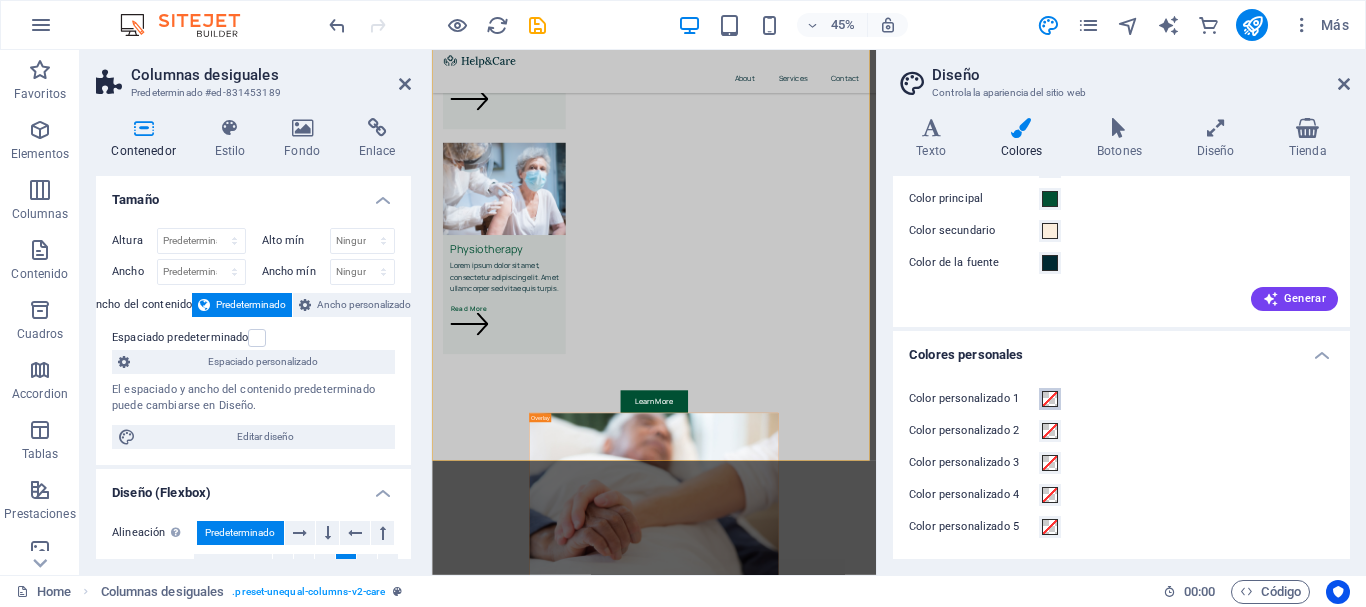 click at bounding box center [1050, 399] 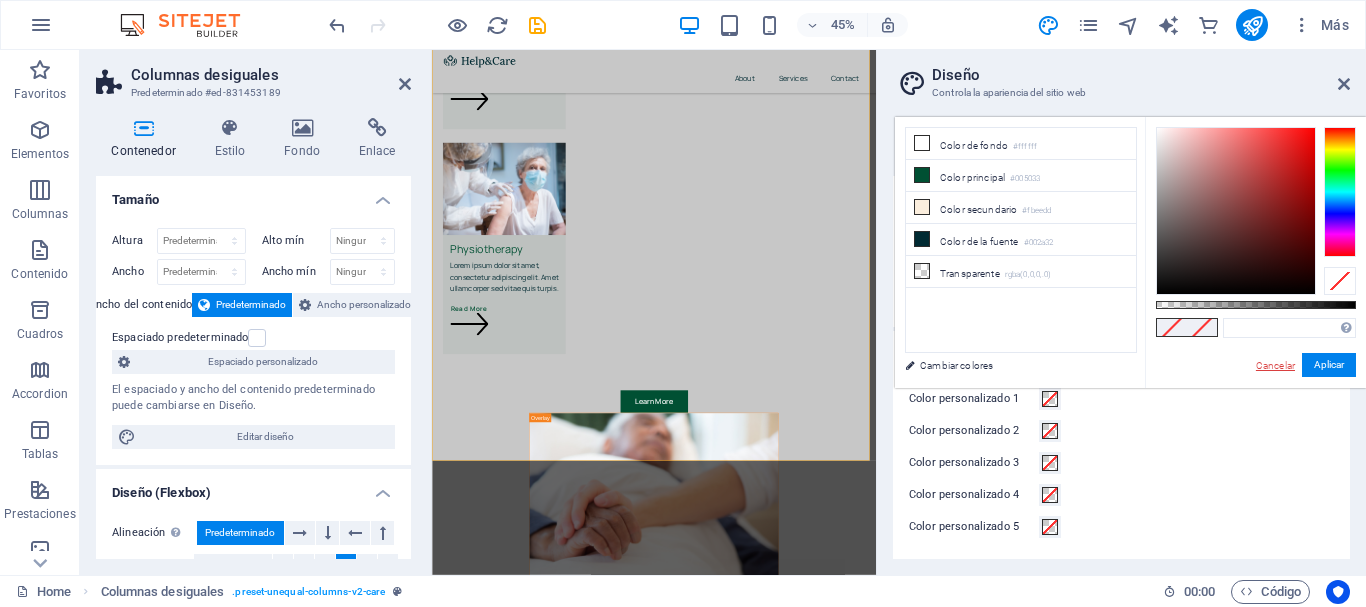 click on "Cancelar" at bounding box center (1275, 365) 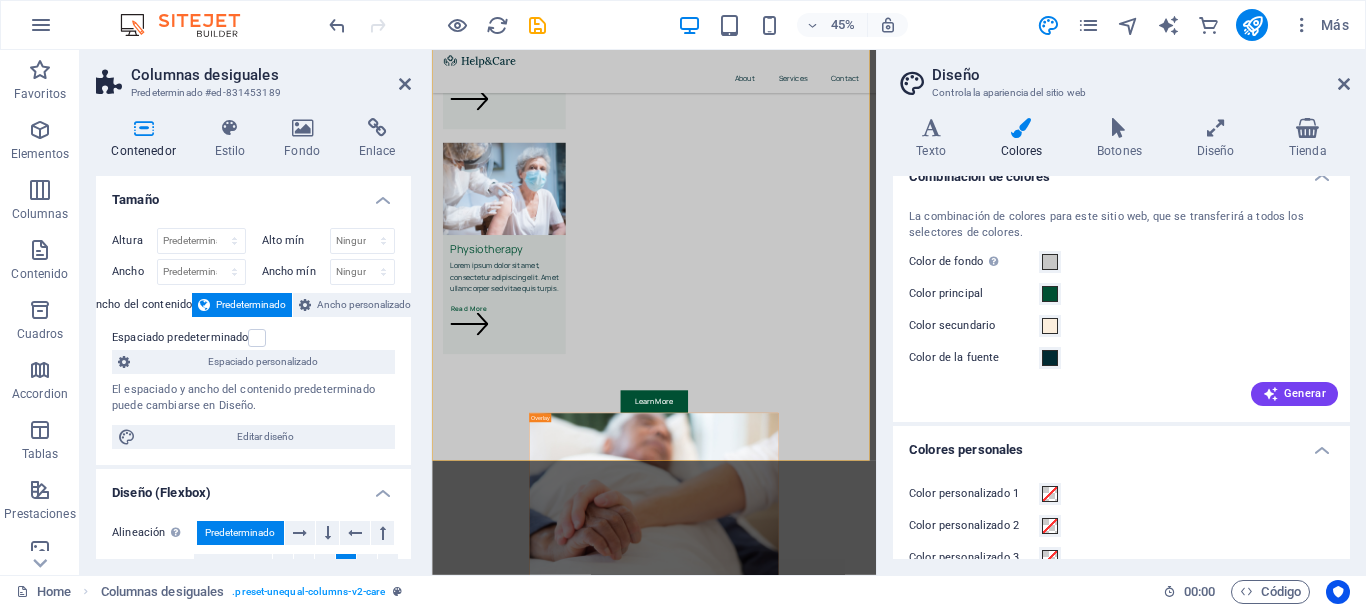 scroll, scrollTop: 0, scrollLeft: 0, axis: both 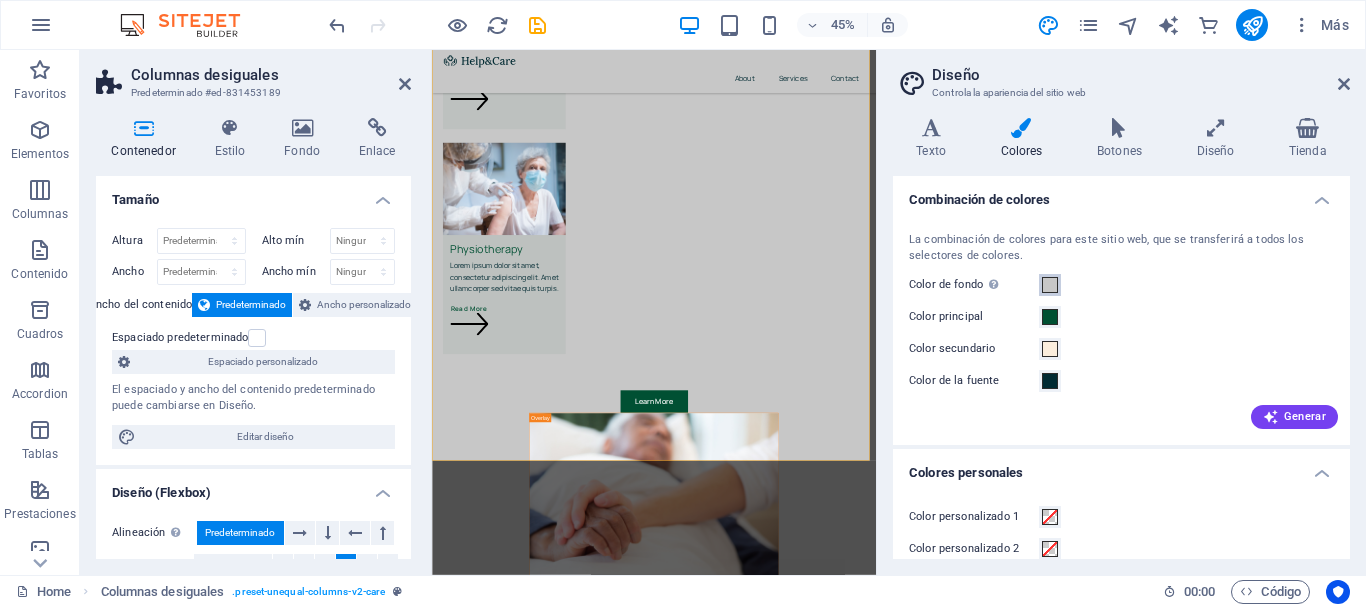 click at bounding box center [1050, 285] 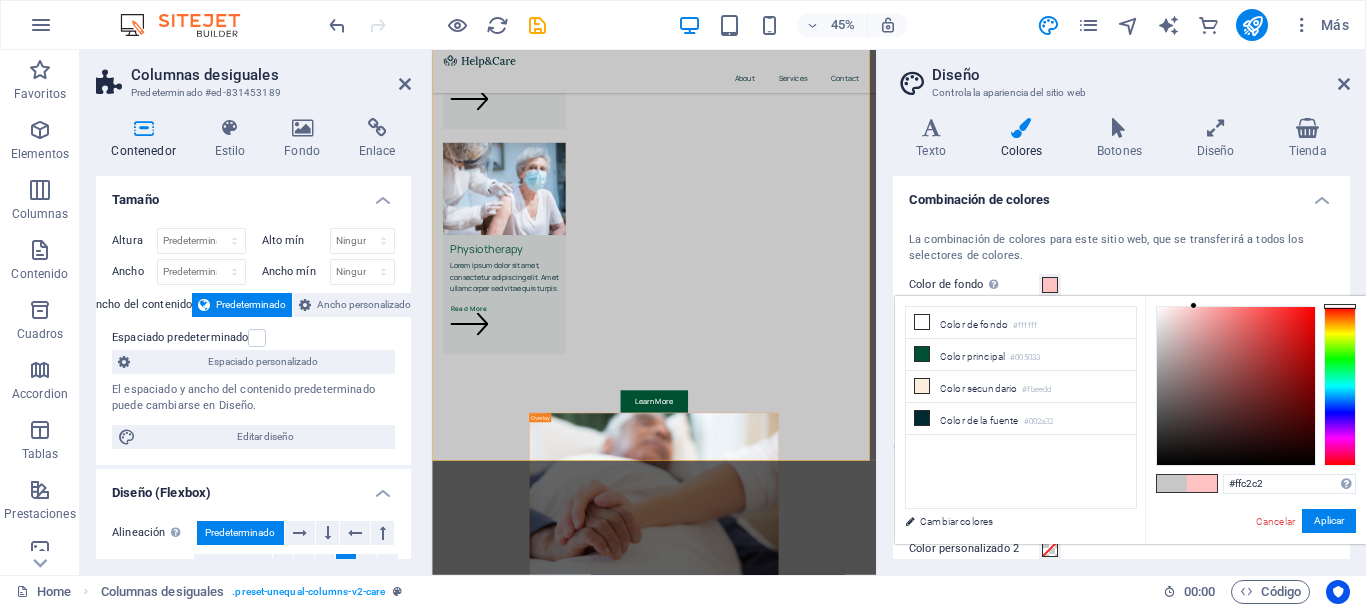 drag, startPoint x: 1154, startPoint y: 336, endPoint x: 1194, endPoint y: 302, distance: 52.49762 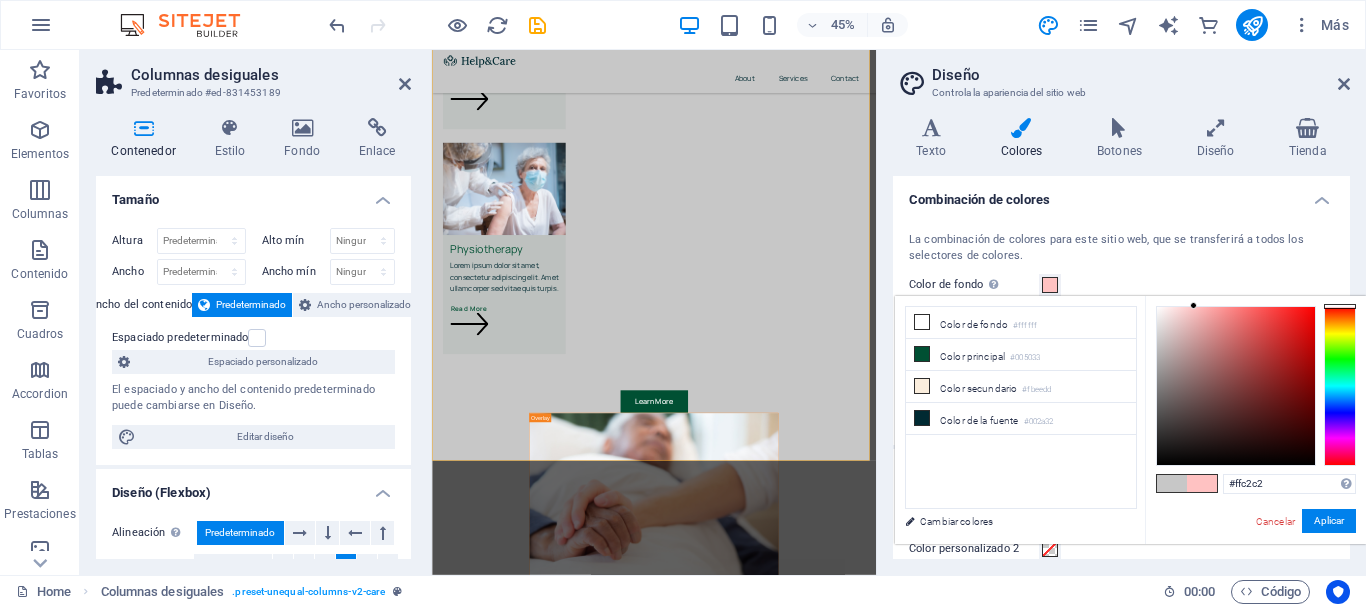 click at bounding box center (1193, 305) 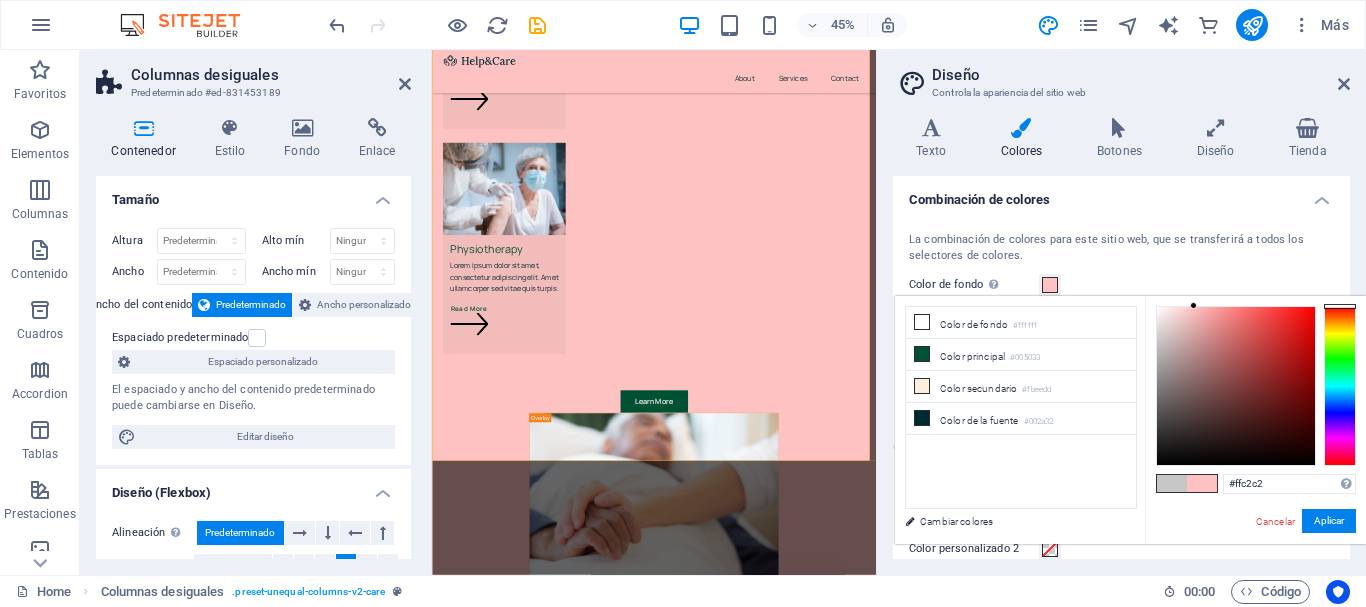 click on "#ffc2c2 Formatos soportados #0852ed rgb(8, 82, 237) rgba(8, 82, 237, 90%) hsv(221,97,93) hsl(221, 93%, 48%) Cancelar Aplicar" at bounding box center [1255, 565] 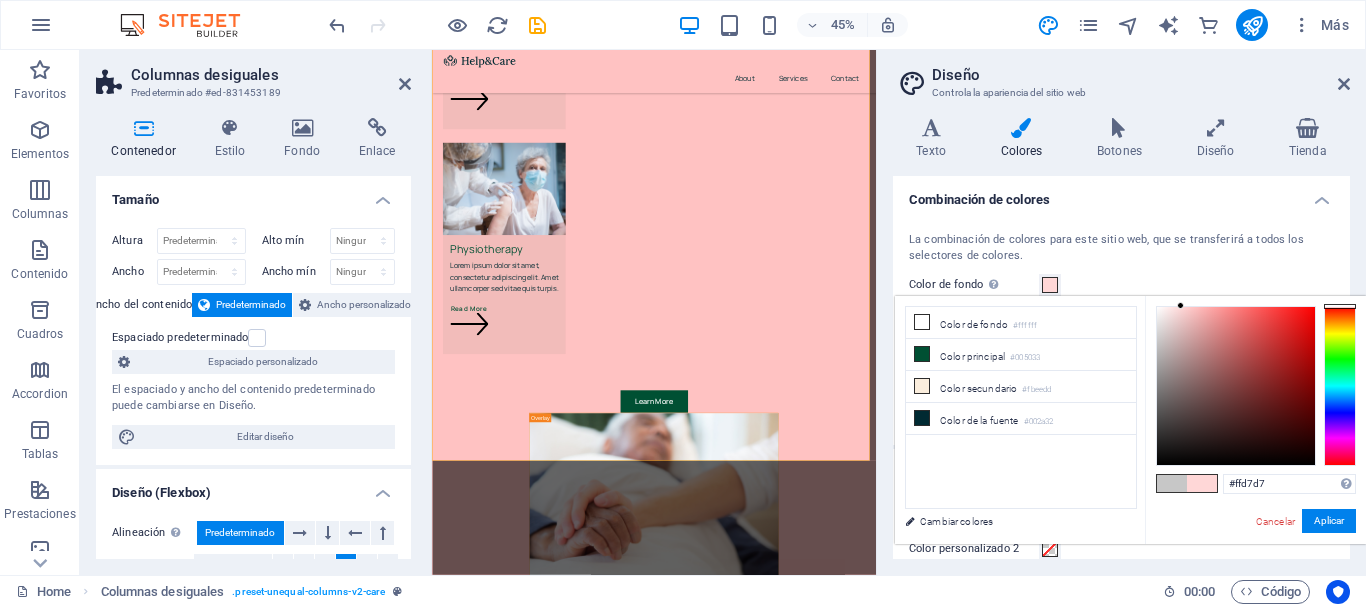 drag, startPoint x: 1194, startPoint y: 304, endPoint x: 1181, endPoint y: 299, distance: 13.928389 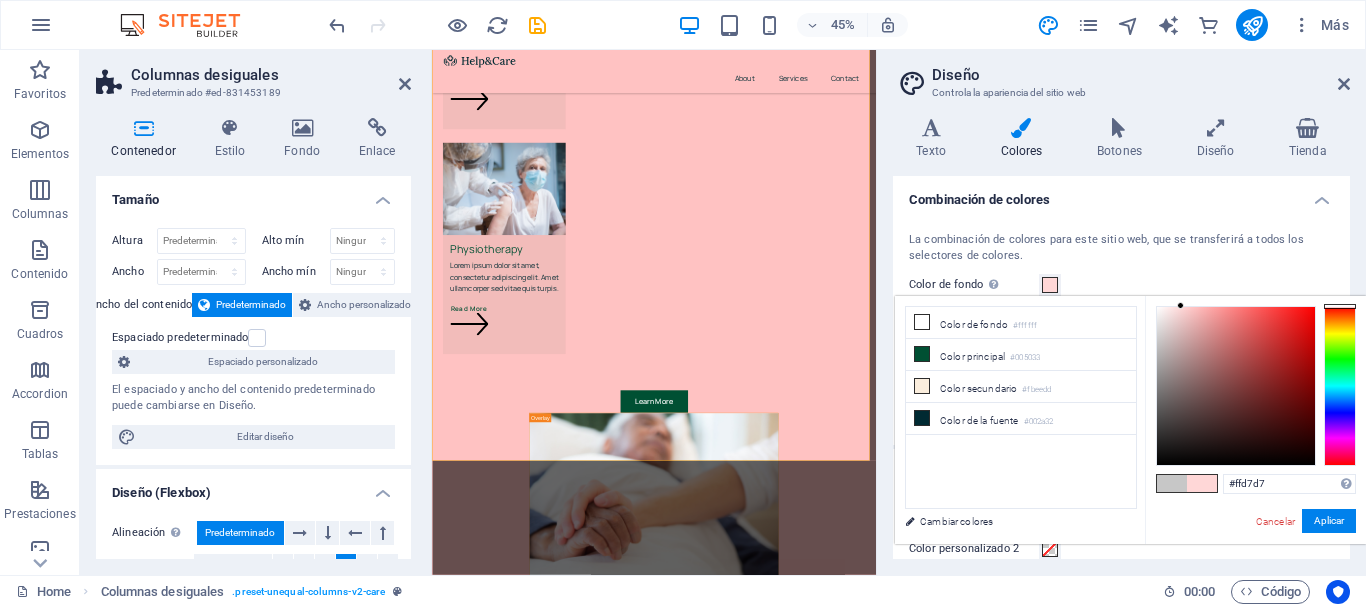 click on "#ffd7d7 Formatos soportados #0852ed rgb(8, 82, 237) rgba(8, 82, 237, 90%) hsv(221,97,93) hsl(221, 93%, 48%) Cancelar Aplicar" at bounding box center (1255, 565) 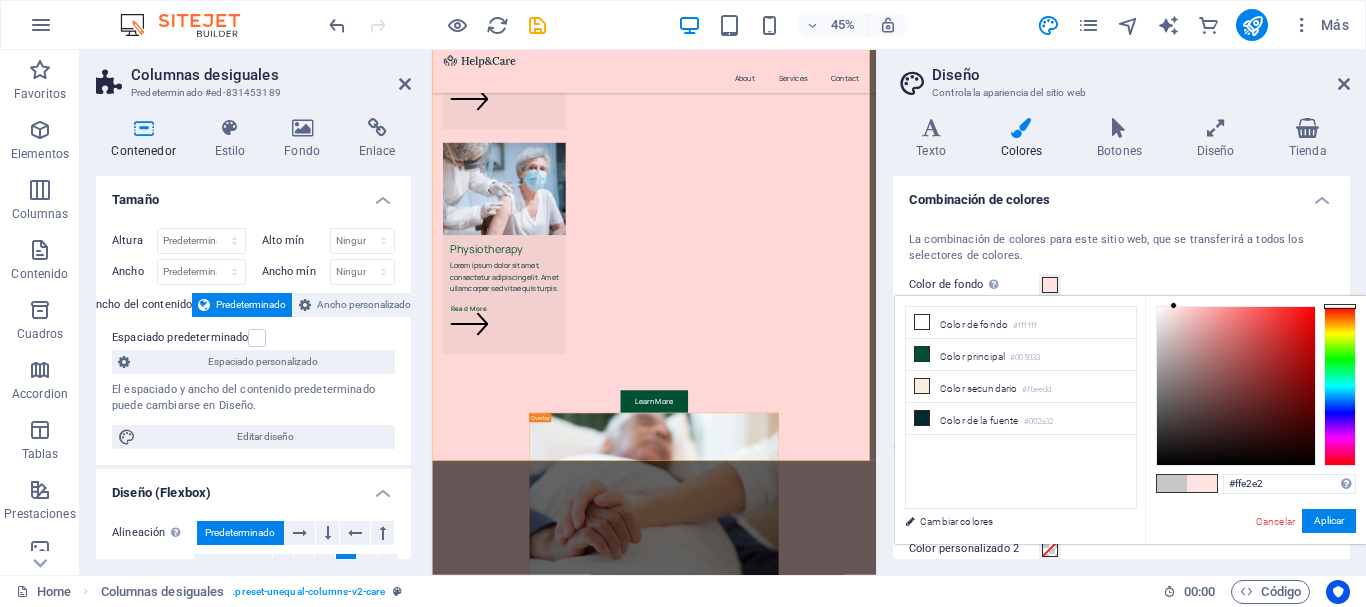 click at bounding box center [1173, 305] 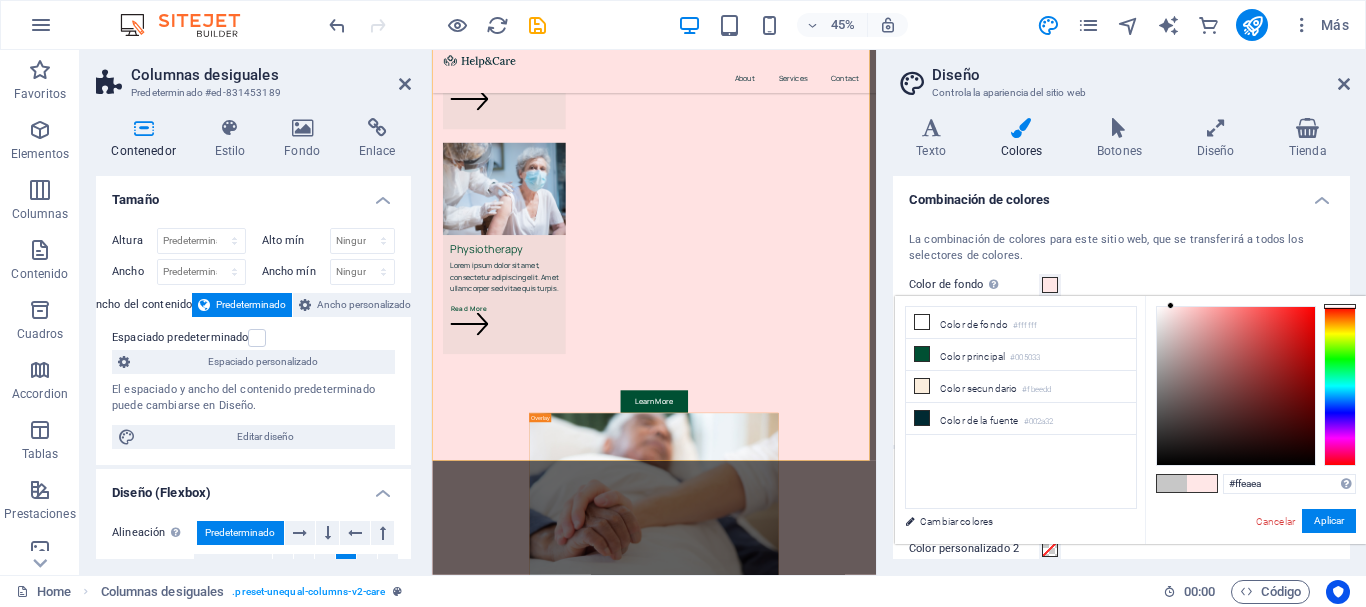 type on "#ffefef" 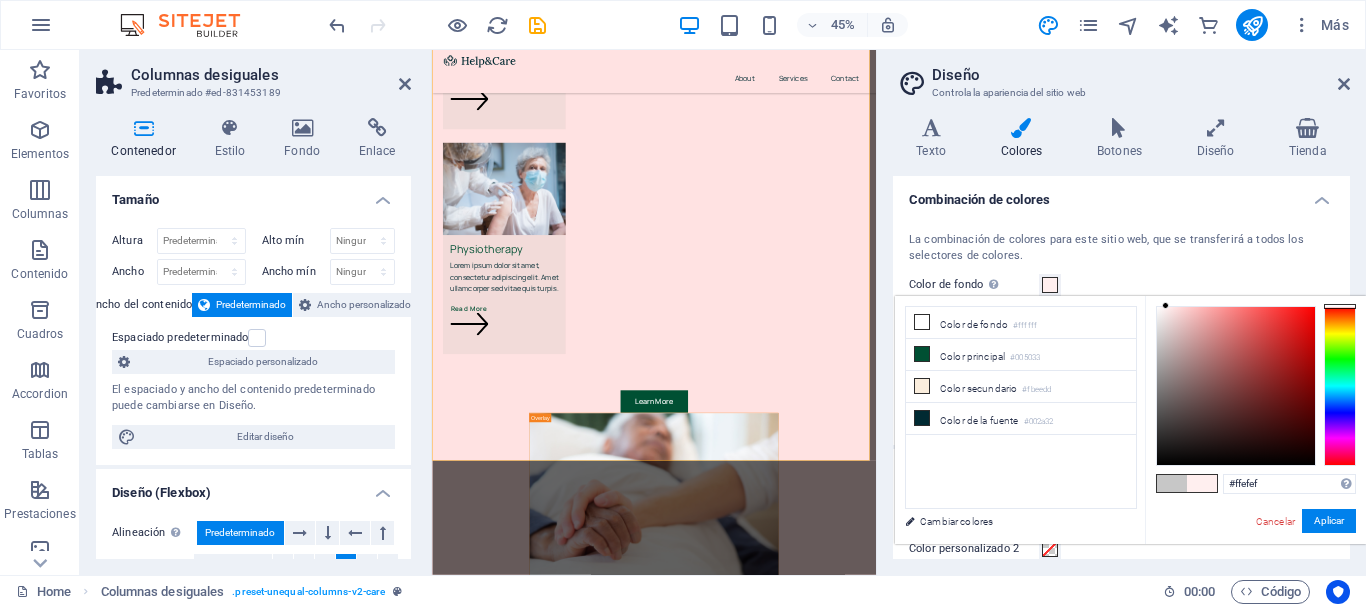 click on "#ffefef Formatos soportados #0852ed rgb(8, 82, 237) rgba(8, 82, 237, 90%) hsv(221,97,93) hsl(221, 93%, 48%) Cancelar Aplicar" at bounding box center [1255, 565] 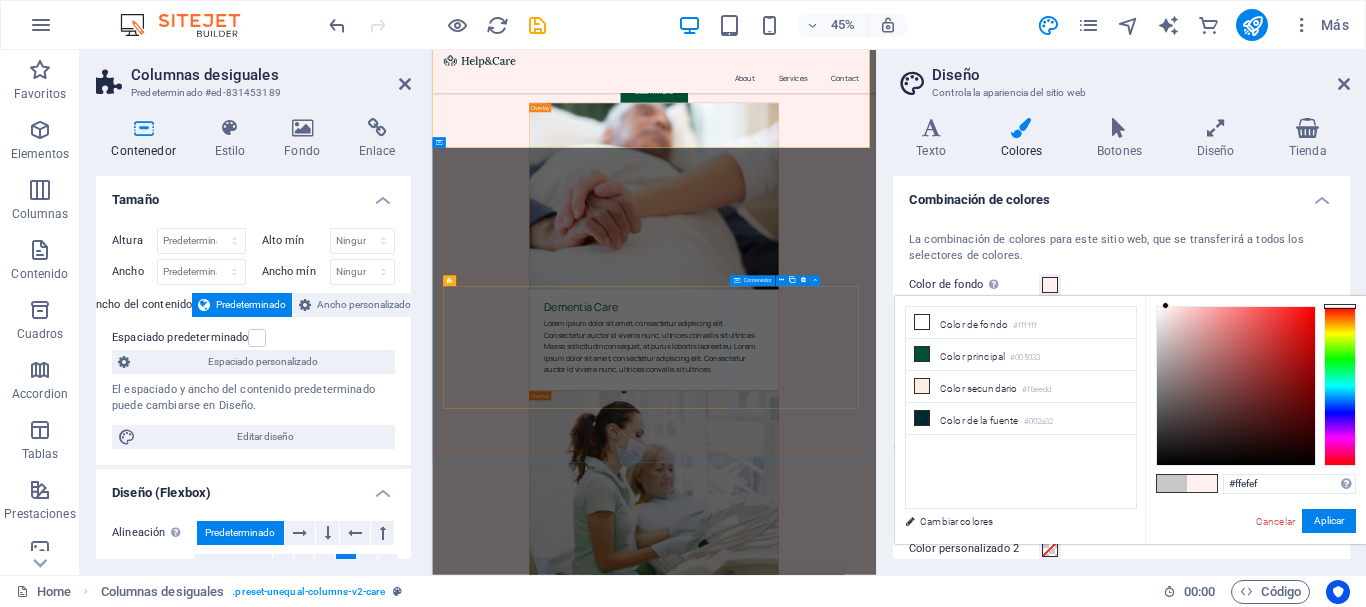 scroll, scrollTop: 4638, scrollLeft: 0, axis: vertical 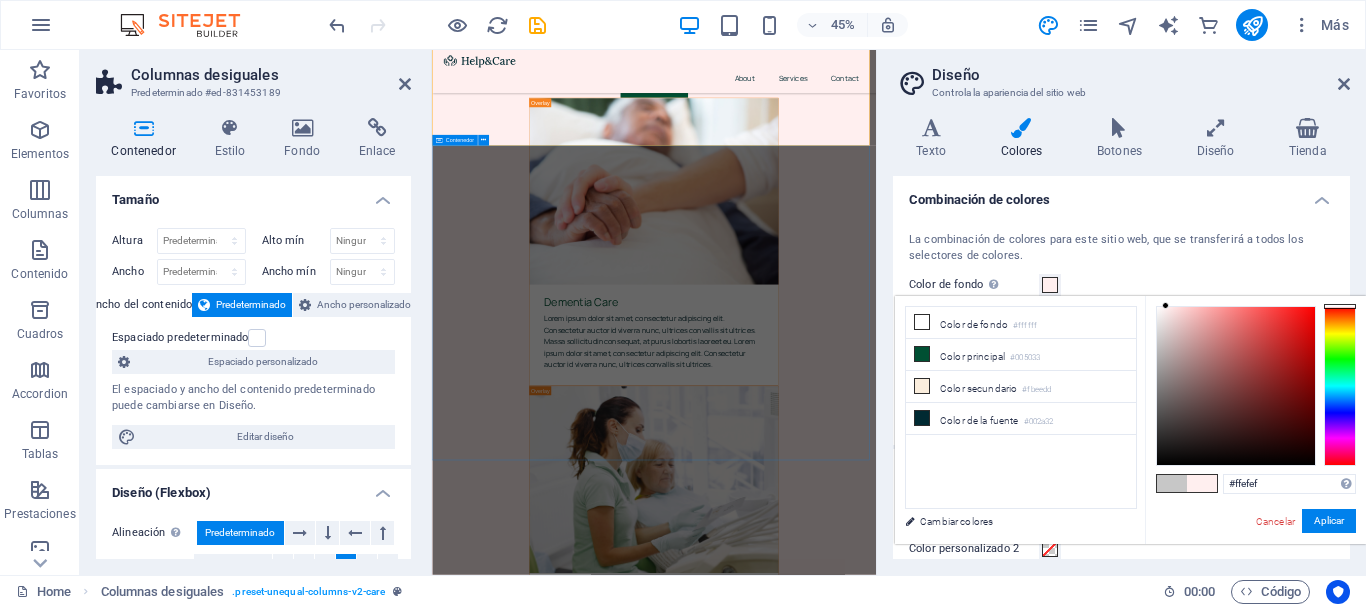 click on "What sets us apart Lorem ipsum dolor sit amet, consectetur adipiscing elit. Consectetur auctor id viverra nunc, ultrices convallis sit ultrices. Massa sollicitudin consequat, at purus. Same/next-day  appointments Lorem ipsum dolor sit amet, consectetur adipiscing elit. Drop-in lab services at our offices Lorem ipsum dolor sit amet, consectetur adipiscing elit. 6 convenient locations nationwide Lorem ipsum dolor sit amet, consectetur adipiscing elit." at bounding box center (925, 4940) 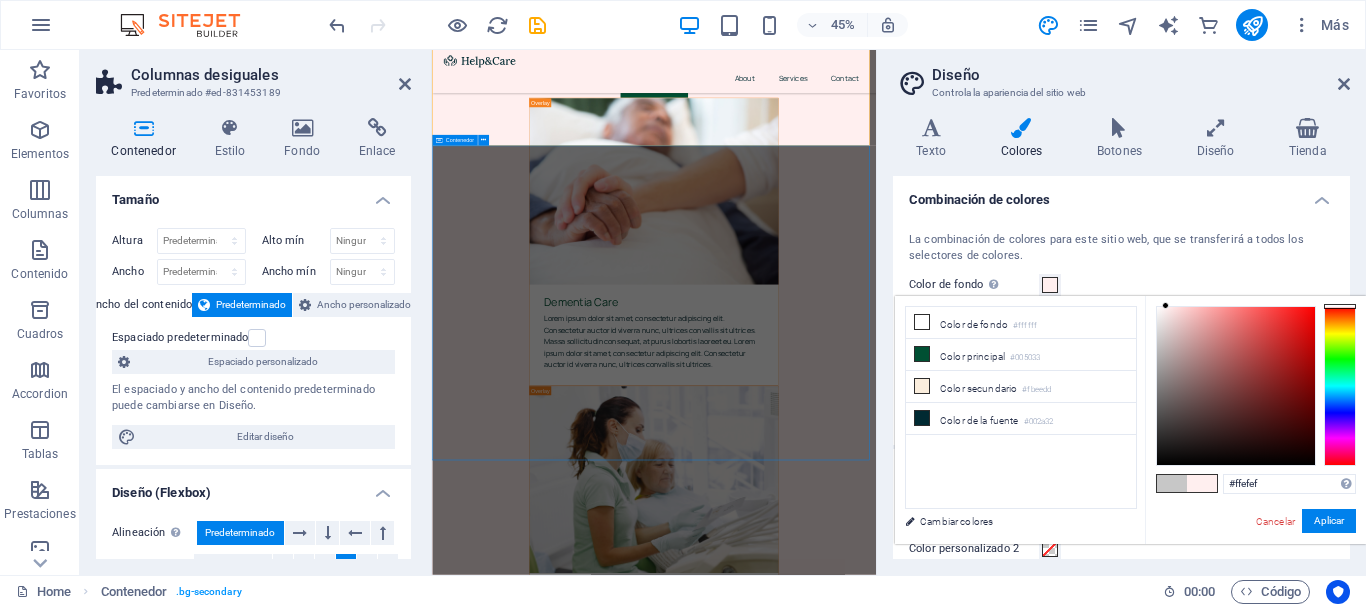 click on "What sets us apart Lorem ipsum dolor sit amet, consectetur adipiscing elit. Consectetur auctor id viverra nunc, ultrices convallis sit ultrices. Massa sollicitudin consequat, at purus. Same/next-day  appointments Lorem ipsum dolor sit amet, consectetur adipiscing elit. Drop-in lab services at our offices Lorem ipsum dolor sit amet, consectetur adipiscing elit. 6 convenient locations nationwide Lorem ipsum dolor sit amet, consectetur adipiscing elit." at bounding box center [925, 4940] 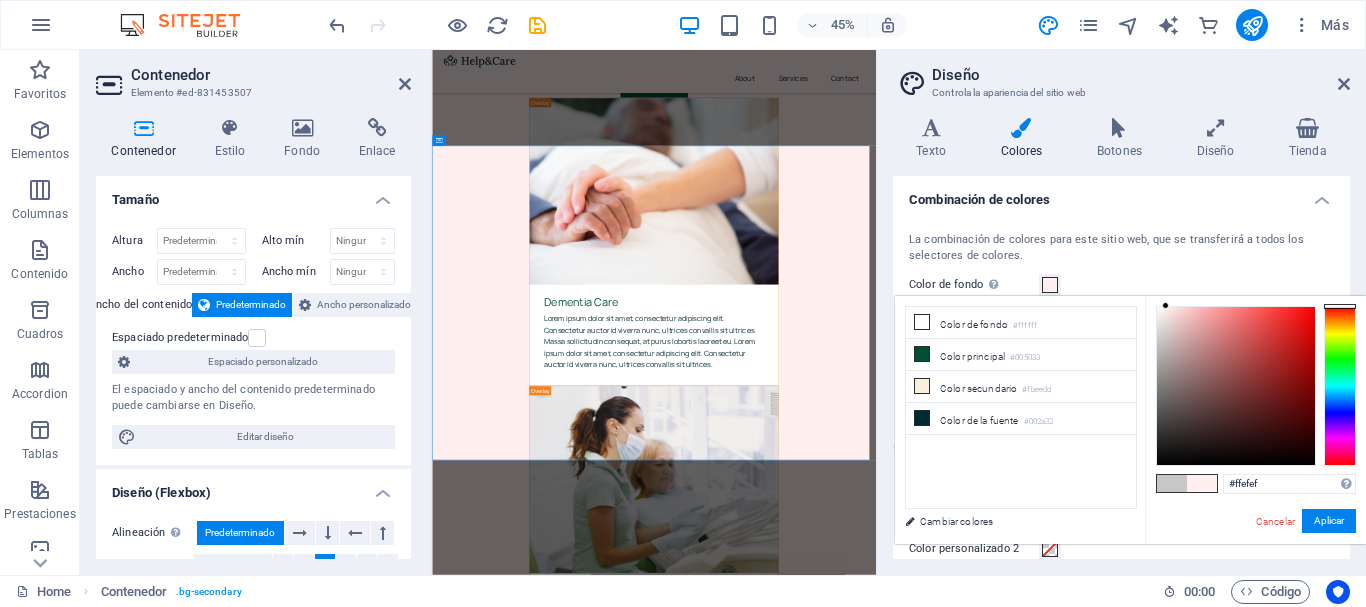 click at bounding box center [1202, 483] 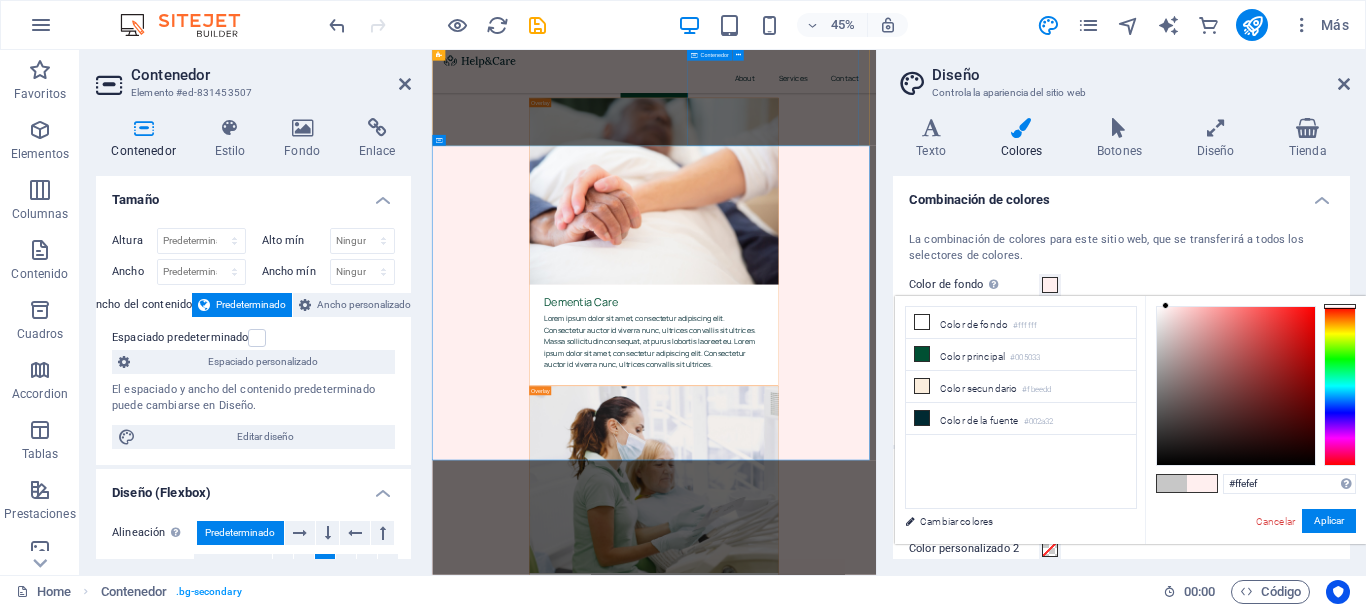 click at bounding box center (925, 4021) 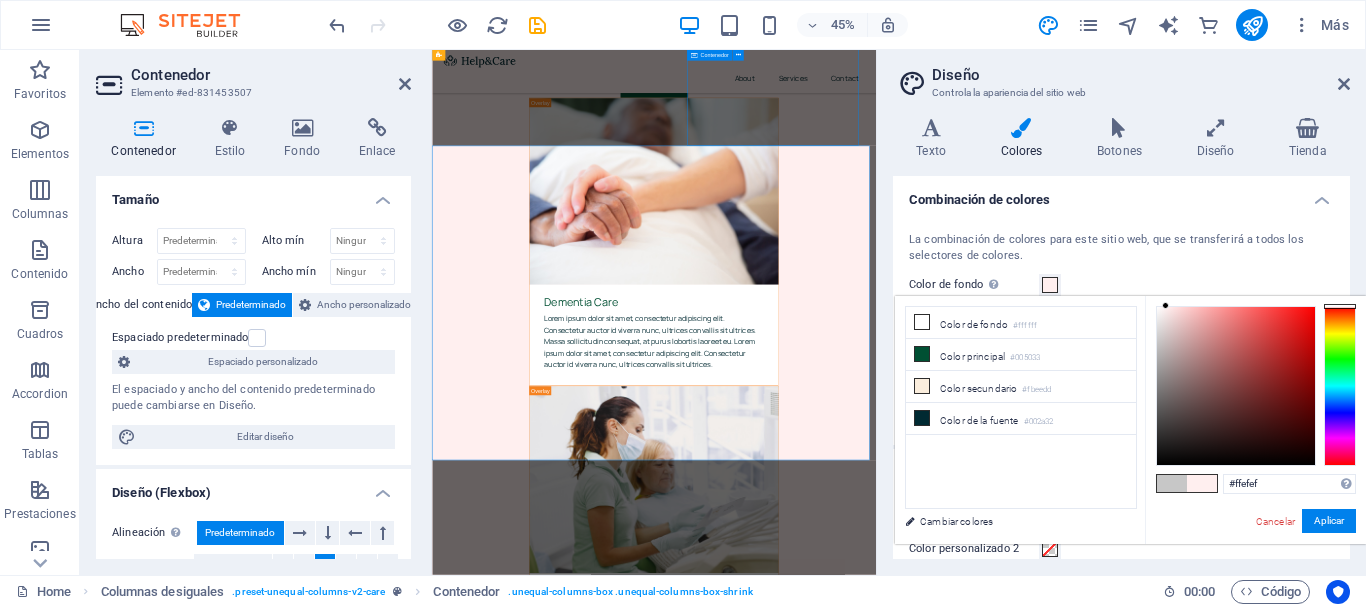 click at bounding box center (925, 4021) 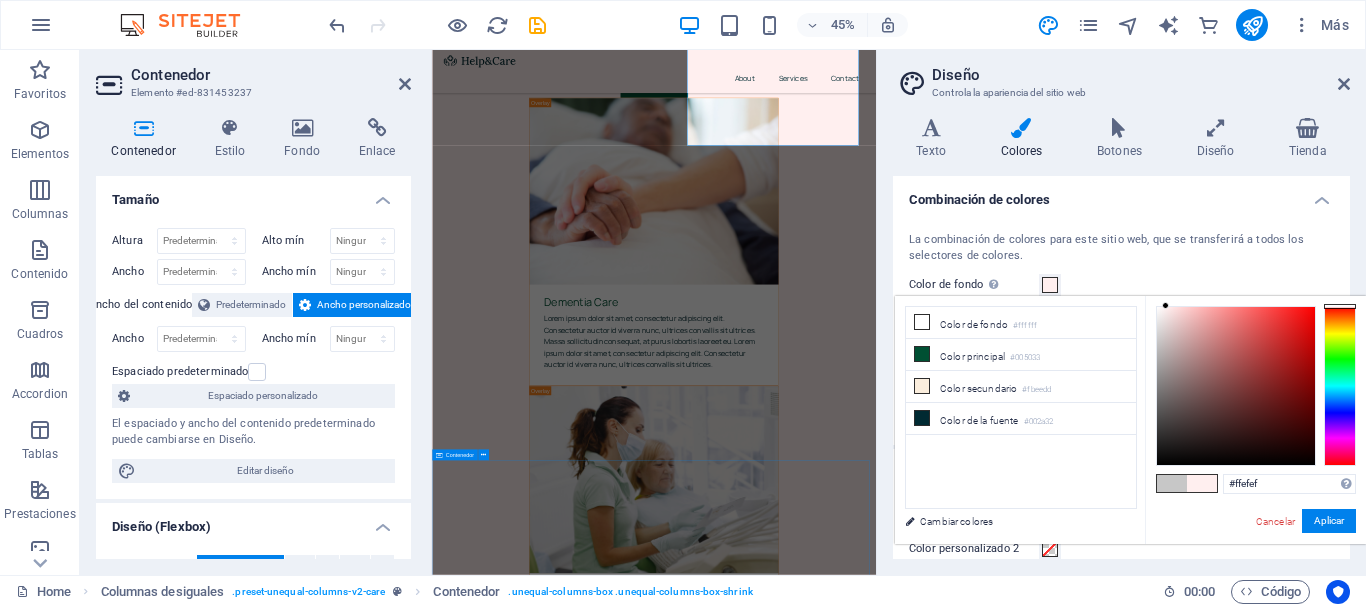 click on "760 Amarillo Ave Pahrump, Nevada 29356 Vera St, Gold Beach, Oregon 4950 N Bradley St, Garden City, Idaho 15851 33rd St NW, Fairview, Montana 3620 Southpark Dr, Jackson, Wyoming 2100 69th Ave, Greeley, Colorado Visit our locations It is a long established fact that a reader will be distracted by the readable content of a page when looking at its. Visit our locations It is a long established fact that a reader will be distracted by the readable content of a page when looking at its.
760 Amarillo Ave Pahrump, Nevada
29356 Vera St, Gold Beach, Oregon
4950 N Bradley St, Garden City, Idaho
15851 33rd St NW, Fairview, Montana
3620 Southpark Dr, Jackson, Wyoming
2100 69th Ave, Greeley, Colorado" at bounding box center [925, 6574] 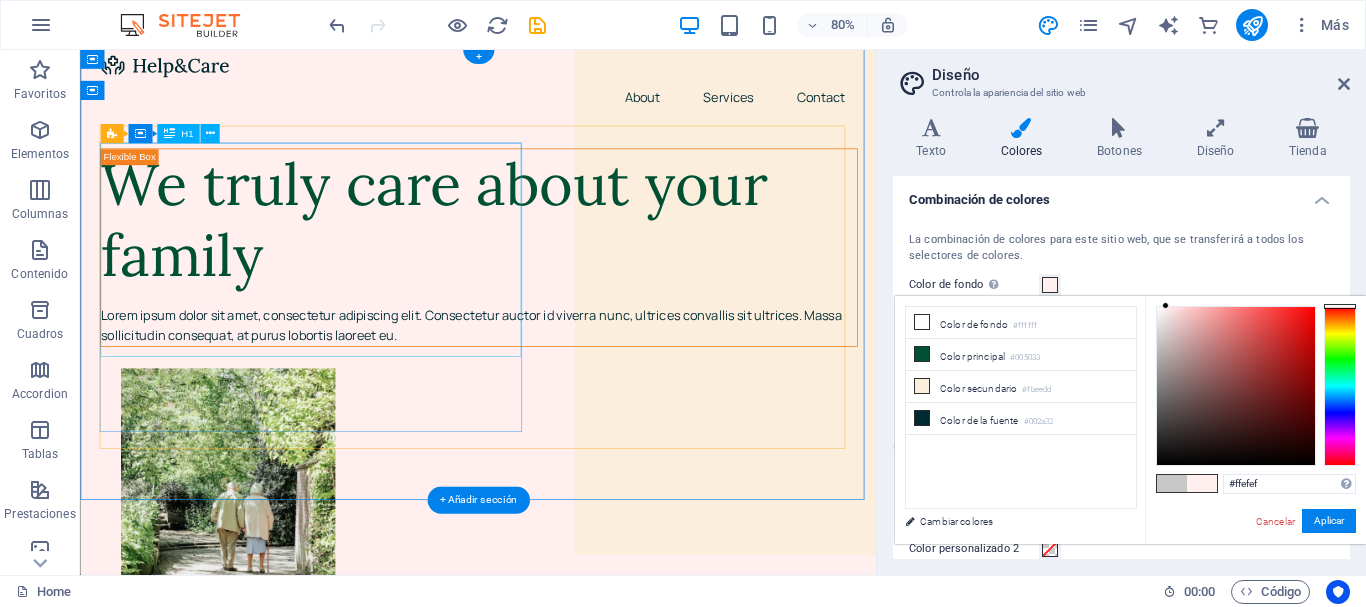 scroll, scrollTop: 0, scrollLeft: 0, axis: both 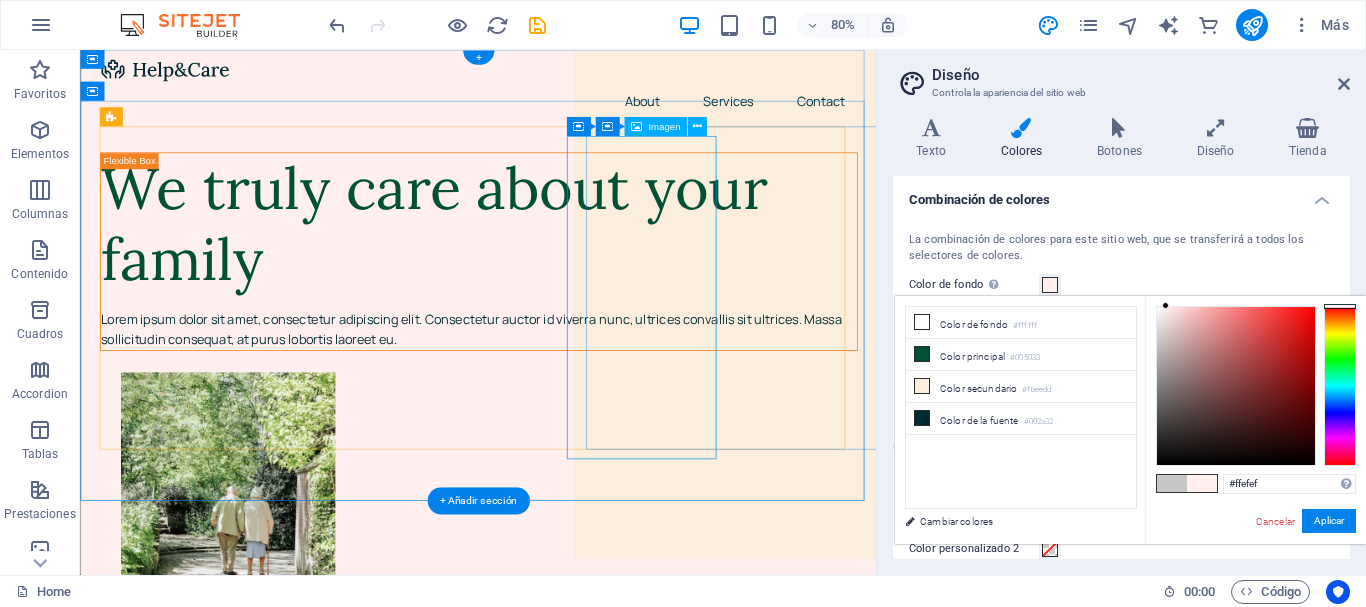 click at bounding box center [603, 655] 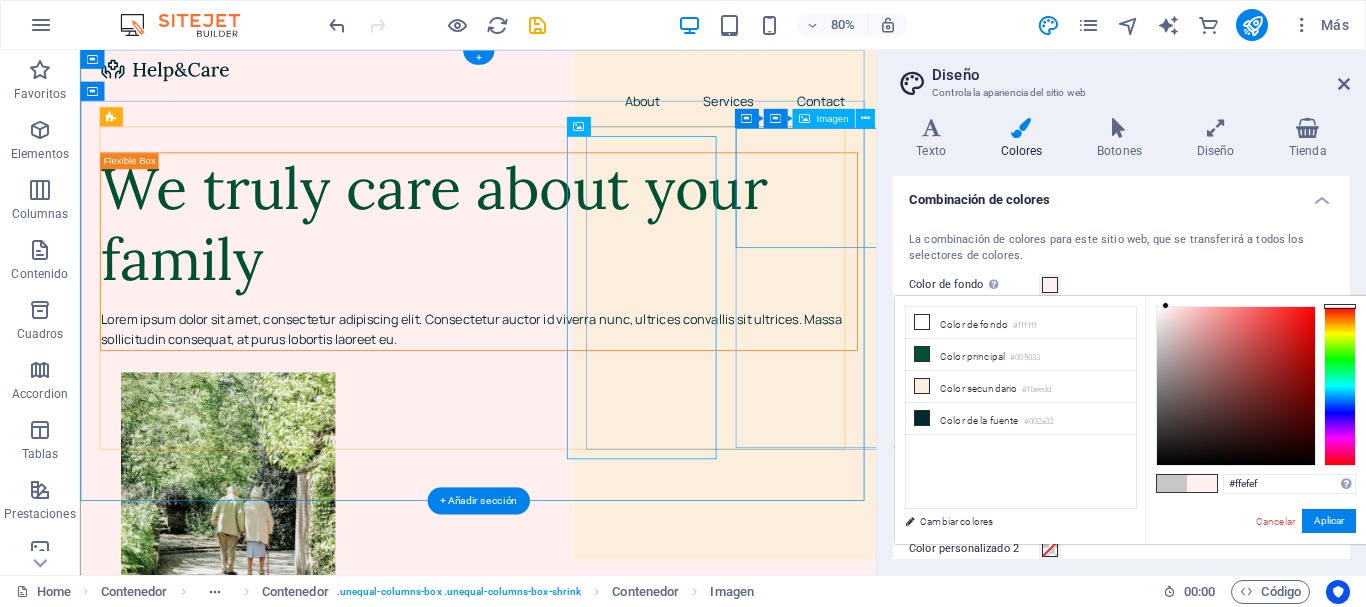 click at bounding box center [627, 1245] 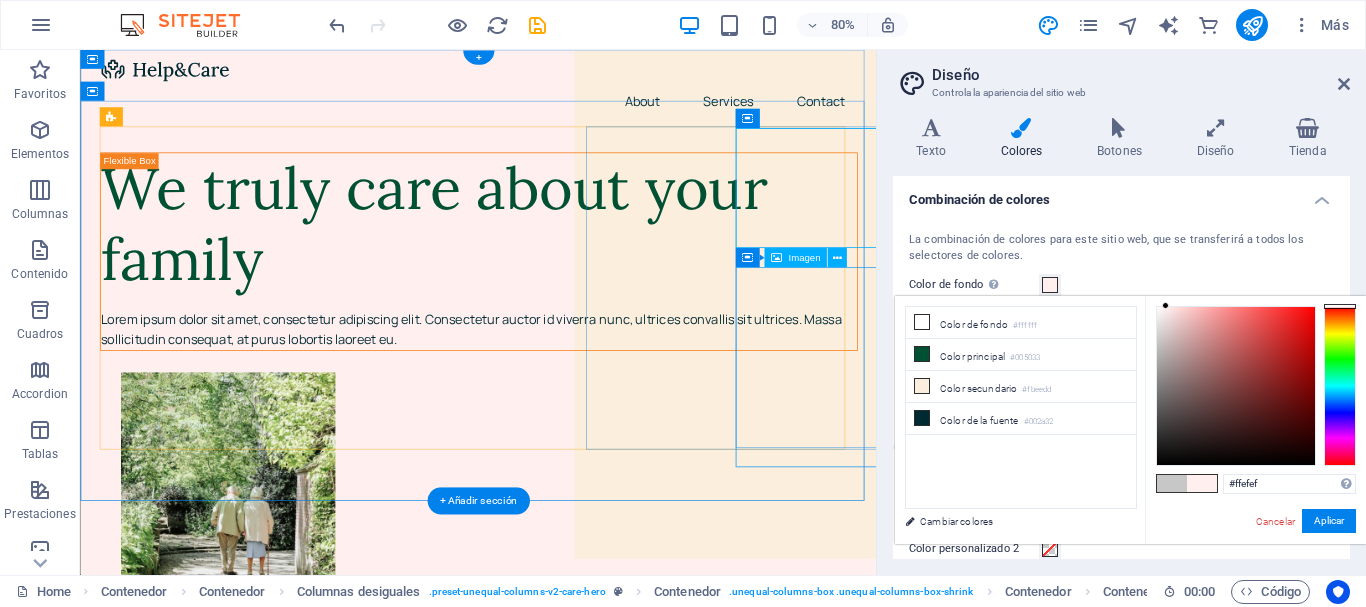 click at bounding box center (627, 2333) 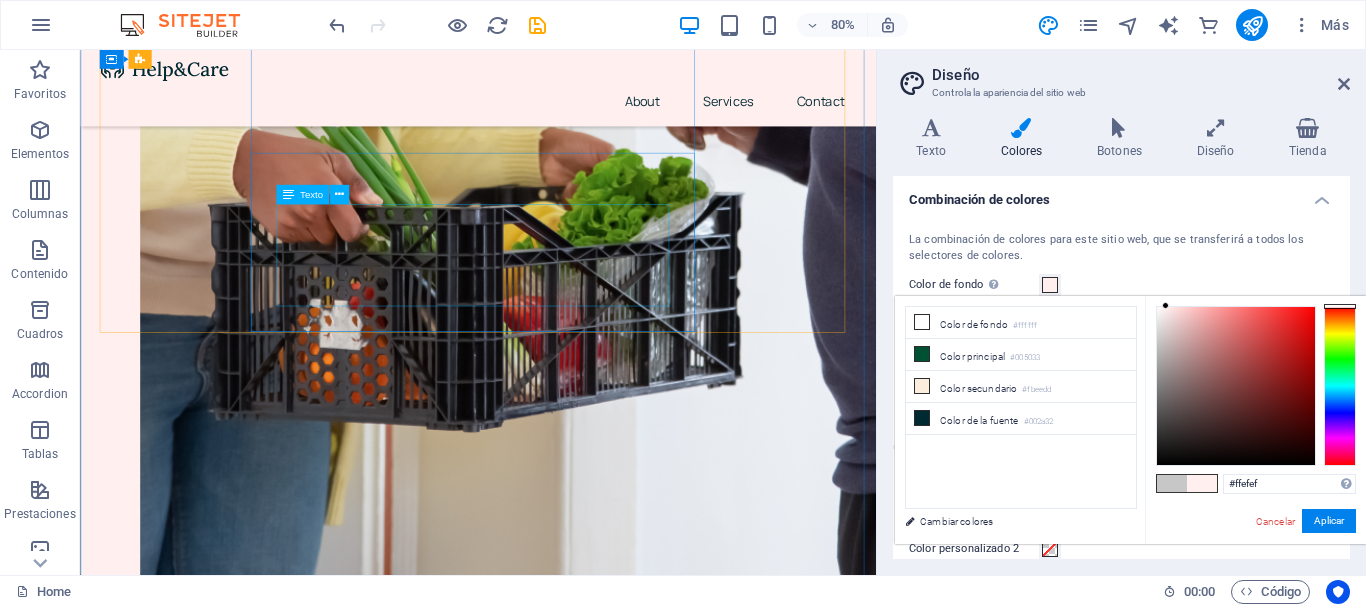 scroll, scrollTop: 2300, scrollLeft: 0, axis: vertical 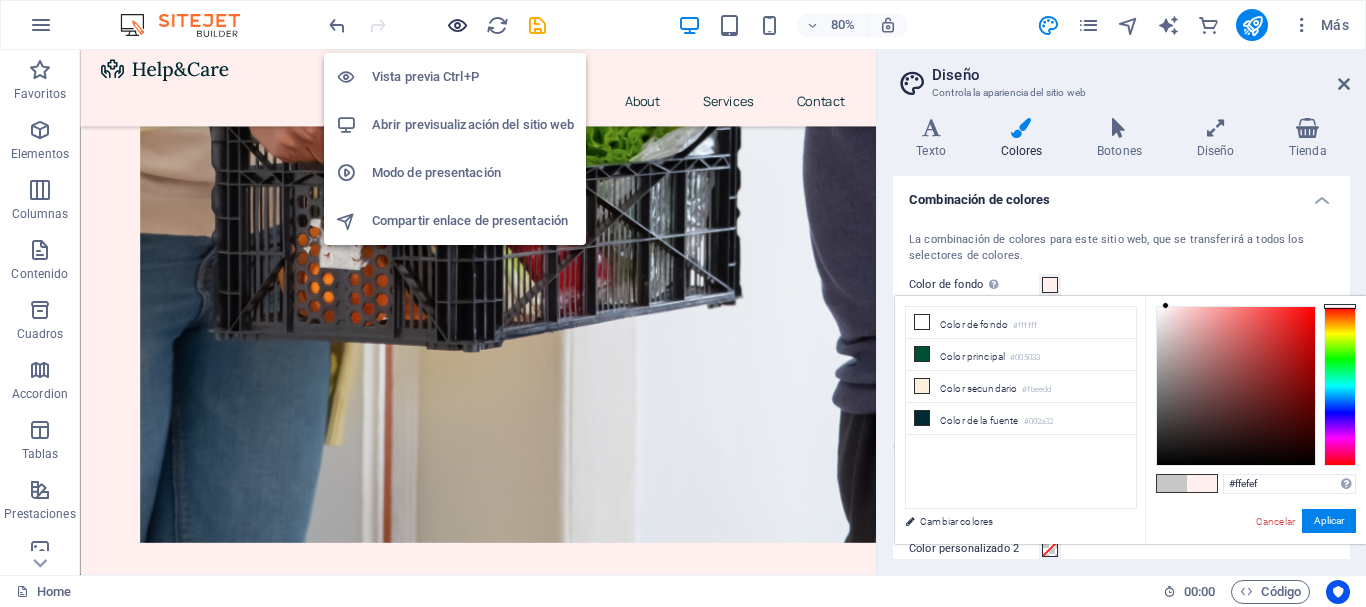 click at bounding box center [457, 25] 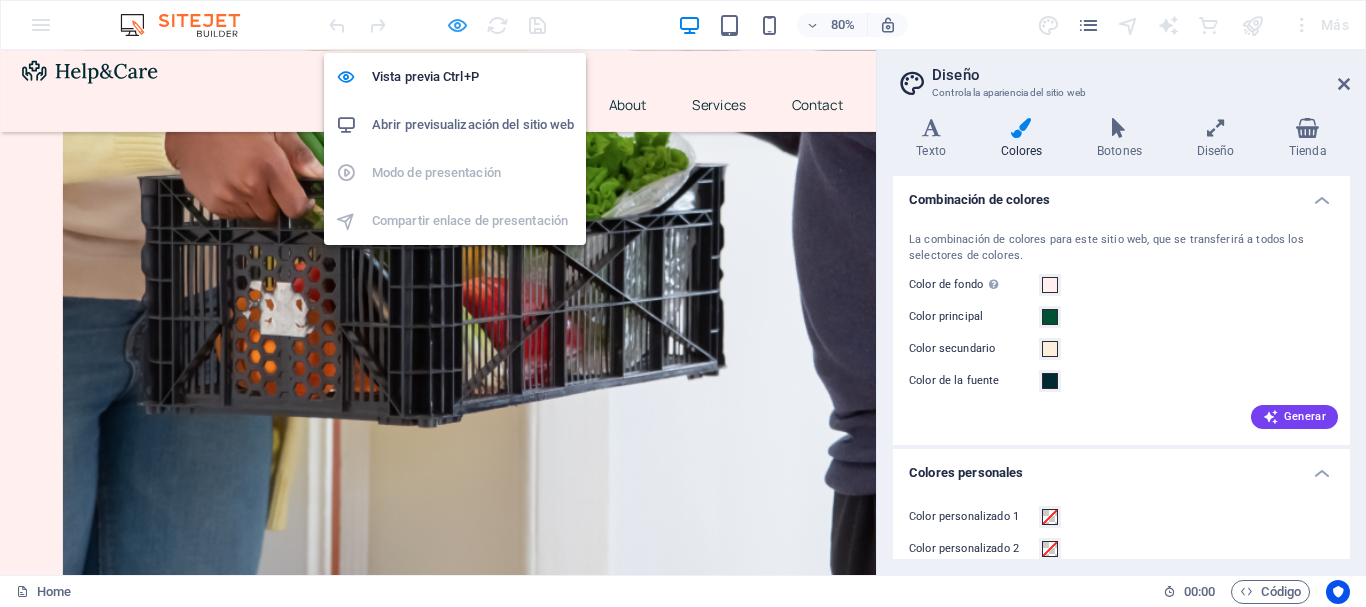 scroll, scrollTop: 2312, scrollLeft: 0, axis: vertical 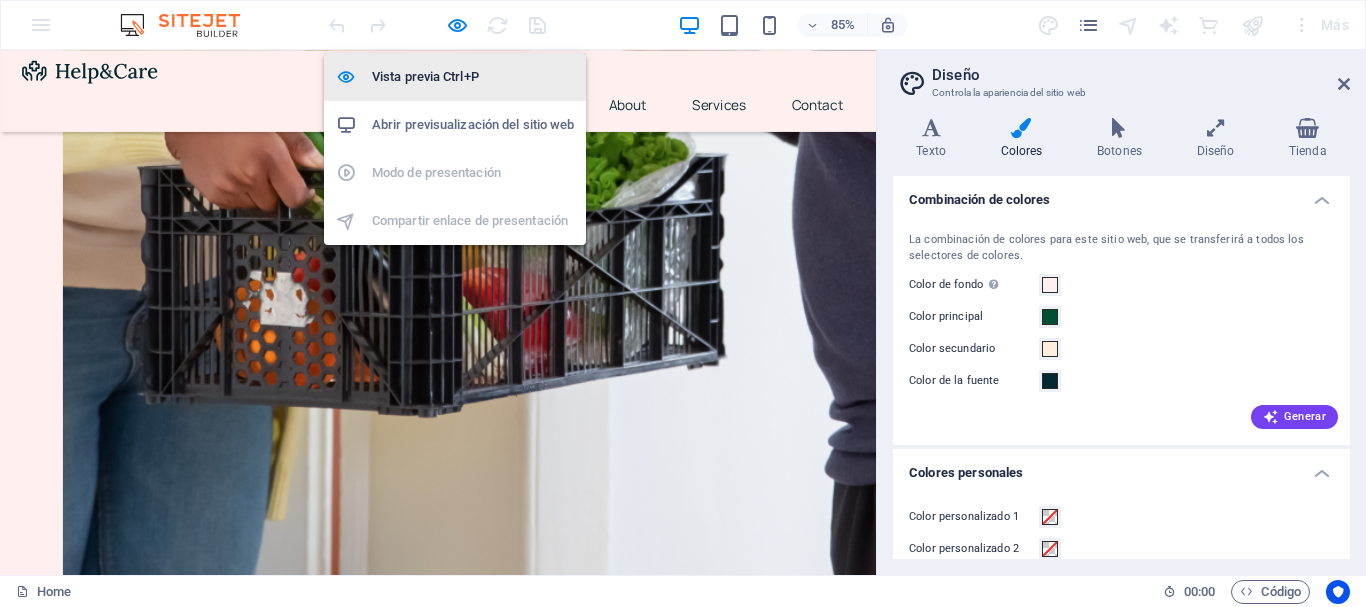 click on "Vista previa Ctrl+P" at bounding box center (473, 77) 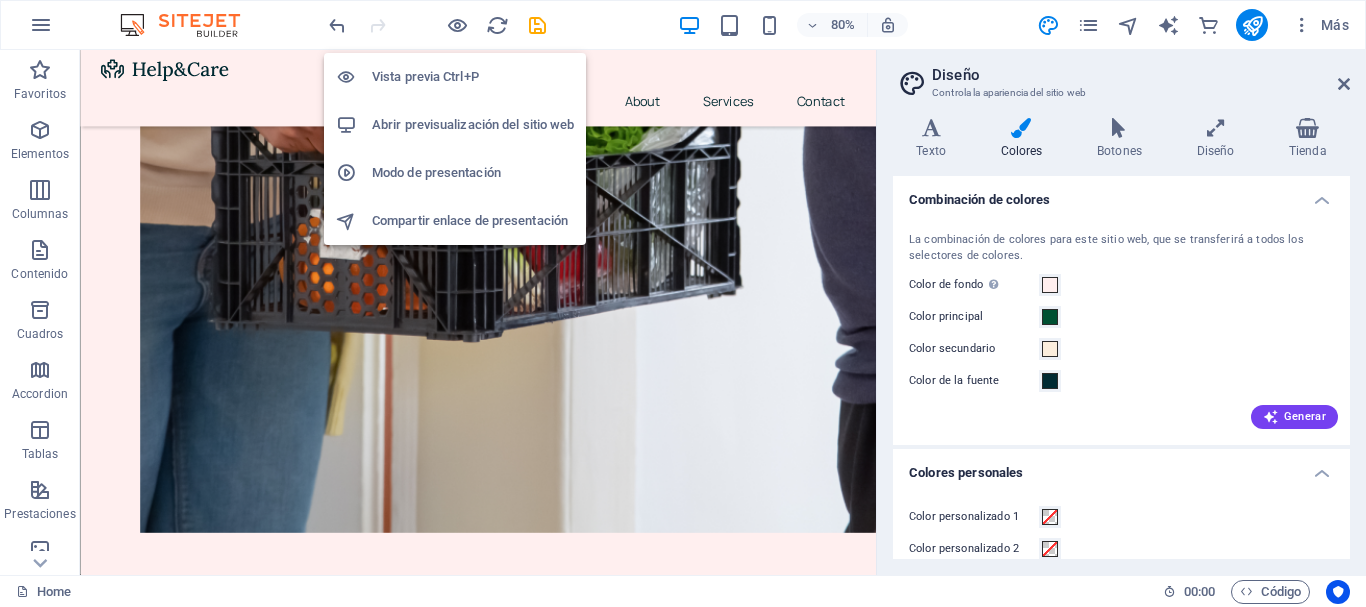 click on "Abrir previsualización del sitio web" at bounding box center (473, 125) 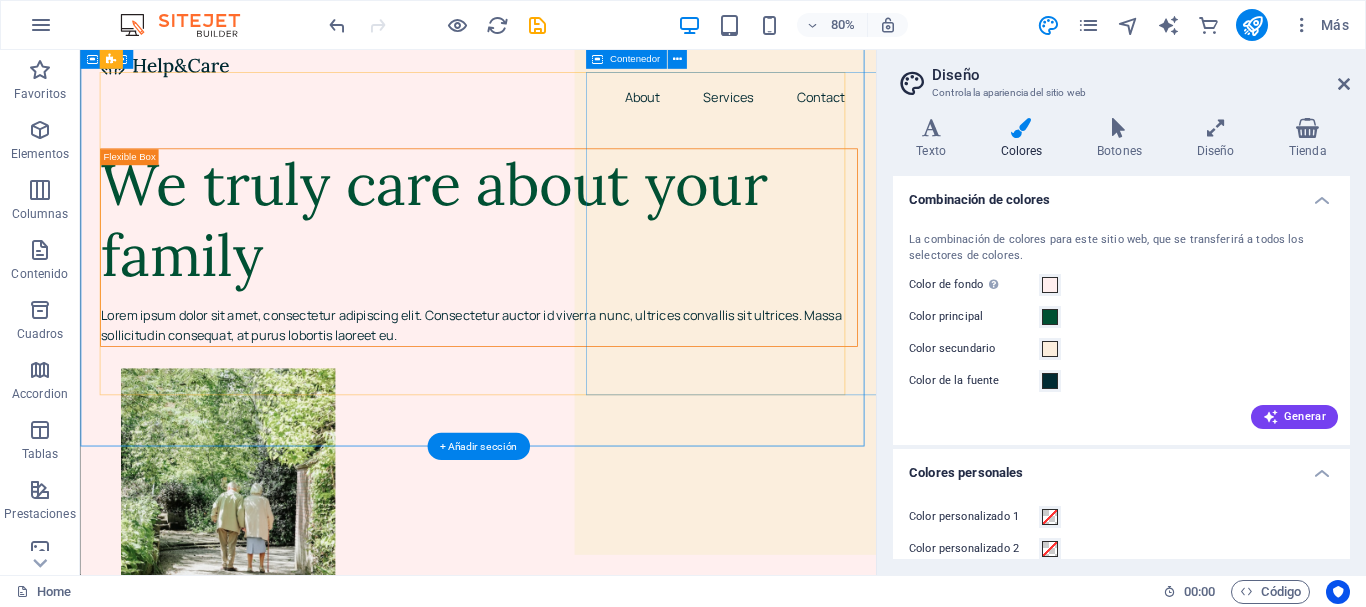 scroll, scrollTop: 0, scrollLeft: 0, axis: both 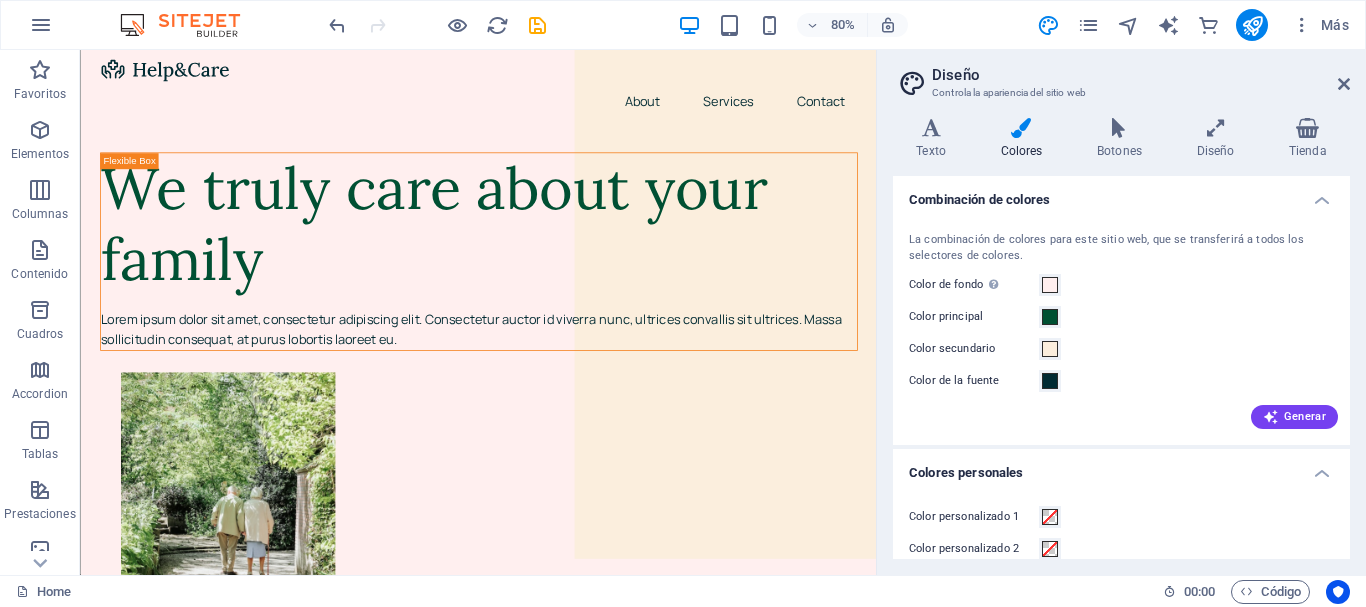 click at bounding box center (1021, 128) 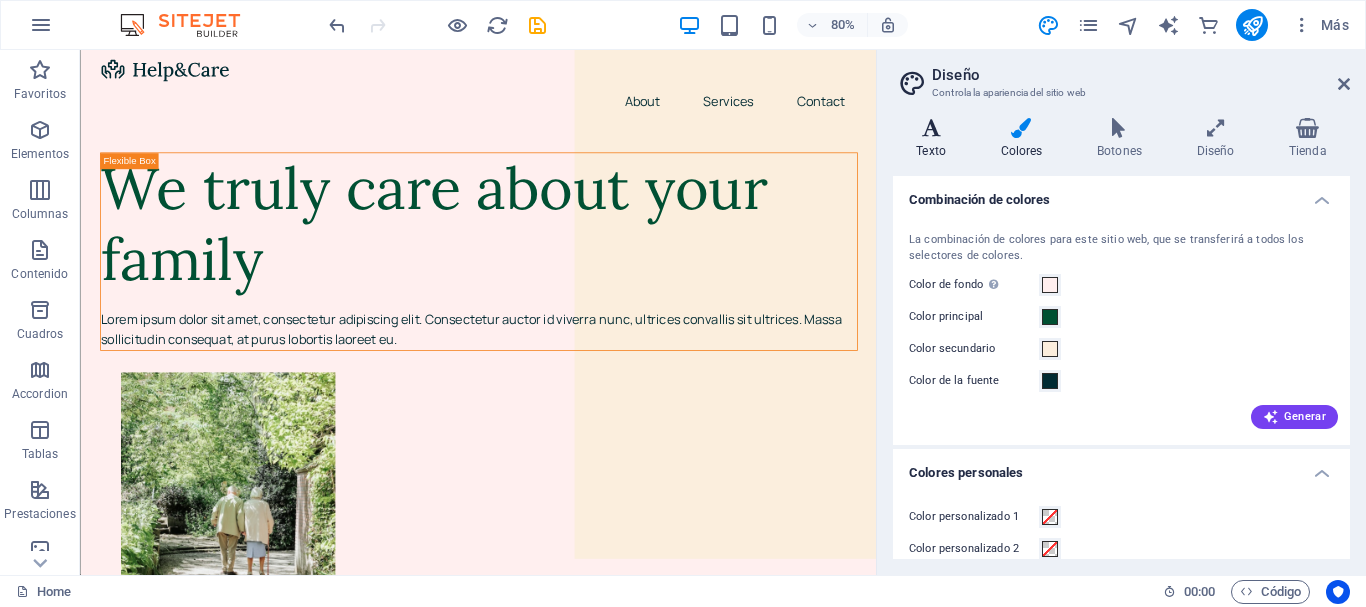 click at bounding box center (931, 128) 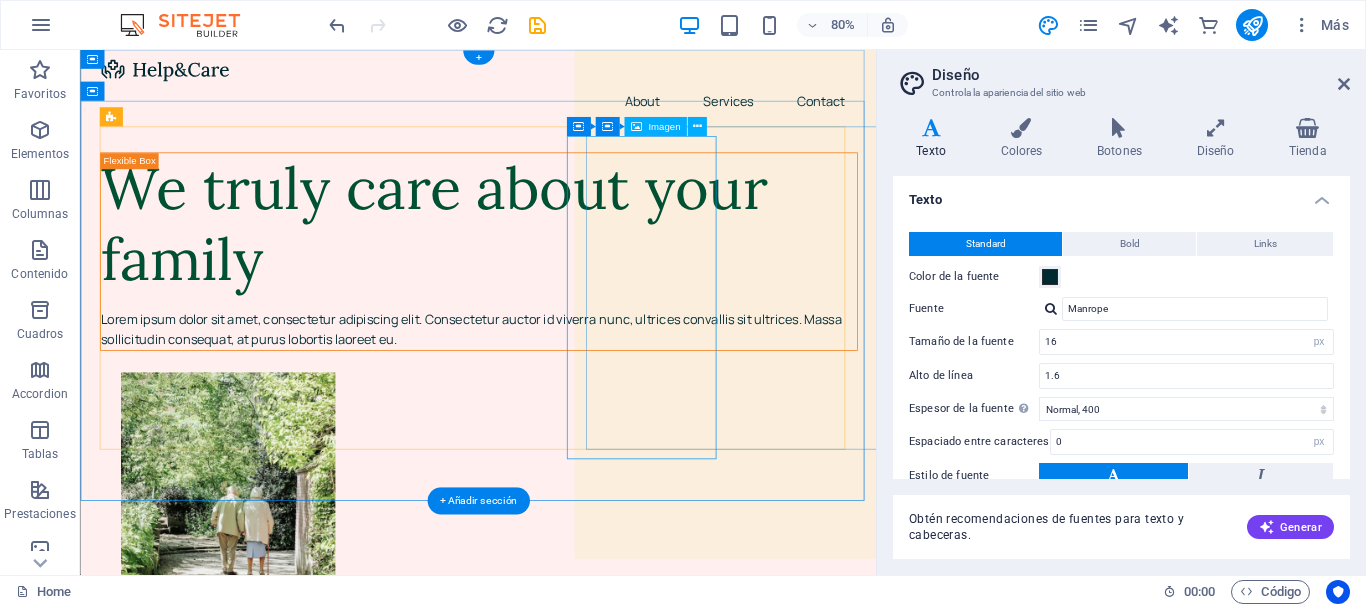 click at bounding box center (603, 655) 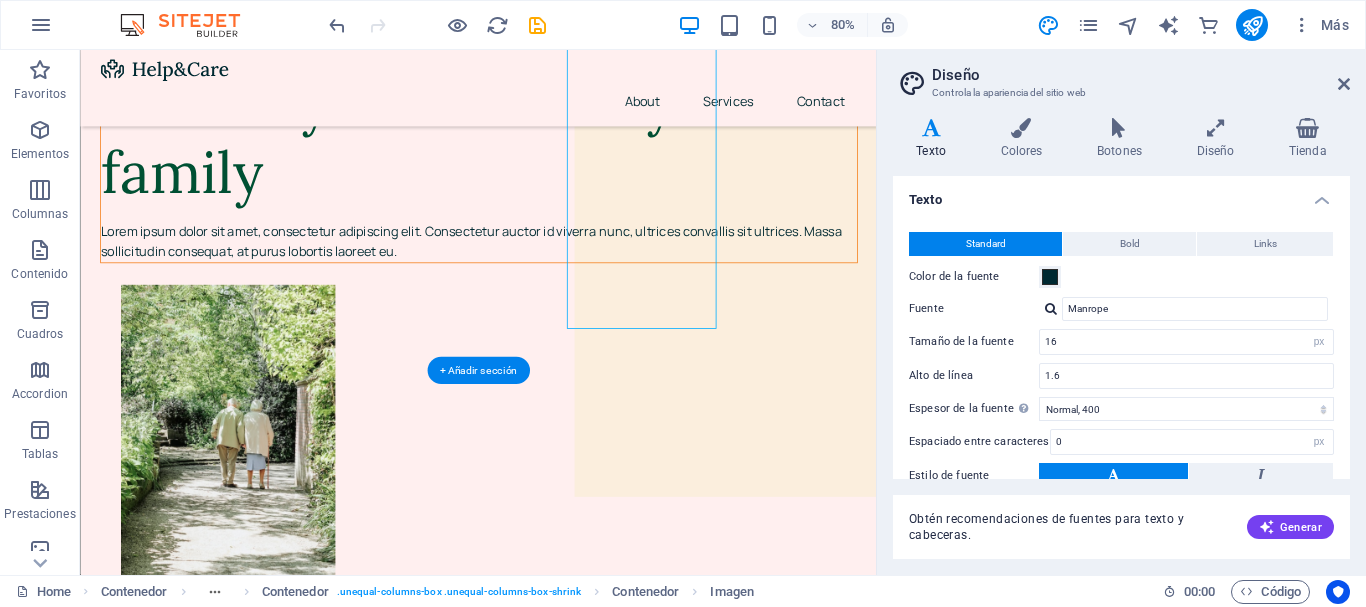 scroll, scrollTop: 400, scrollLeft: 0, axis: vertical 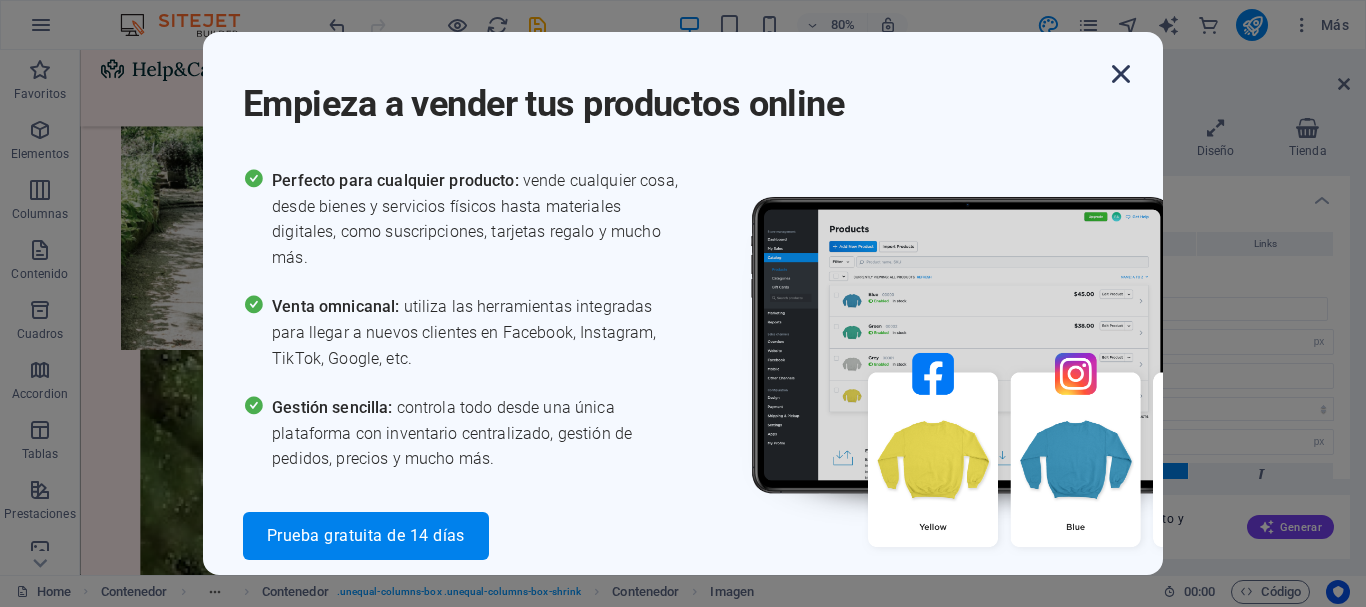 click at bounding box center (1121, 74) 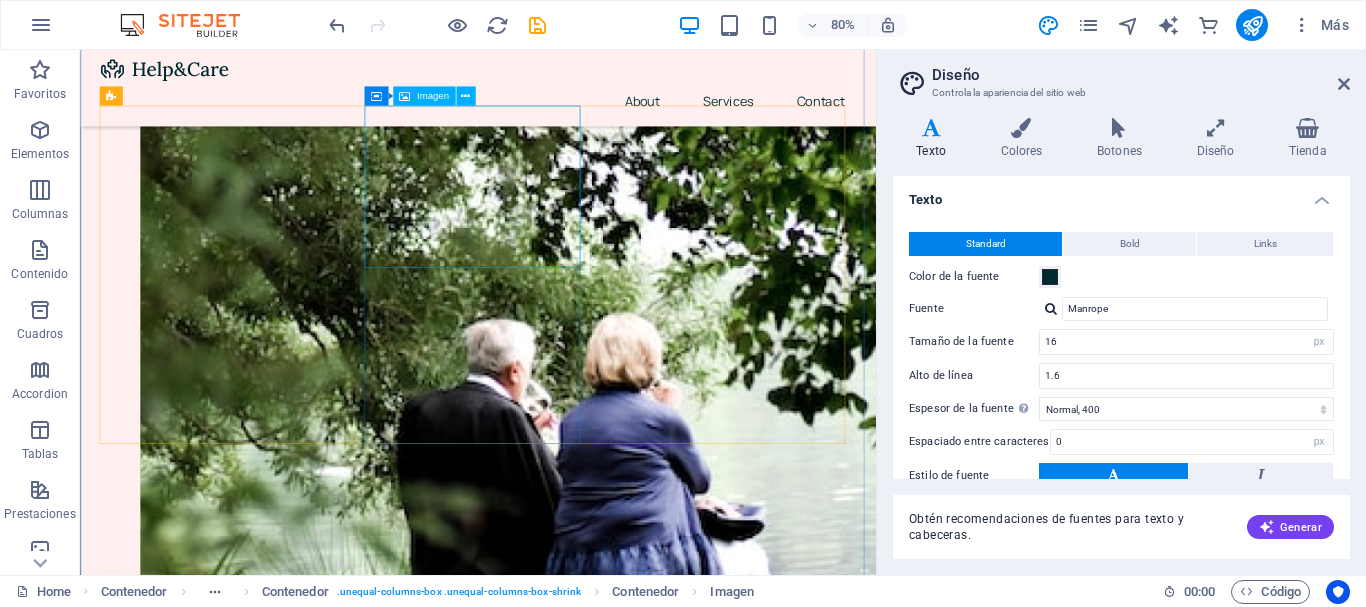 scroll, scrollTop: 1000, scrollLeft: 0, axis: vertical 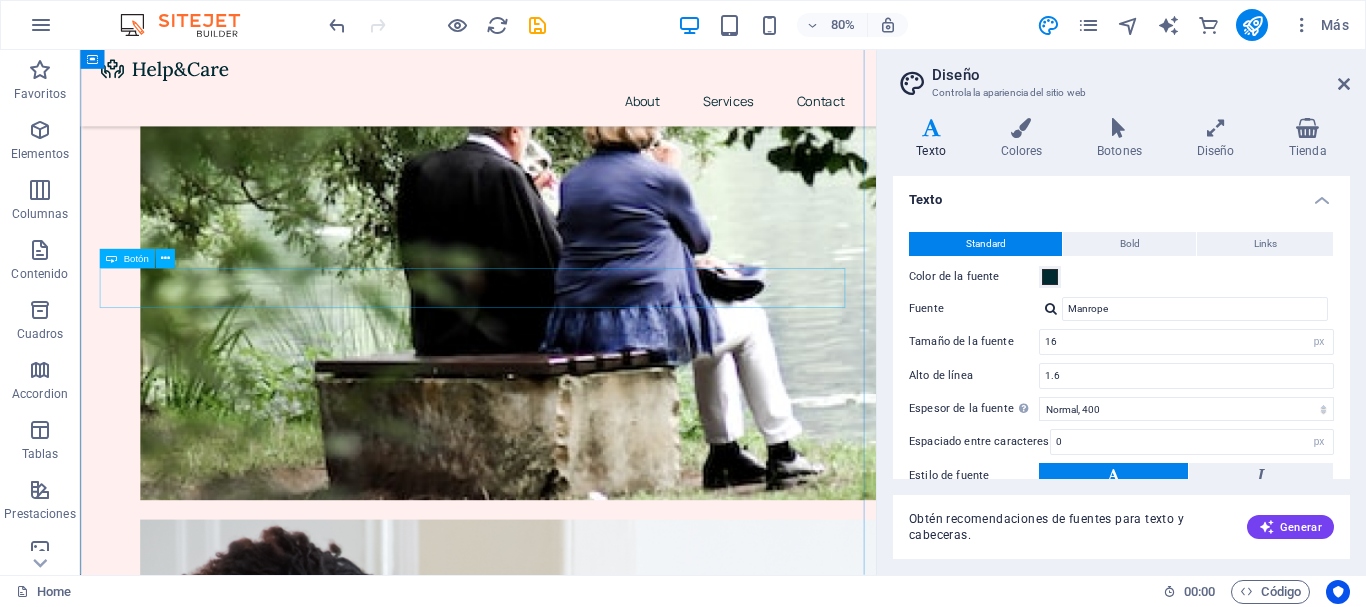 click on "Learn More" at bounding box center (577, 3792) 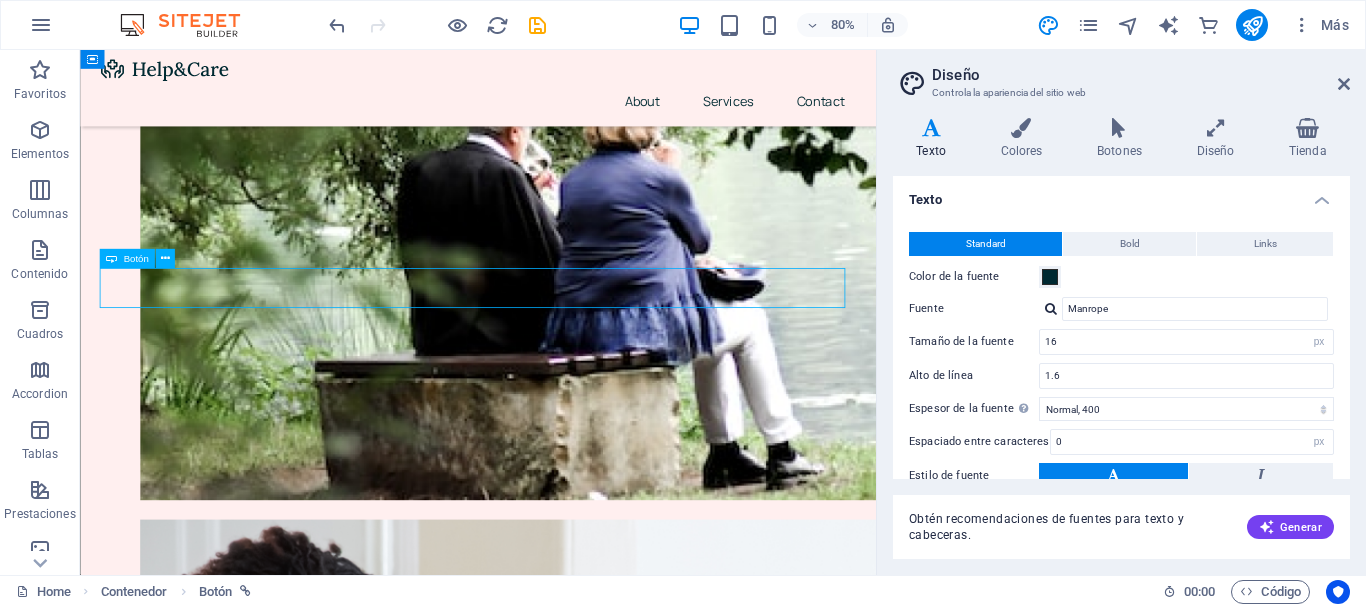 click on "Learn More" at bounding box center [577, 3792] 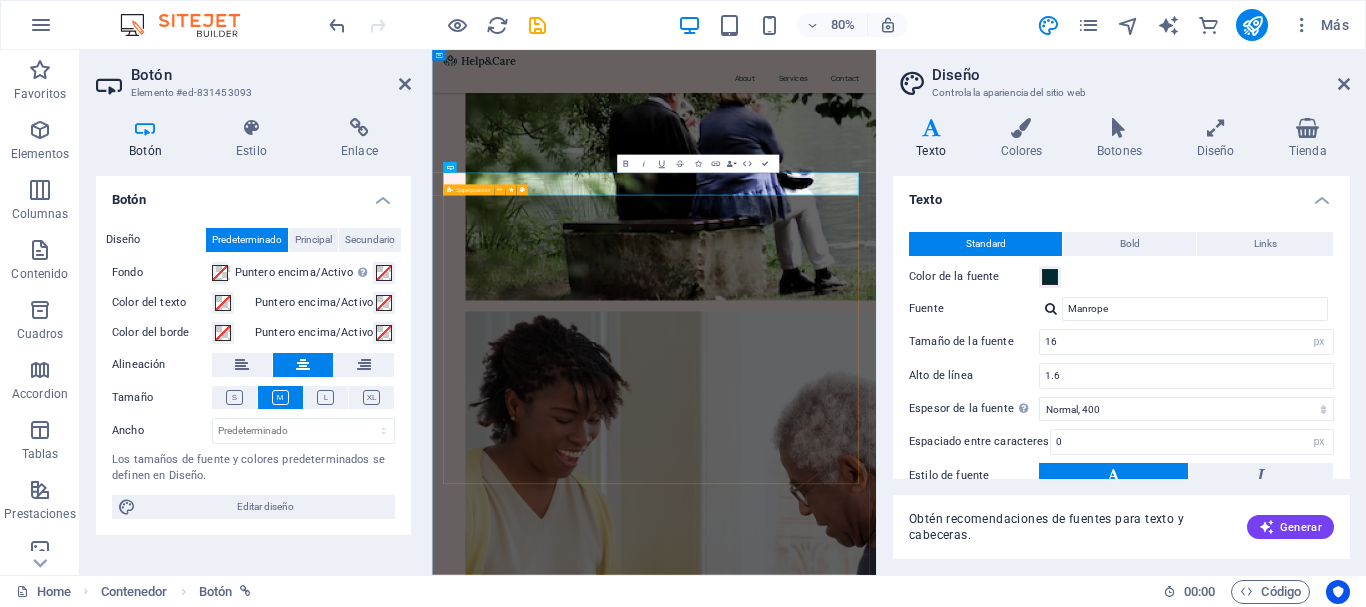 scroll, scrollTop: 998, scrollLeft: 0, axis: vertical 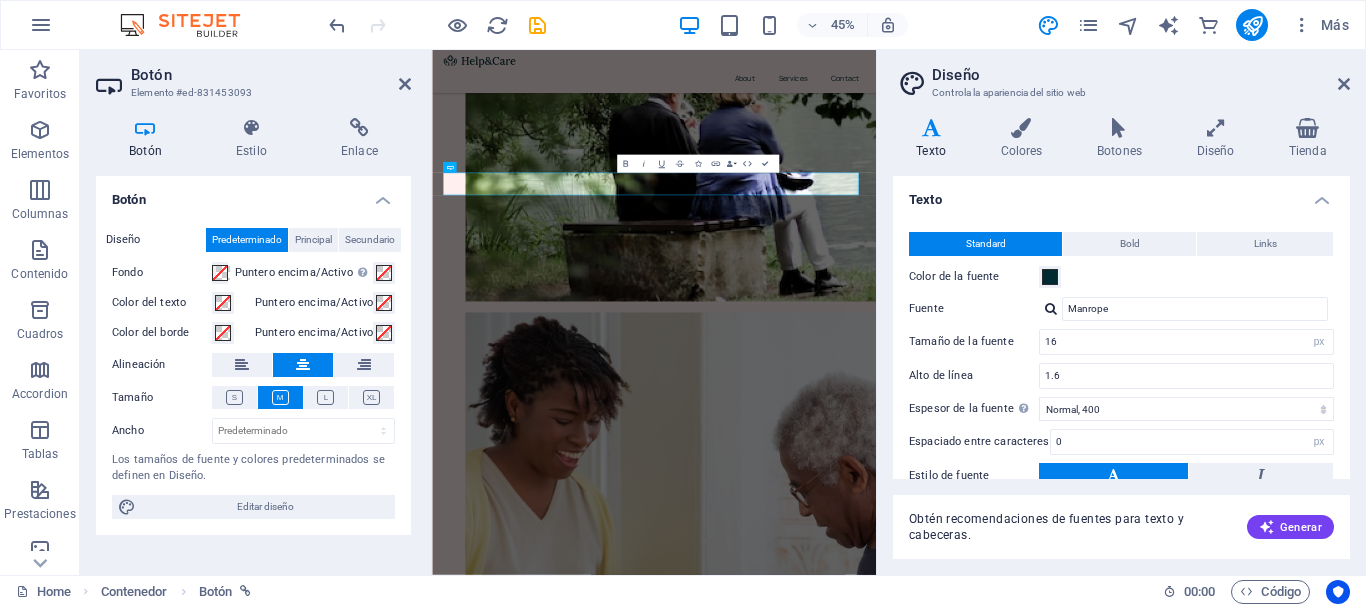 click on "Texto" at bounding box center (935, 139) 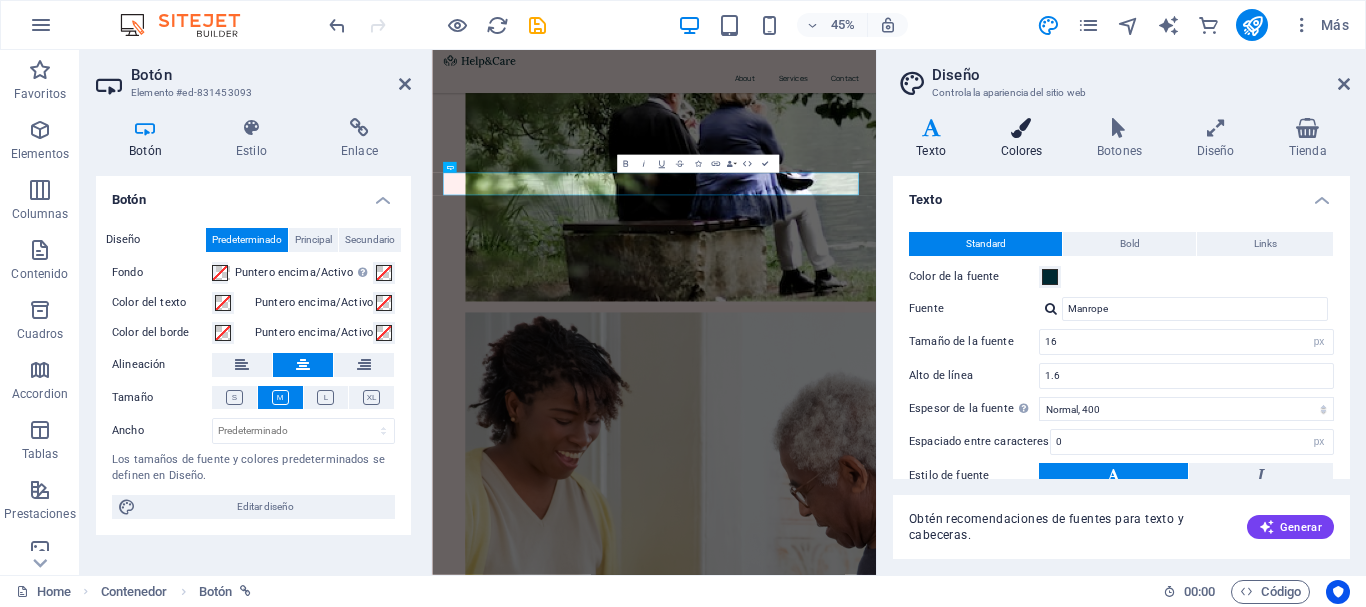 click on "Colores" at bounding box center (1025, 139) 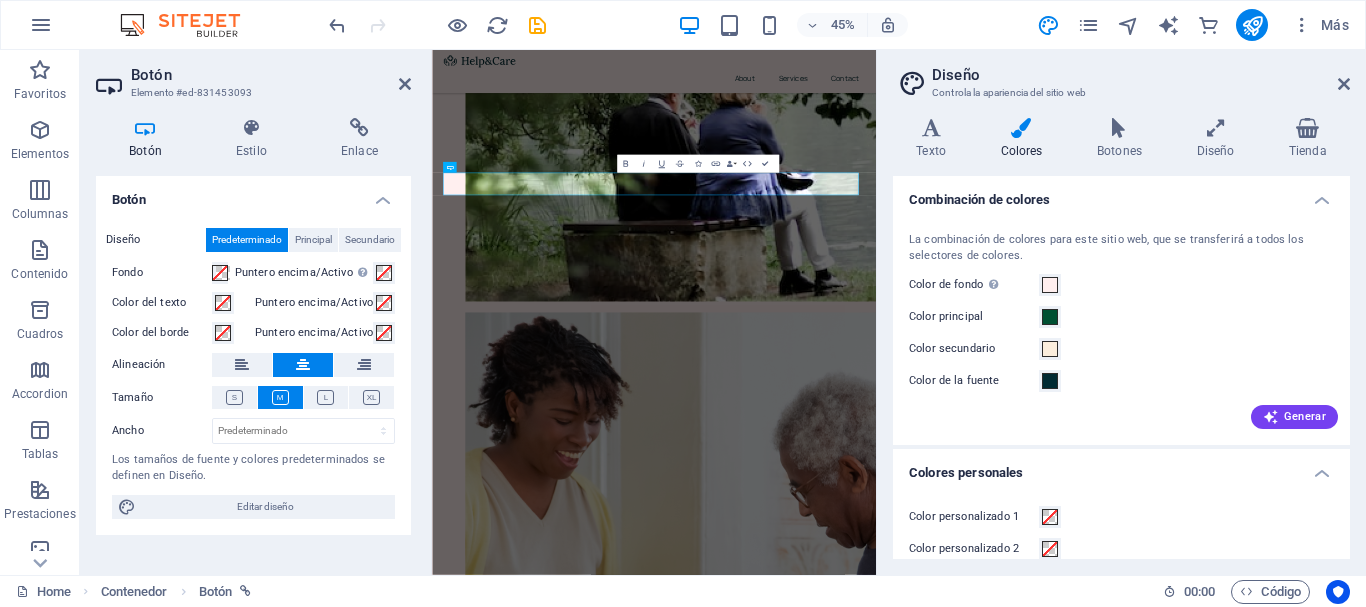 click on "Colores" at bounding box center (1025, 139) 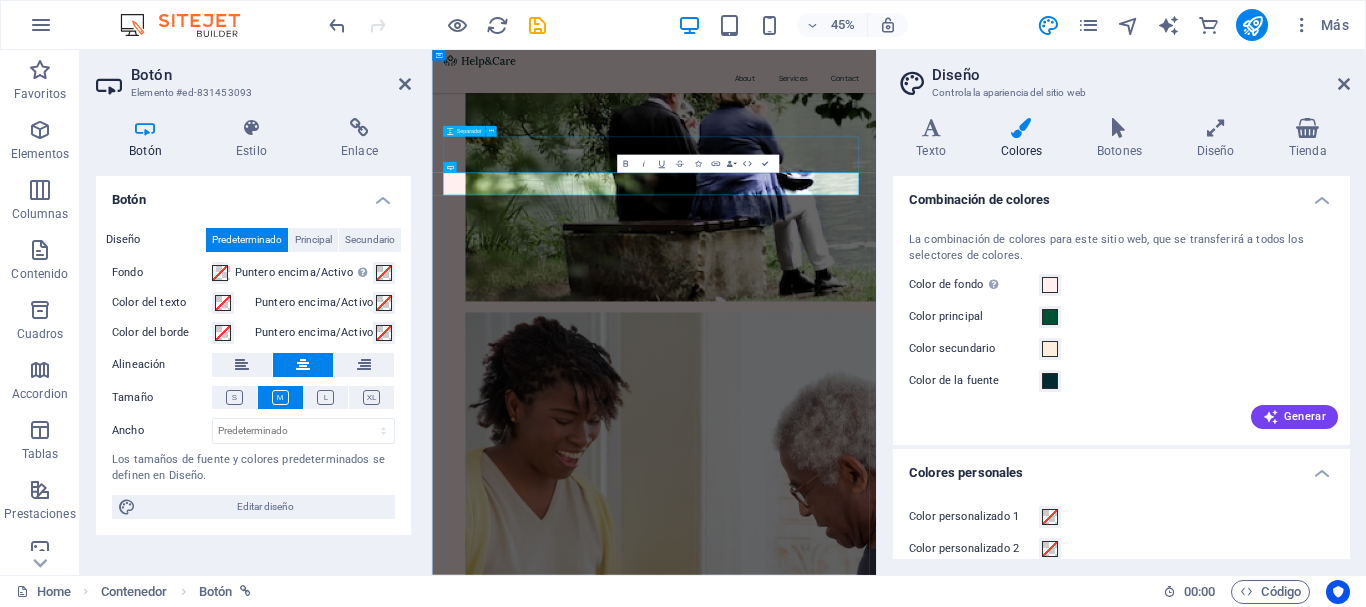 click at bounding box center (925, 3706) 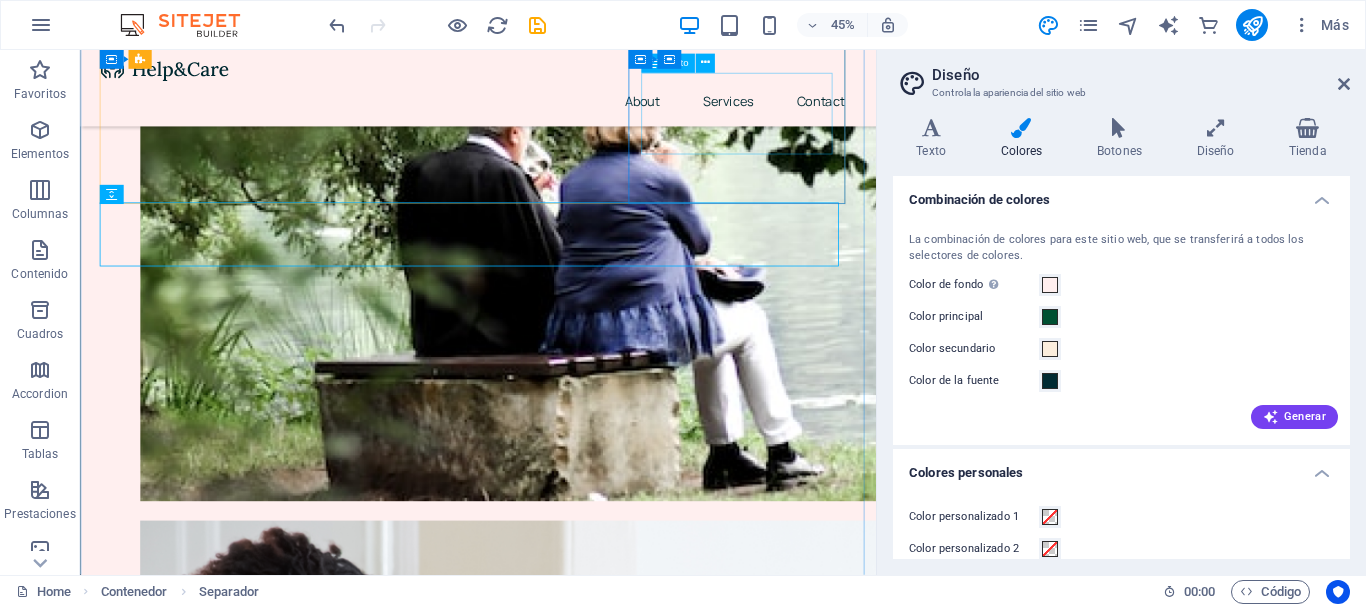 scroll, scrollTop: 1000, scrollLeft: 0, axis: vertical 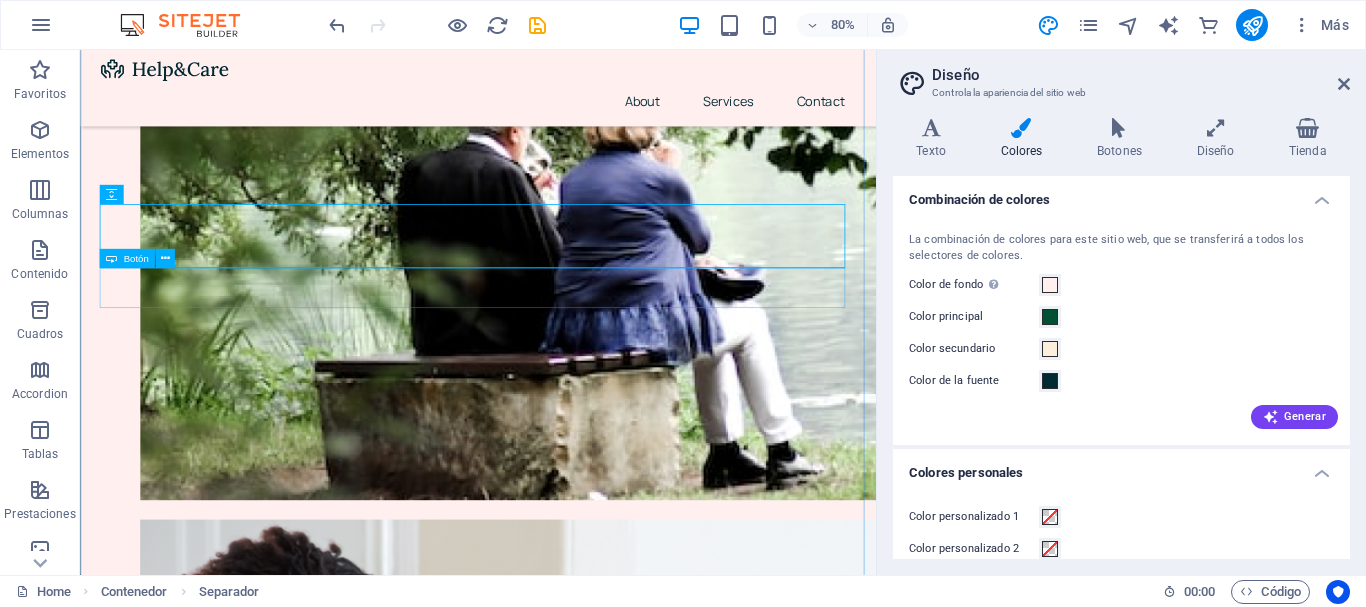 click on "Learn More" at bounding box center [577, 3792] 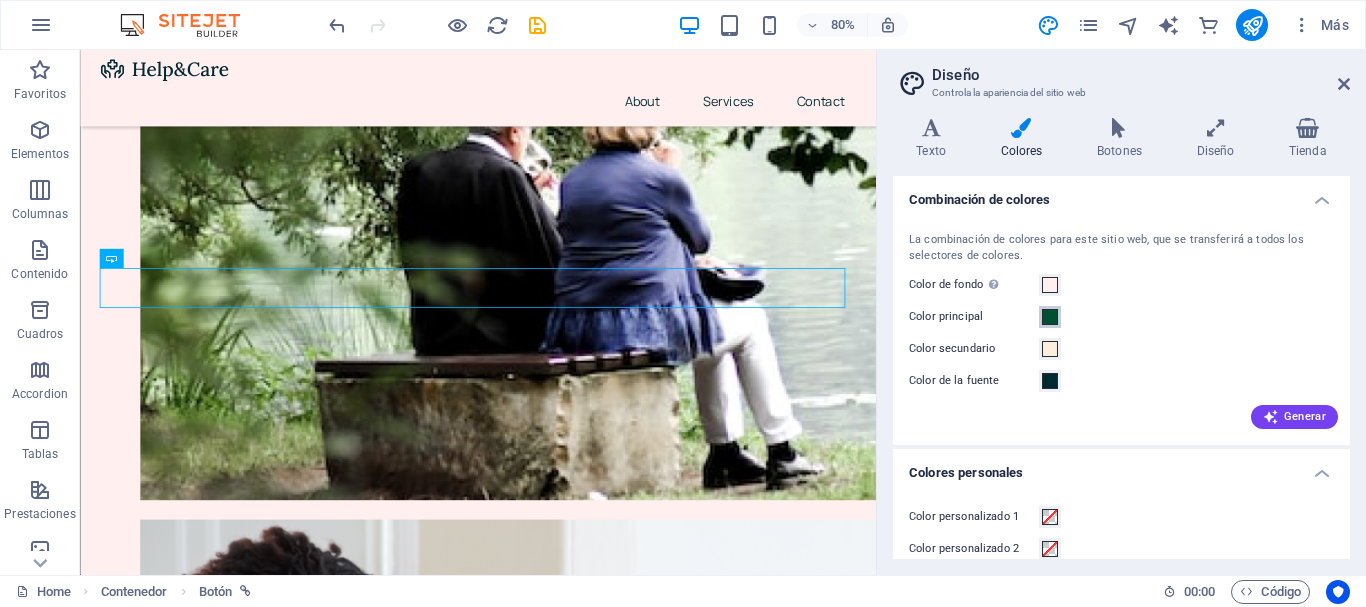 click at bounding box center (1050, 317) 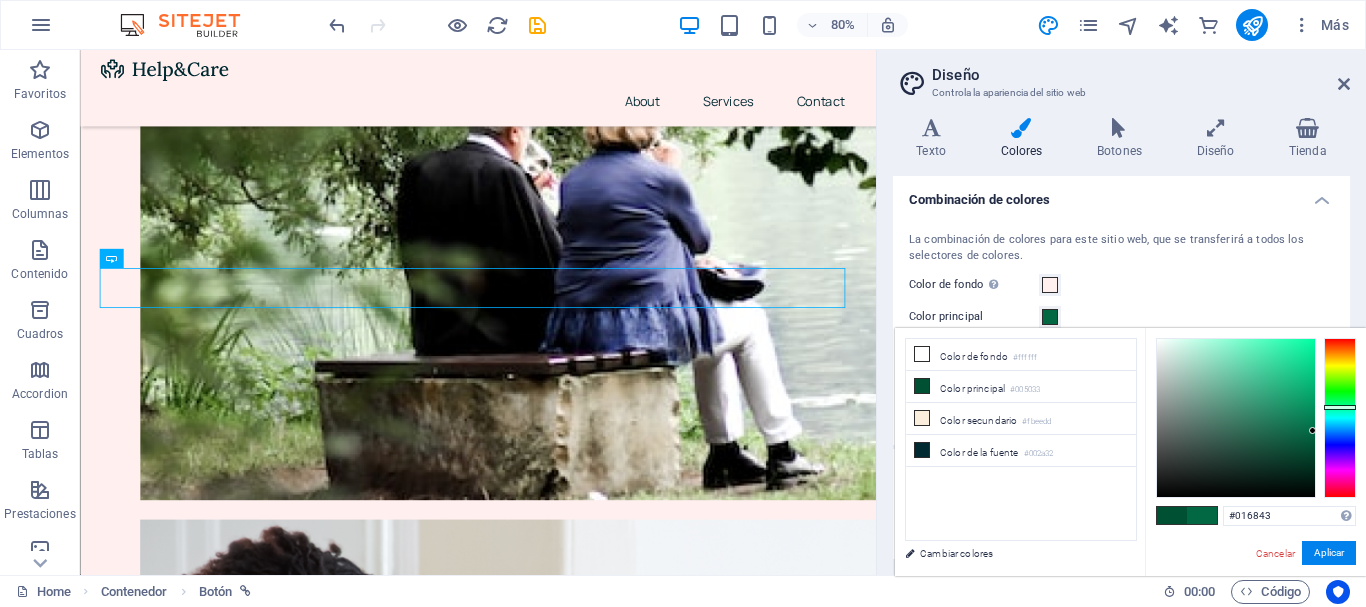 drag, startPoint x: 1311, startPoint y: 444, endPoint x: 1313, endPoint y: 431, distance: 13.152946 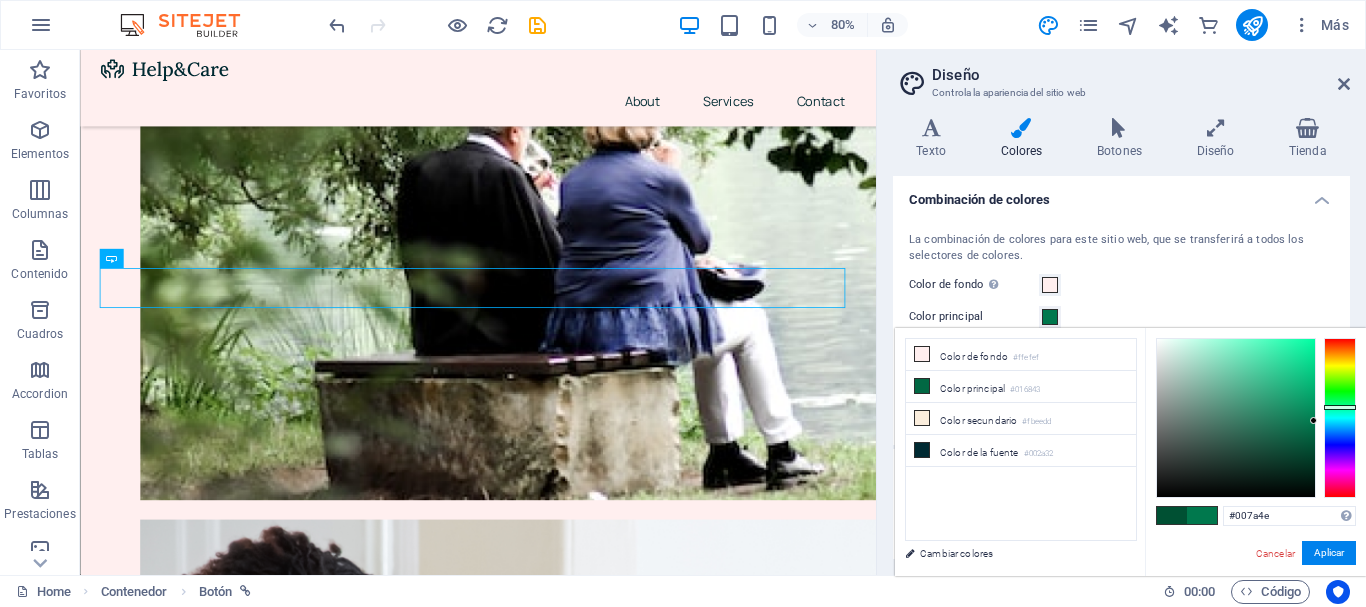 type on "#017c4f" 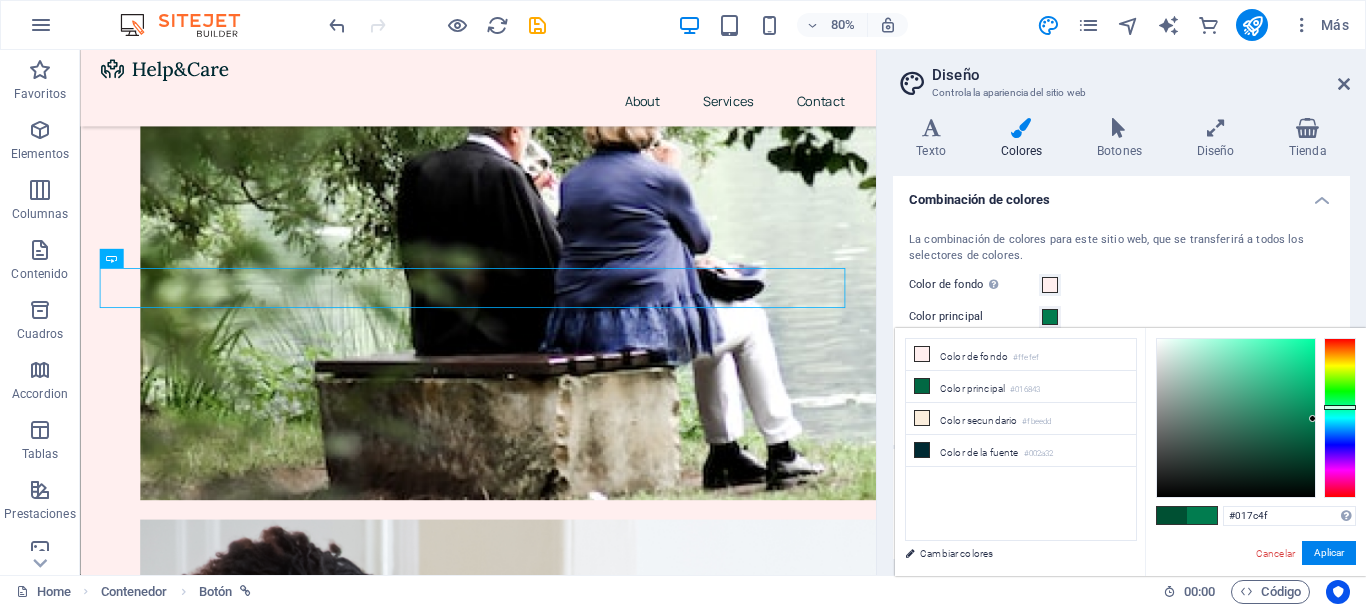drag, startPoint x: 1314, startPoint y: 429, endPoint x: 1313, endPoint y: 419, distance: 10.049875 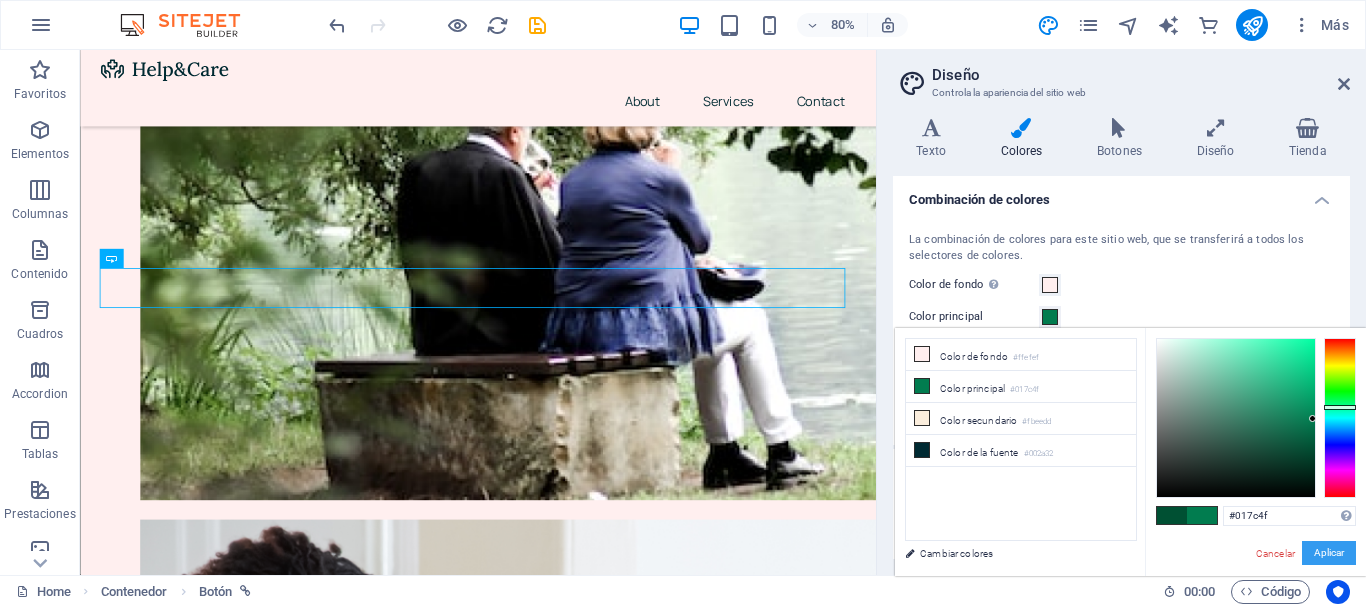 click on "Aplicar" at bounding box center (1329, 553) 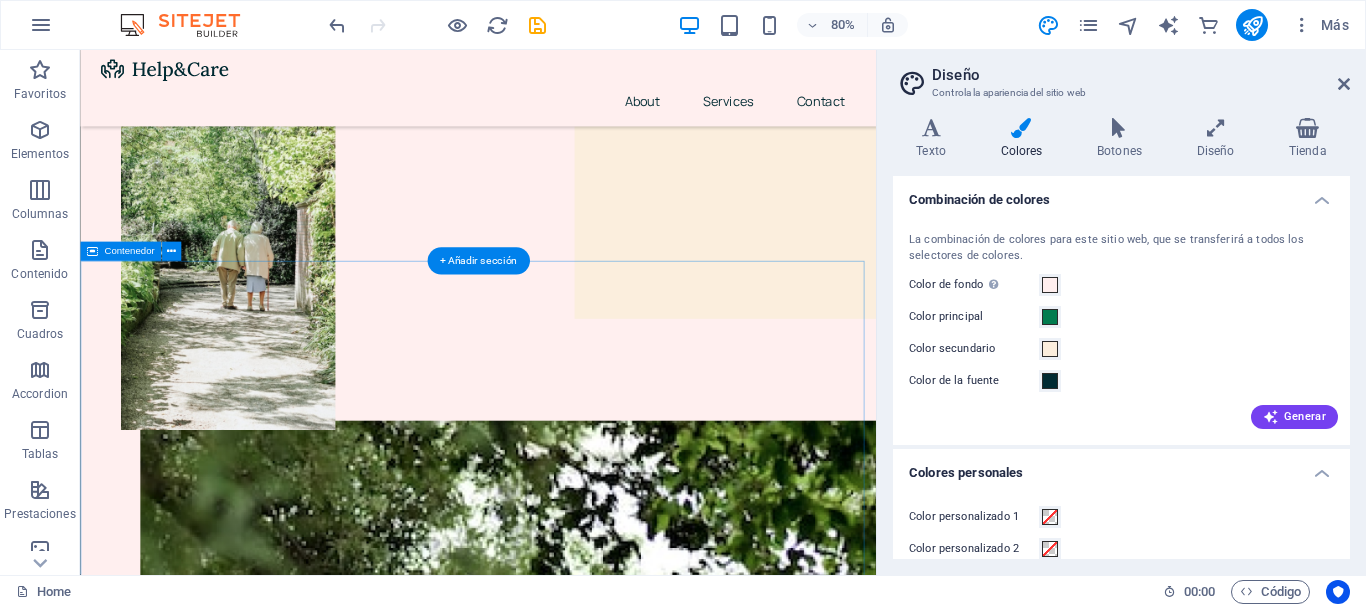 scroll, scrollTop: 0, scrollLeft: 0, axis: both 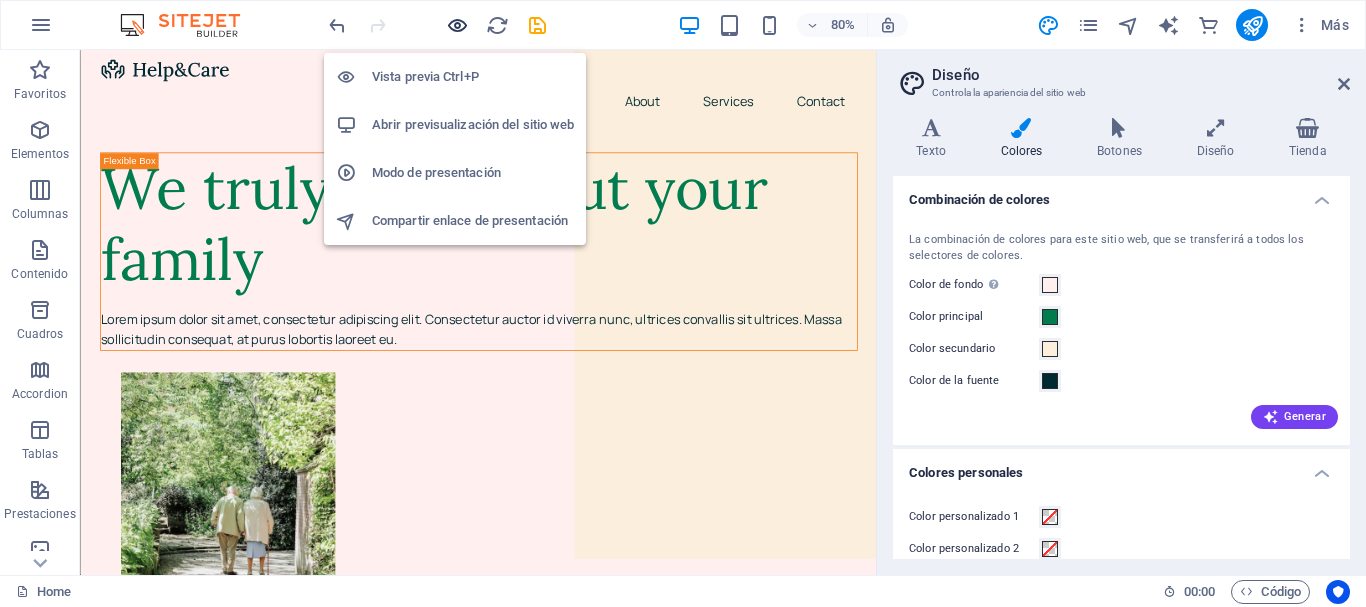 click at bounding box center (457, 25) 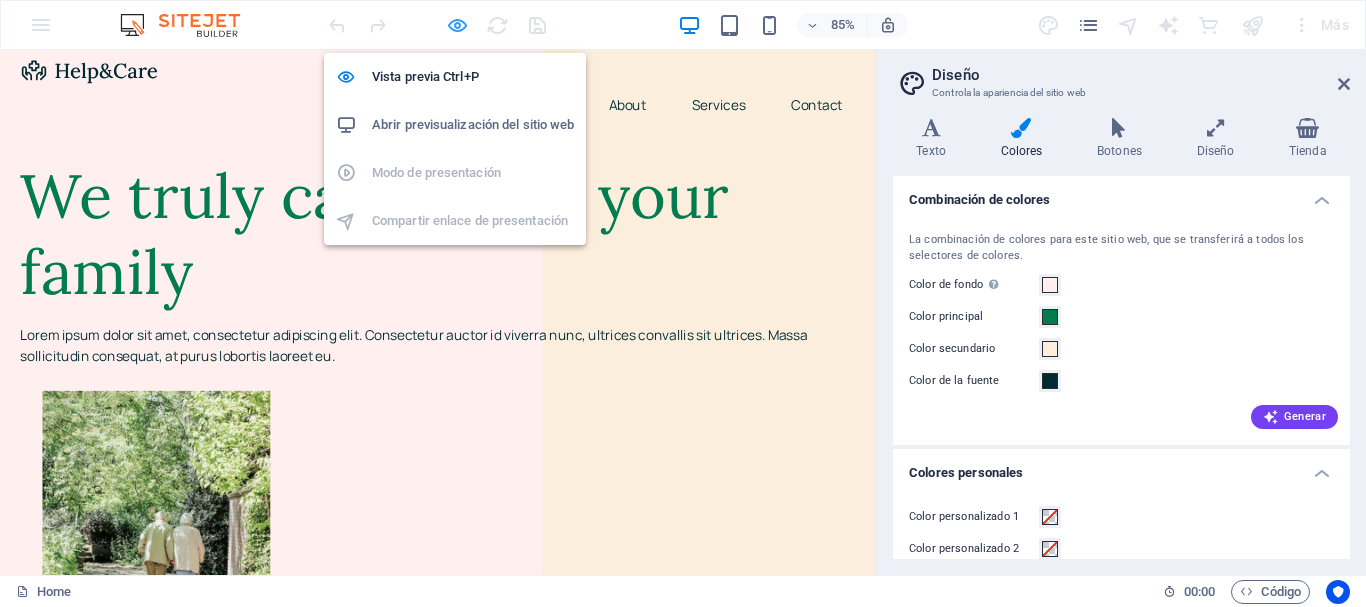 click at bounding box center [457, 25] 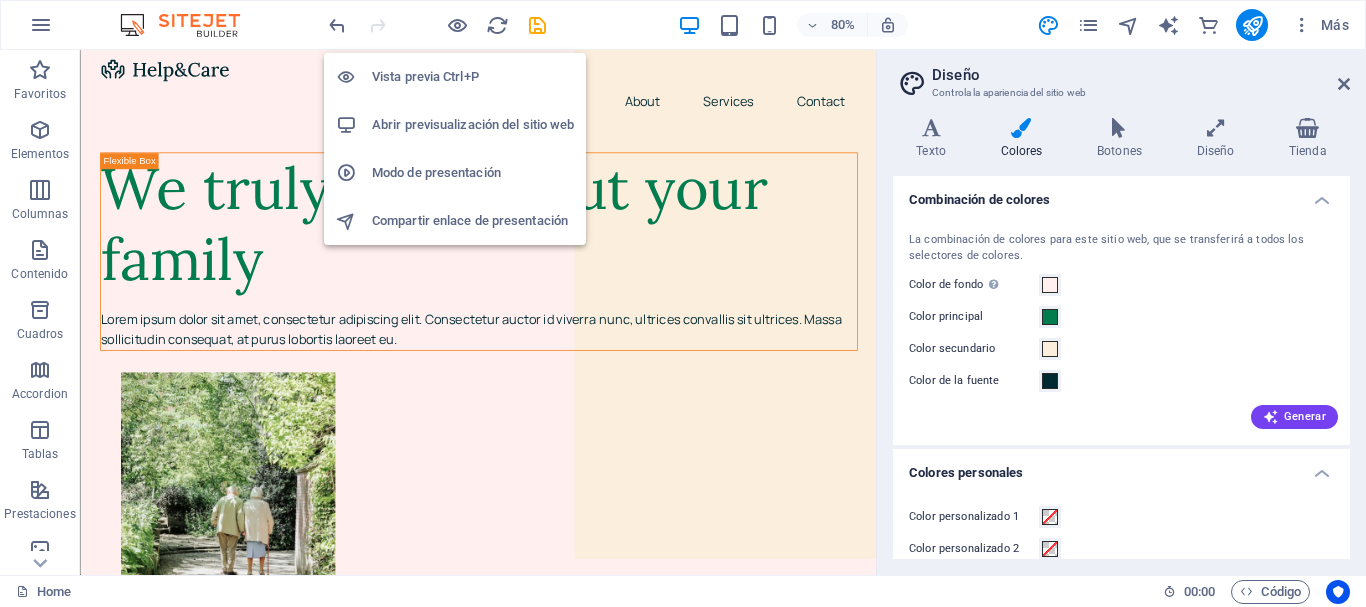 click on "Abrir previsualización del sitio web" at bounding box center [473, 125] 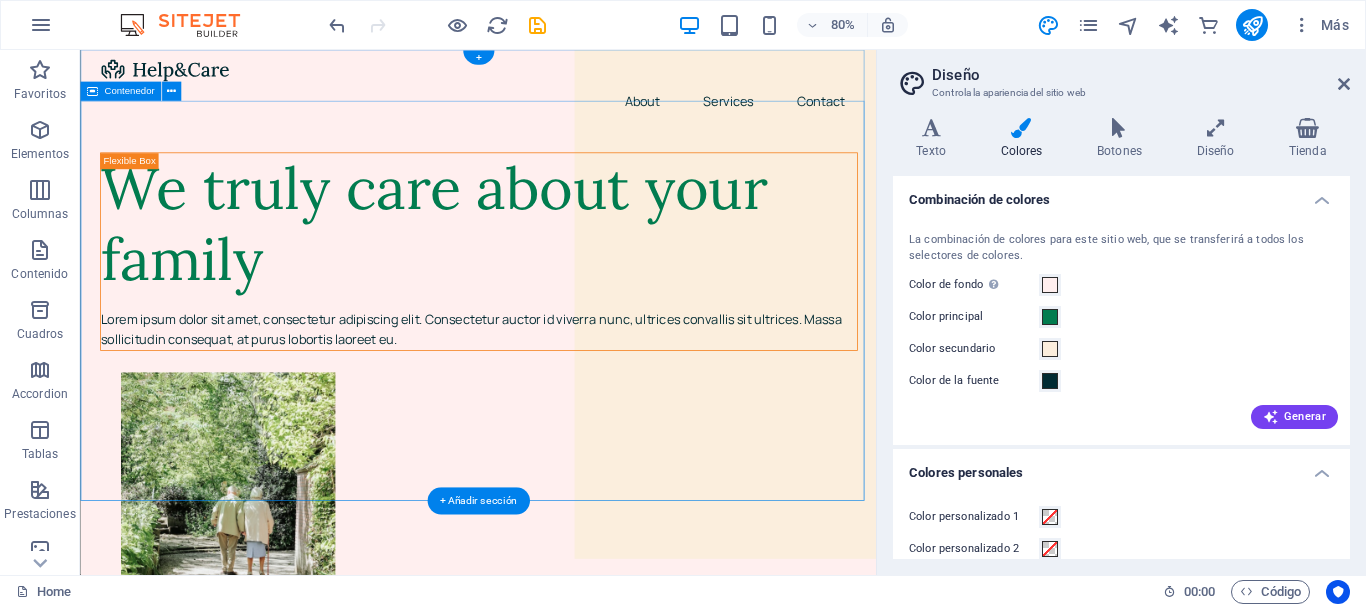 click on "We truly care about your family Lorem ipsum dolor sit amet, consectetur adipiscing elit. Consectetur auctor id viverra nunc, ultrices convallis sit ultrices. Massa sollicitudin consequat, at purus lobortis laoreet eu." at bounding box center [577, 1592] 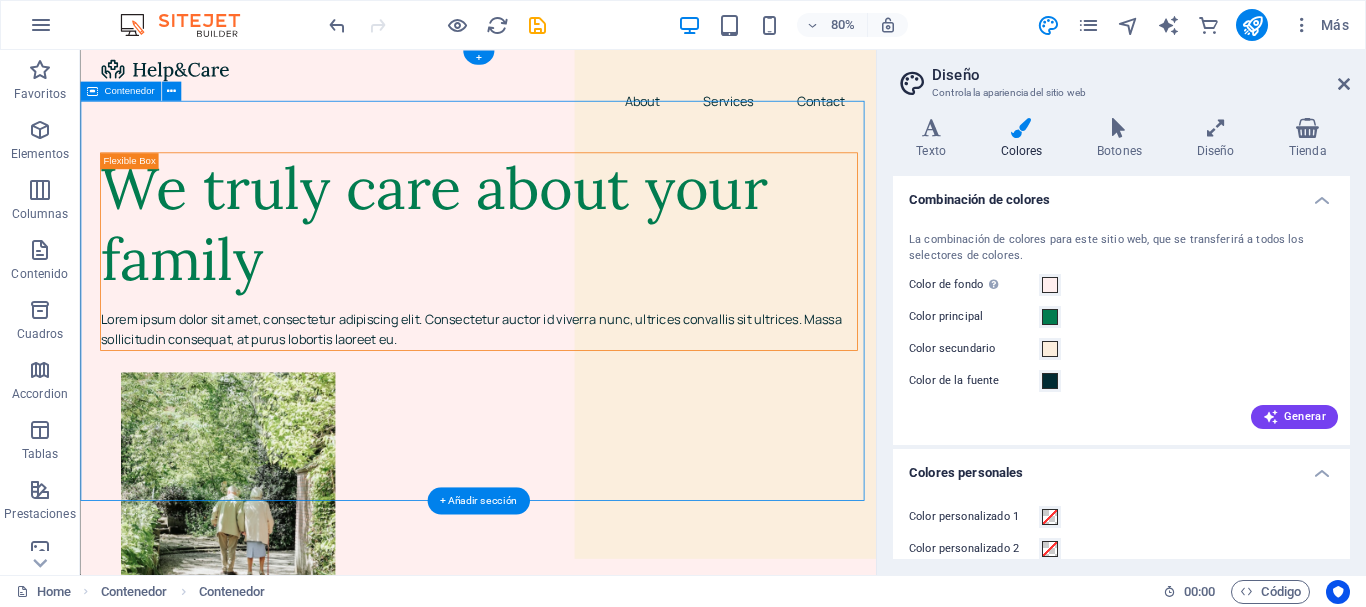 click on "We truly care about your family Lorem ipsum dolor sit amet, consectetur adipiscing elit. Consectetur auctor id viverra nunc, ultrices convallis sit ultrices. Massa sollicitudin consequat, at purus lobortis laoreet eu." at bounding box center [577, 1592] 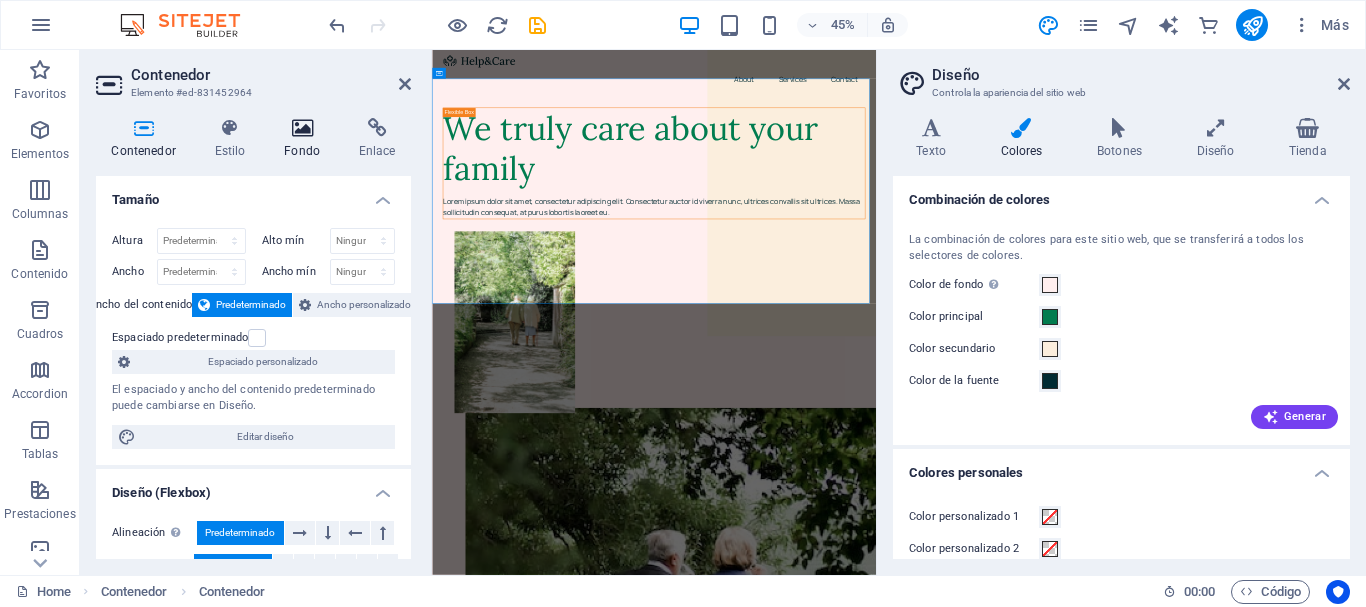 click at bounding box center [302, 128] 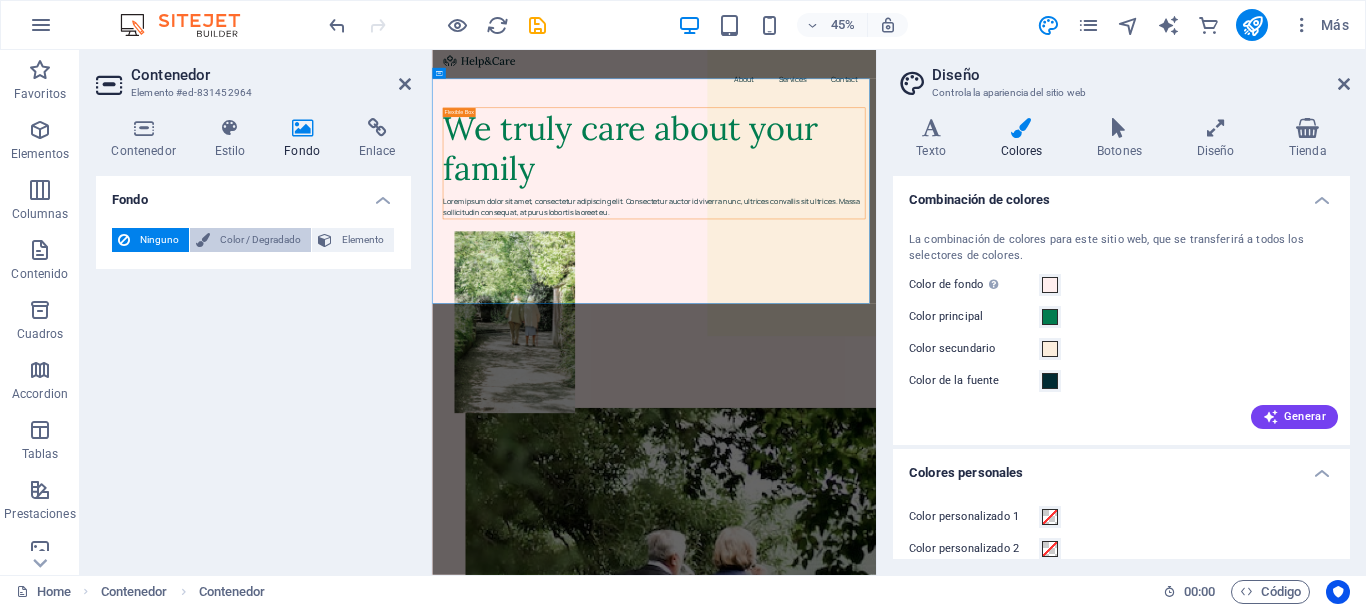 click on "Color / Degradado" at bounding box center (260, 240) 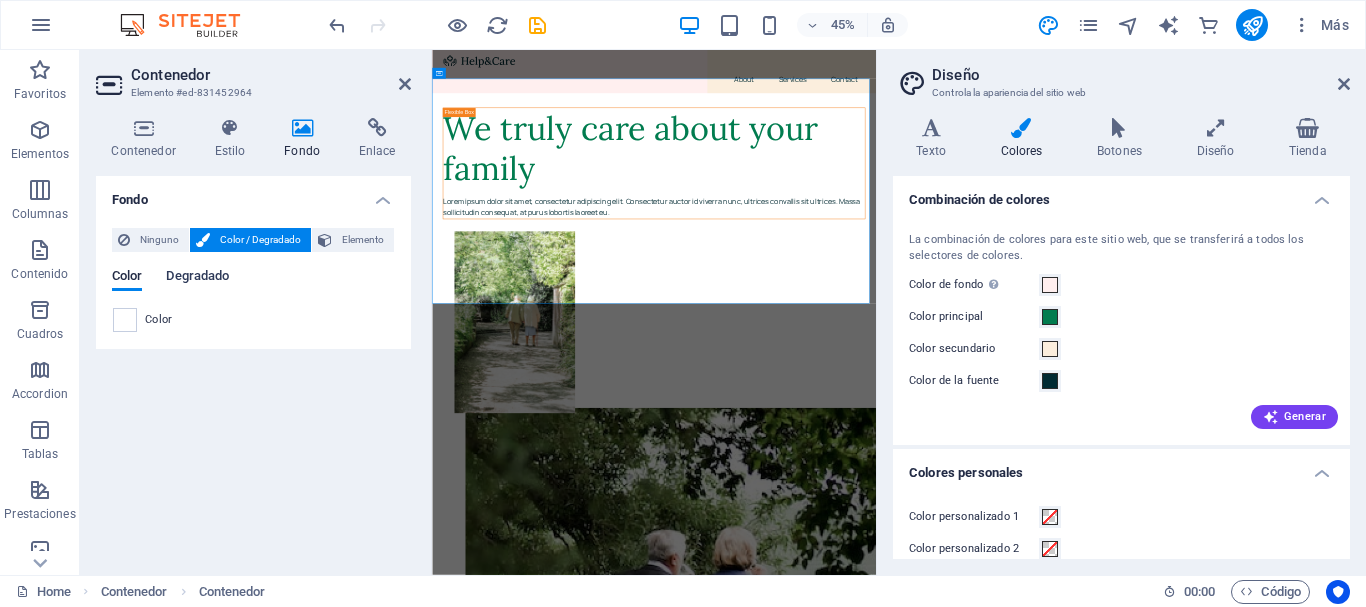 click on "Degradado" at bounding box center (197, 278) 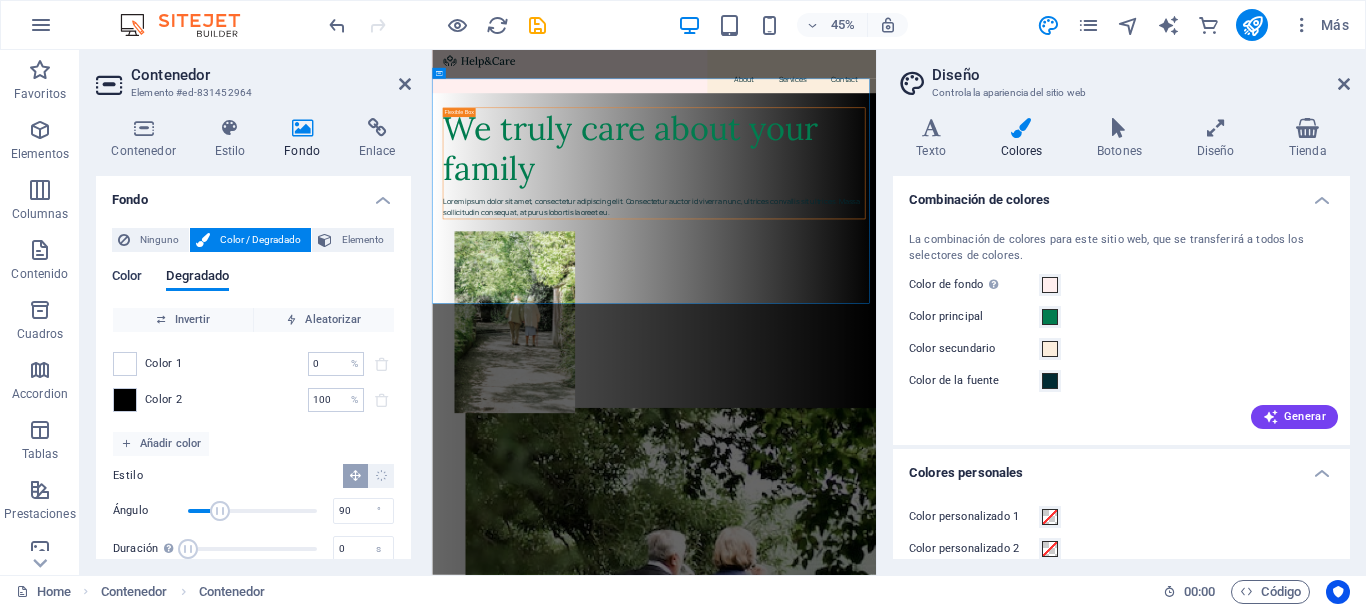 click on "Color" at bounding box center (127, 278) 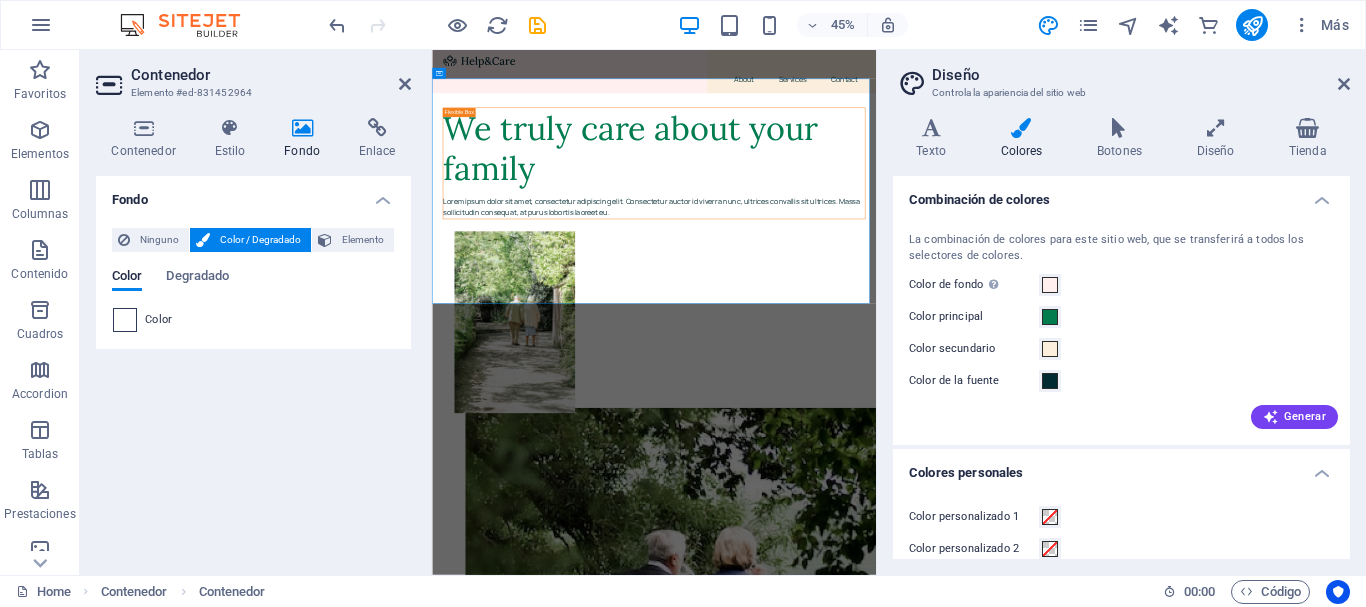 click at bounding box center [125, 320] 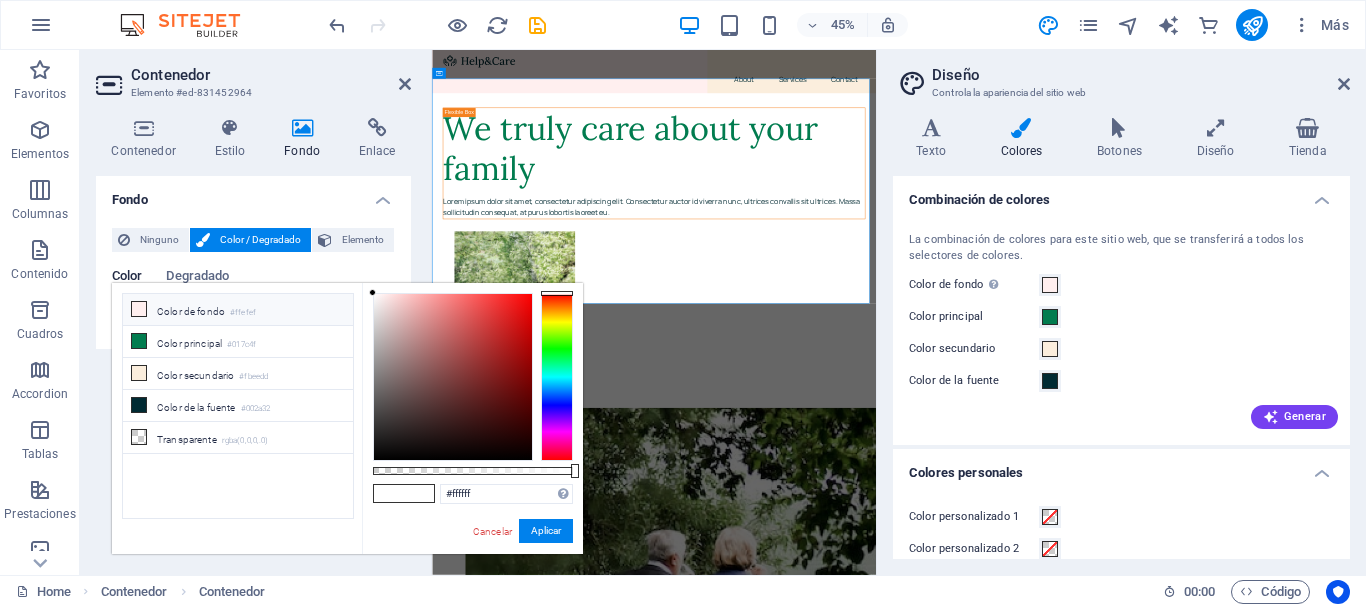 click on "Color de fondo
#ffefef" at bounding box center [238, 310] 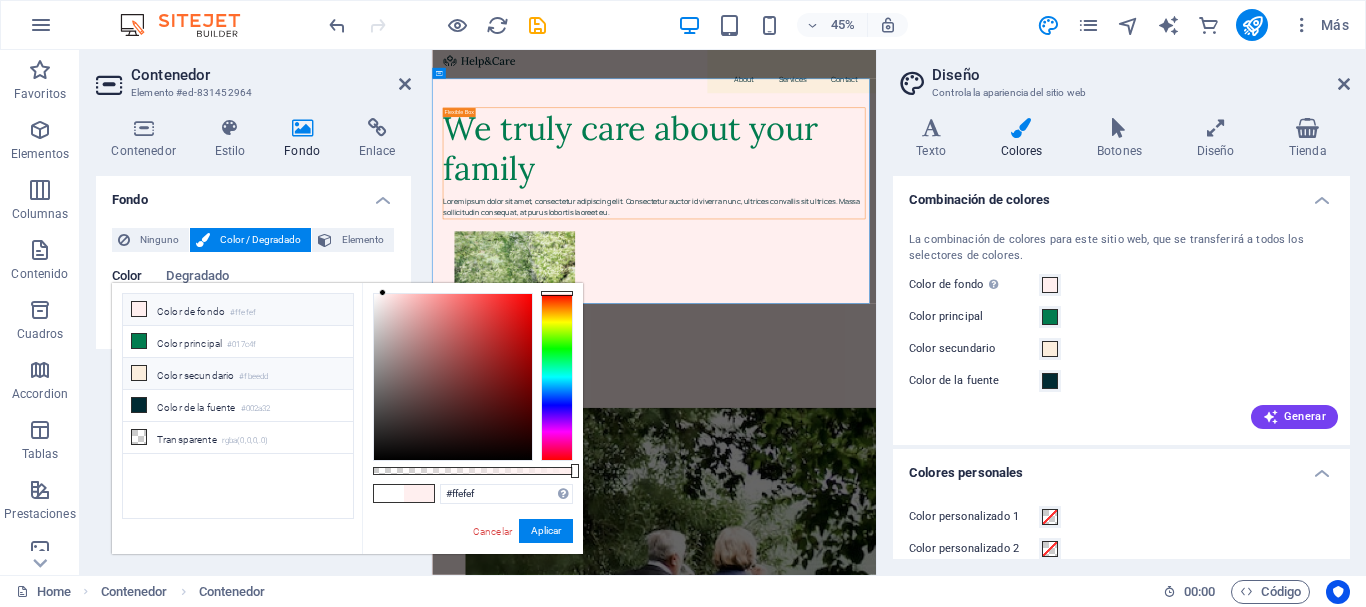 click on "Color secundario
#fbeedd" at bounding box center [238, 374] 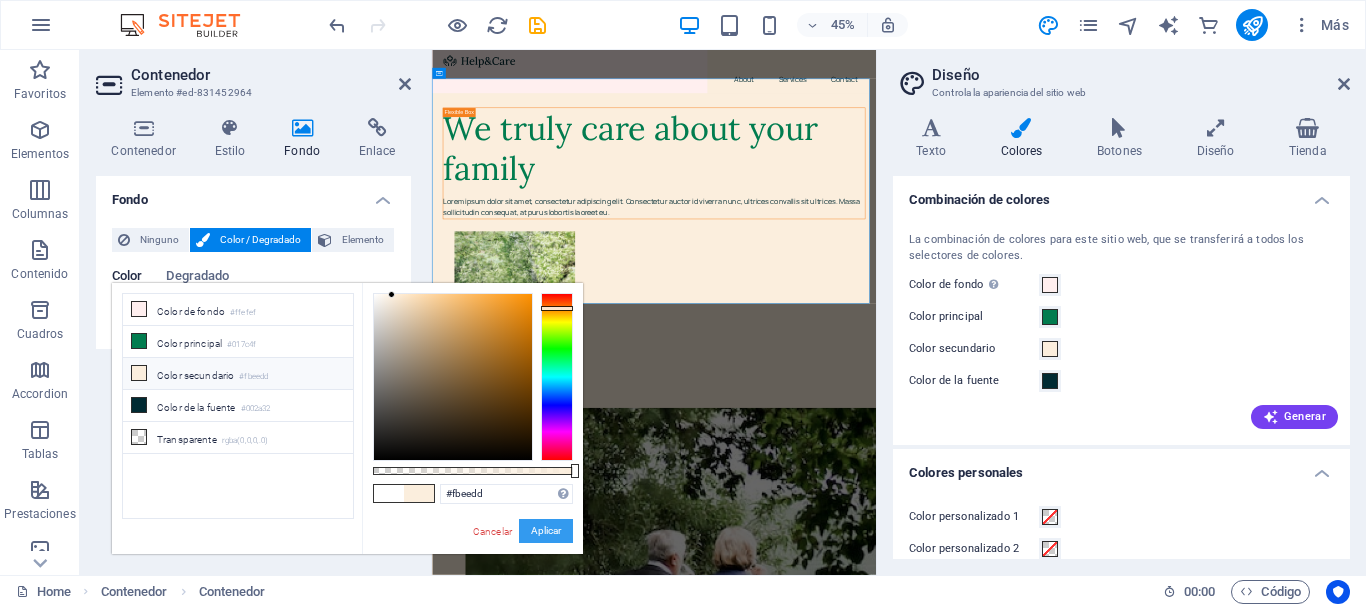 click on "Aplicar" at bounding box center [546, 531] 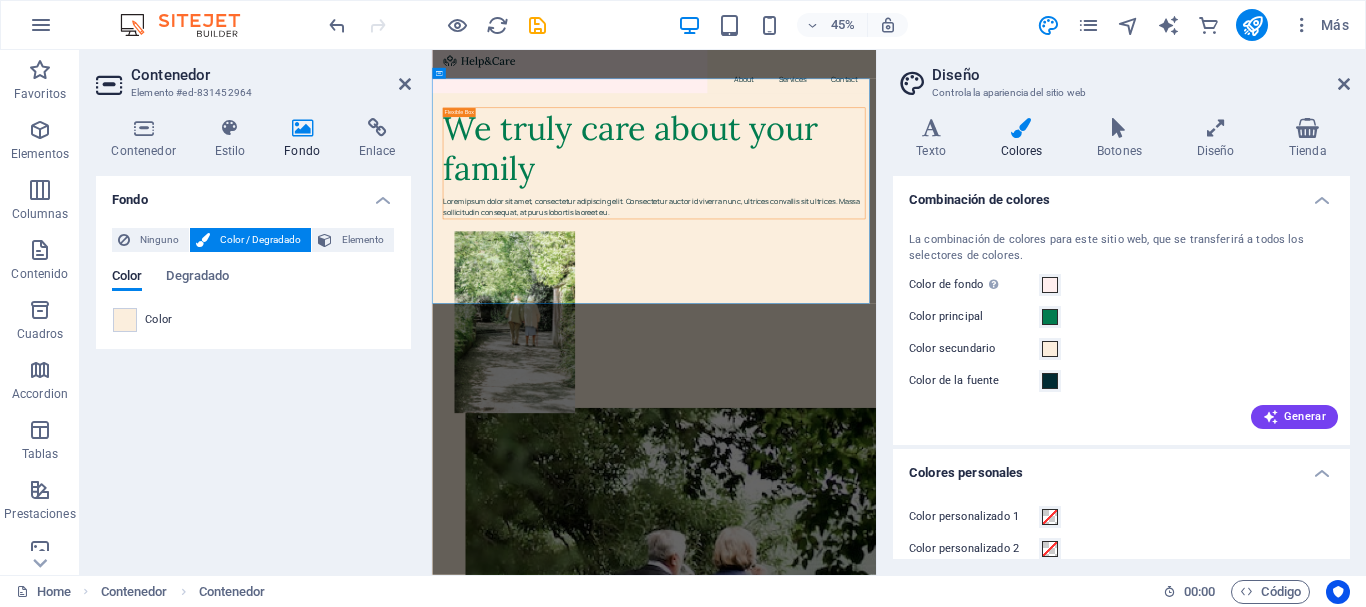 click on "Fondo Ninguno Color / Degradado Elemento Estirar fondo a ancho completo Superposición de colores Sitúa una superposición sobre el fondo para colorearla Parallax 0 % Imagen Control deslizante de imágenes Mapa Video YouTube Vimeo HTML Color Degradado Color Un elemento principal contiene un fondo. Editar fondo en el elemento principal" at bounding box center (253, 367) 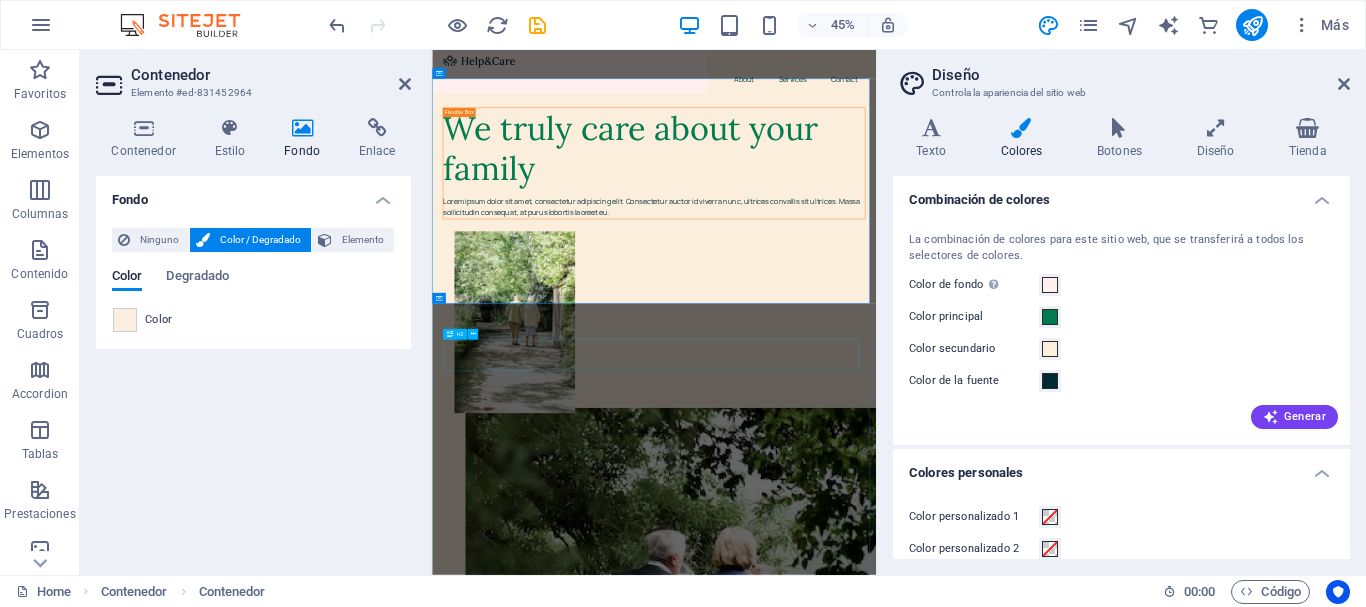 click on "Our services" at bounding box center (925, 3136) 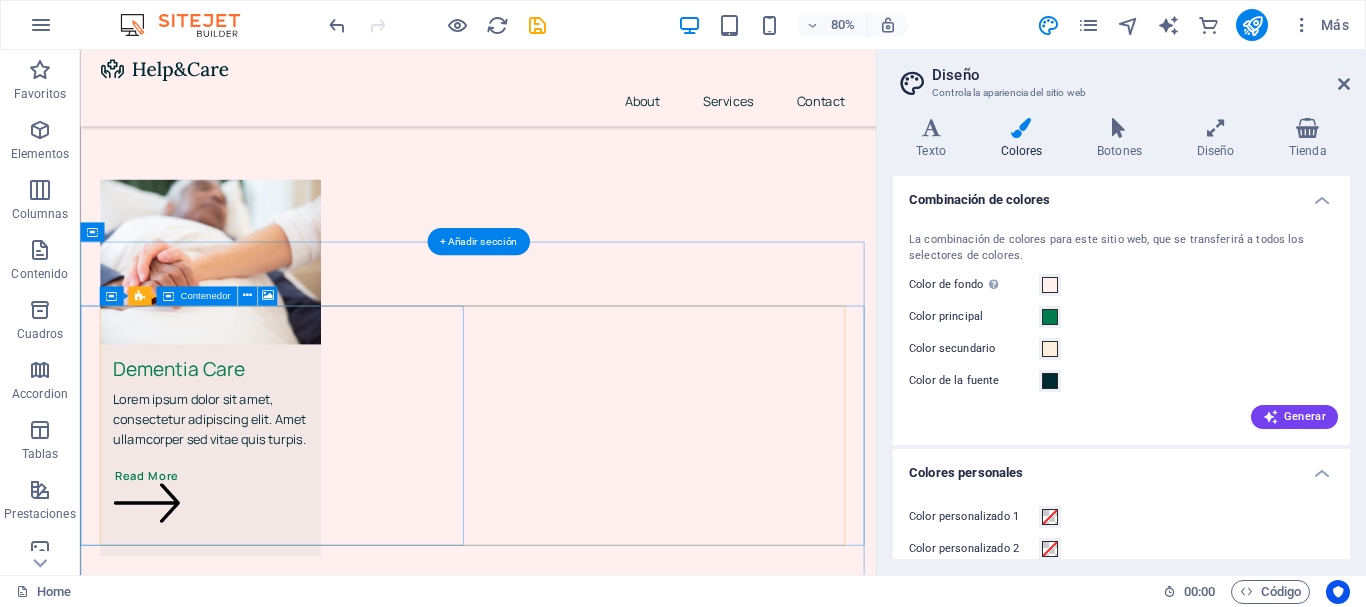 scroll, scrollTop: 3400, scrollLeft: 0, axis: vertical 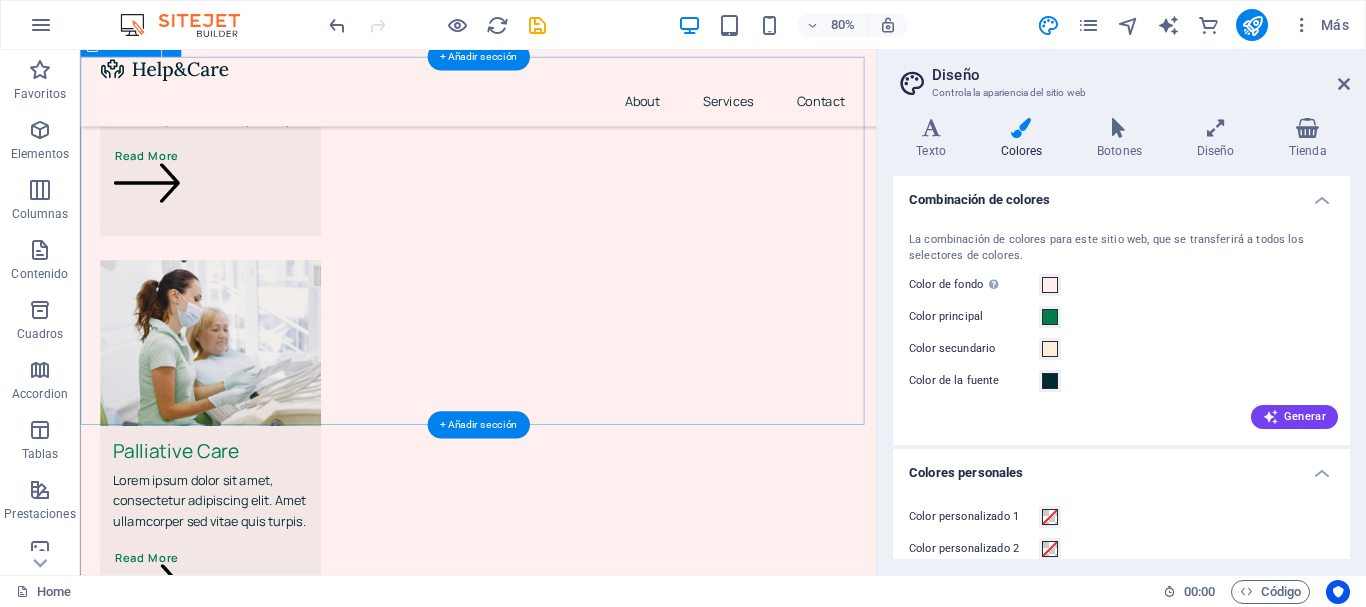 click on "Our mission It is a long established fact that a reader will be distracted by the readable content of a page when looking at its layout. The point of using Lorem Ipsum is that it has a more-or-less normal distribution of letters, as opposed to using 'Content here, content here', making it look like readable English. Suelta el contenido aquí o  Añadir elementos  Pegar portapapeles" at bounding box center (577, 3819) 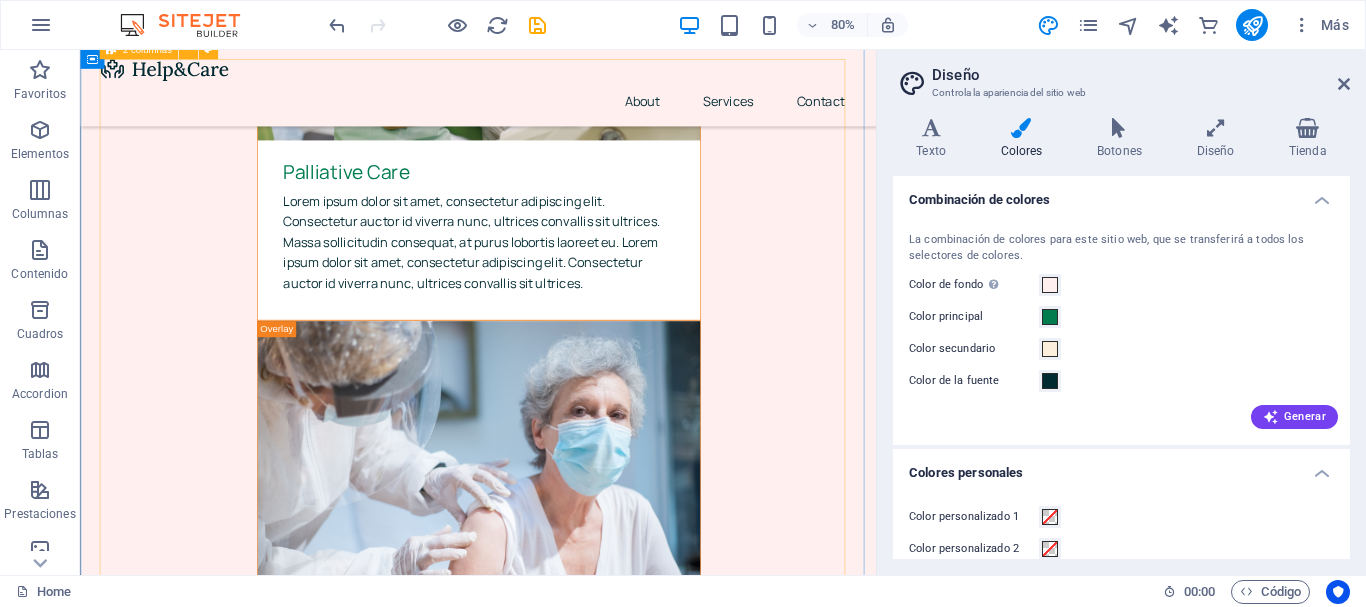 scroll, scrollTop: 5700, scrollLeft: 0, axis: vertical 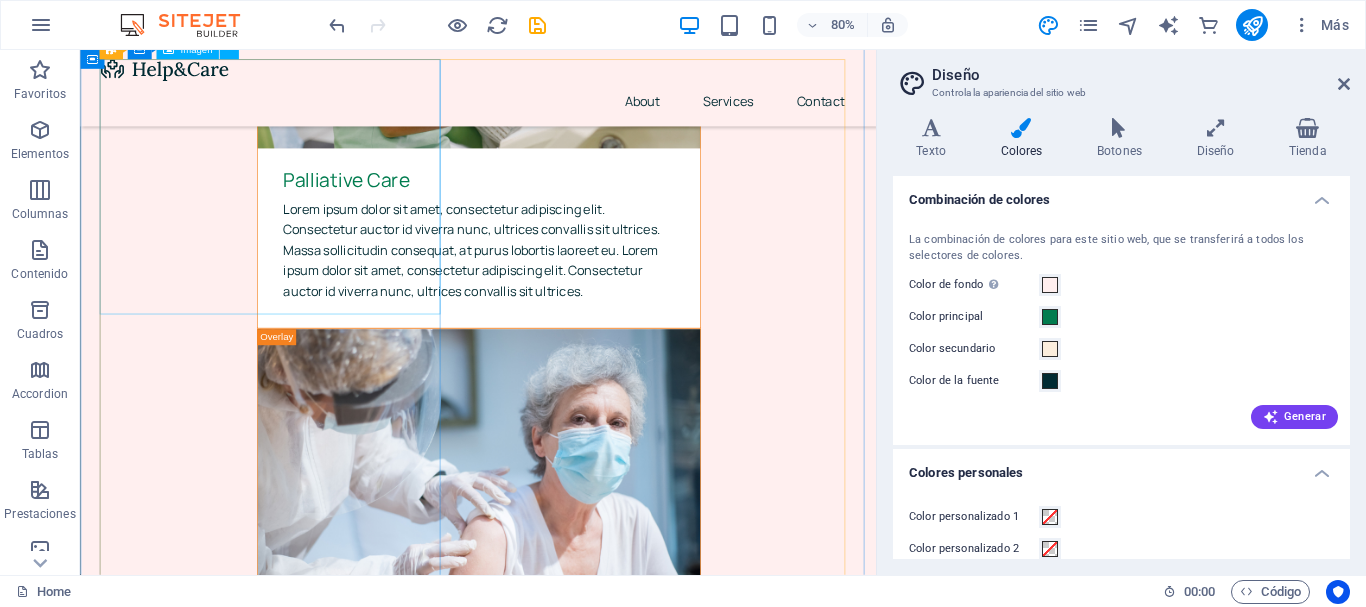 click at bounding box center [321, 5056] 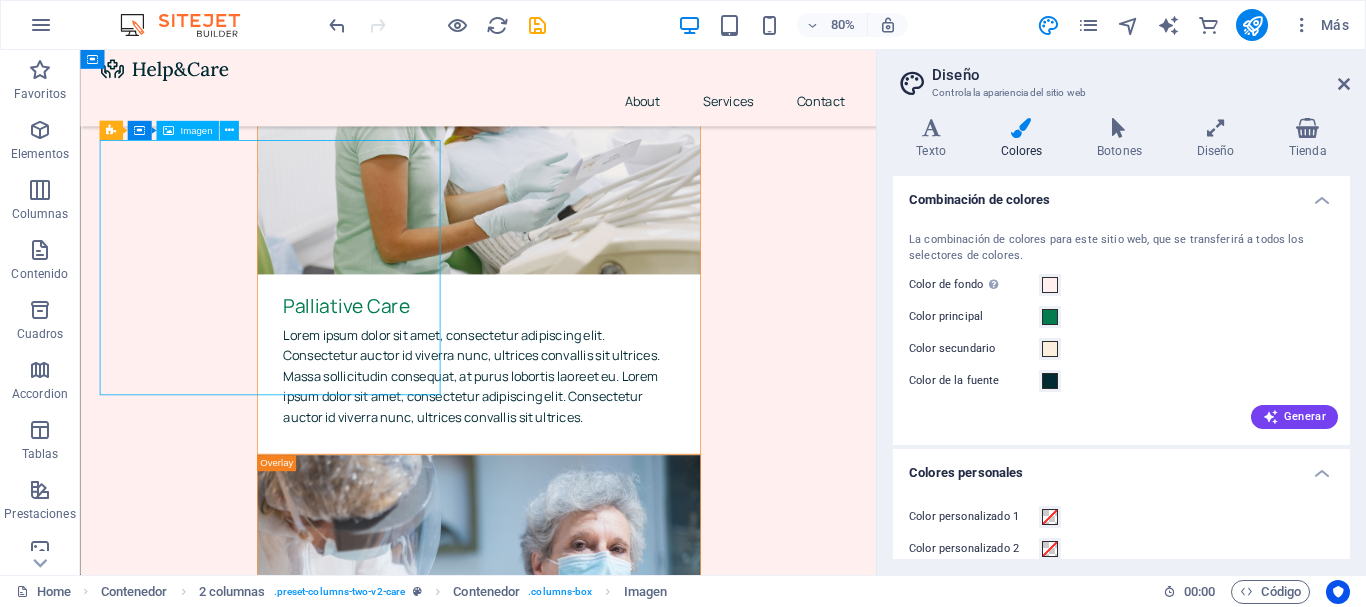 scroll, scrollTop: 5500, scrollLeft: 0, axis: vertical 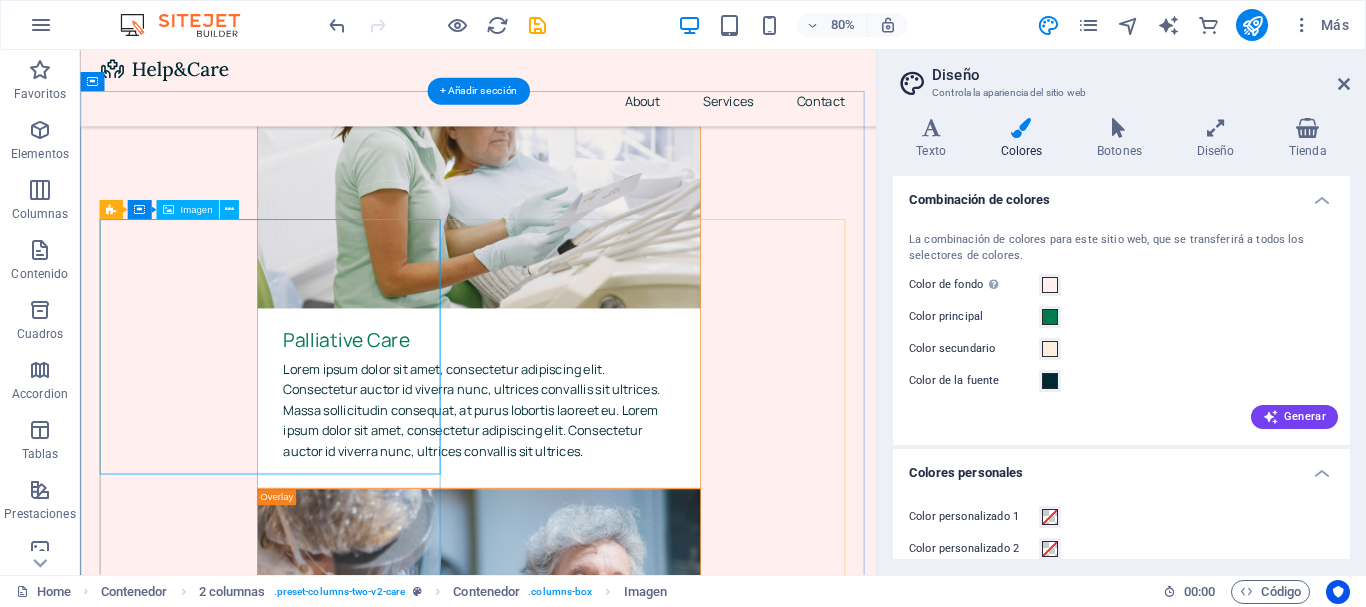 click at bounding box center [321, 5256] 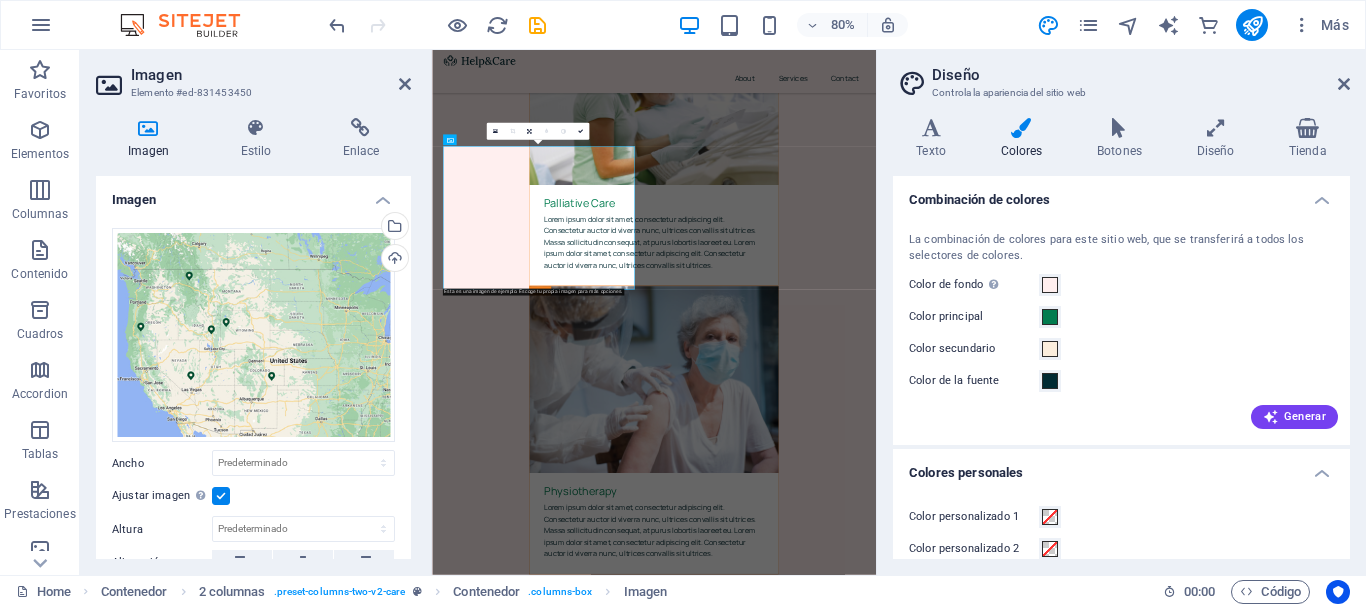 scroll, scrollTop: 5498, scrollLeft: 0, axis: vertical 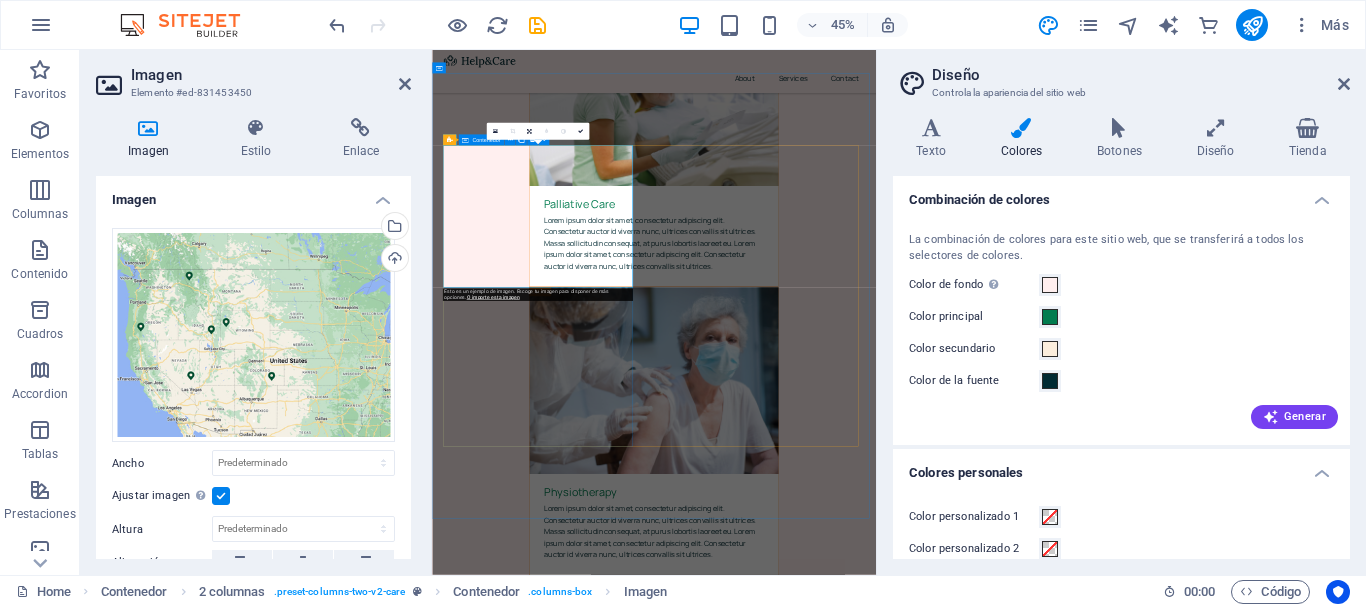 click on "760 Amarillo Ave Pahrump, Nevada 29356 Vera St, Gold Beach, Oregon 4950 N Bradley St, Garden City, Idaho 15851 33rd St NW, Fairview, Montana 3620 Southpark Dr, Jackson, Wyoming 2100 69th Ave, Greeley, Colorado" at bounding box center [671, 5370] 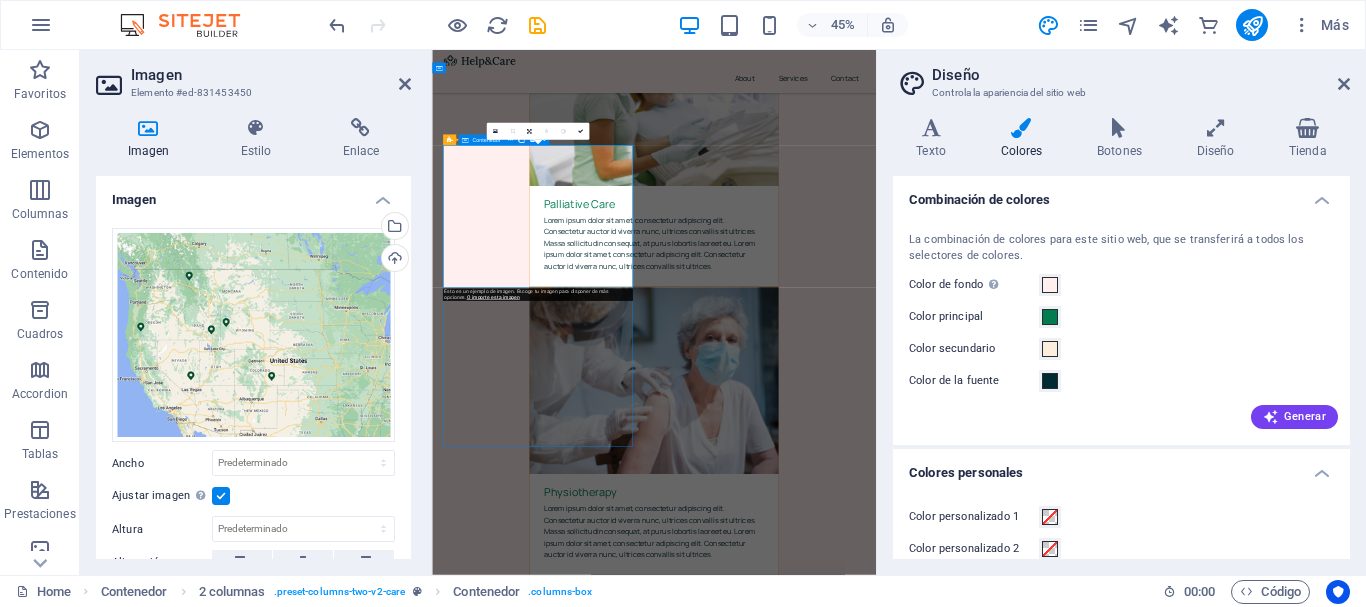 scroll, scrollTop: 5500, scrollLeft: 0, axis: vertical 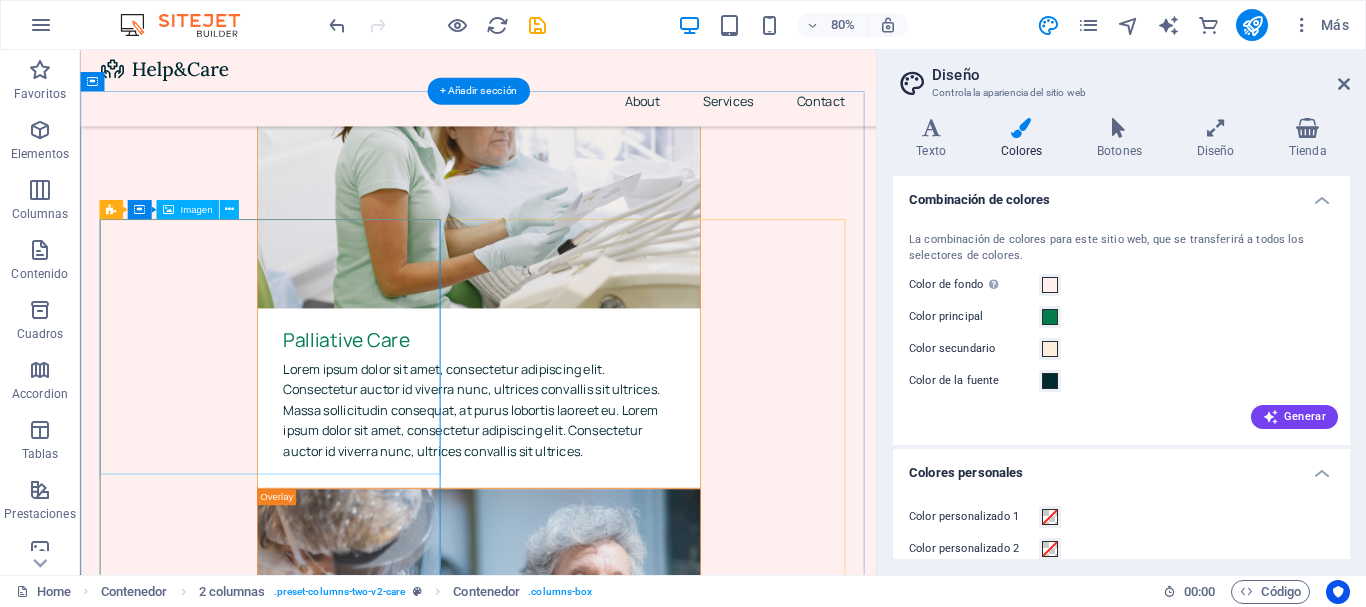 click at bounding box center [321, 5267] 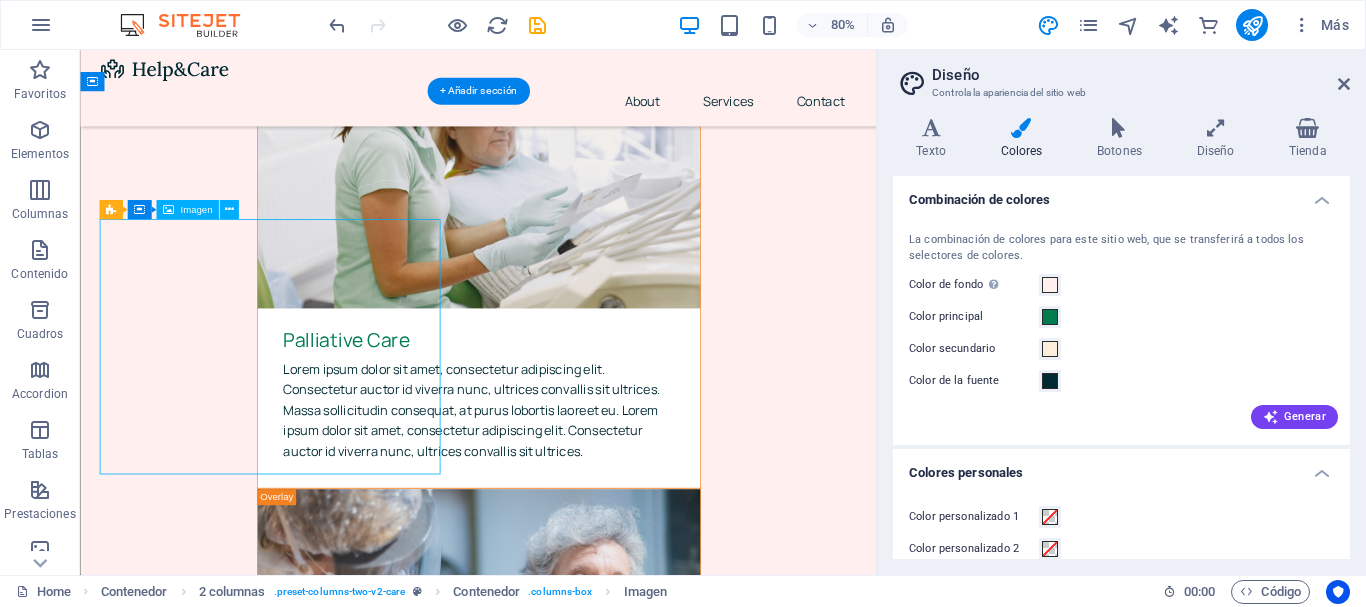 click at bounding box center (321, 5267) 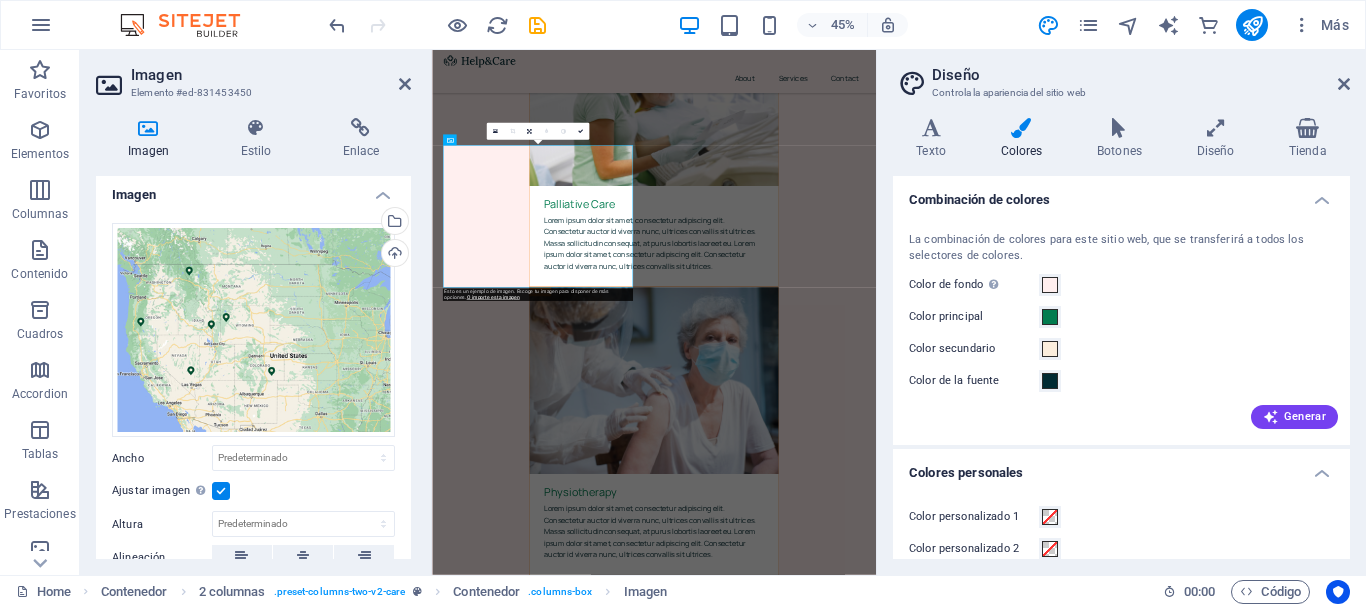 scroll, scrollTop: 0, scrollLeft: 0, axis: both 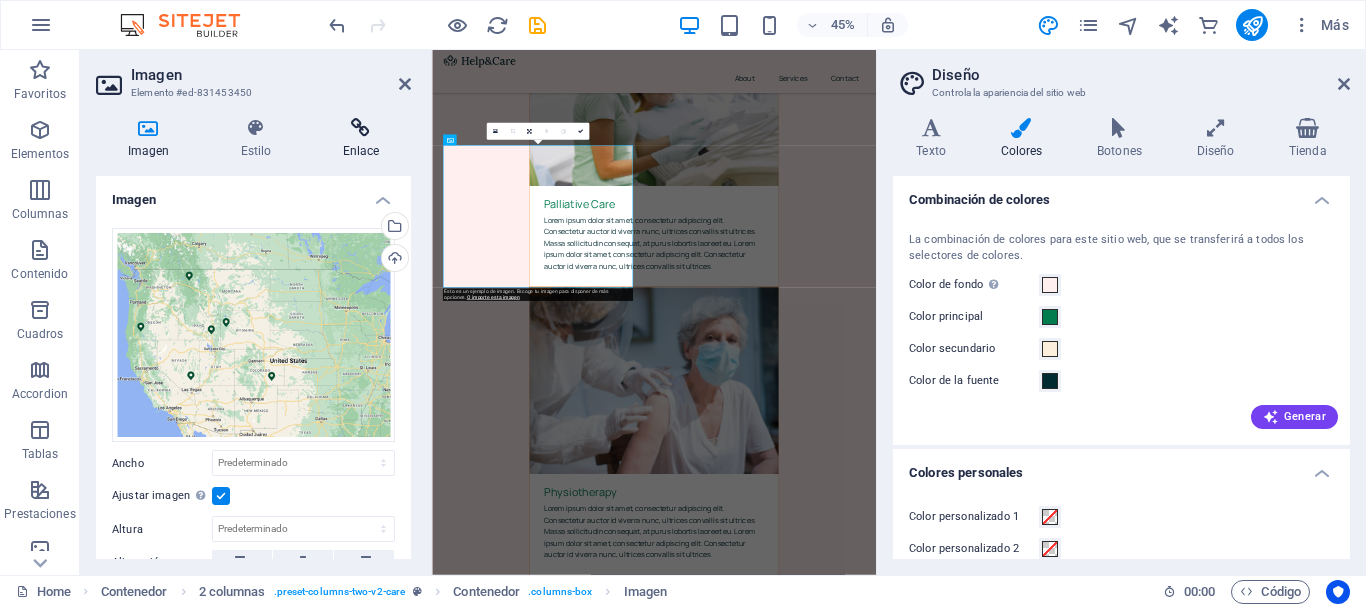 click at bounding box center [361, 128] 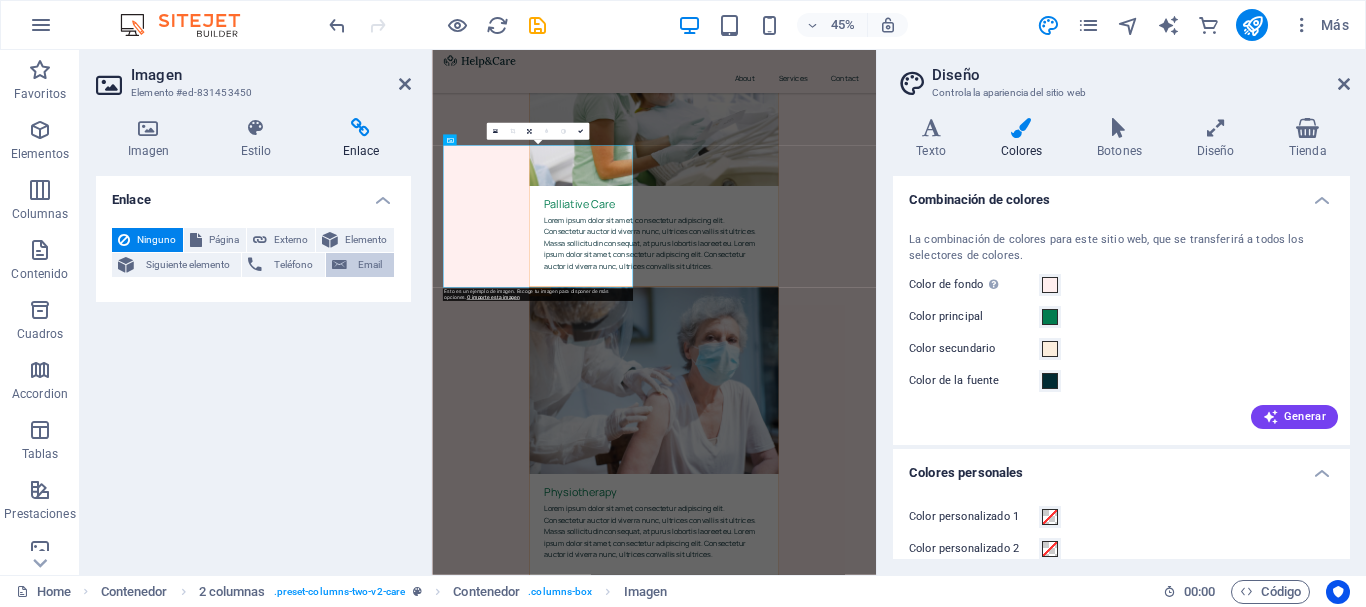 click on "Email" at bounding box center (370, 265) 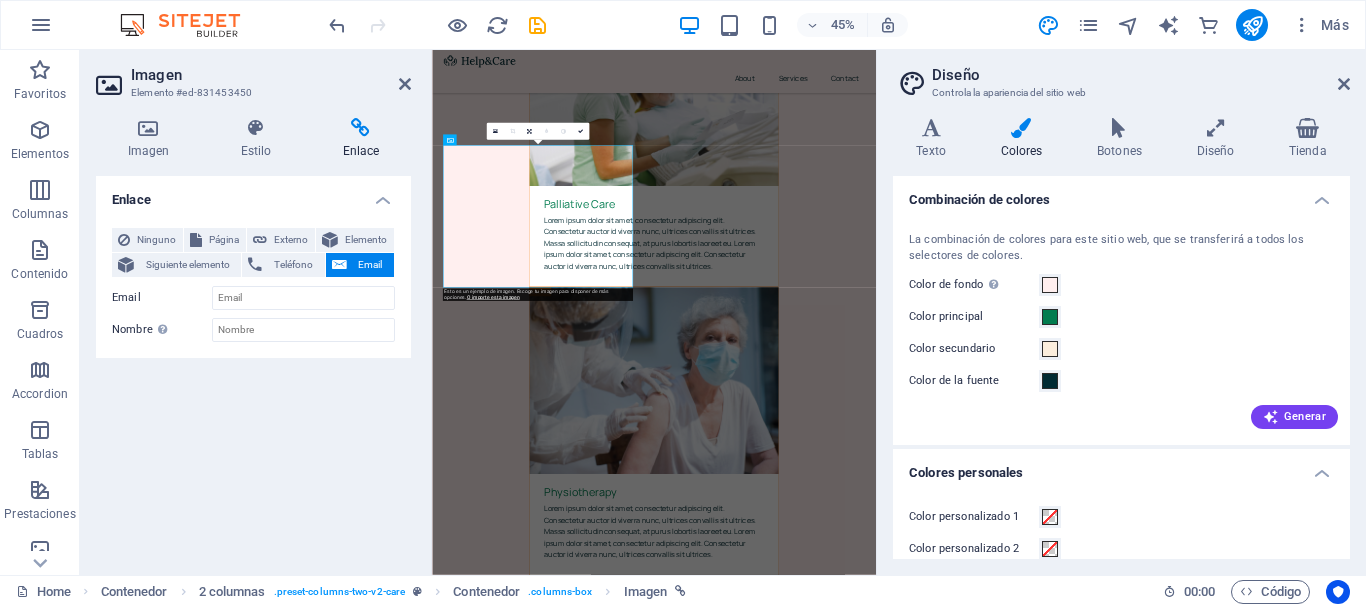 click on "Enlace Ninguno Página Externo Elemento Siguiente elemento Teléfono Email Página Home About Services Contact Legal Notice Privacy Elemento
URL Teléfono Email Destino del enlace Nueva pestaña Misma pestaña Superposición Nombre Una descripción adicional del enlace no debería ser igual al texto del enlace. El título suele mostrarse como un texto de información cuando se mueve el ratón por encima del elemento. Déjalo en blanco en caso de dudas. Relación Define la  relación de este enlace con el destino del enlace . Por ejemplo, el valor "nofollow" indica a los buscadores que no sigan al enlace. Puede dejarse vacío. alternativo autor marcador externo ayuda licencia siguiente nofollow noreferrer noopener ant buscar etiqueta" at bounding box center [253, 367] 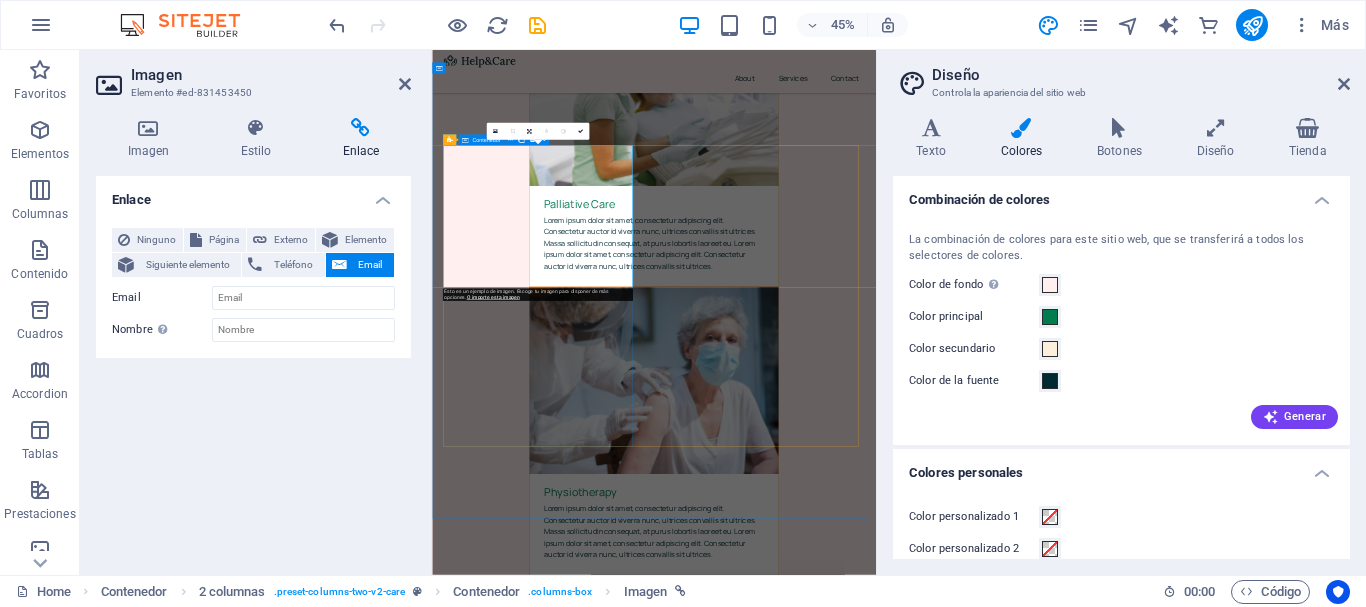 click on "760 Amarillo Ave Pahrump, Nevada 29356 Vera St, Gold Beach, Oregon 4950 N Bradley St, Garden City, Idaho 15851 33rd St NW, Fairview, Montana 3620 Southpark Dr, Jackson, Wyoming 2100 69th Ave, Greeley, Colorado" at bounding box center (671, 5370) 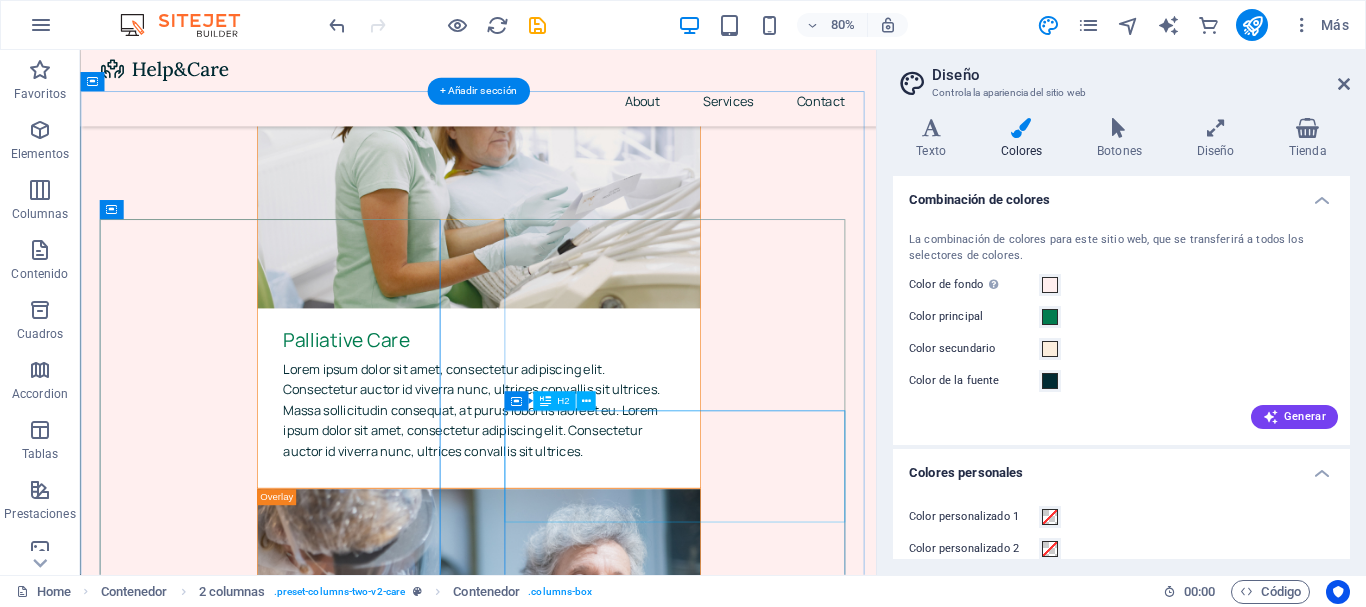 click on "Visit our locations" at bounding box center [321, 6249] 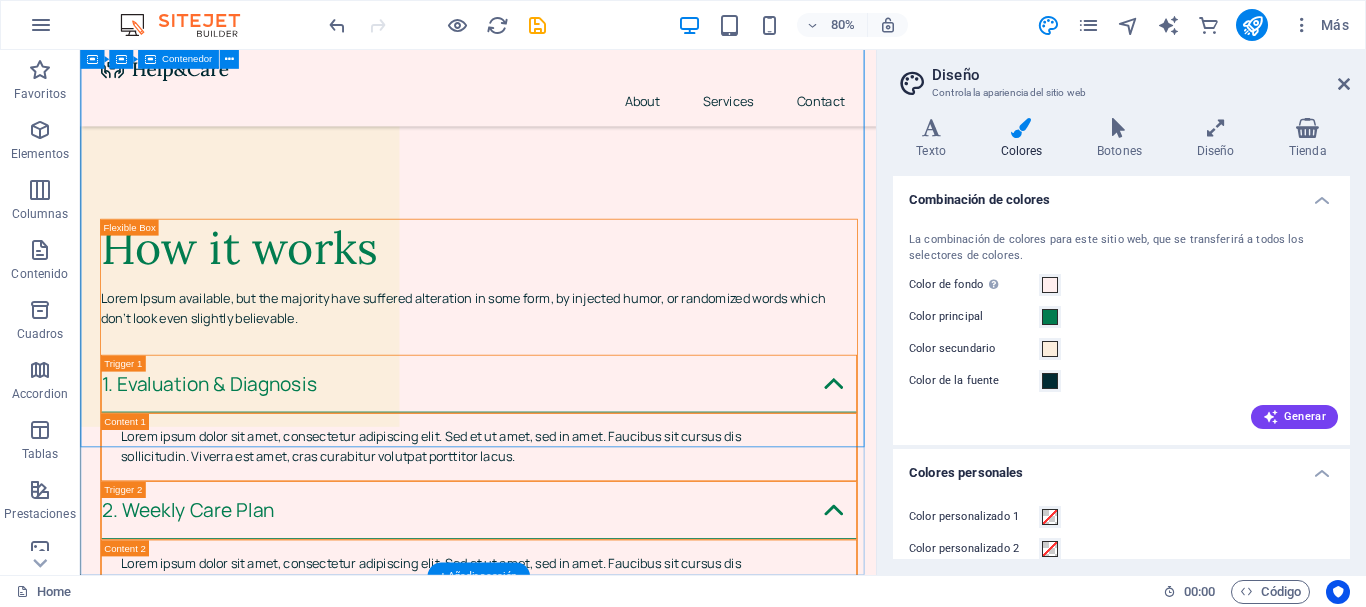 scroll, scrollTop: 7300, scrollLeft: 0, axis: vertical 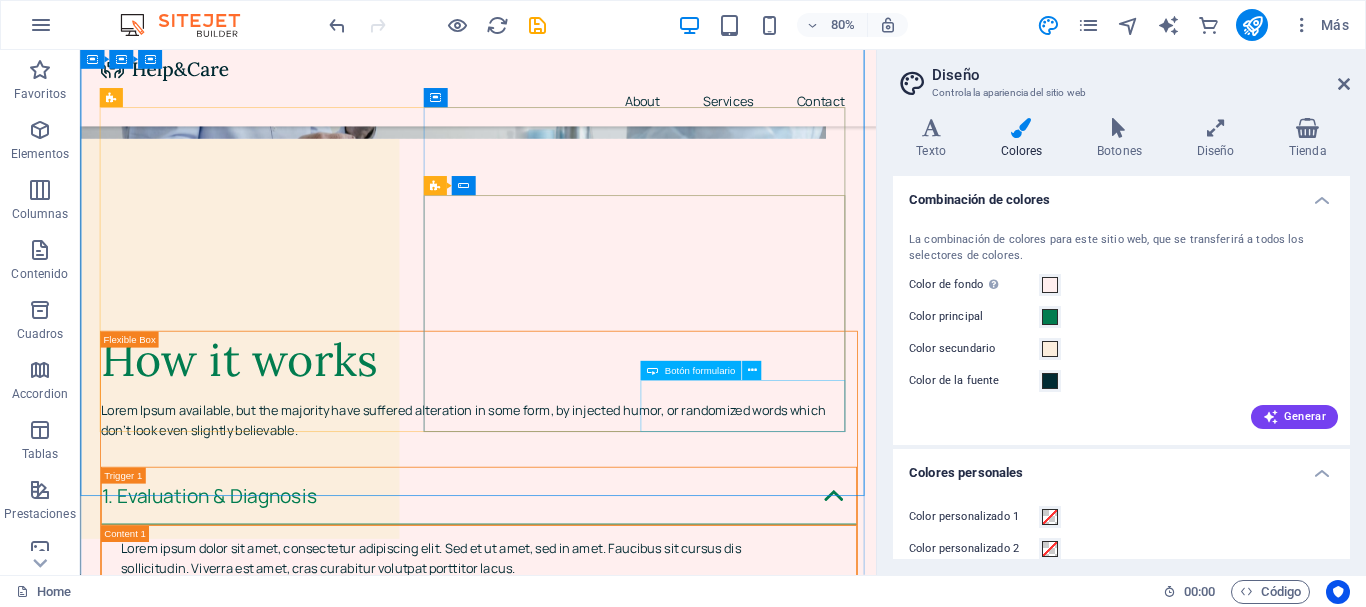 click on "Submit" at bounding box center (819, 7410) 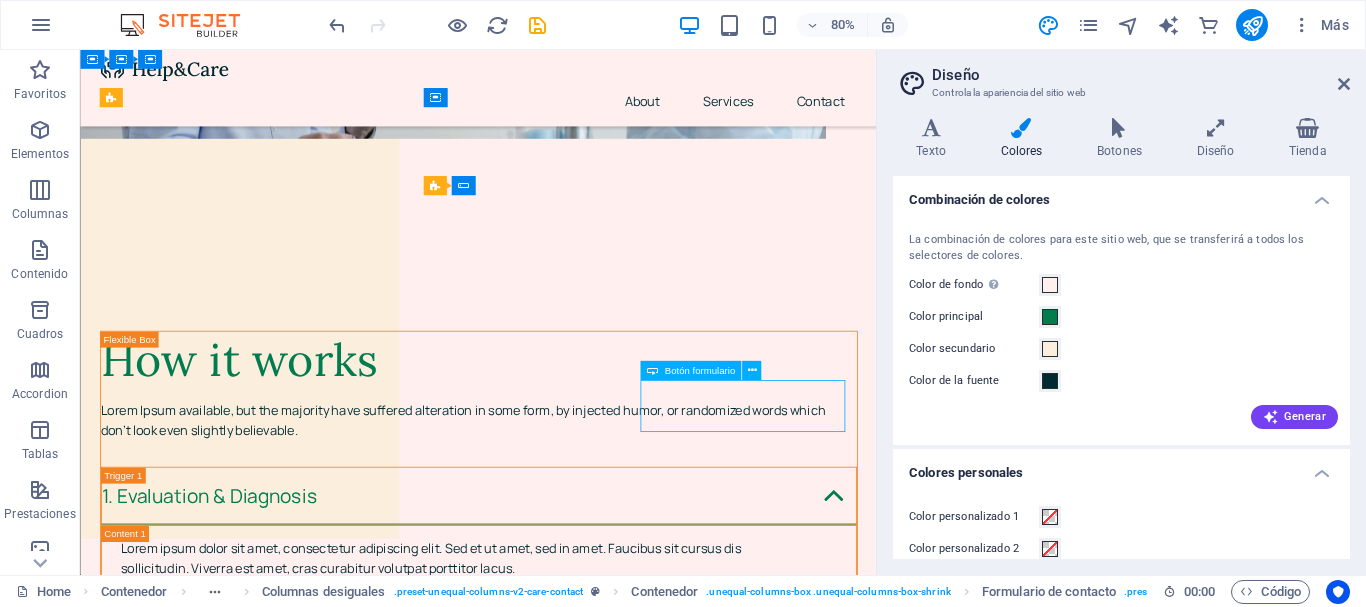 click on "Submit" at bounding box center (819, 7410) 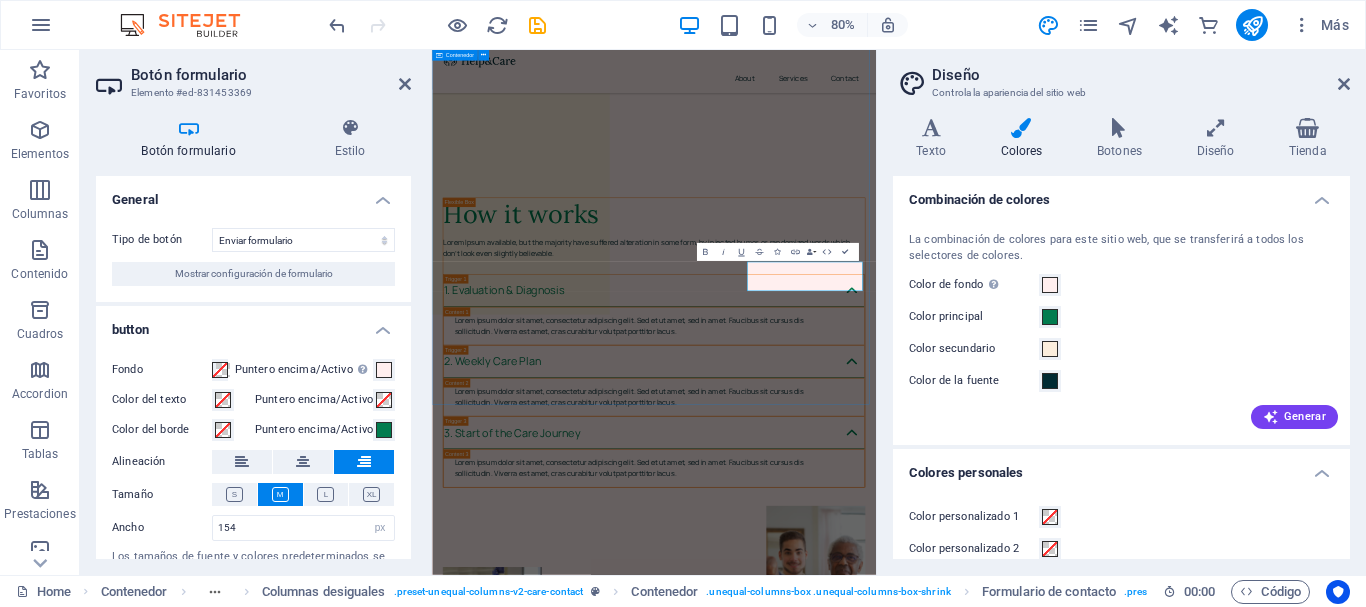 scroll, scrollTop: 7242, scrollLeft: 0, axis: vertical 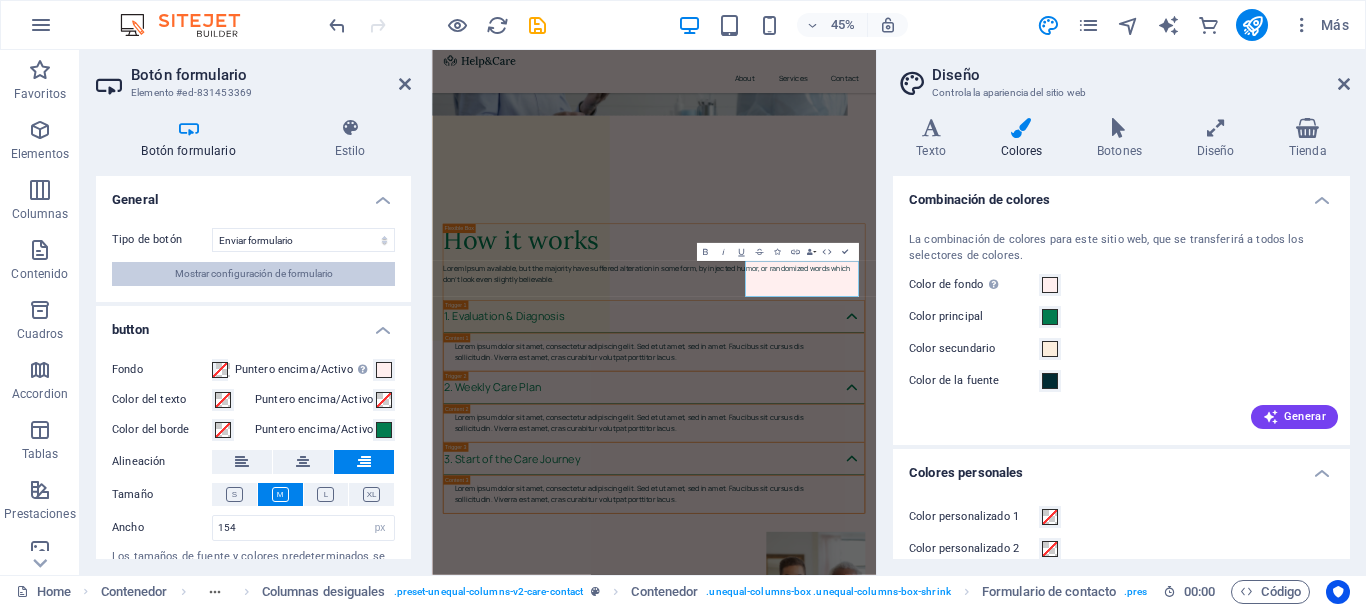 click on "Mostrar configuración de formulario" at bounding box center (254, 274) 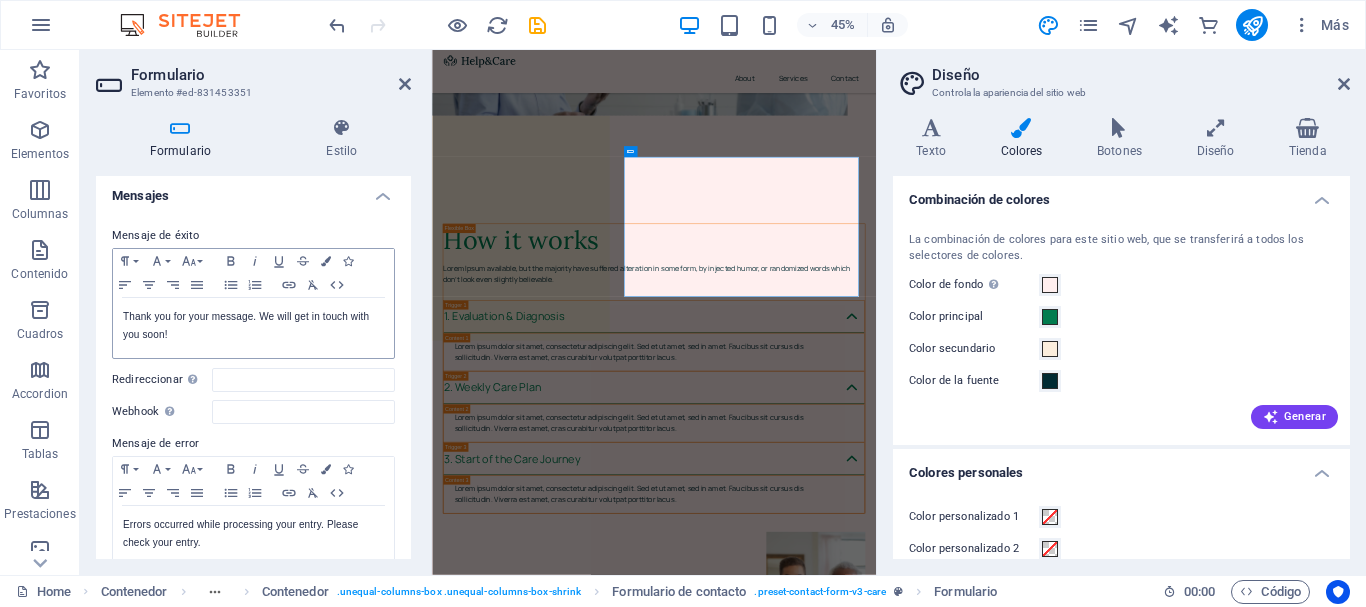 scroll, scrollTop: 200, scrollLeft: 0, axis: vertical 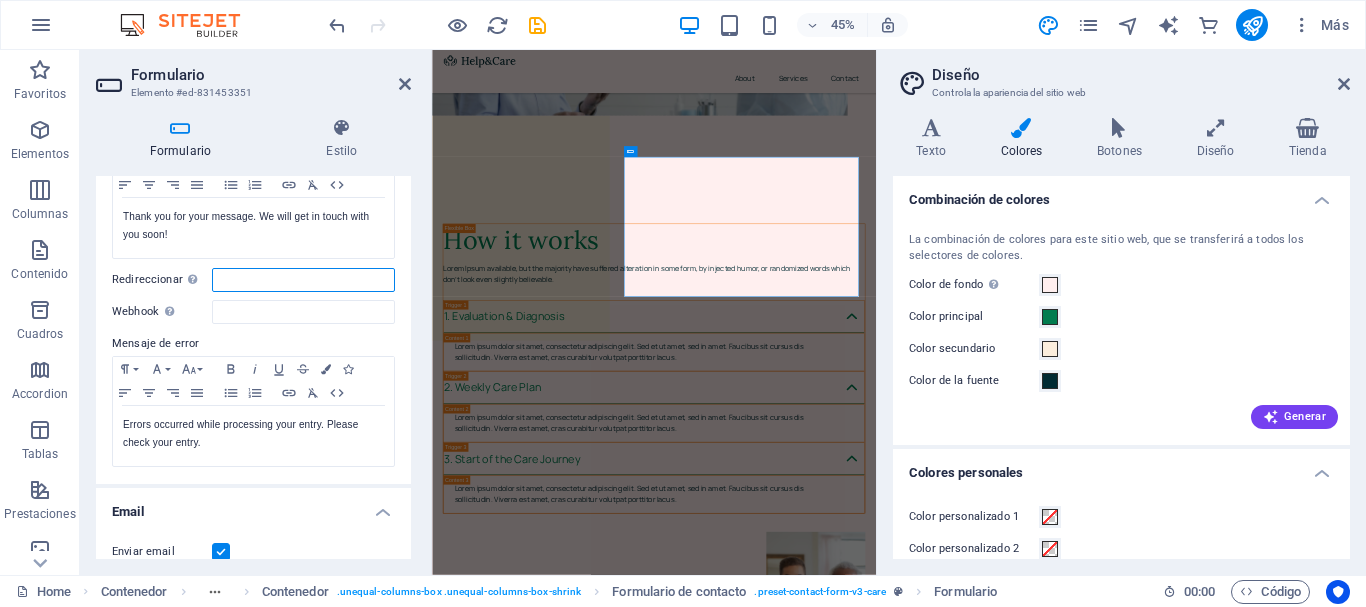 click on "Redireccionar Defina un destino de redireccionamiento cuando un formulario se envíe correctamente. Por ejemplo, una página de éxito." at bounding box center (303, 280) 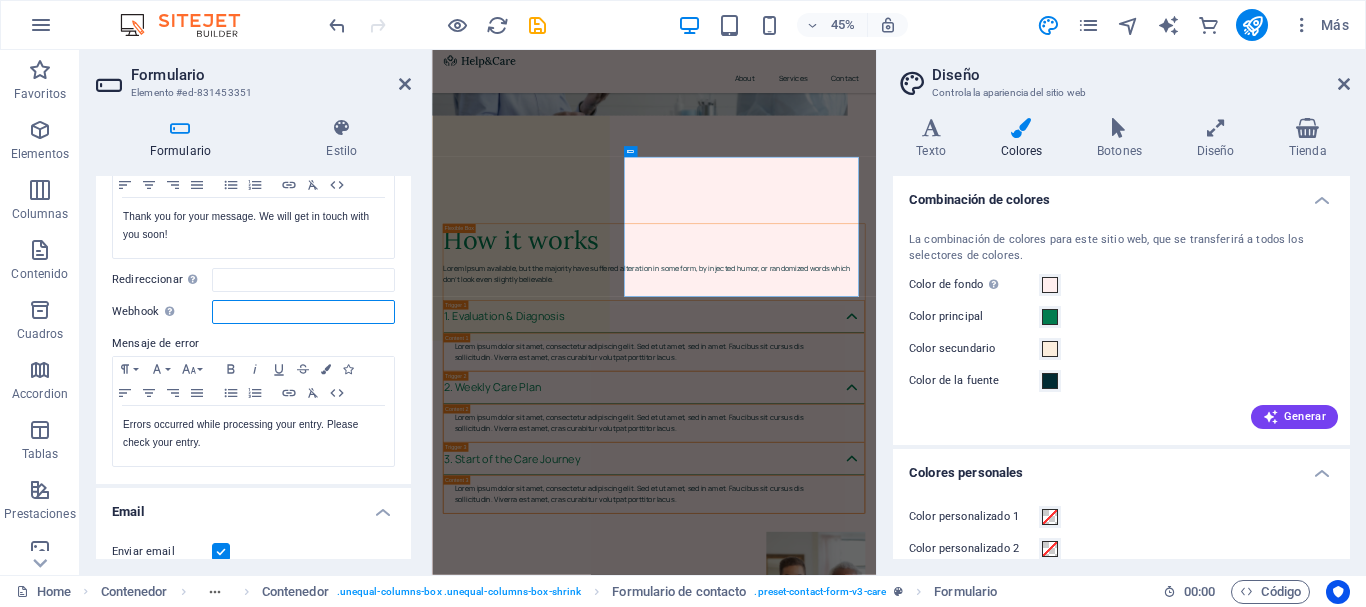 click on "Webhook Un webhook es una notificación push de este formulario a otro servidor. Cada vez que alguien envíe este formulario, los datos se enviarán a tu servidor." at bounding box center (303, 312) 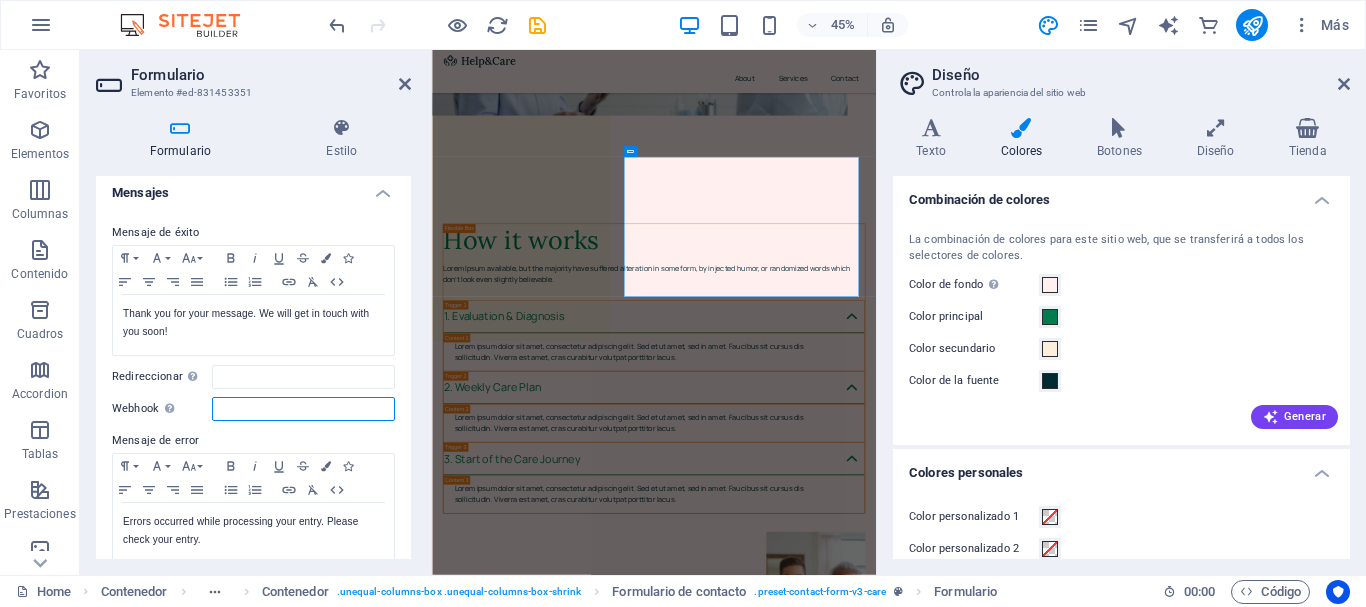 scroll, scrollTop: 0, scrollLeft: 0, axis: both 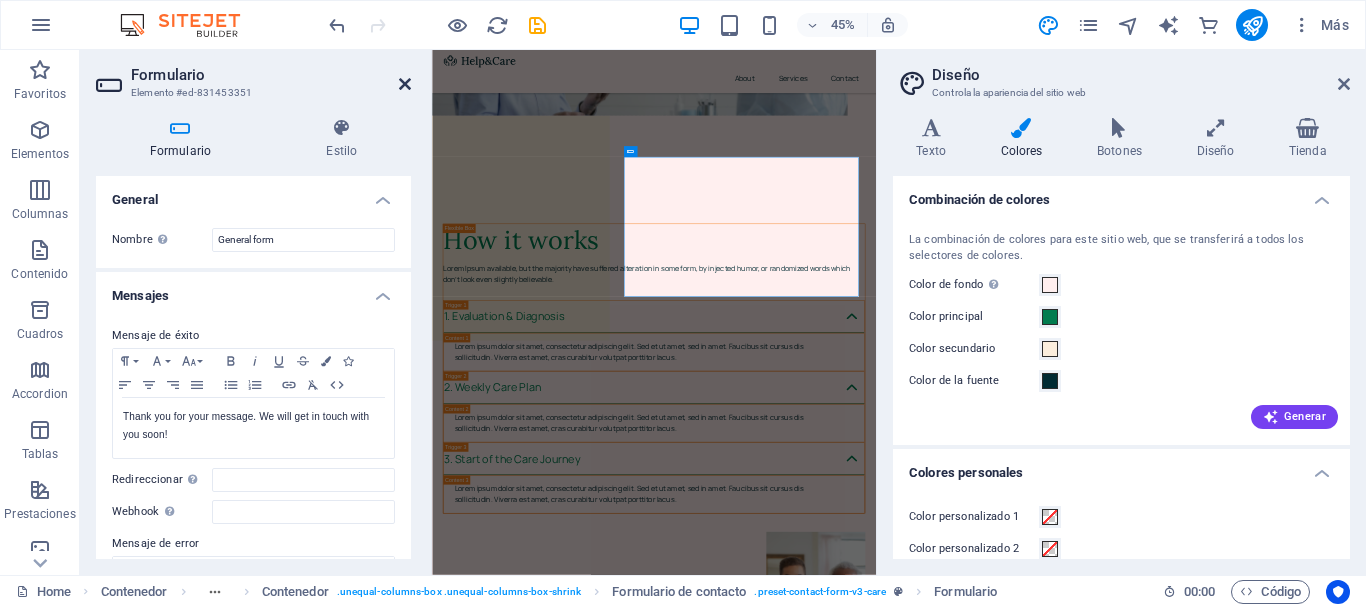 click at bounding box center (405, 84) 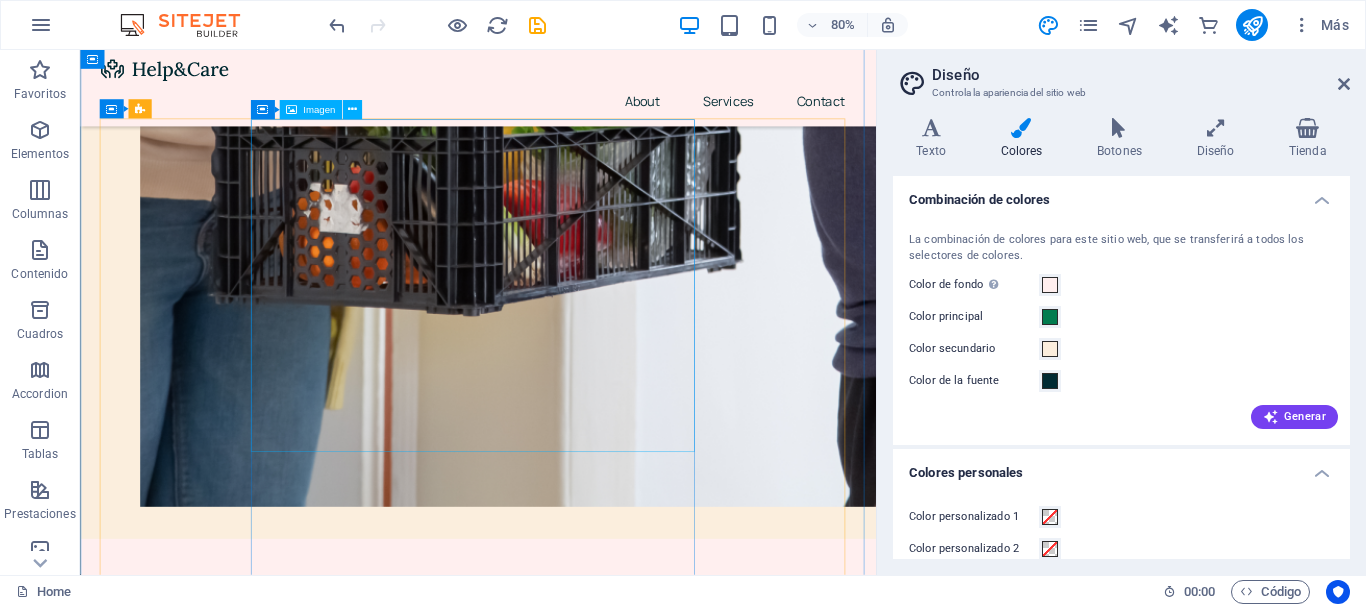 scroll, scrollTop: 1644, scrollLeft: 0, axis: vertical 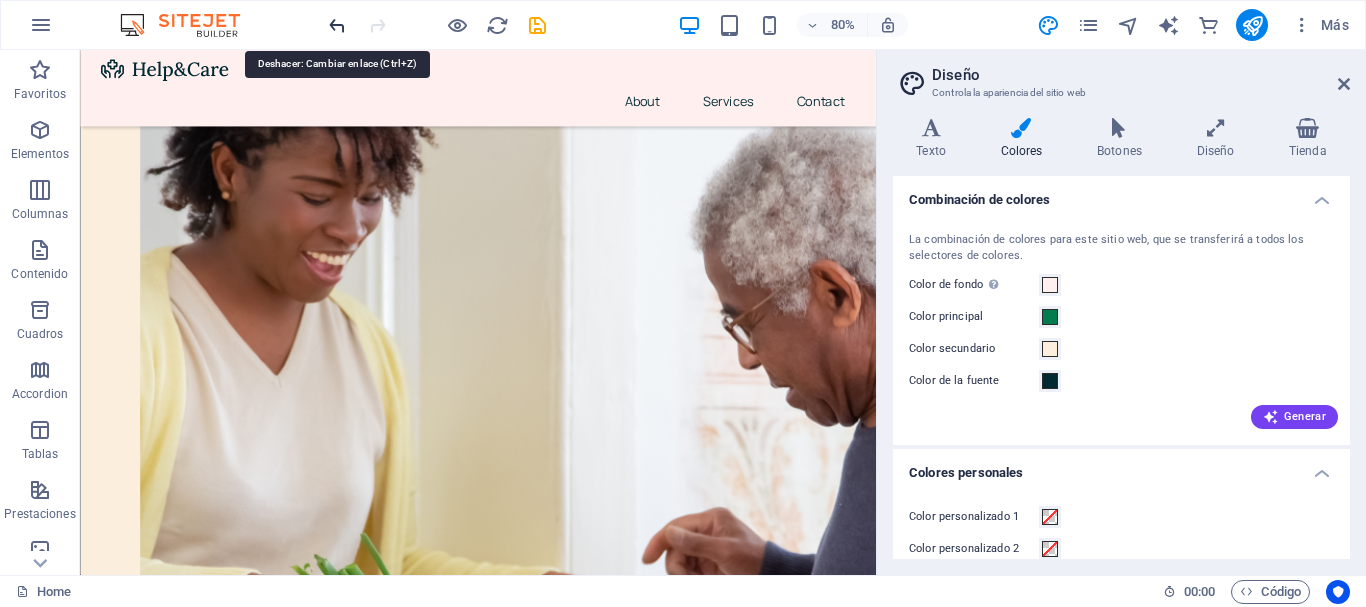 click at bounding box center (337, 25) 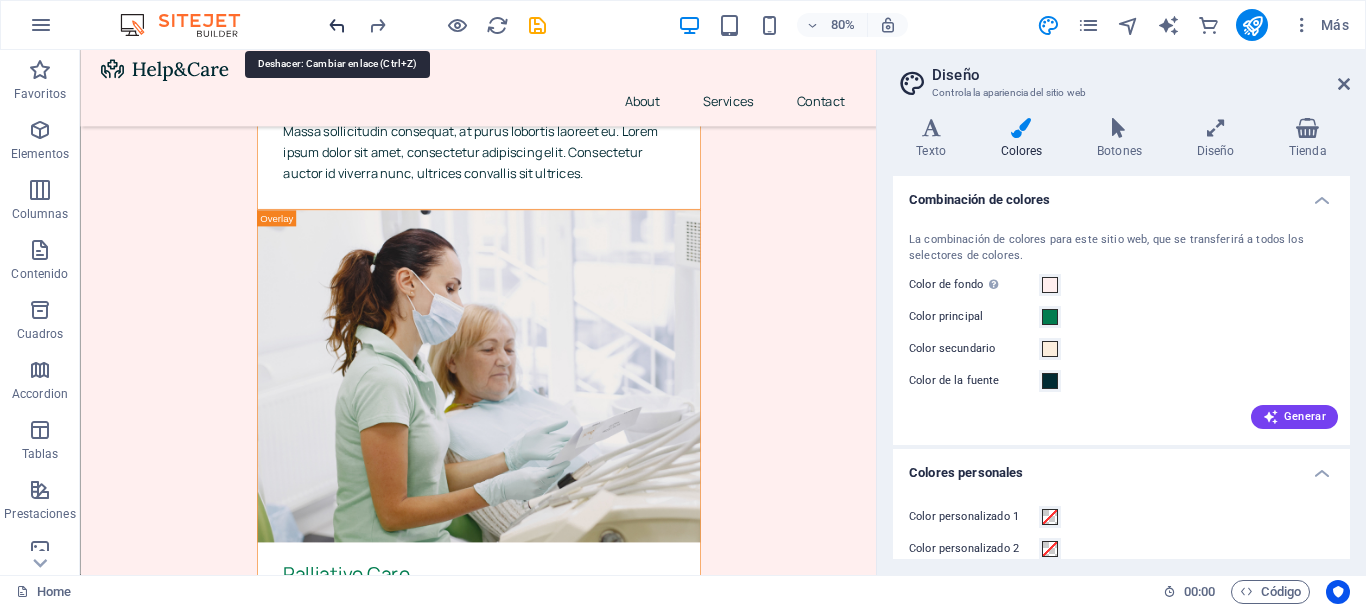 scroll, scrollTop: 5544, scrollLeft: 0, axis: vertical 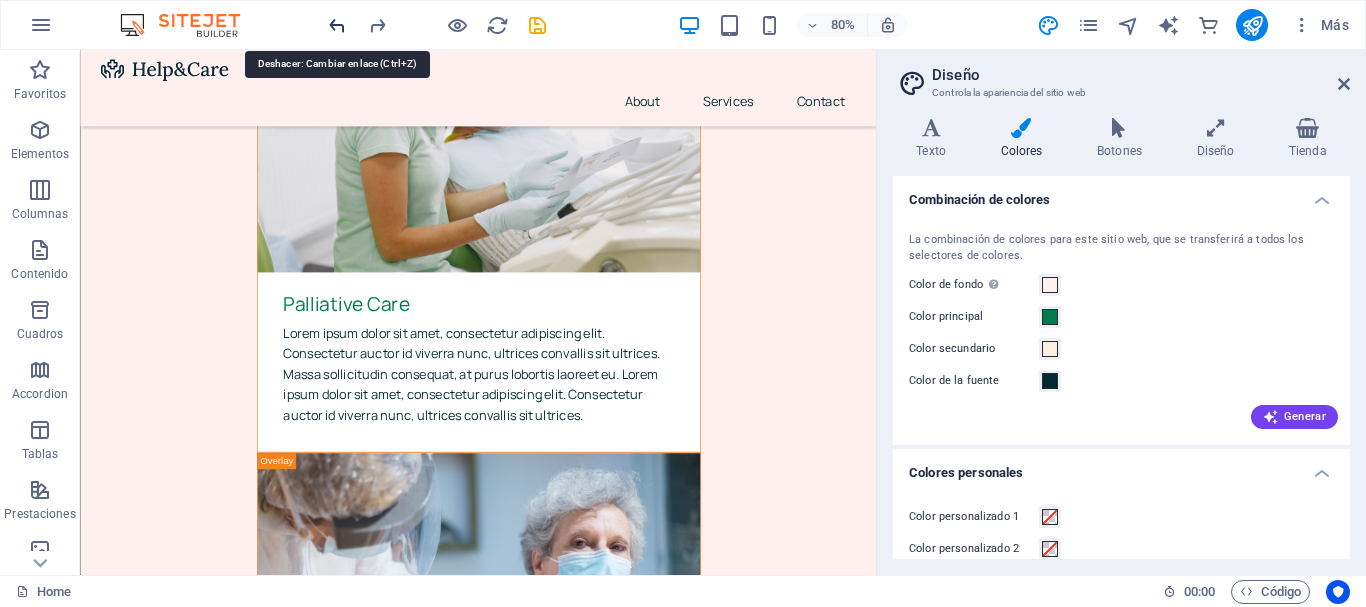 click at bounding box center (337, 25) 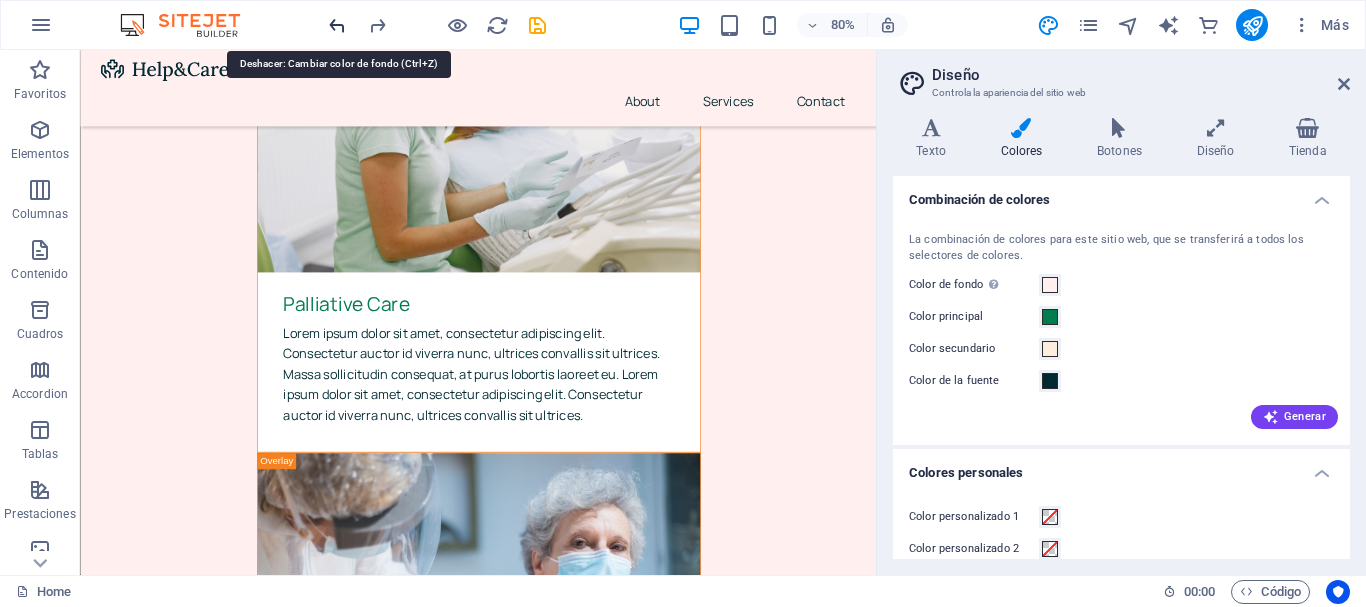 click at bounding box center [337, 25] 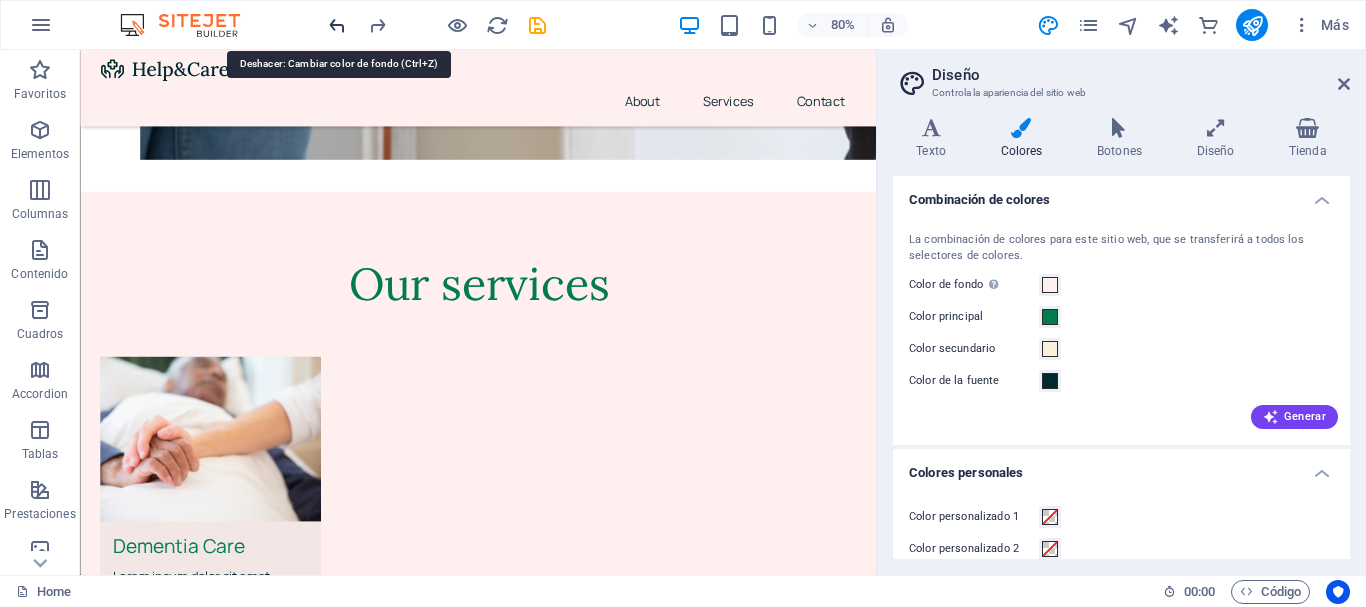 scroll, scrollTop: 0, scrollLeft: 0, axis: both 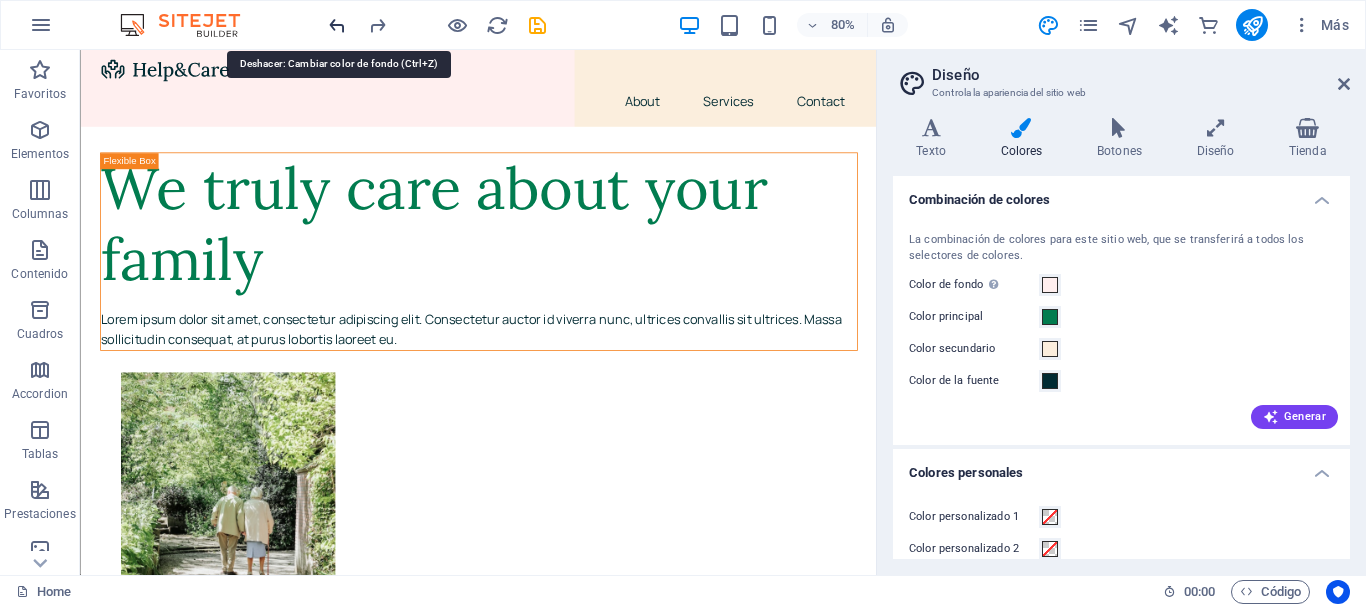 click at bounding box center (337, 25) 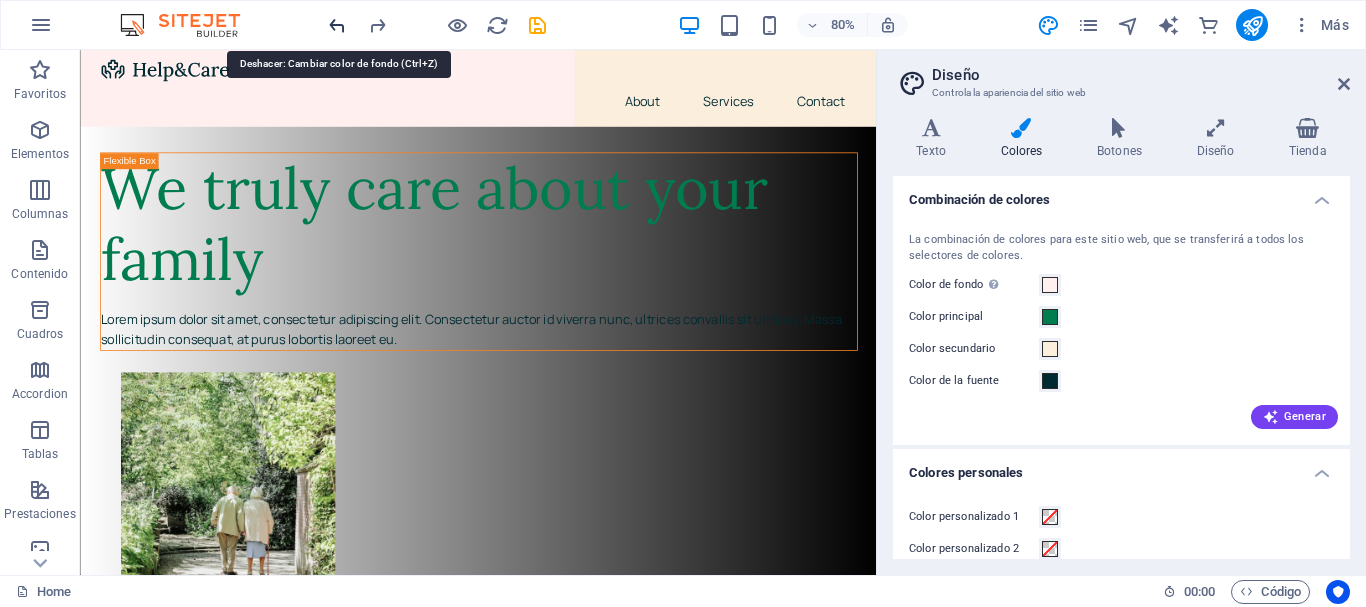 click at bounding box center (337, 25) 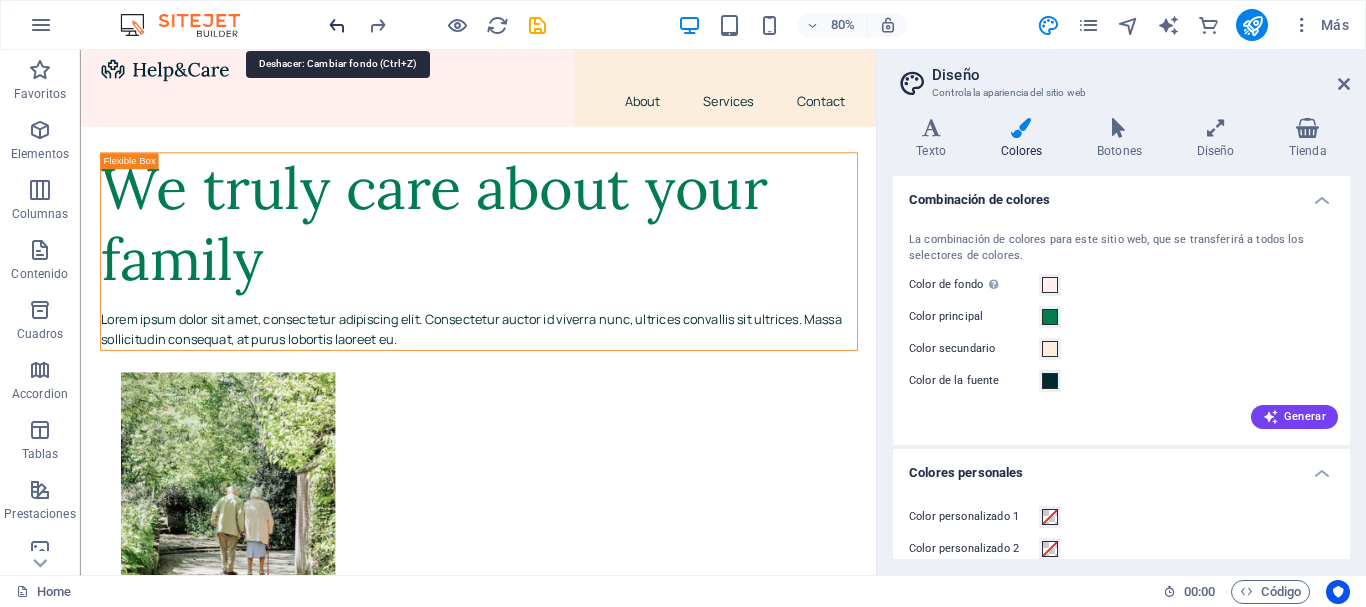 click at bounding box center (337, 25) 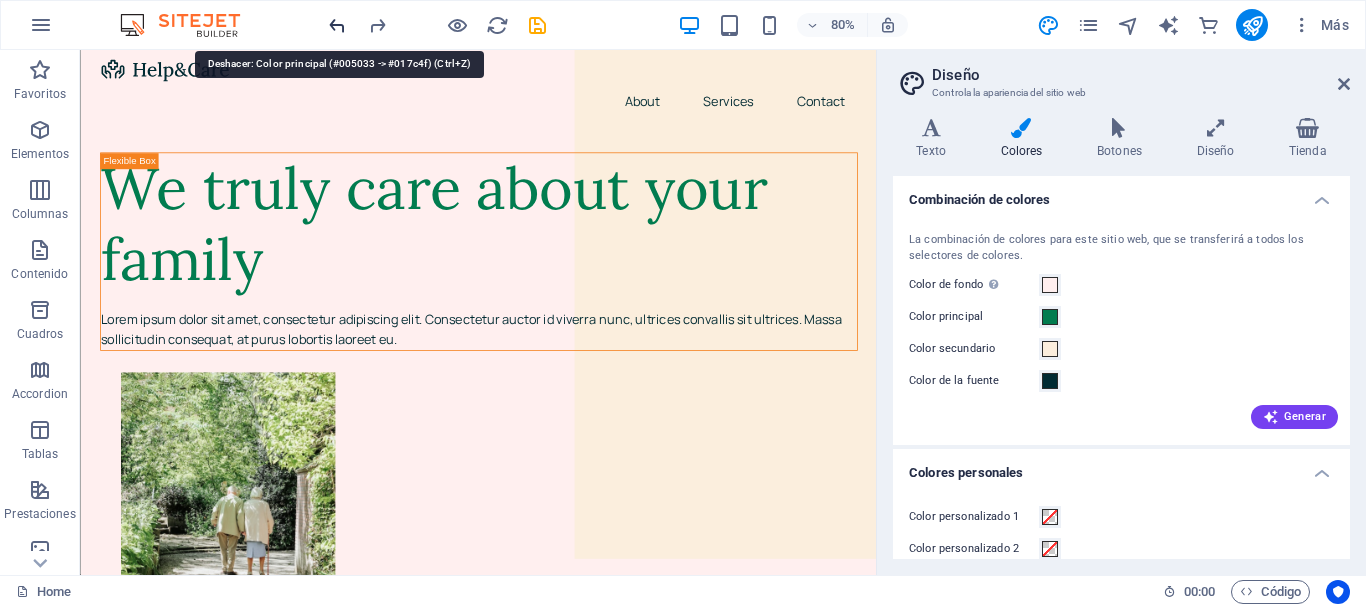 click at bounding box center [337, 25] 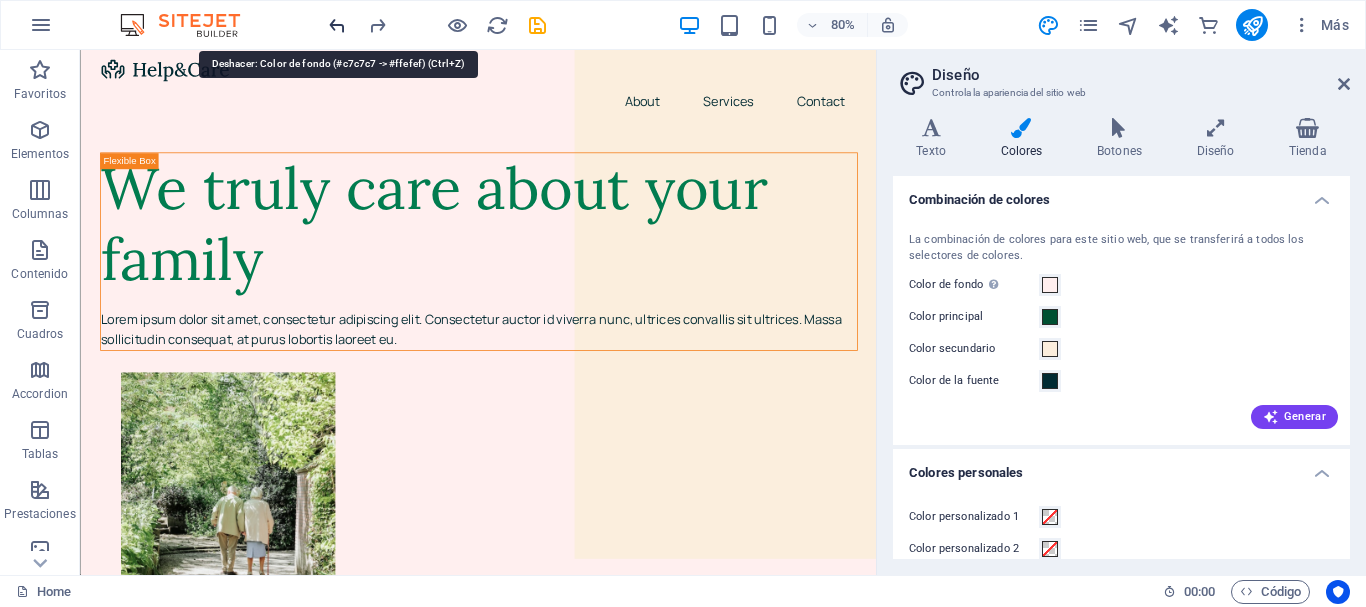 click at bounding box center (337, 25) 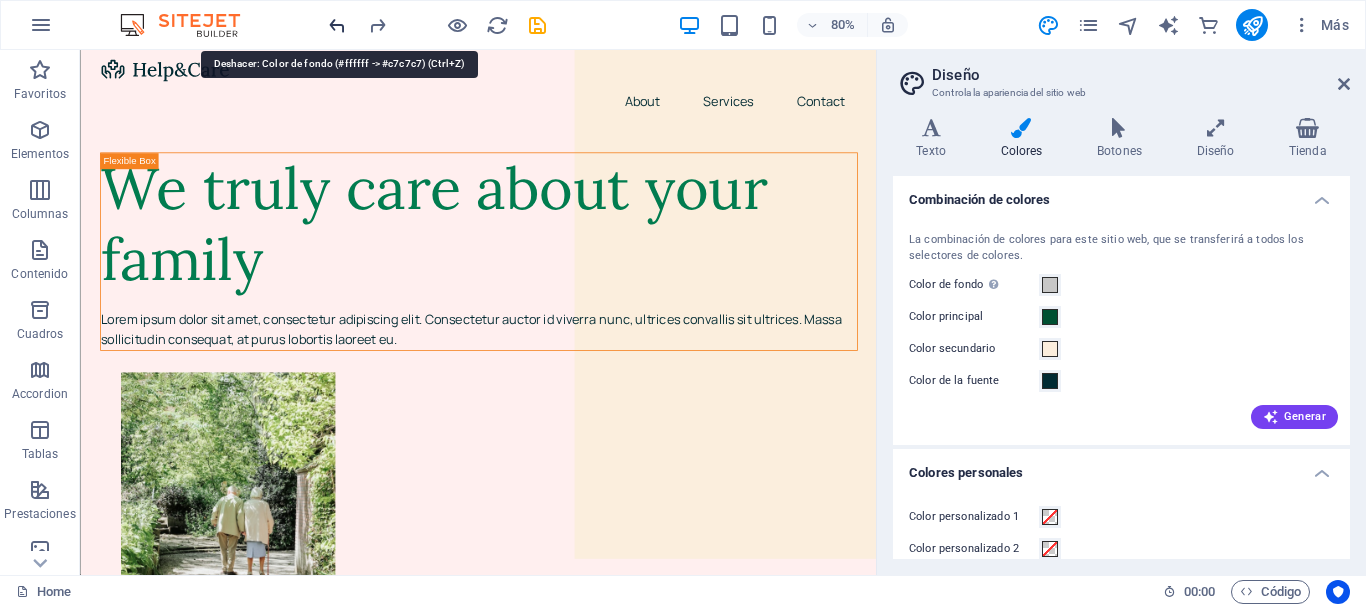 click at bounding box center [337, 25] 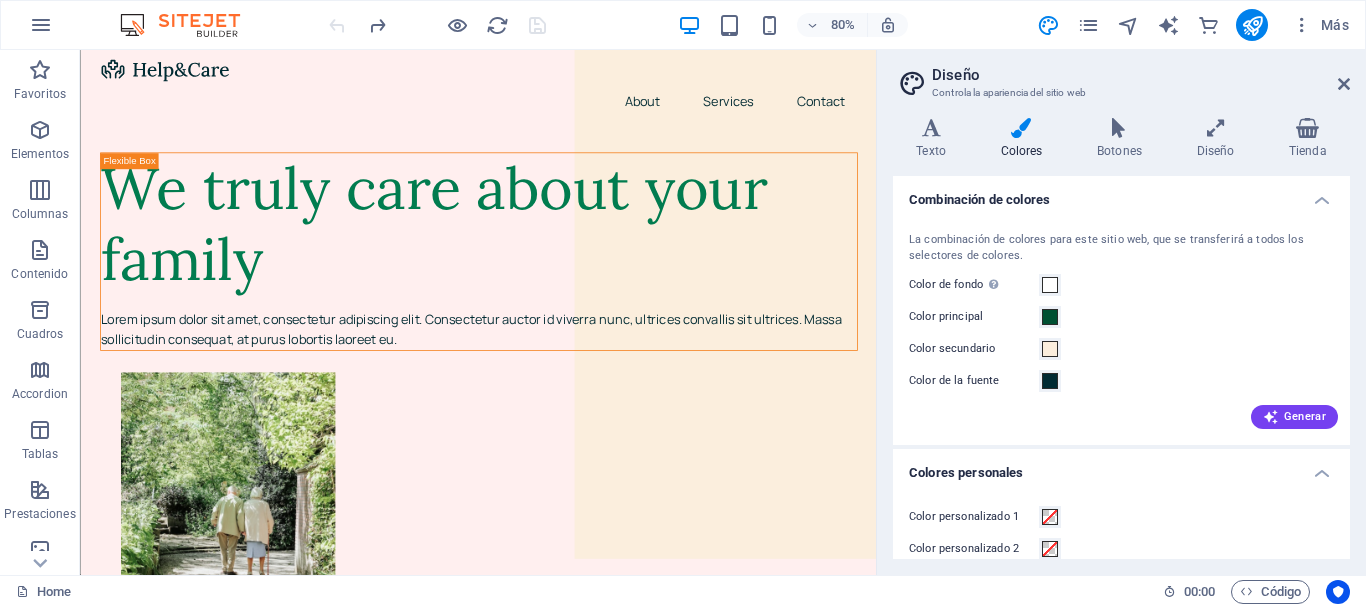 click at bounding box center [437, 25] 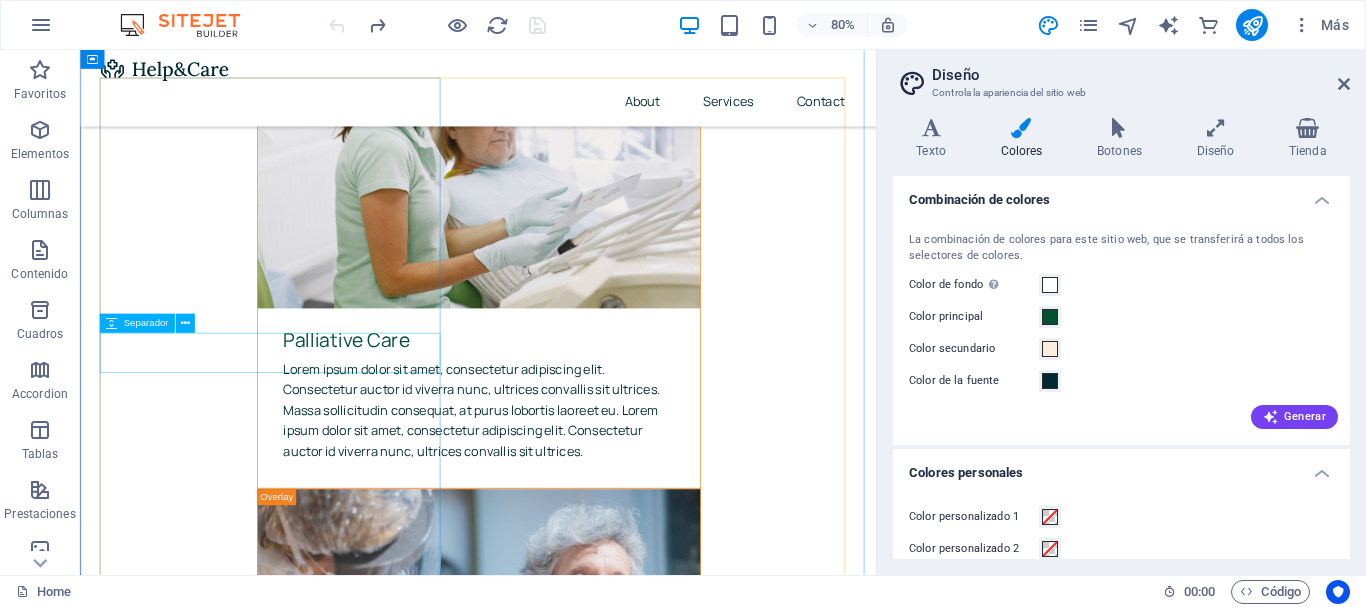 scroll, scrollTop: 6200, scrollLeft: 0, axis: vertical 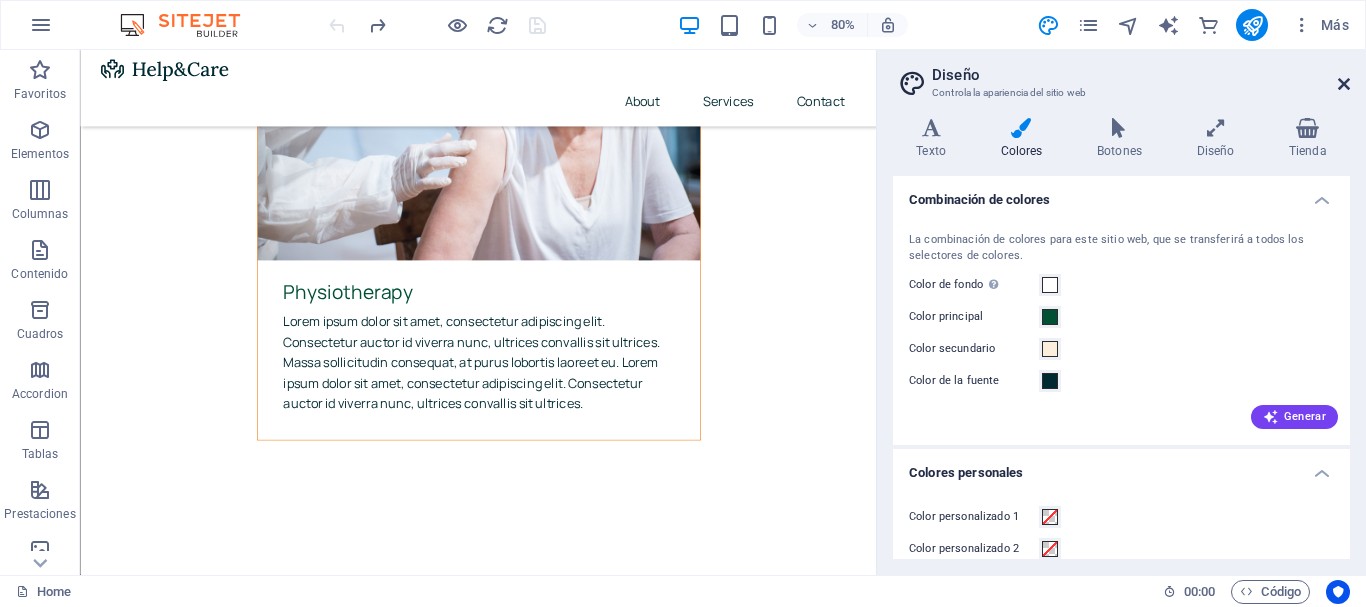 click at bounding box center [1344, 84] 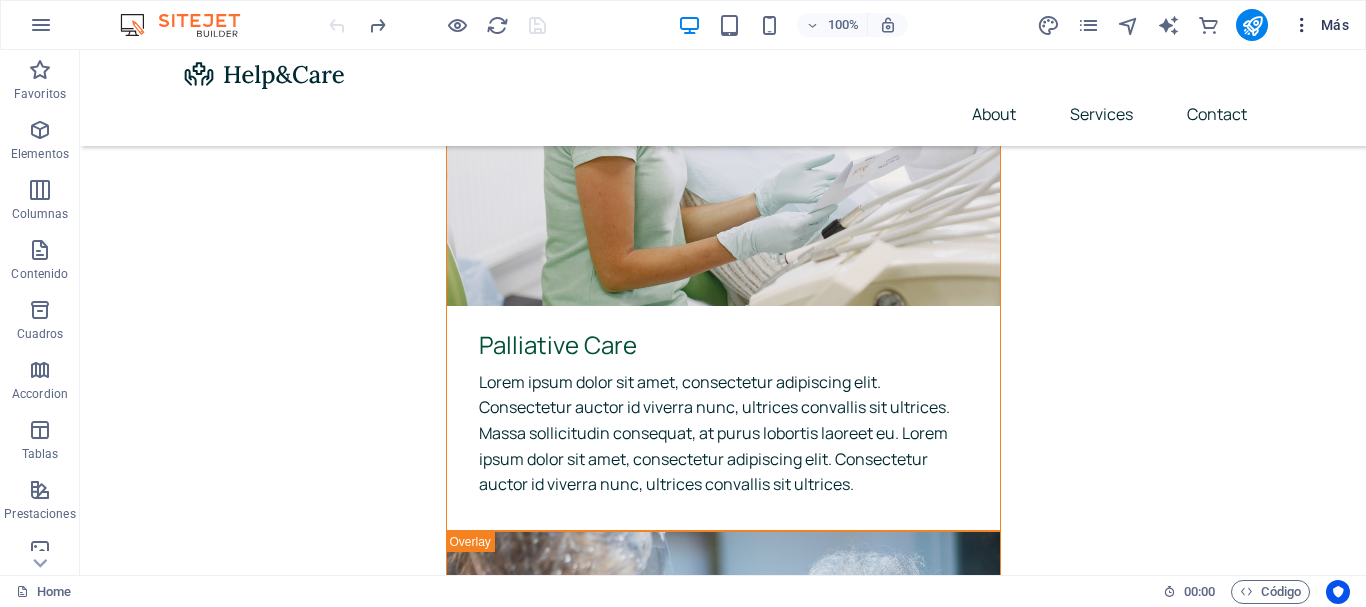 scroll, scrollTop: 6198, scrollLeft: 0, axis: vertical 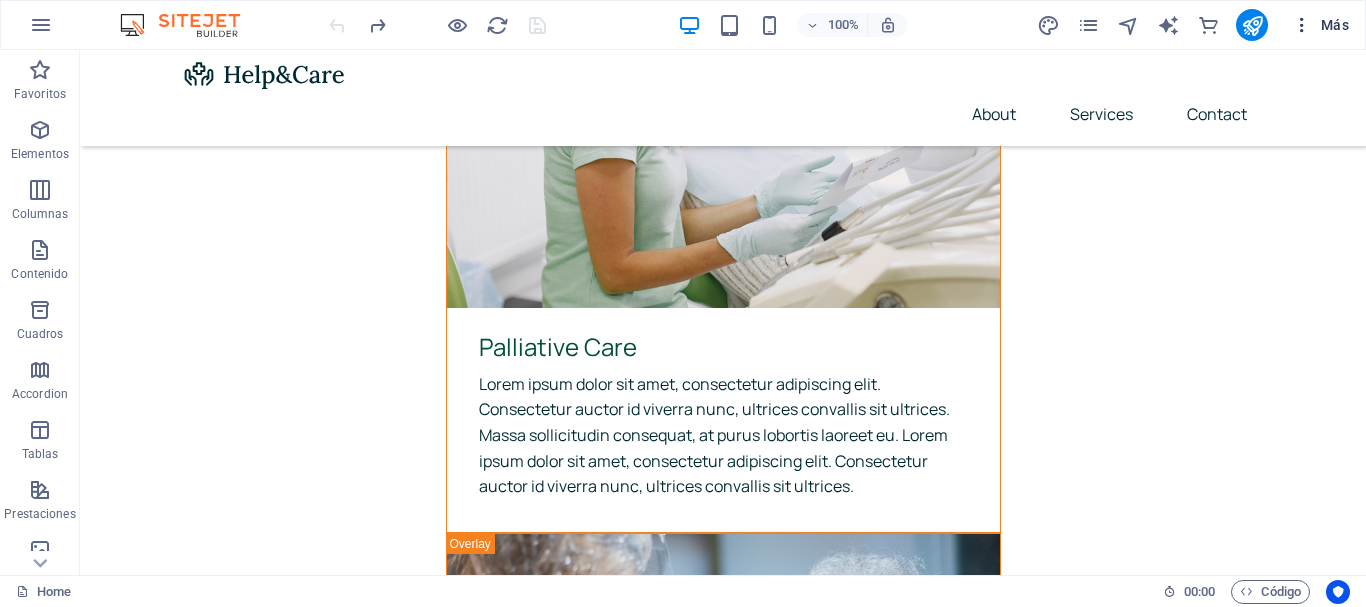 click on "Más" at bounding box center (1320, 25) 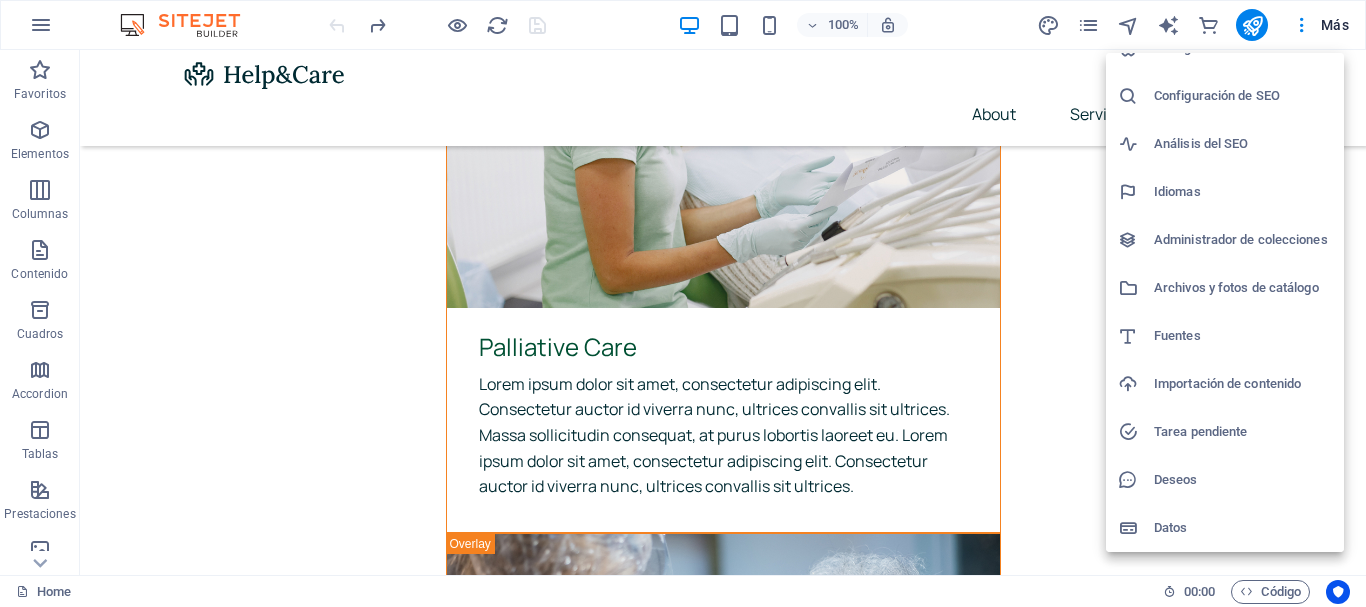 scroll, scrollTop: 0, scrollLeft: 0, axis: both 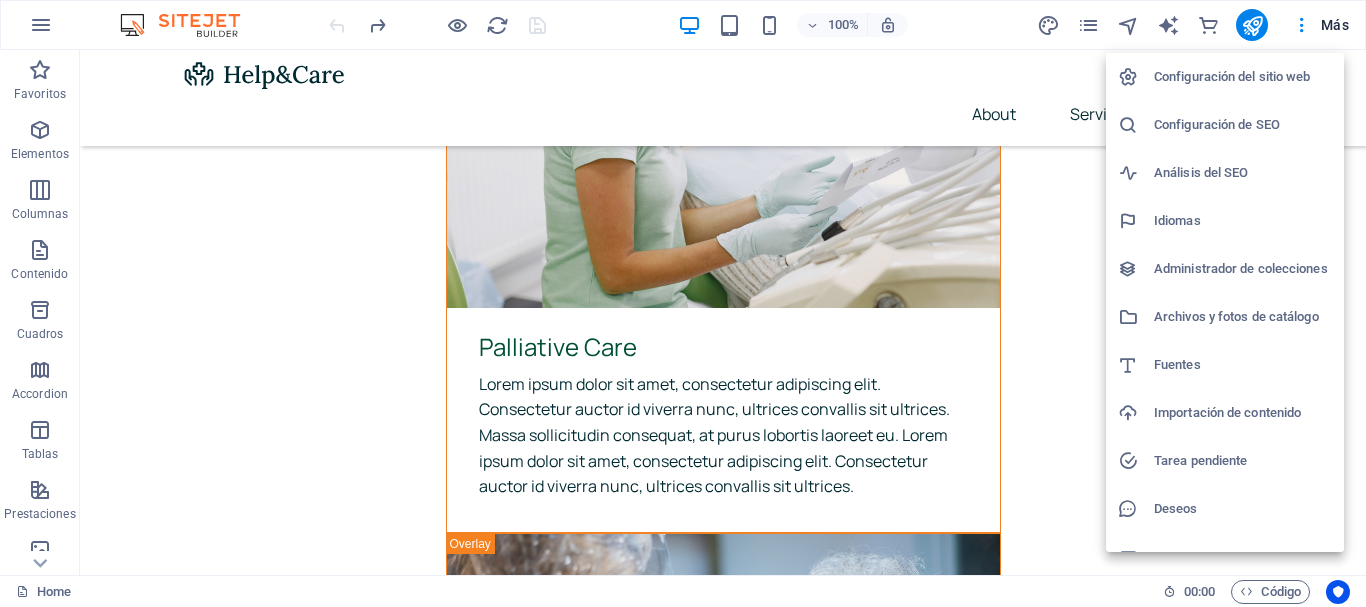 click at bounding box center [683, 303] 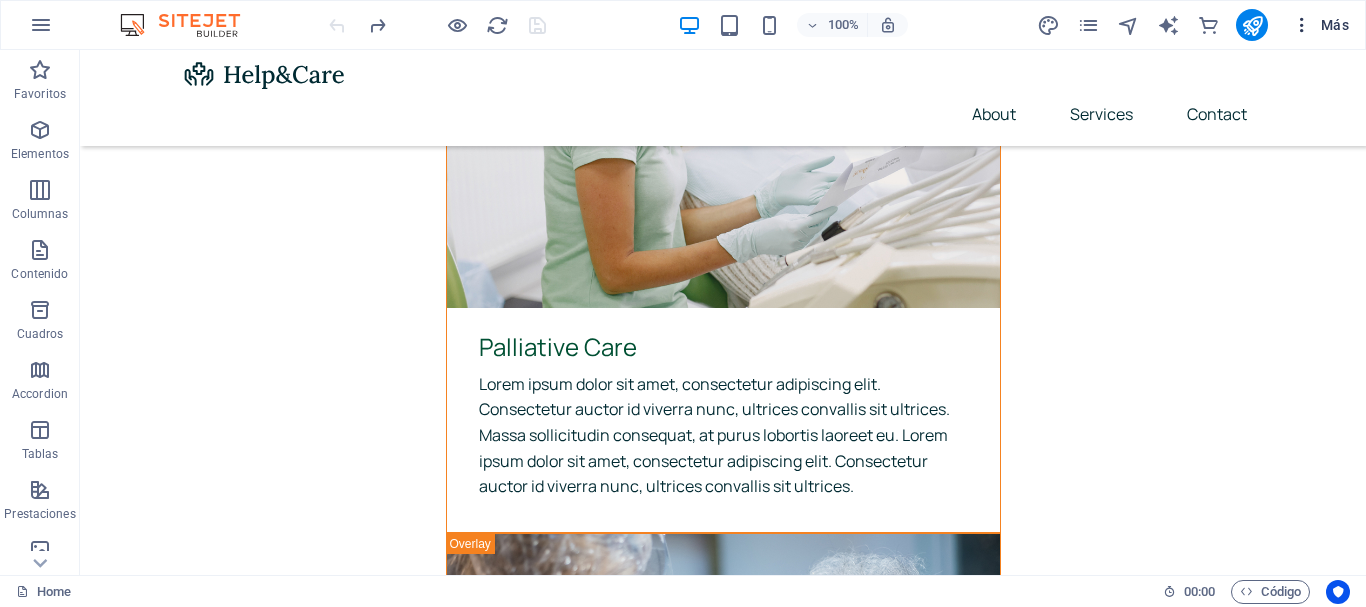 click at bounding box center (1302, 25) 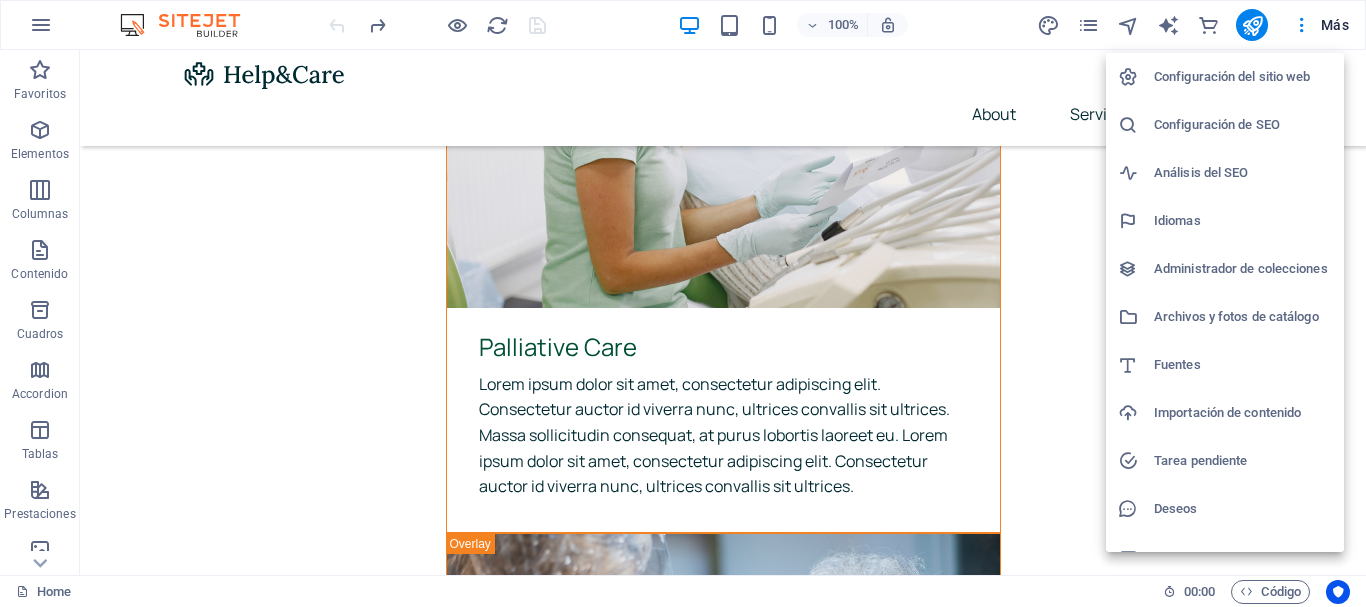 click on "Configuración del sitio web" at bounding box center [1243, 77] 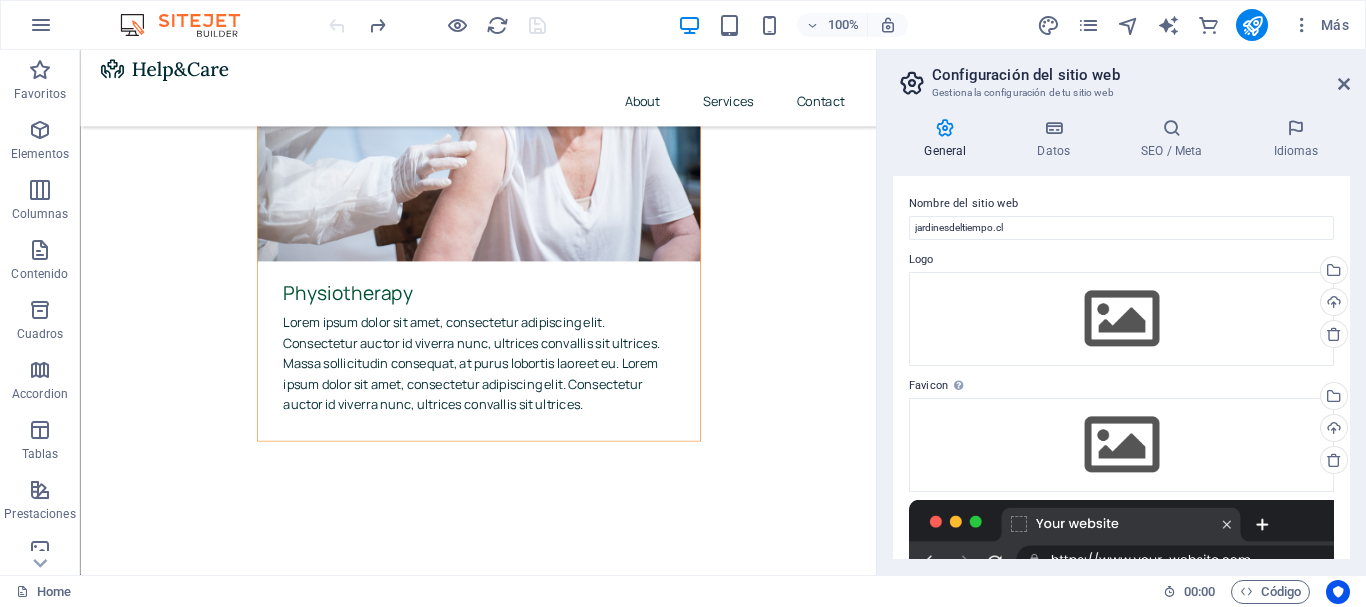 scroll, scrollTop: 6200, scrollLeft: 0, axis: vertical 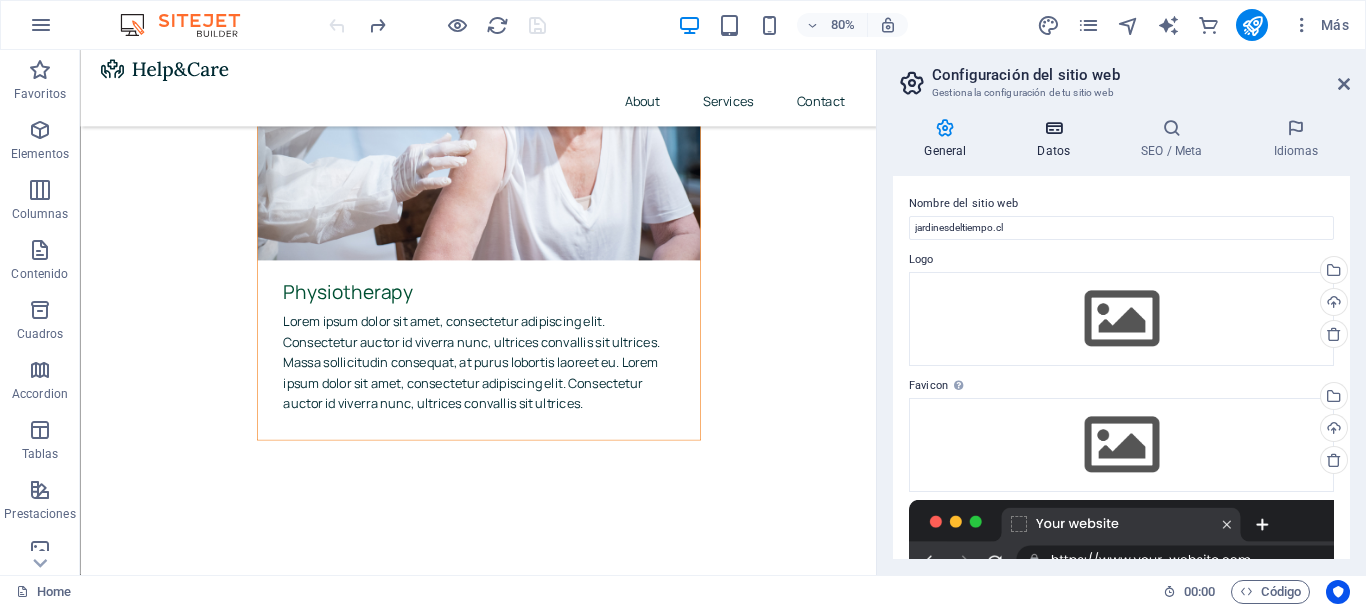 click on "Datos" at bounding box center (1058, 139) 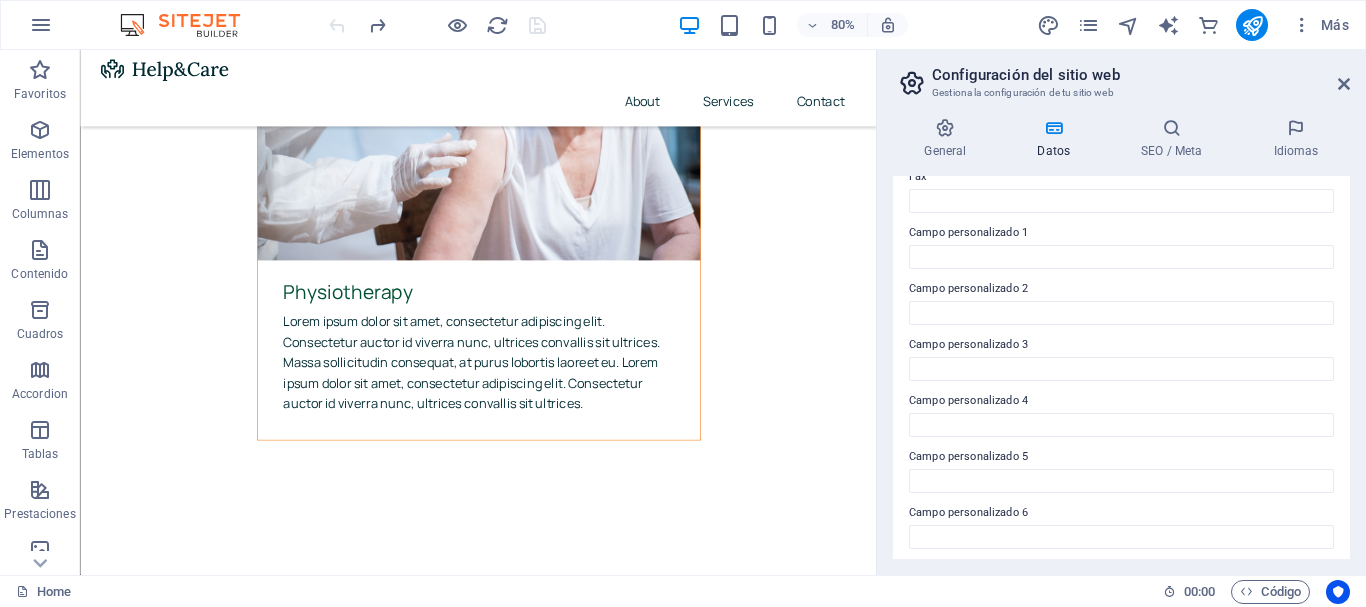 scroll, scrollTop: 578, scrollLeft: 0, axis: vertical 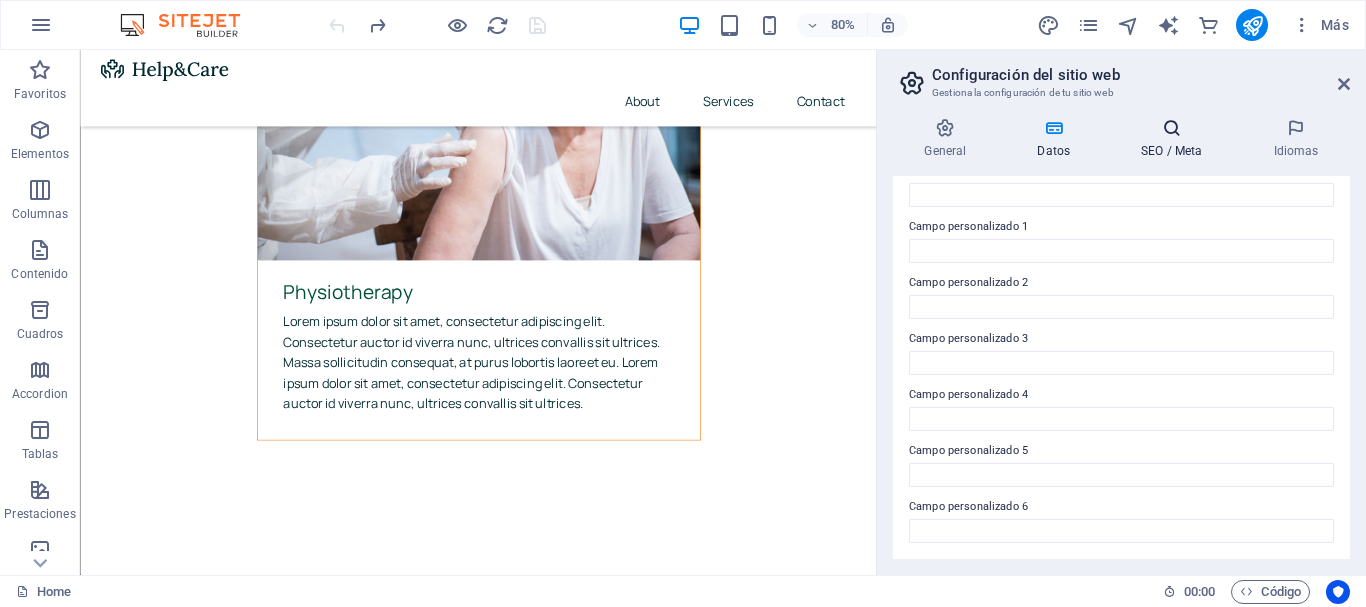 click at bounding box center [1172, 128] 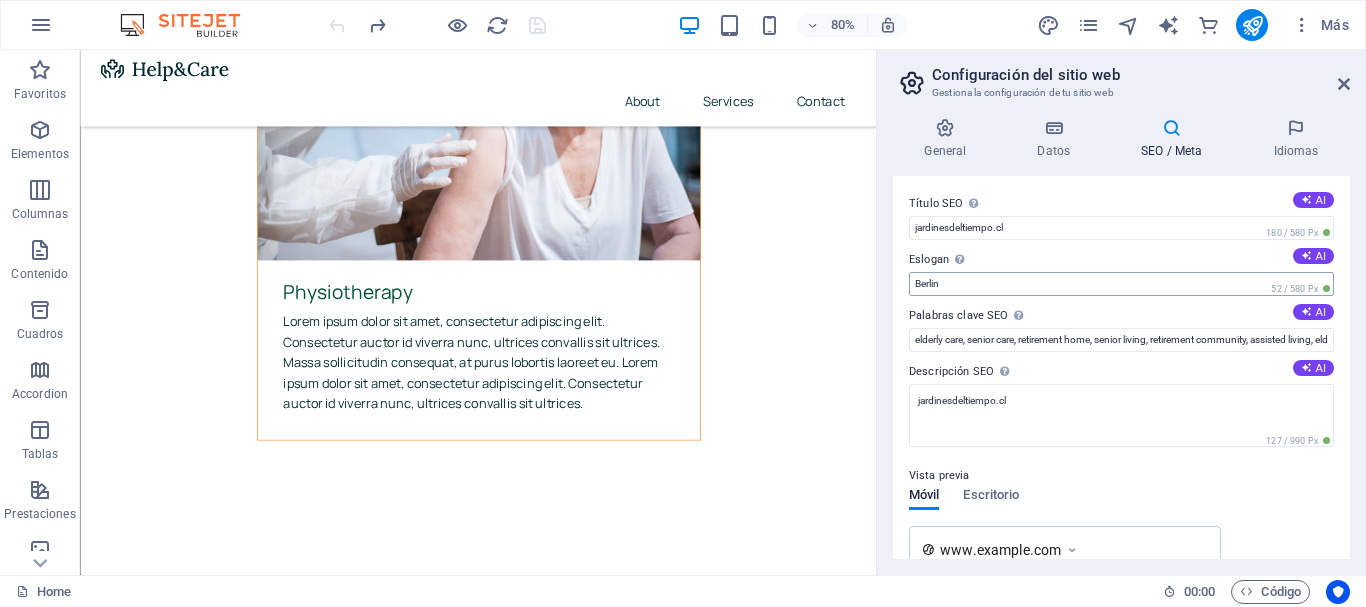 scroll, scrollTop: 353, scrollLeft: 0, axis: vertical 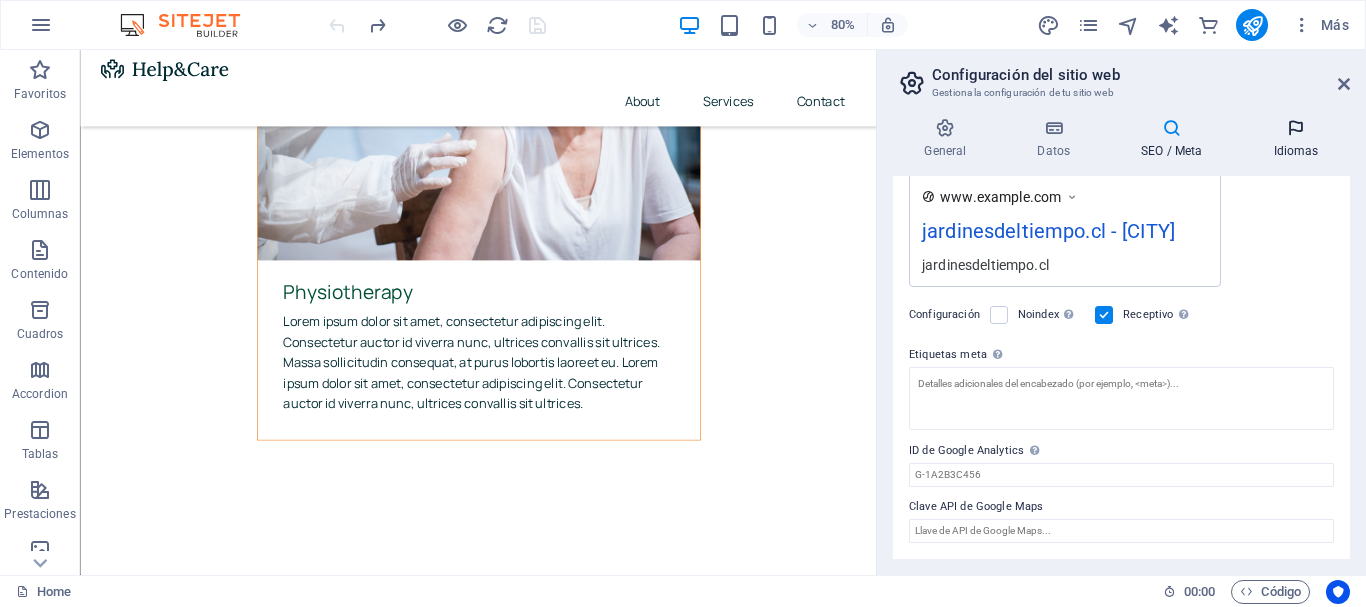 click at bounding box center [1296, 128] 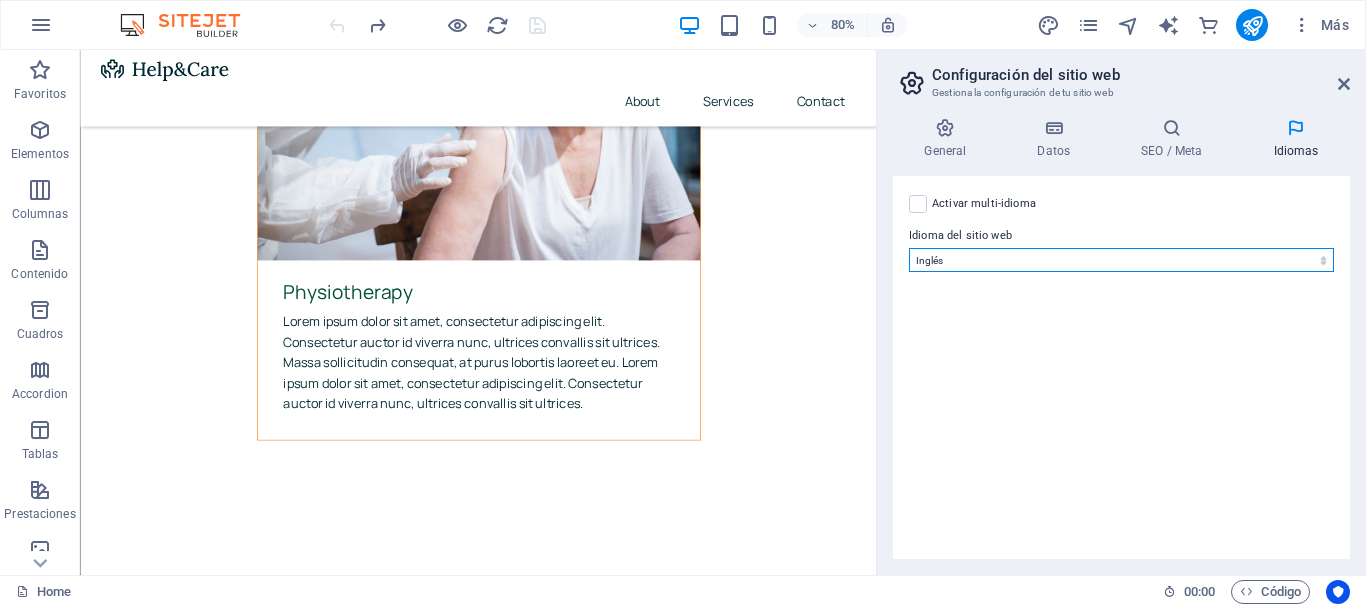 click on "Abkhazian Afar Afrikaans Akan Albanés Alemán Amharic Árabe Aragonese Armenian Assamese Avaric Avestan Aymara Azerbaijani Bambara Bashkir Basque Belarusian Bengalí Bihari languages Bislama Bokmål Bosnian Breton Búlgaro Burmese Catalán Central Khmer Chamorro Chechen Checo Chino Church Slavic Chuvash Coreano Cornish Corsican Cree Croata Danés Dzongkha Eslovaco Esloveno Español Esperanto Estonian Ewe Faroese Farsi (Persa) Fijian Finlandés Francés Fulah Gaelic Galician Ganda Georgian Greenlandic Griego Guaraní Gujarati Haitian Creole Hausa Hebreo Herero Hindi Hiri Motu Holandés Húngaro Ido Igbo Indonesio Inglés Interlingua Interlingue Inuktitut Inupiaq Irish Islandés Italiano Japonés Javanese Kannada Kanuri Kashmiri Kazakh Kikuyu Kinyarwanda Komi Kongo Kurdish Kwanyama Kyrgyz Lao Latín Letón Limburgish Lingala Lituano Luba-Katanga Luxembourgish Macedonio Malagasy Malay Malayalam Maldivian Maltés Manx Maori Marathi Marshallese Mongolian Nauru Navajo Ndonga Nepali North Ndebele Northern Sami Pali" at bounding box center (1121, 260) 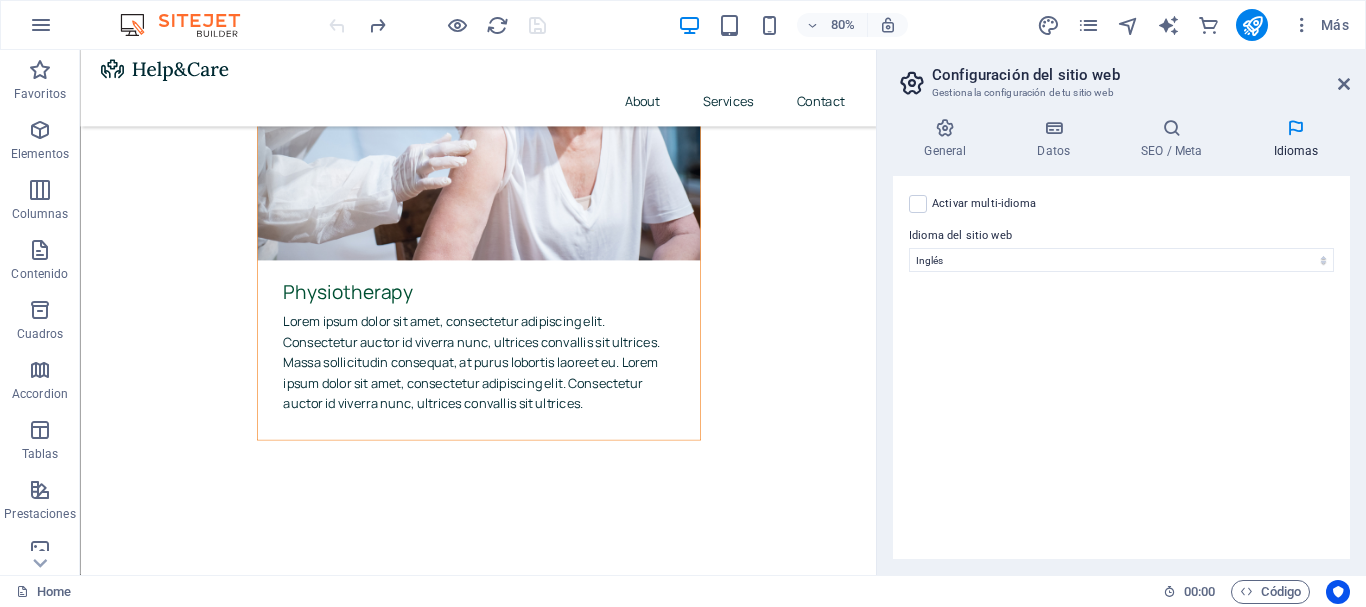 click on "Activar multi-idioma Para desactivar la opción multi-idioma, elimine todos los idiomas hasta que solo tenga un idioma. Idioma del sitio web Abkhazian Afar Afrikaans Akan Albanés Alemán Amharic Árabe Aragonese Armenian Assamese Avaric Avestan Aymara Azerbaijani Bambara Bashkir Basque Belarusian Bengalí Bihari languages Bislama Bokmål Bosnian Breton Búlgaro Burmese Catalán Central Khmer Chamorro Chechen Checo Chino Church Slavic Chuvash Coreano Cornish Corsican Cree Croata Danés Dzongkha Eslovaco Esloveno Español Esperanto Estonian Ewe Faroese Farsi (Persa) Fijian Finlandés Francés Fulah Gaelic Galician Ganda Georgian Greenlandic Griego Guaraní Gujarati Haitian Creole Hausa Hebreo Herero Hindi Hiri Motu Holandés Húngaro Ido Igbo Indonesio Inglés Interlingua Interlingue Inuktitut Inupiaq Irish Islandés Italiano Japonés Javanese Kannada Kanuri Kashmiri Kazakh Kikuyu Kinyarwanda Komi Kongo Kurdish Kwanyama Kyrgyz Lao Latín Letón Limburgish Lingala Lituano Luba-Katanga Luxembourgish Macedonio 1" at bounding box center (1121, 367) 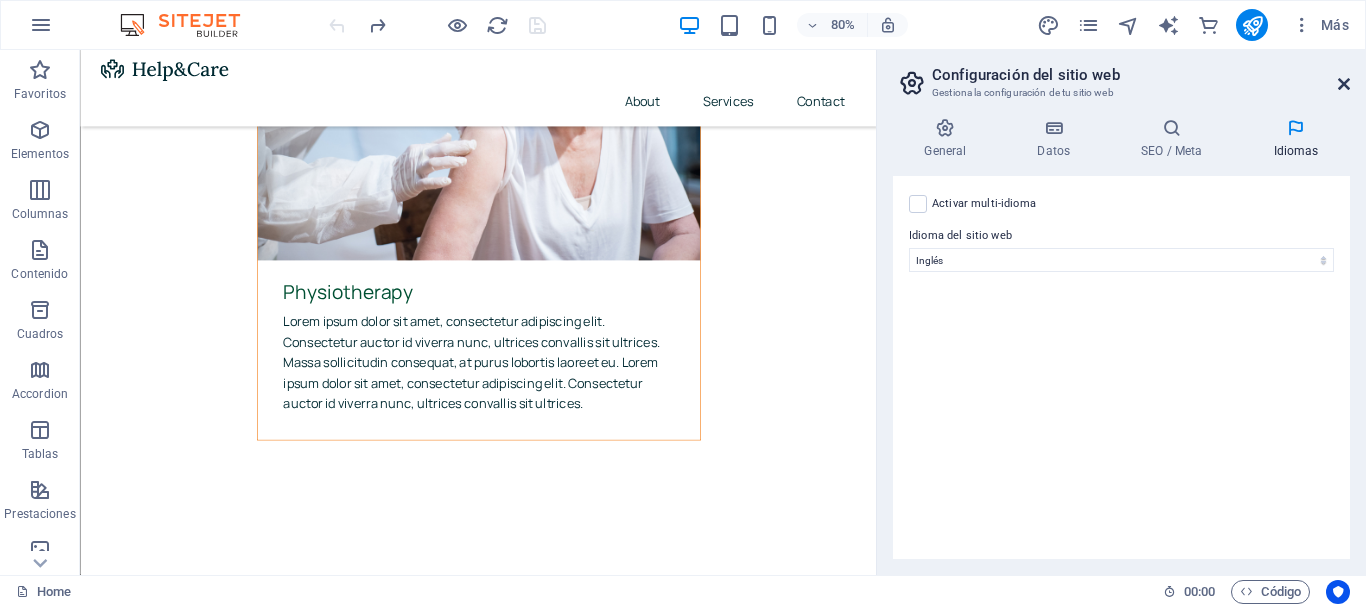 drag, startPoint x: 1347, startPoint y: 83, endPoint x: 1261, endPoint y: 32, distance: 99.985 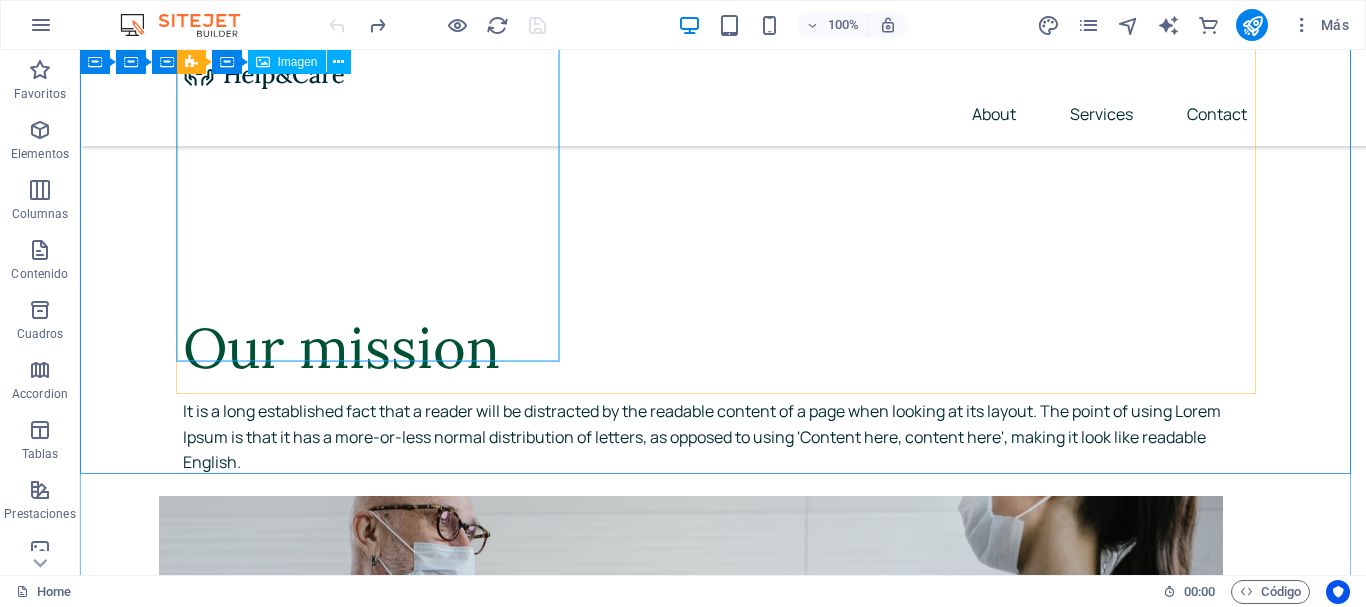 scroll, scrollTop: 7738, scrollLeft: 0, axis: vertical 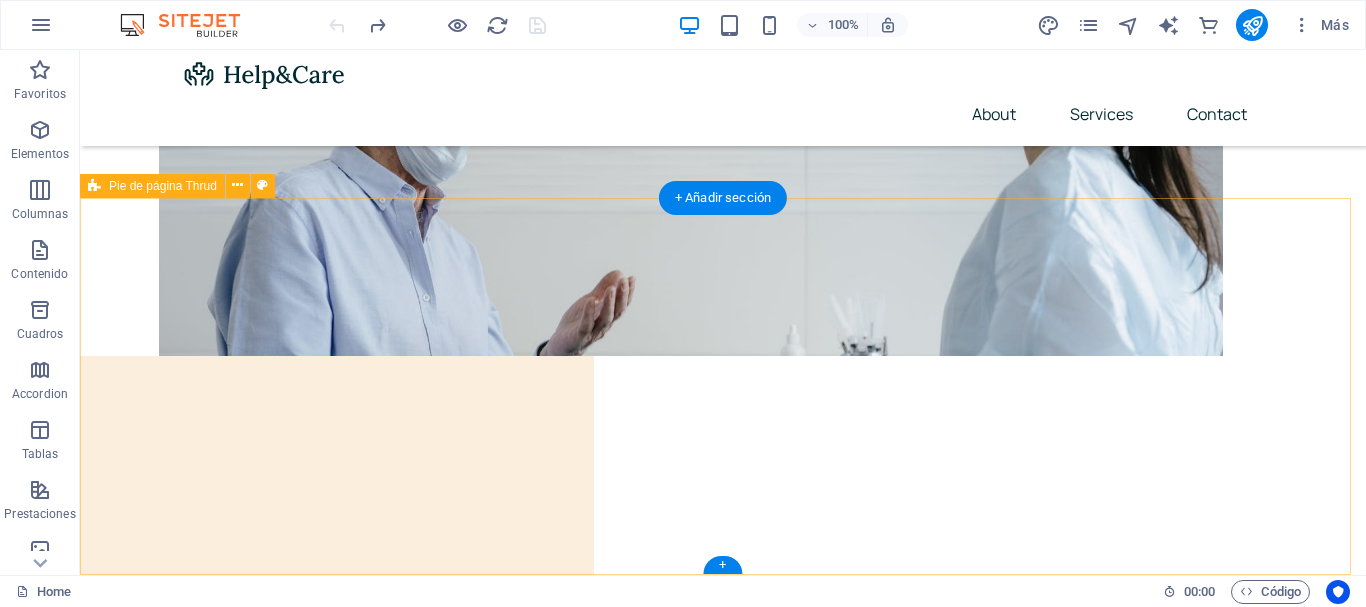 click on "It is a long established fact that a reader will be distracted by the readable content of a page when looking at its layout Home About Services Contact
2024  jardinesdeltiempo.cl . All Rights Reserved. Privacy Policy   Legal Notice" at bounding box center [723, 7954] 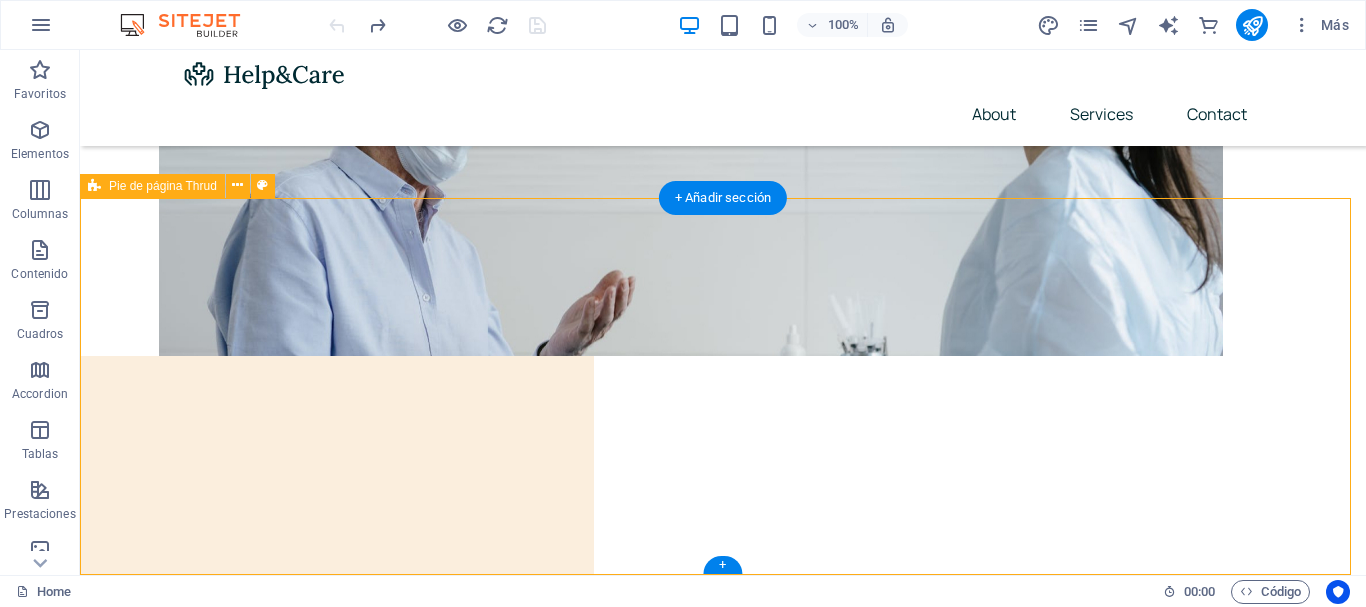 click on "It is a long established fact that a reader will be distracted by the readable content of a page when looking at its layout Home About Services Contact
2024  jardinesdeltiempo.cl . All Rights Reserved. Privacy Policy   Legal Notice" at bounding box center (723, 7954) 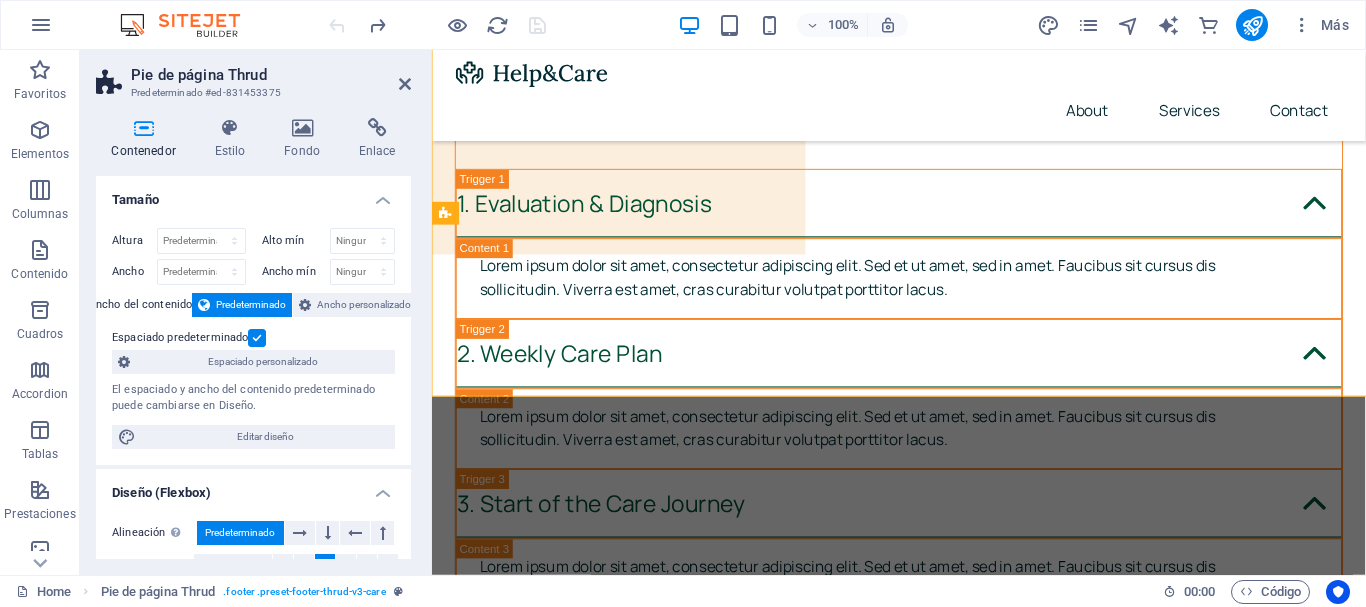 scroll, scrollTop: 7898, scrollLeft: 0, axis: vertical 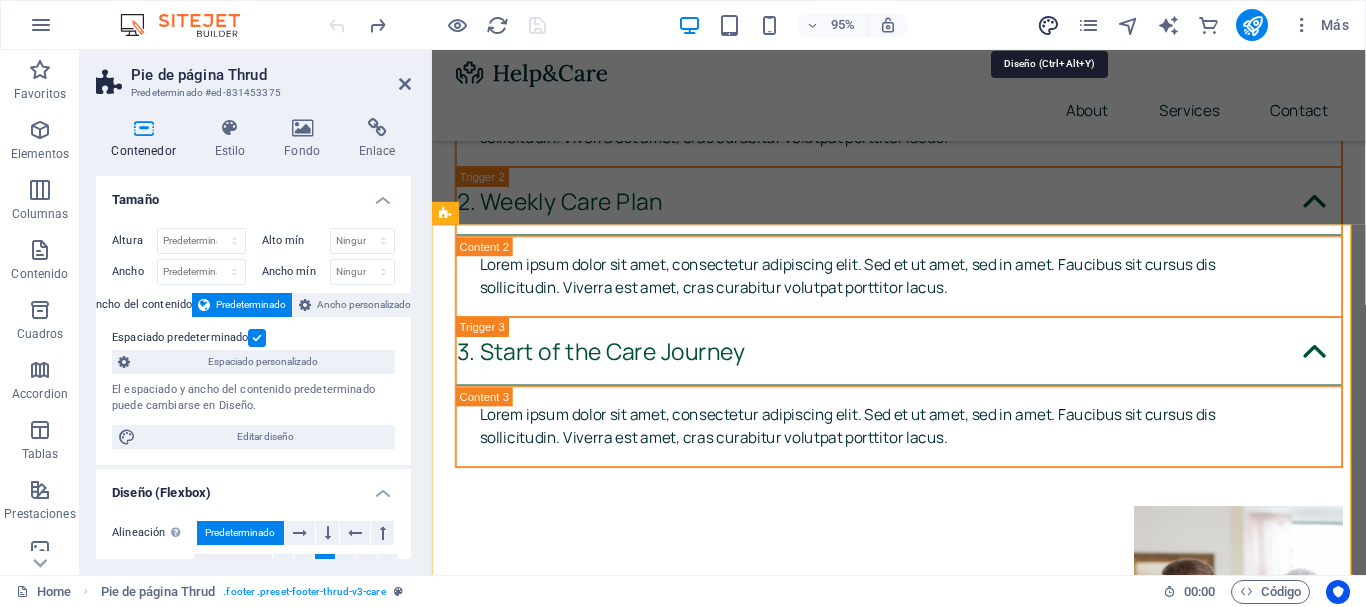 click at bounding box center [1048, 25] 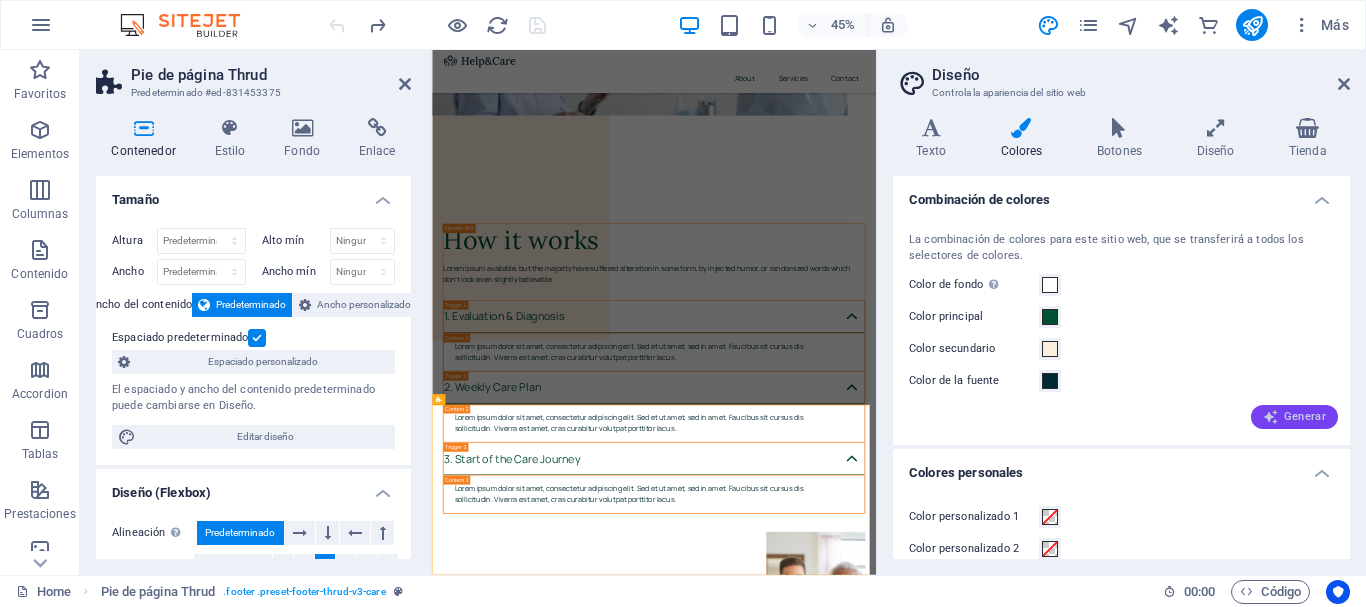 click on "Generar" at bounding box center (1294, 417) 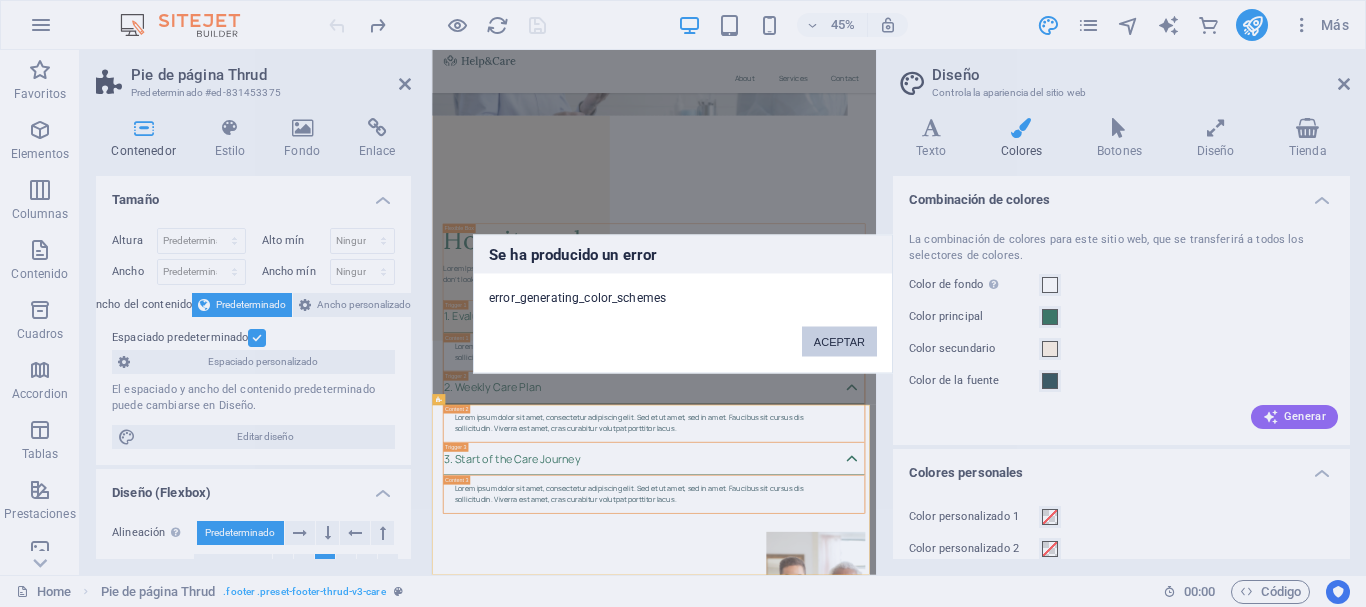click on "ACEPTAR" at bounding box center [839, 341] 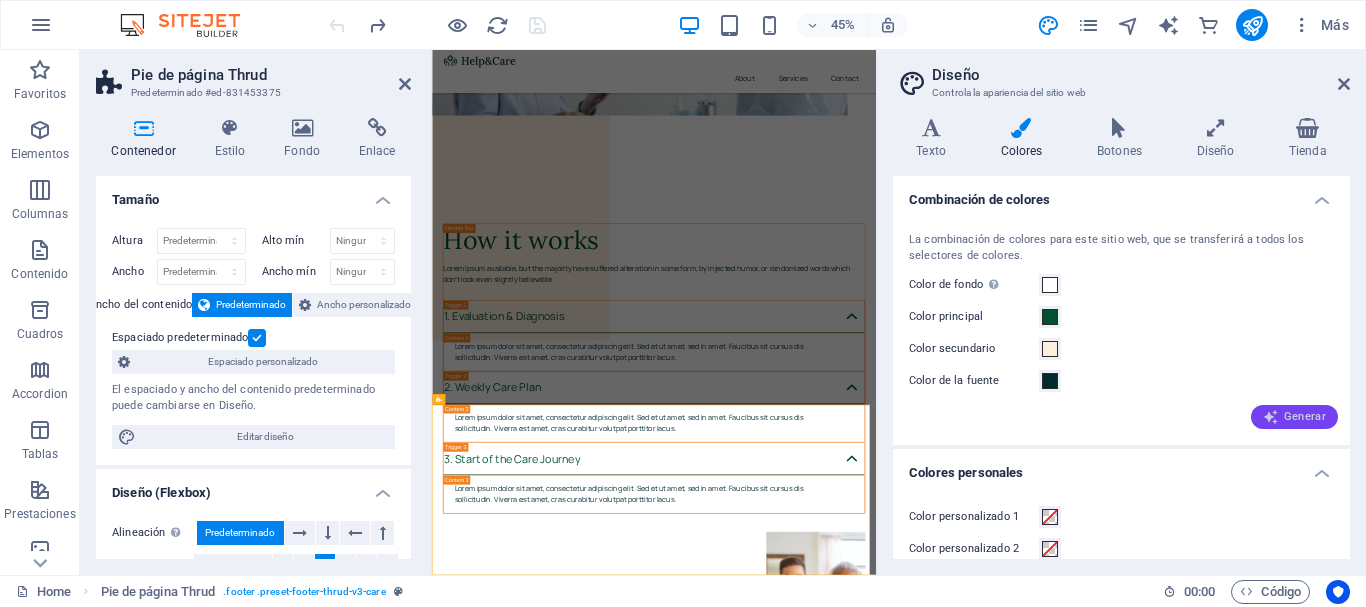 click on "Generar" at bounding box center (1294, 417) 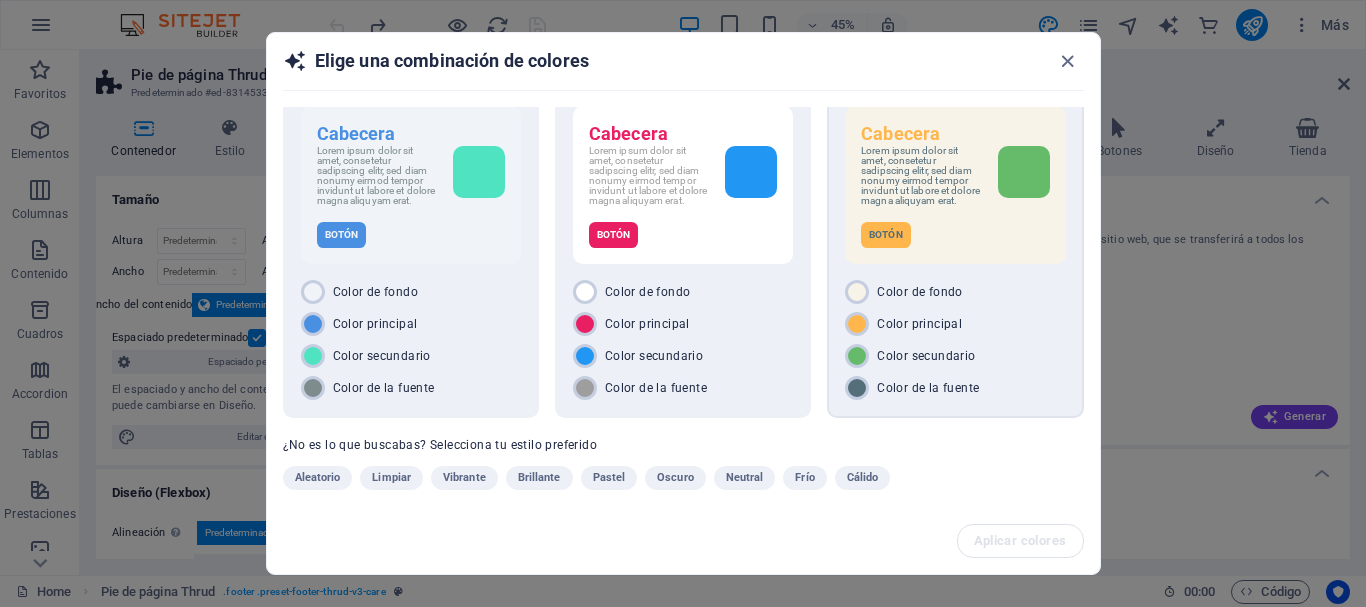 scroll, scrollTop: 55, scrollLeft: 0, axis: vertical 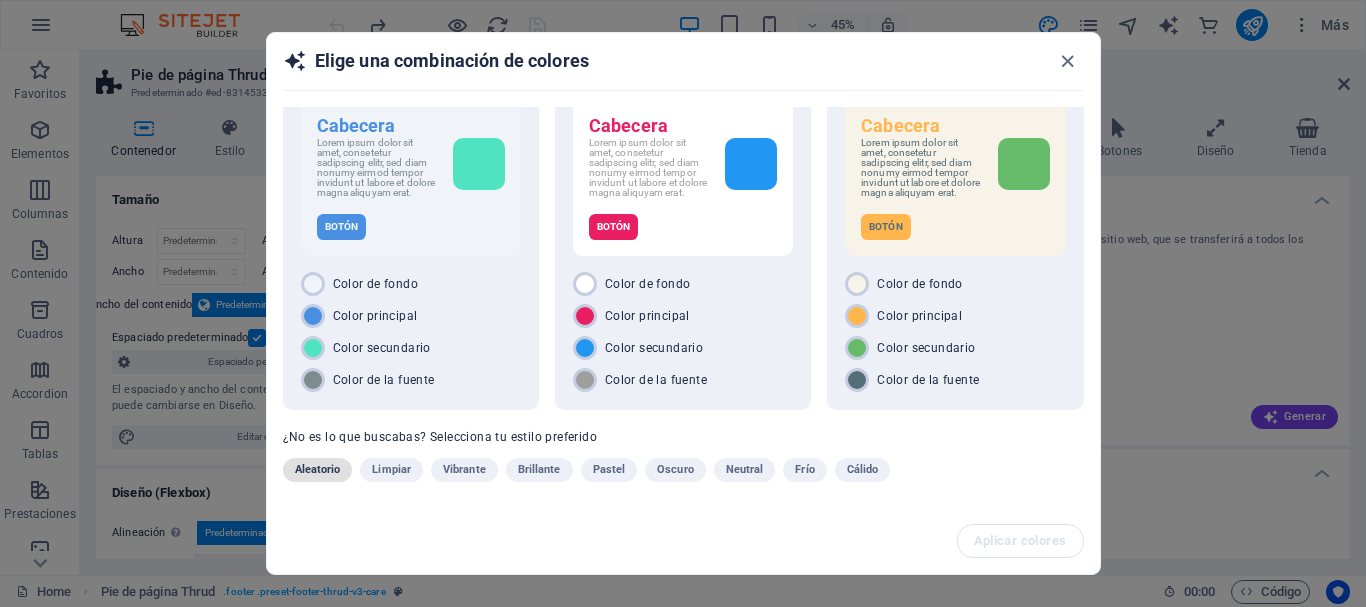 click on "Aleatorio" at bounding box center [318, 470] 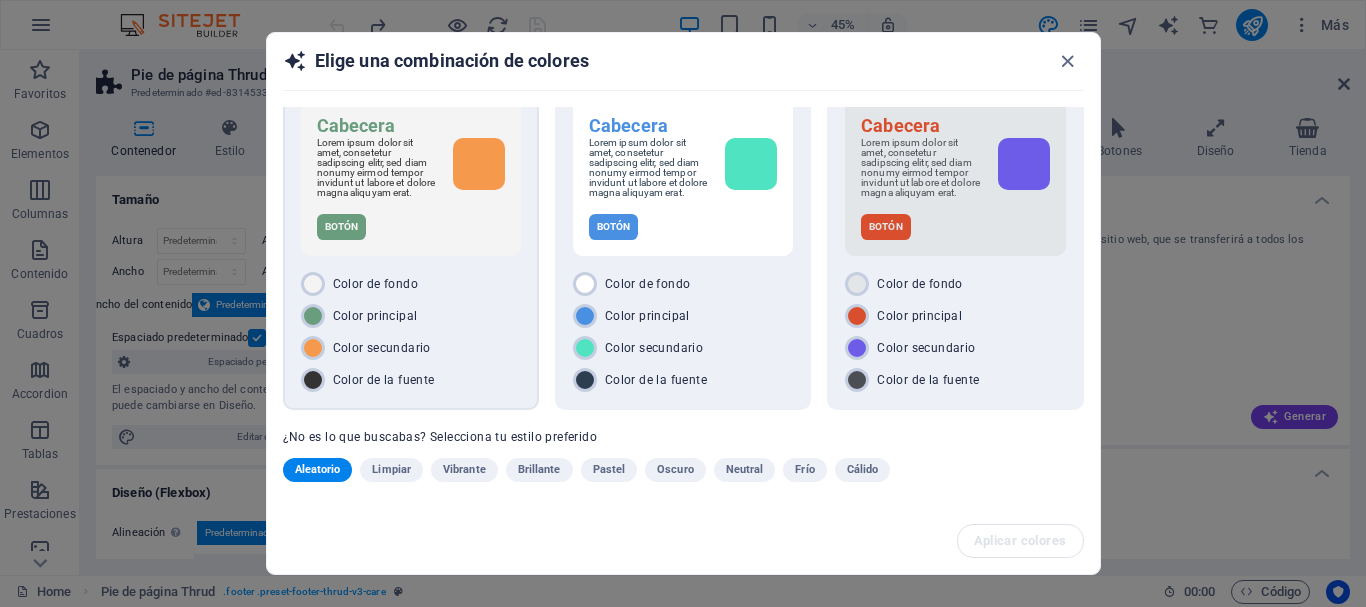 scroll, scrollTop: 55, scrollLeft: 0, axis: vertical 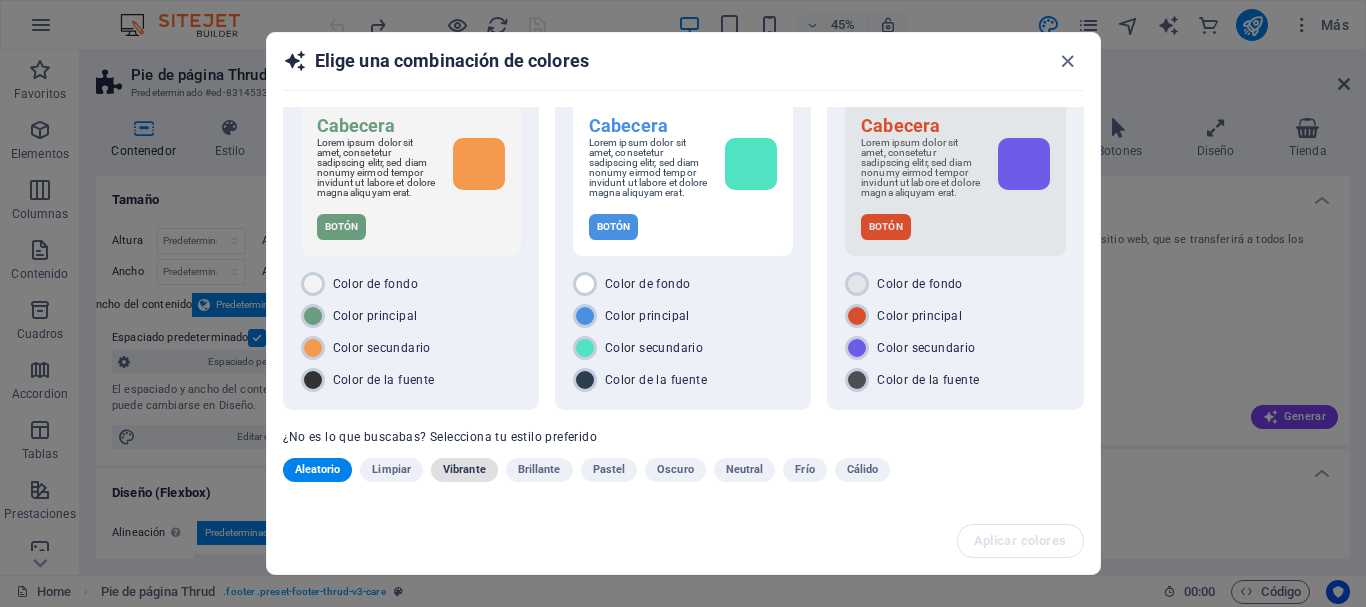 click on "Vibrante" at bounding box center [464, 470] 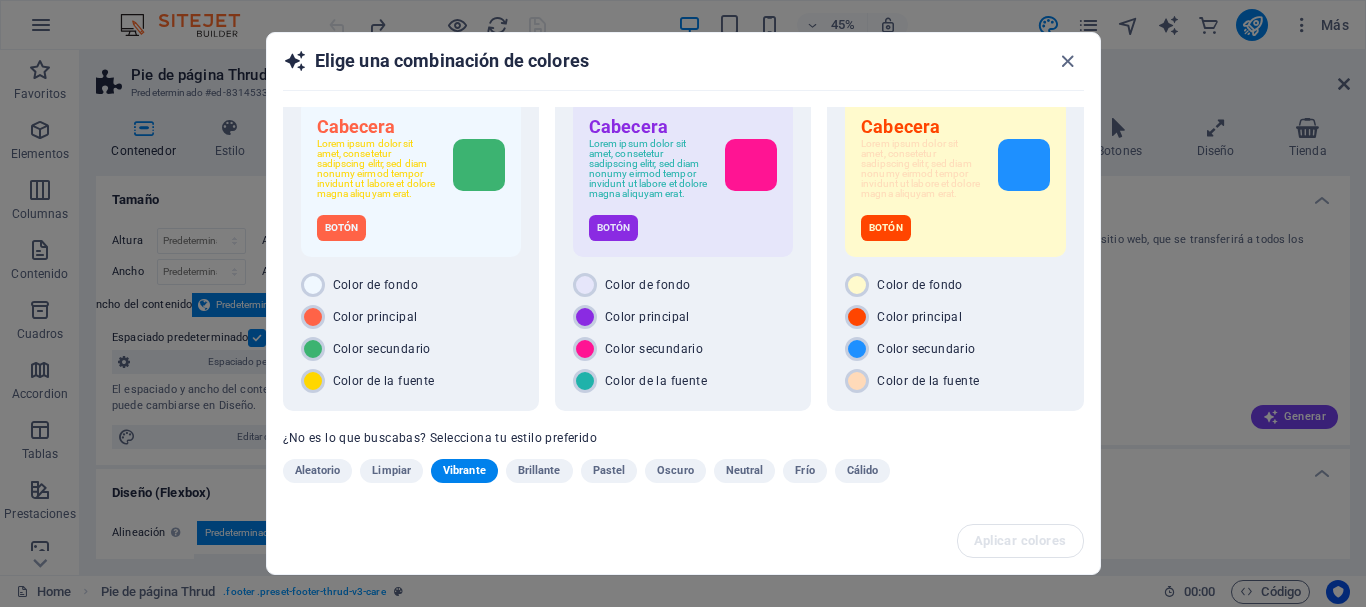 scroll, scrollTop: 55, scrollLeft: 0, axis: vertical 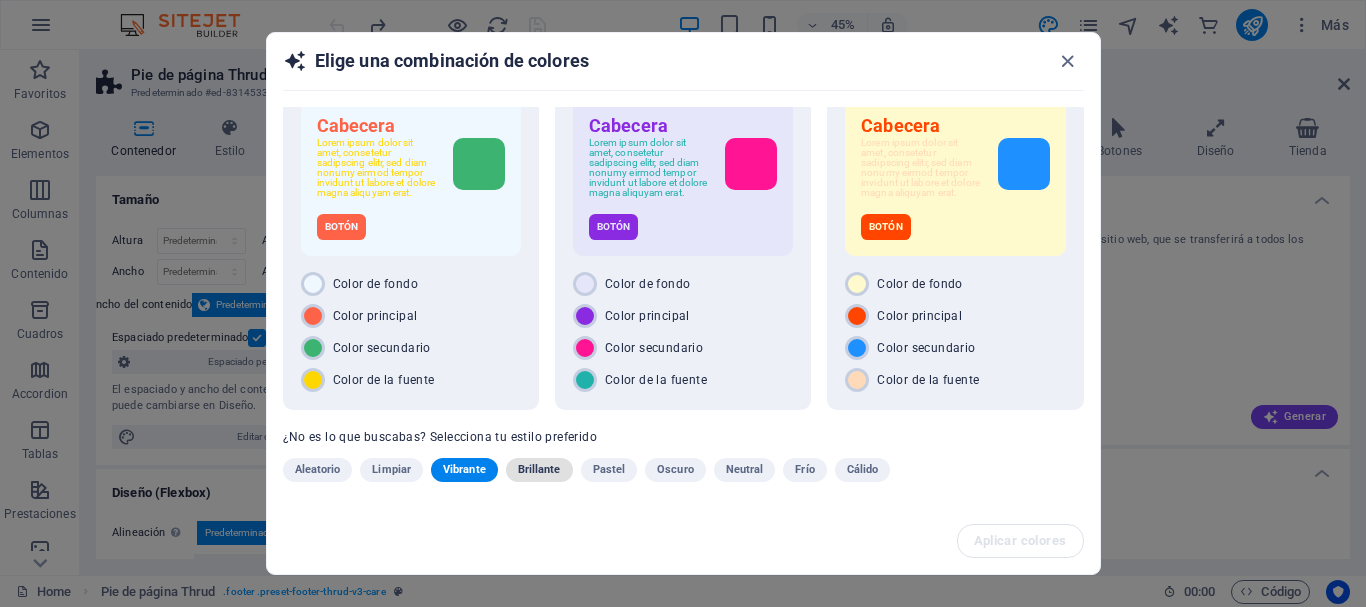 click on "Brillante" at bounding box center [539, 470] 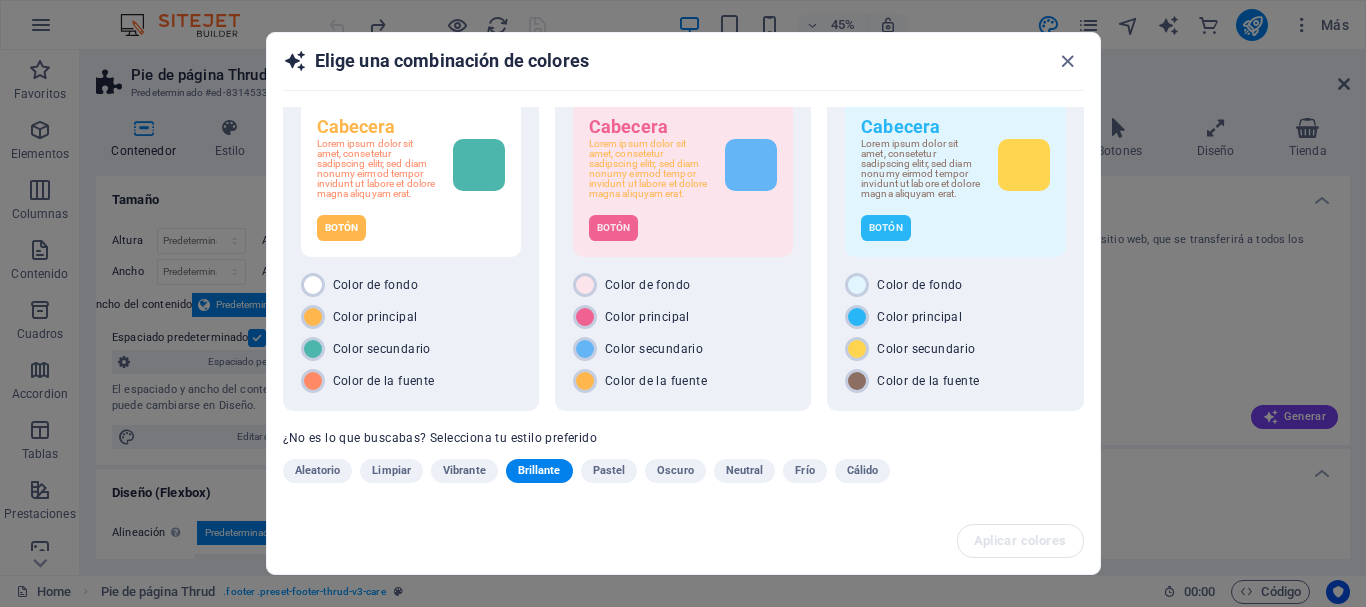 scroll, scrollTop: 55, scrollLeft: 0, axis: vertical 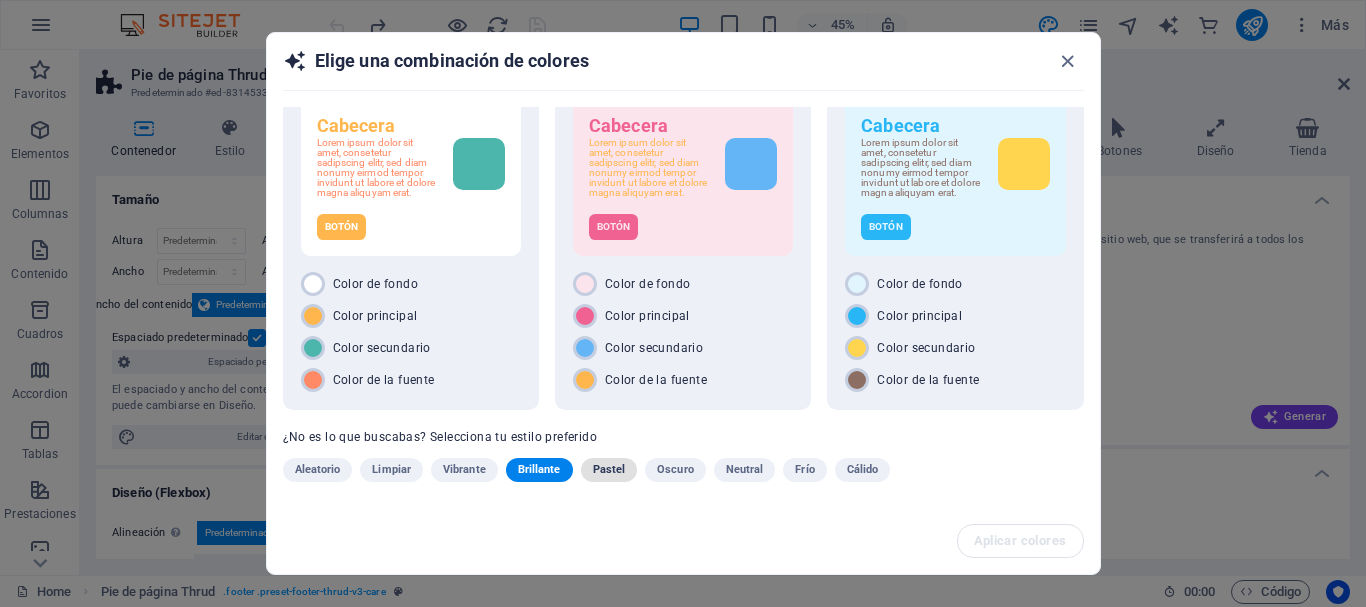 click on "Pastel" at bounding box center [609, 470] 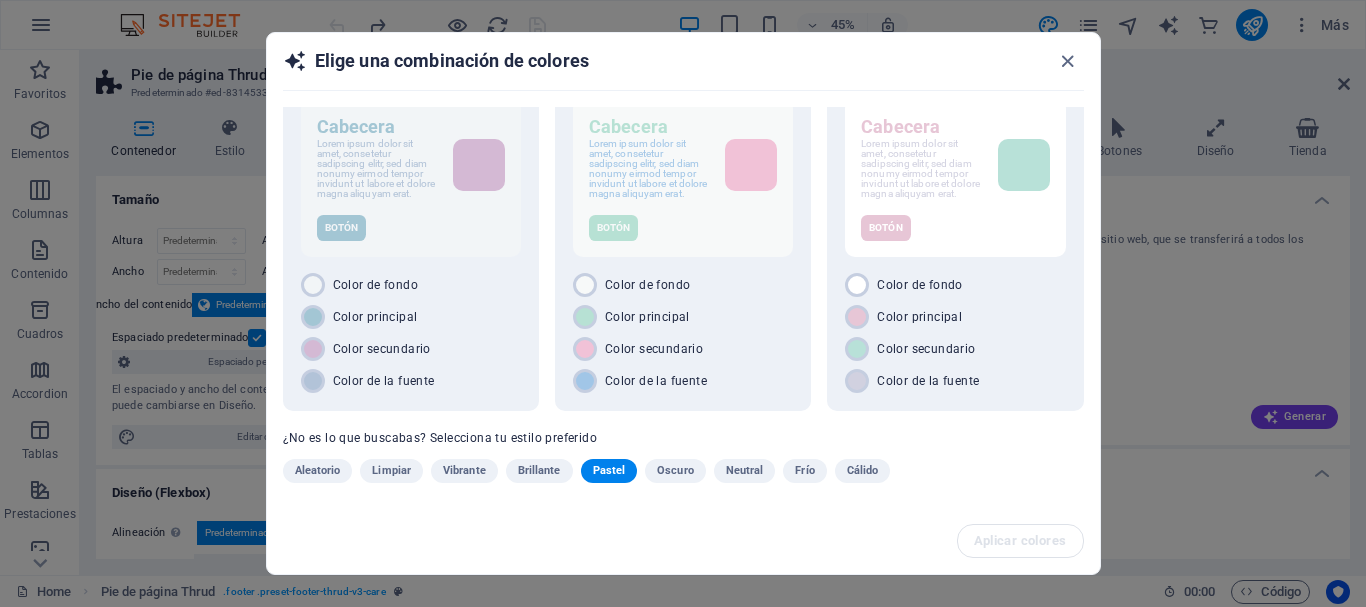 scroll, scrollTop: 55, scrollLeft: 0, axis: vertical 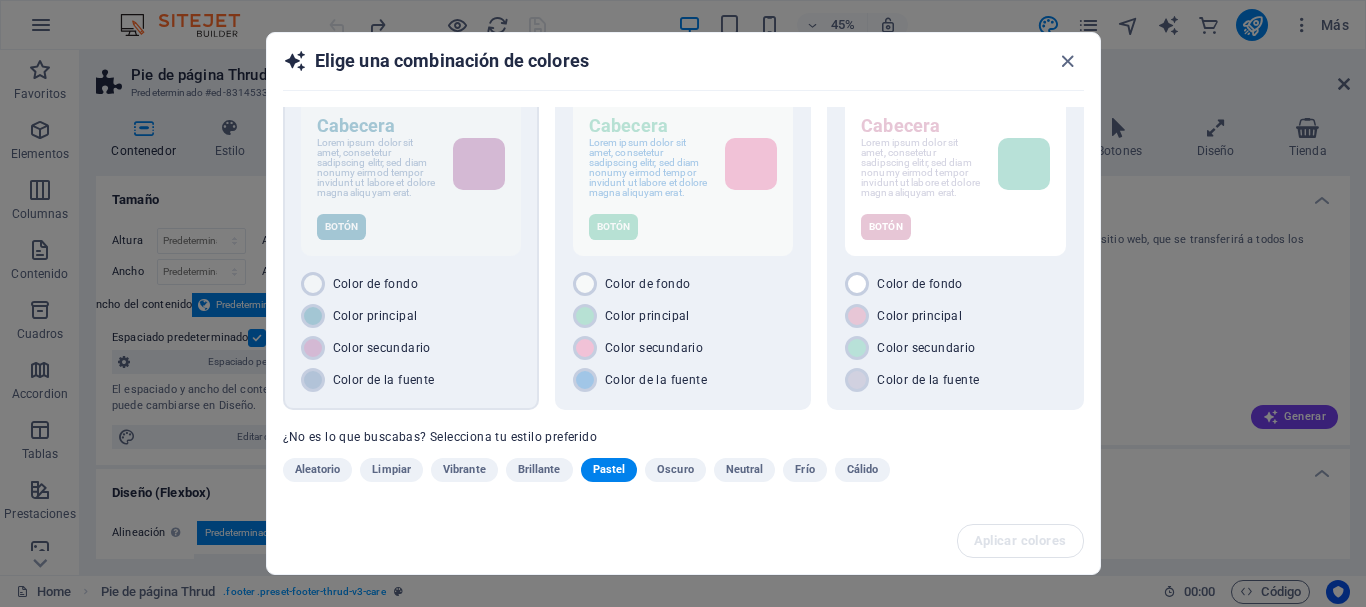 click on "Botón" at bounding box center [411, 227] 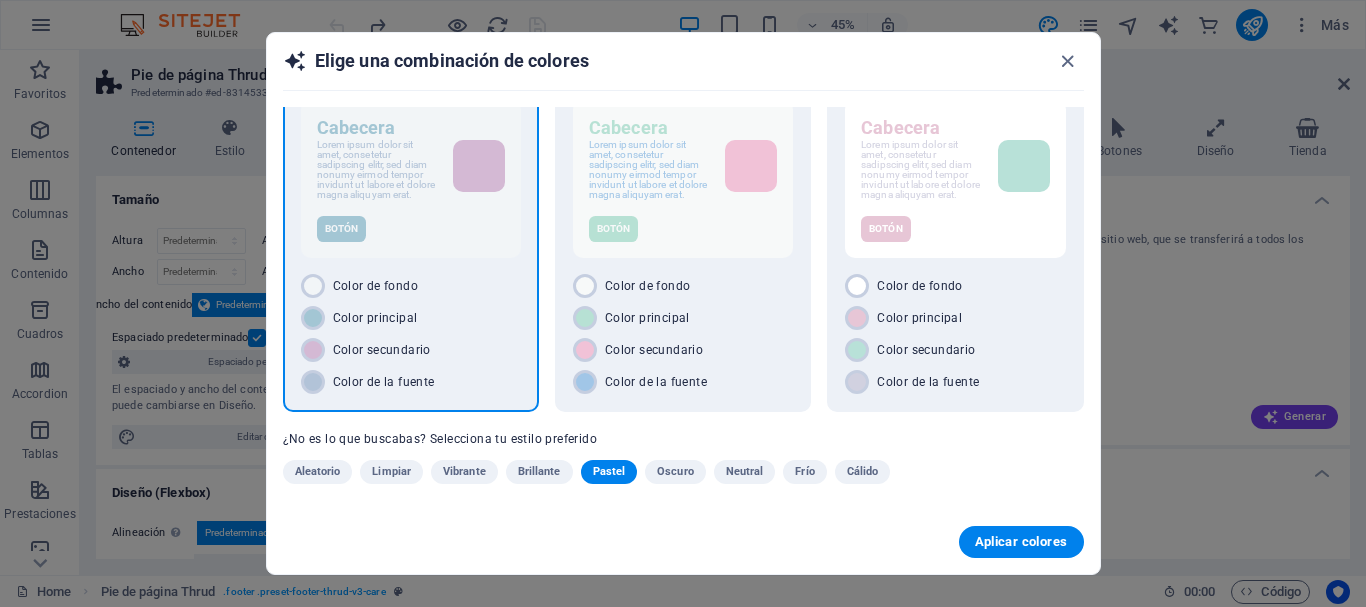 scroll, scrollTop: 53, scrollLeft: 0, axis: vertical 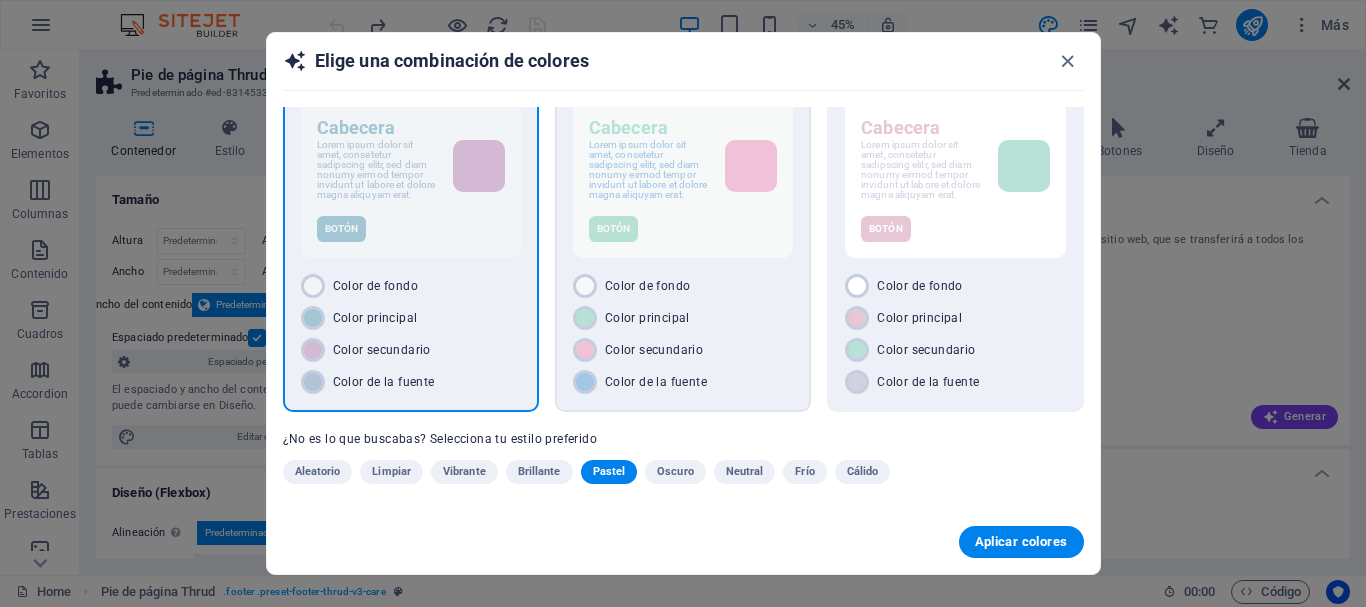 click on "Color de fondo" at bounding box center [683, 286] 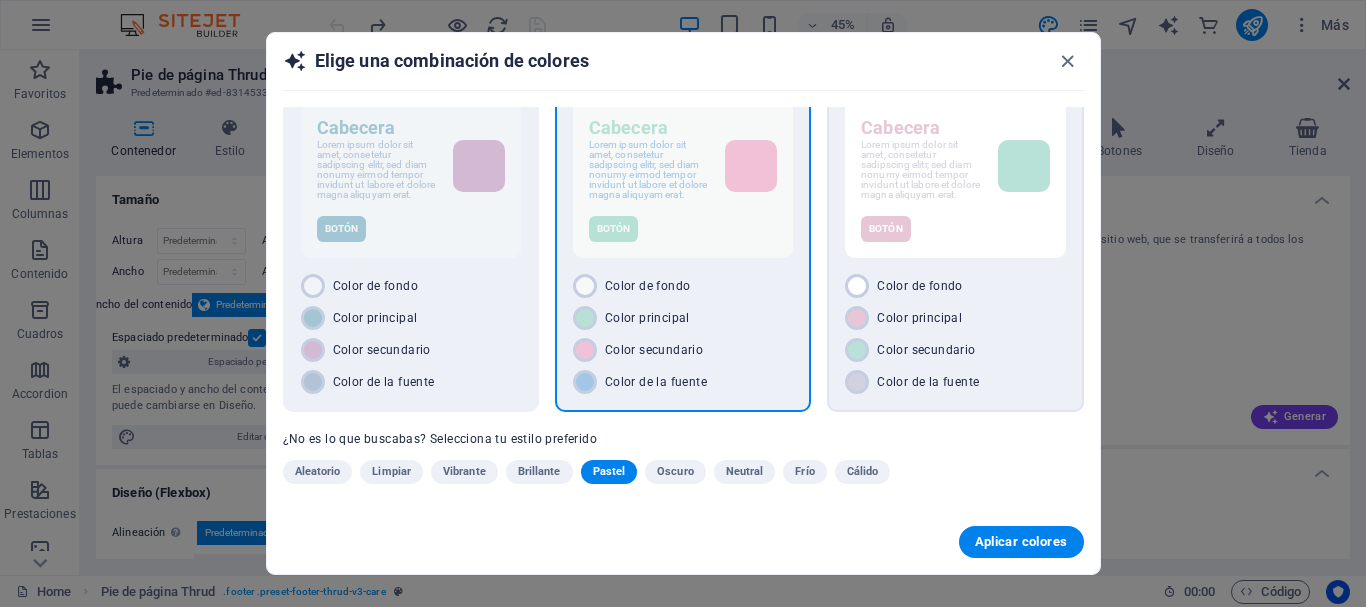 click on "Color de fondo" at bounding box center [920, 286] 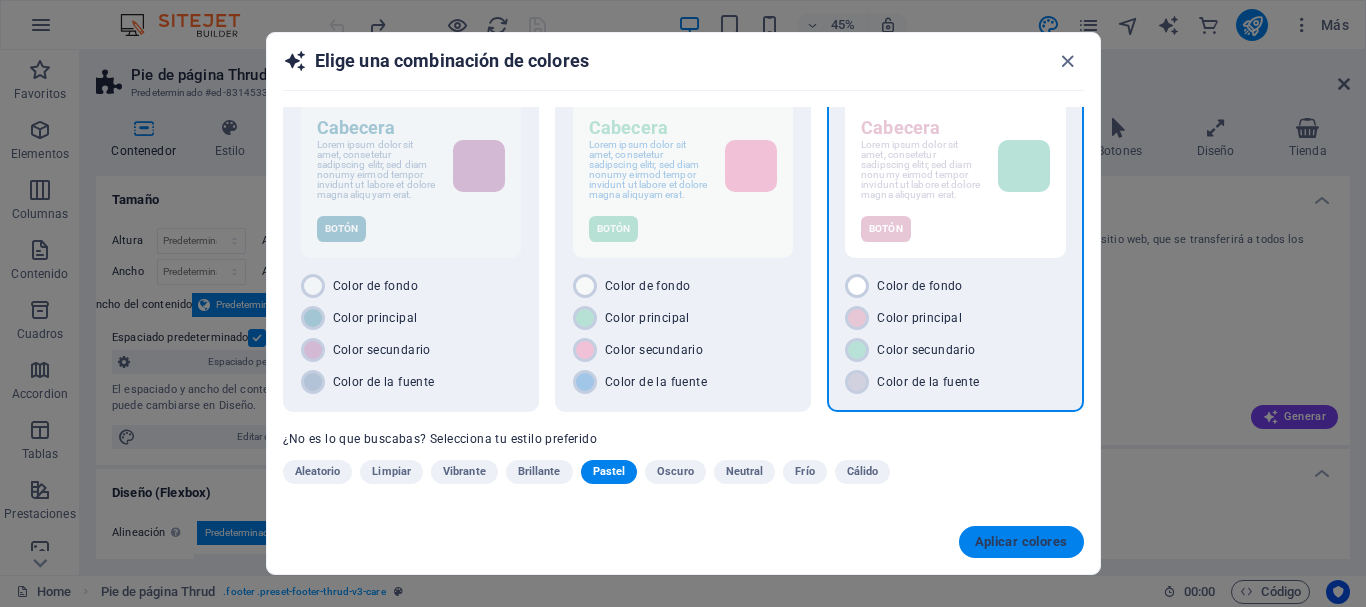click on "Aplicar colores" at bounding box center (1021, 542) 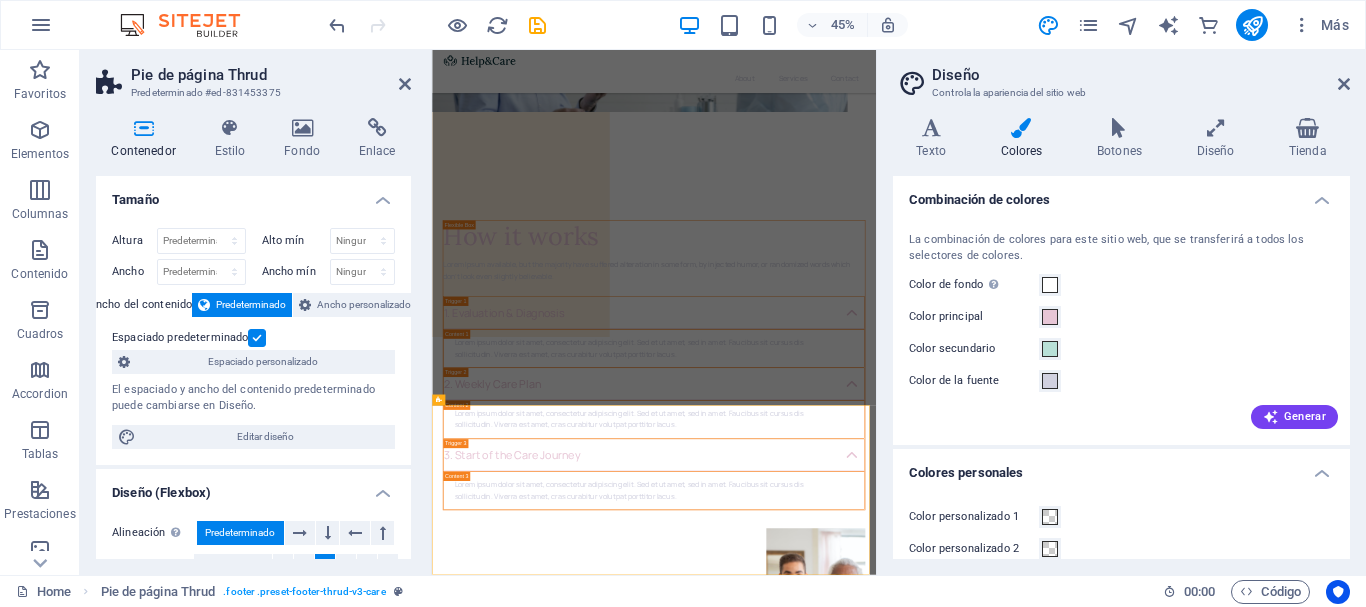 scroll, scrollTop: 7238, scrollLeft: 0, axis: vertical 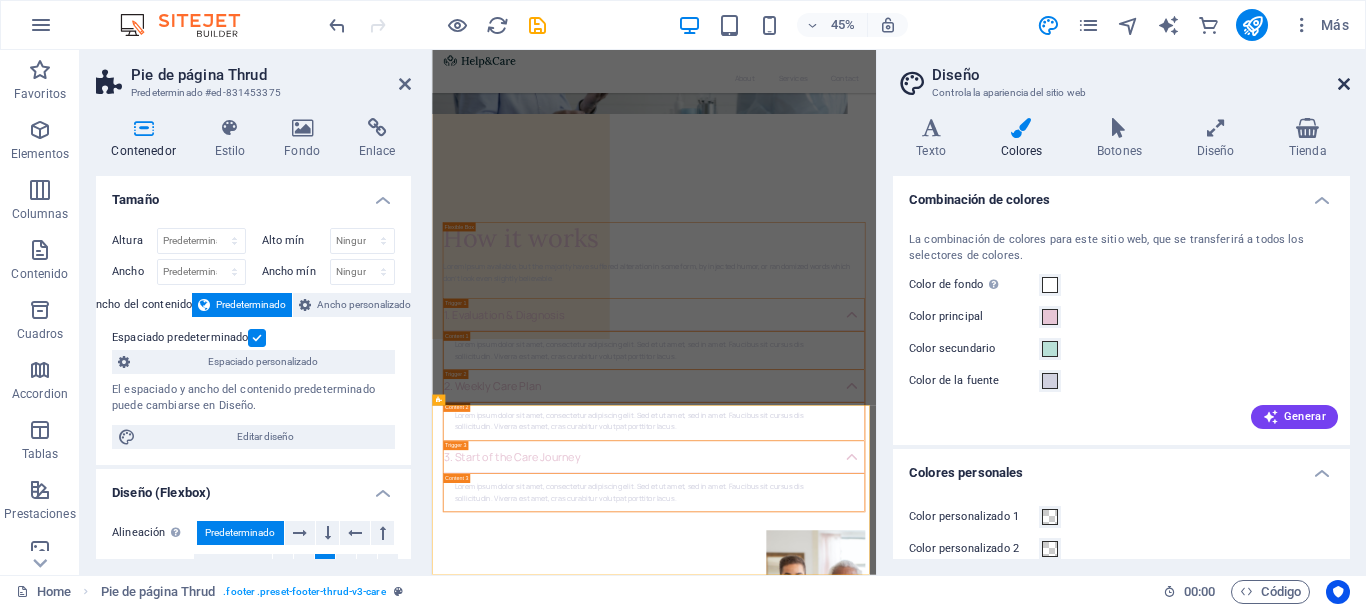click at bounding box center (1344, 84) 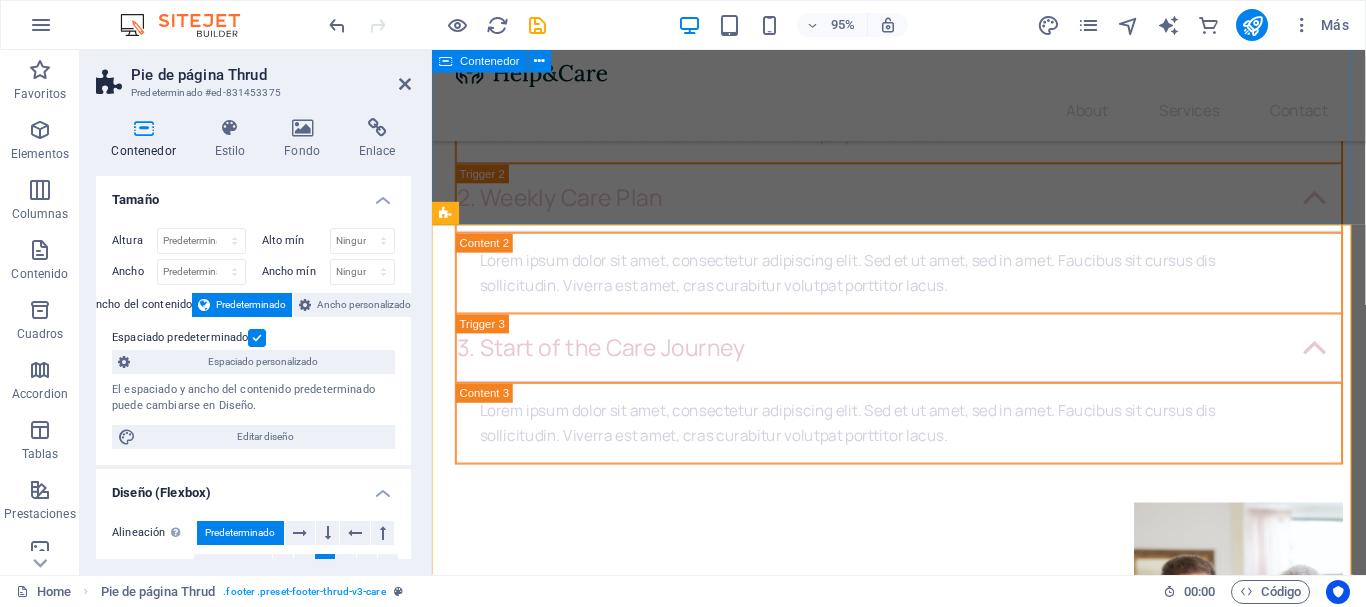 click on "Send us a message   I have read and understand the privacy policy. ¿Ilegible? Cargar nuevo Submit" at bounding box center [923, 6492] 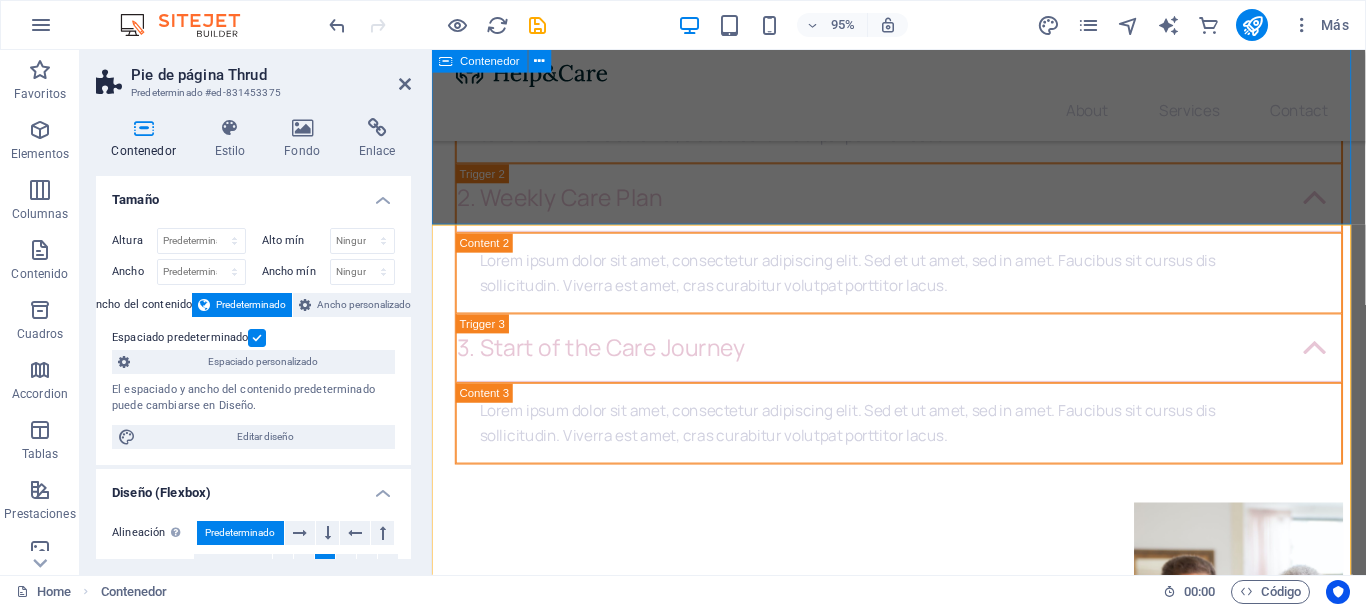 click on "Send us a message   I have read and understand the privacy policy. ¿Ilegible? Cargar nuevo Submit" at bounding box center (923, 6492) 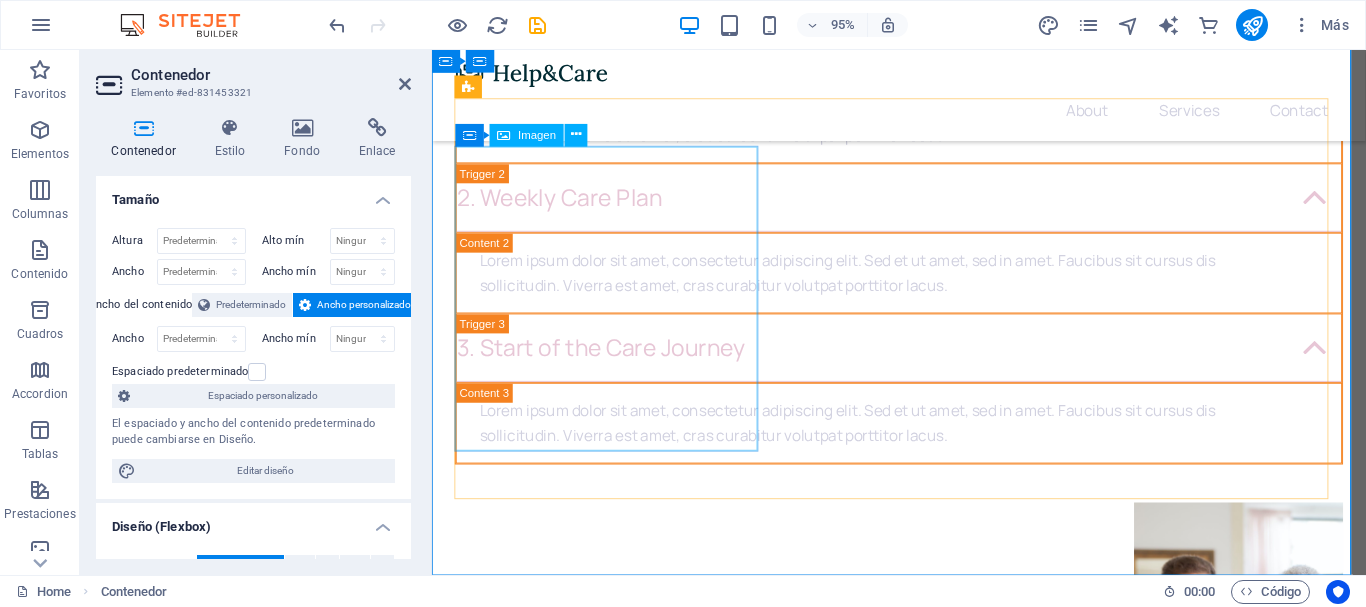 scroll, scrollTop: 7365, scrollLeft: 0, axis: vertical 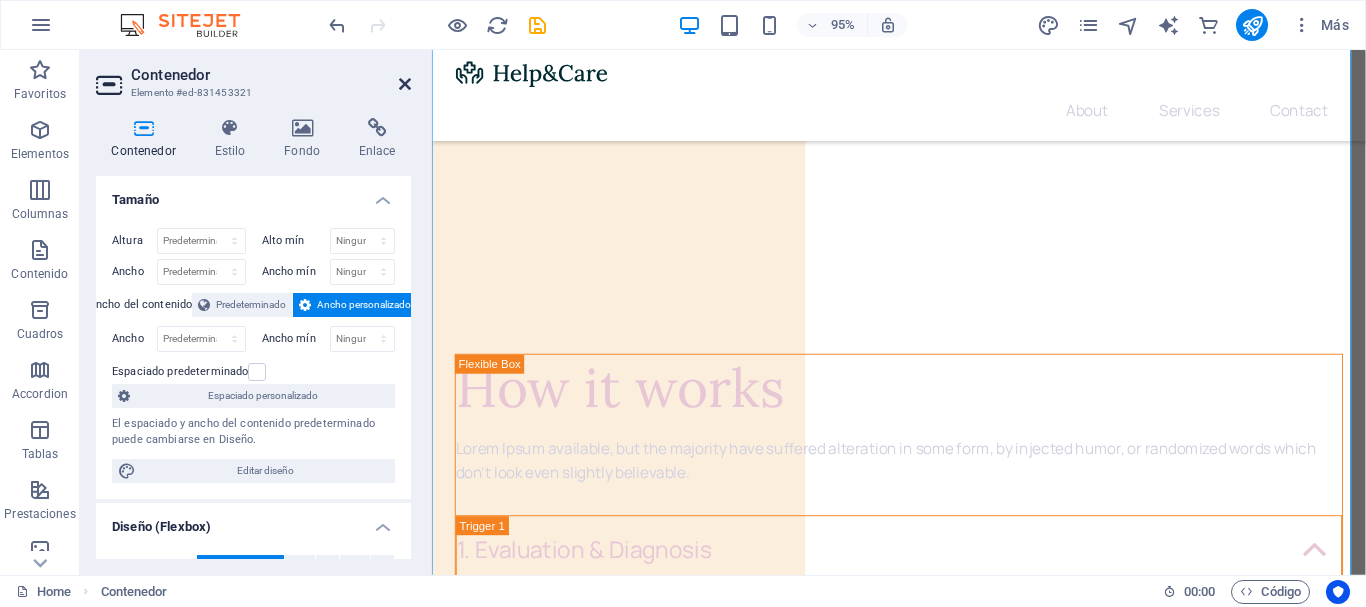 click at bounding box center (405, 84) 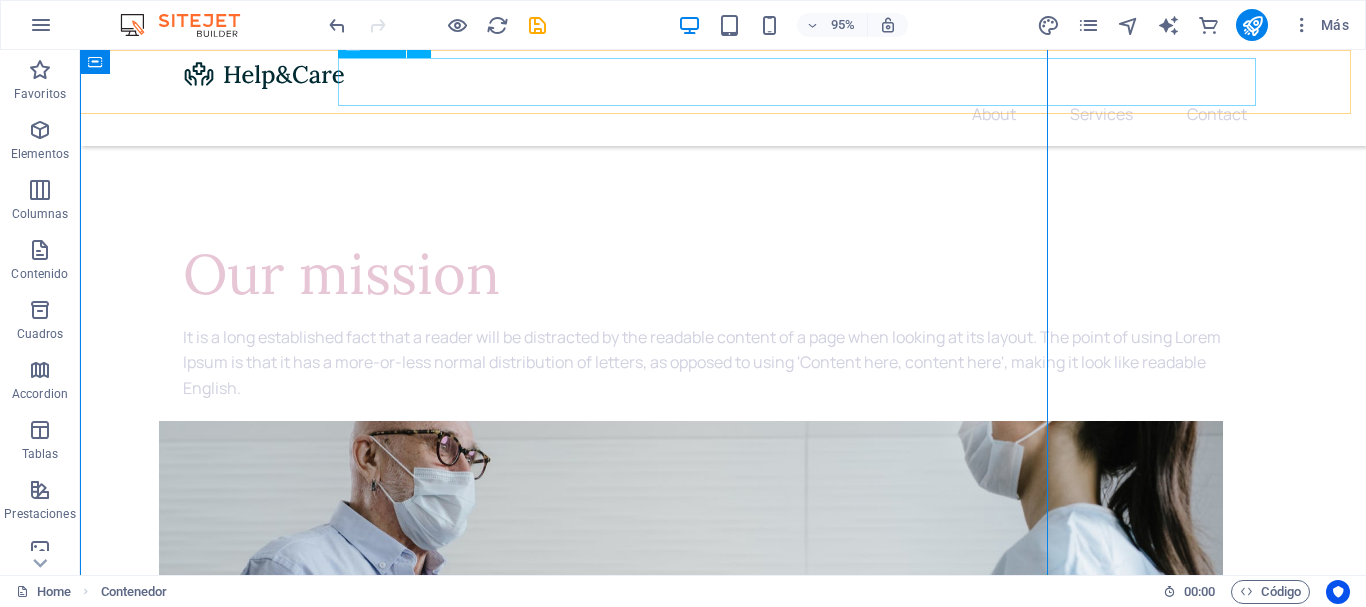 scroll, scrollTop: 7186, scrollLeft: 0, axis: vertical 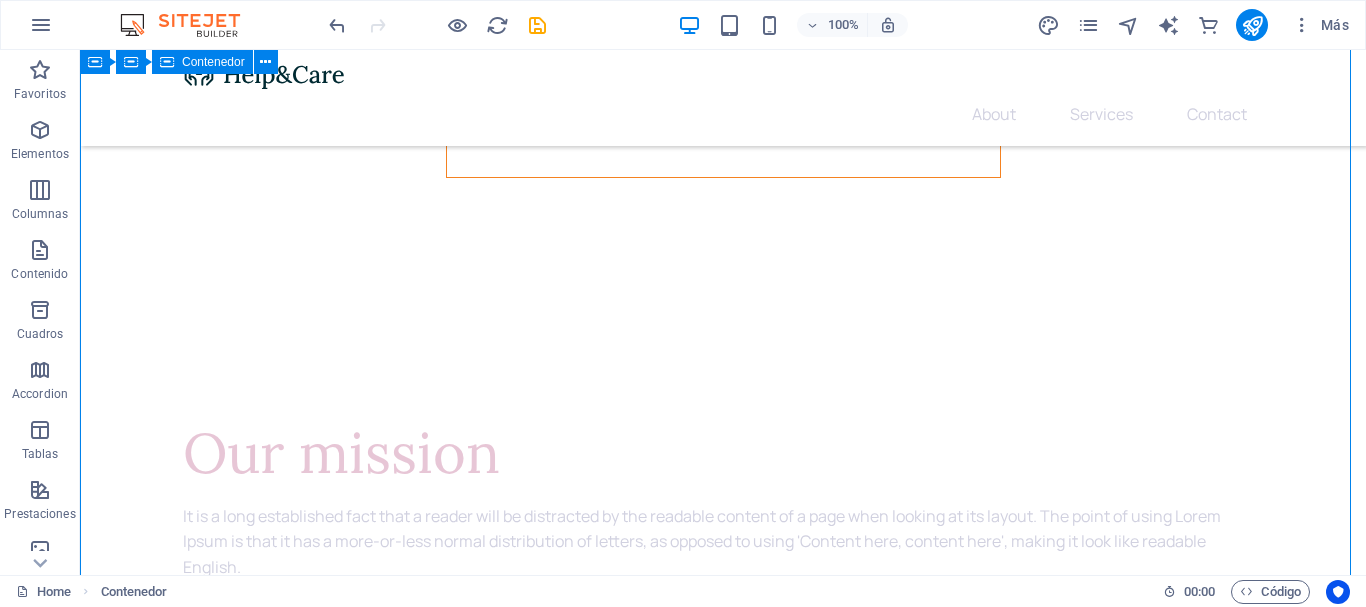 click on "Send us a message   I have read and understand the privacy policy. ¿Ilegible? Cargar nuevo Submit" at bounding box center [723, 7515] 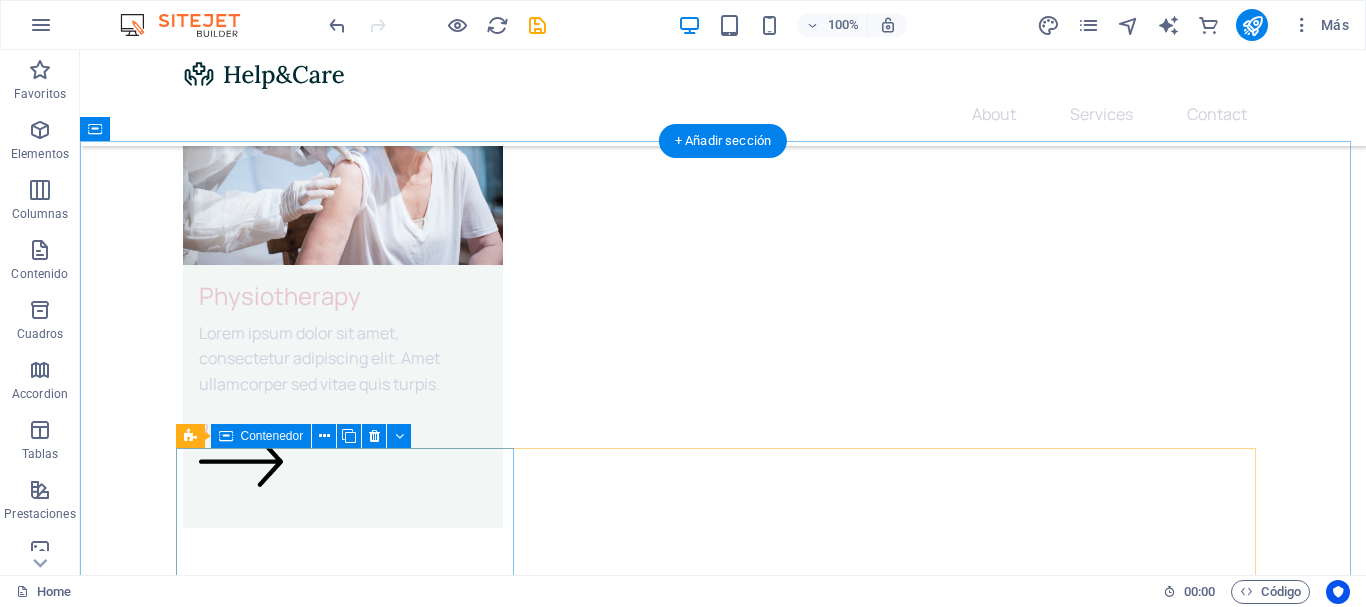 scroll, scrollTop: 4286, scrollLeft: 0, axis: vertical 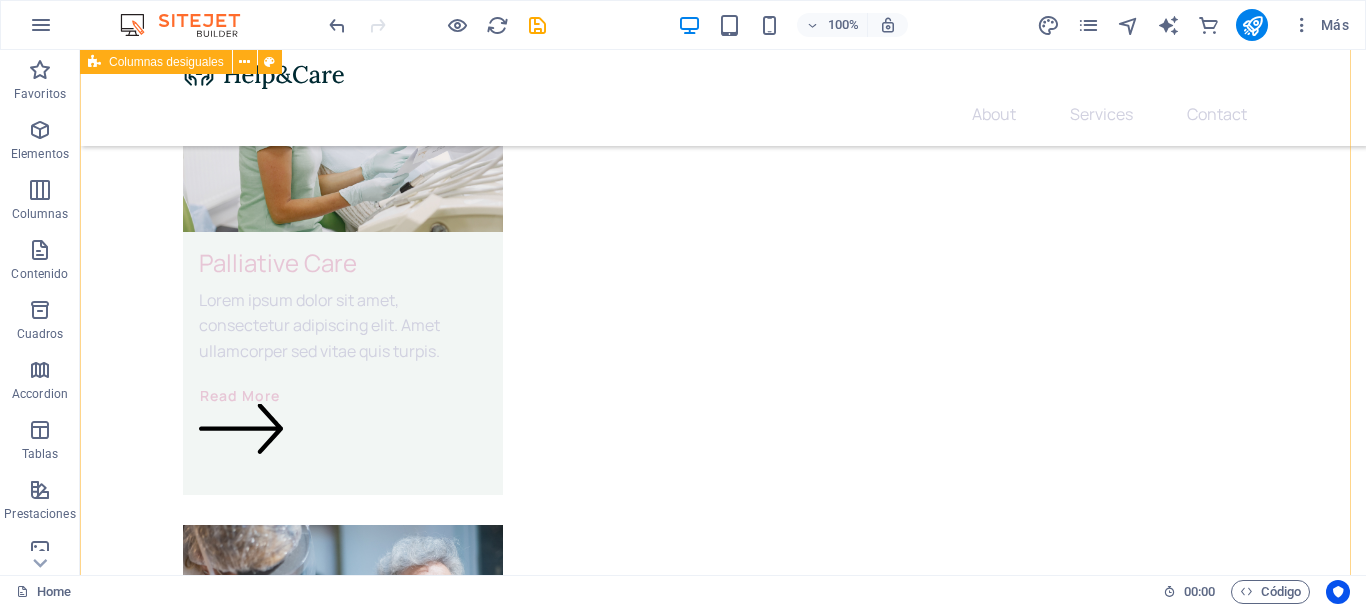 click on "How it works Lorem Ipsum available, but the majority have suffered alteration in some form, by injected humor, or randomized words which don't look even slightly believable. 1. Evaluation & Diagnosis Lorem ipsum dolor sit amet, consectetur adipiscing elit. Sed et ut amet, sed in amet. Faucibus sit cursus dis sollicitudin. Viverra est amet, cras curabitur volutpat porttitor lacus. 2. Weekly Care Plan Lorem ipsum dolor sit amet, consectetur adipiscing elit. Sed et ut amet, sed in amet. Faucibus sit cursus dis sollicitudin. Viverra est amet, cras curabitur volutpat porttitor lacus. 3. Start of the Care Journey Lorem ipsum dolor sit amet, consectetur adipiscing elit. Sed et ut amet, sed in amet. Faucibus sit cursus dis sollicitudin. Viverra est amet, cras curabitur volutpat porttitor lacus." at bounding box center (723, 4598) 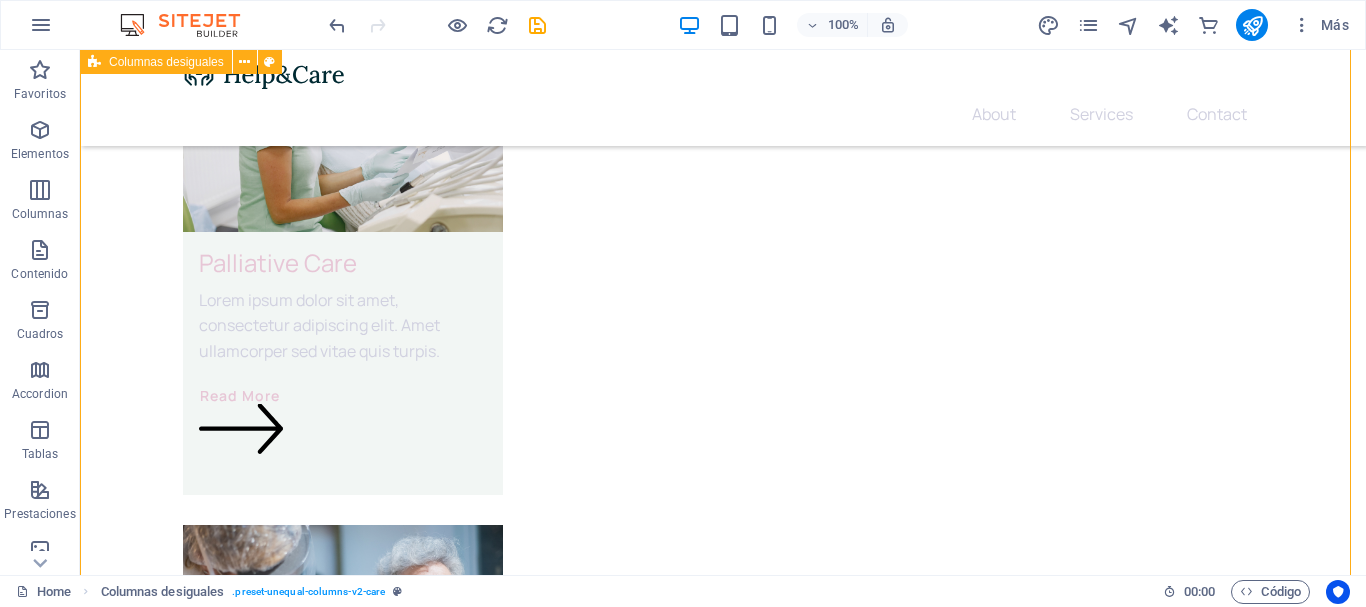 click on "How it works Lorem Ipsum available, but the majority have suffered alteration in some form, by injected humor, or randomized words which don't look even slightly believable. 1. Evaluation & Diagnosis Lorem ipsum dolor sit amet, consectetur adipiscing elit. Sed et ut amet, sed in amet. Faucibus sit cursus dis sollicitudin. Viverra est amet, cras curabitur volutpat porttitor lacus. 2. Weekly Care Plan Lorem ipsum dolor sit amet, consectetur adipiscing elit. Sed et ut amet, sed in amet. Faucibus sit cursus dis sollicitudin. Viverra est amet, cras curabitur volutpat porttitor lacus. 3. Start of the Care Journey Lorem ipsum dolor sit amet, consectetur adipiscing elit. Sed et ut amet, sed in amet. Faucibus sit cursus dis sollicitudin. Viverra est amet, cras curabitur volutpat porttitor lacus." at bounding box center [723, 4598] 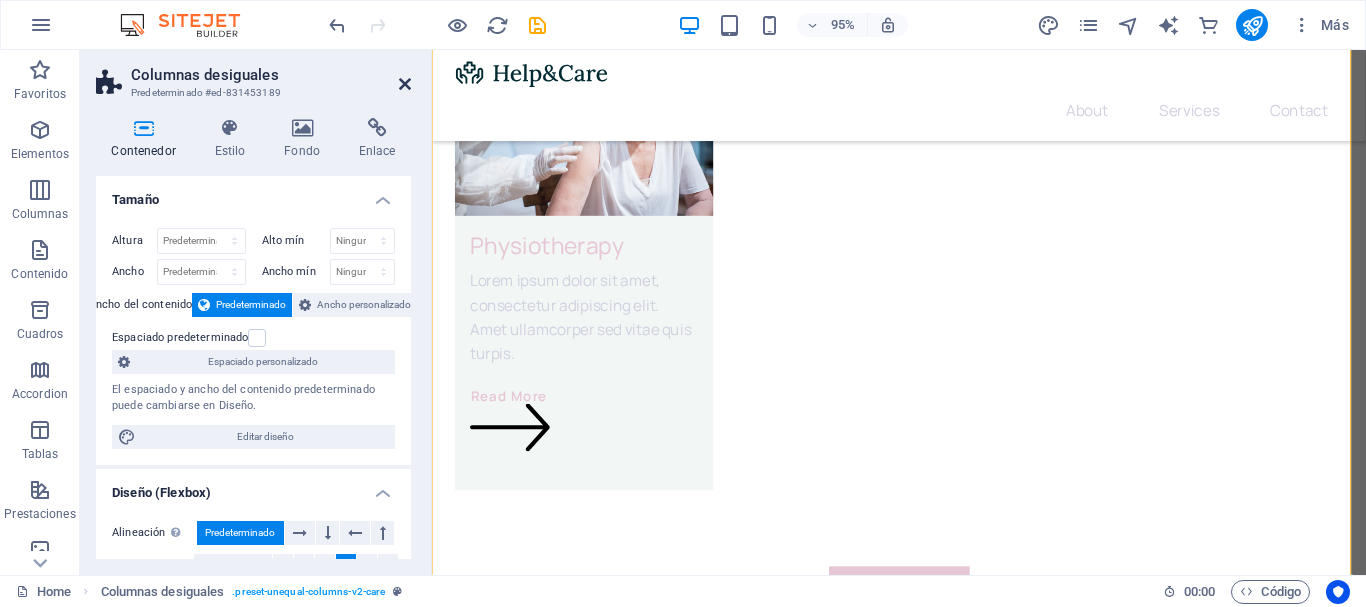 click at bounding box center [405, 84] 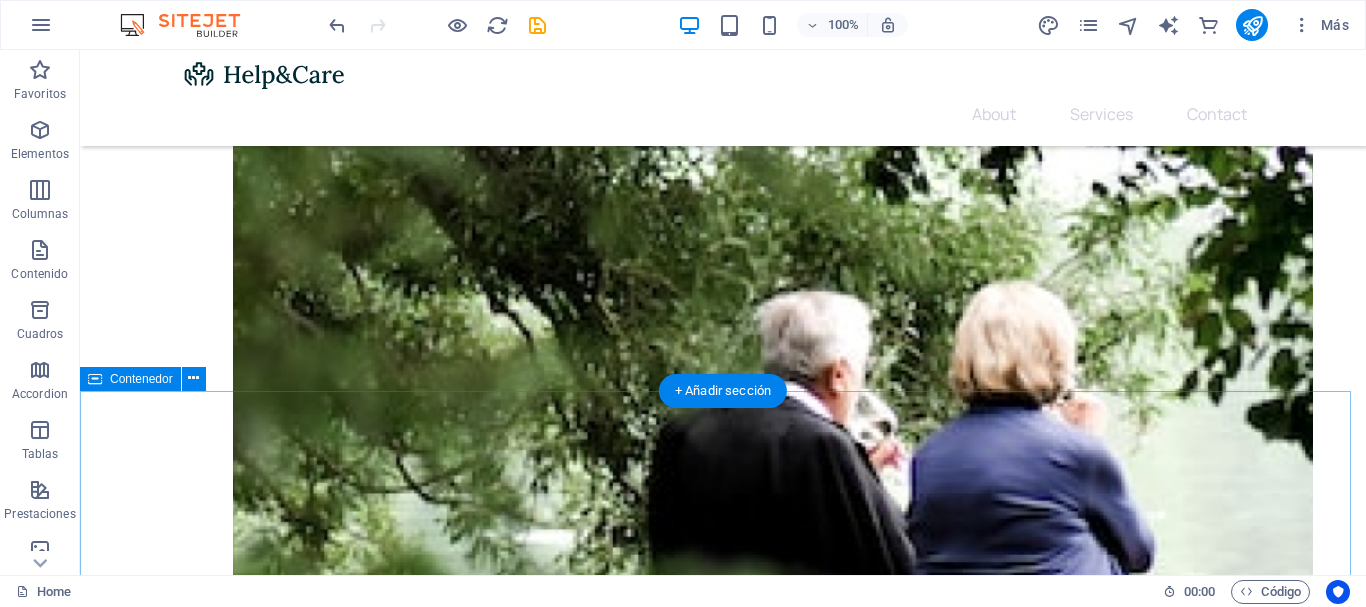 scroll, scrollTop: 286, scrollLeft: 0, axis: vertical 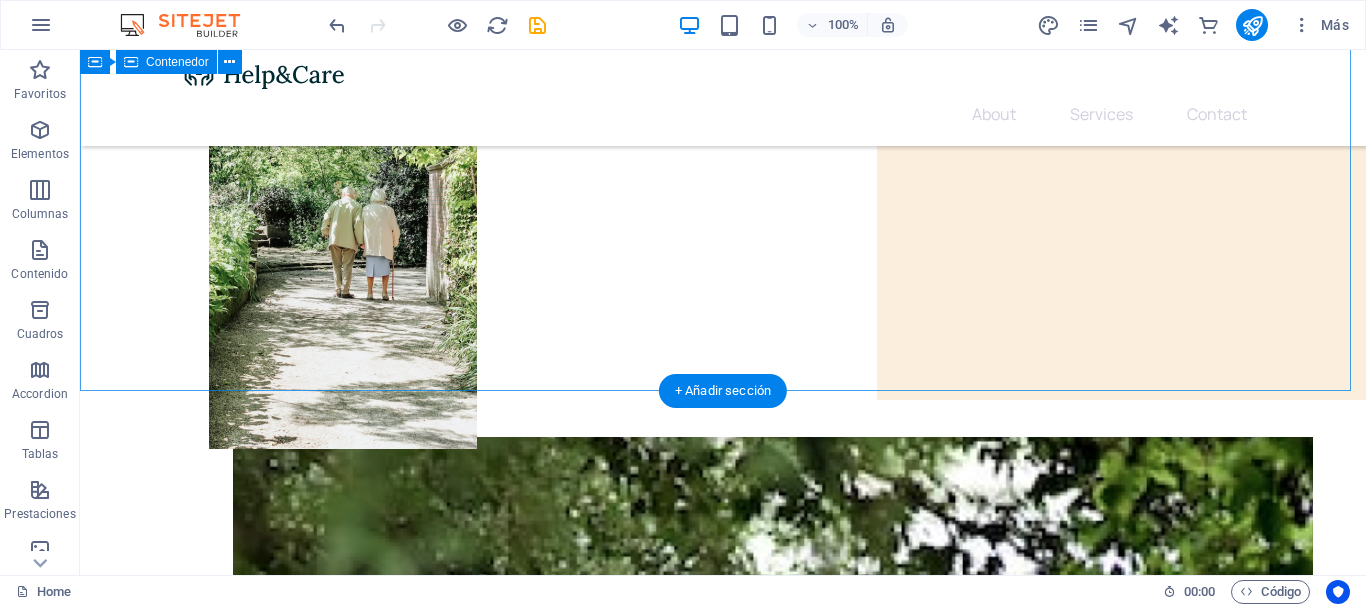click on "We truly care about your family Lorem ipsum dolor sit amet, consectetur adipiscing elit. Consectetur auctor id viverra nunc, ultrices convallis sit ultrices. Massa sollicitudin consequat, at purus lobortis laoreet eu." at bounding box center [723, 1508] 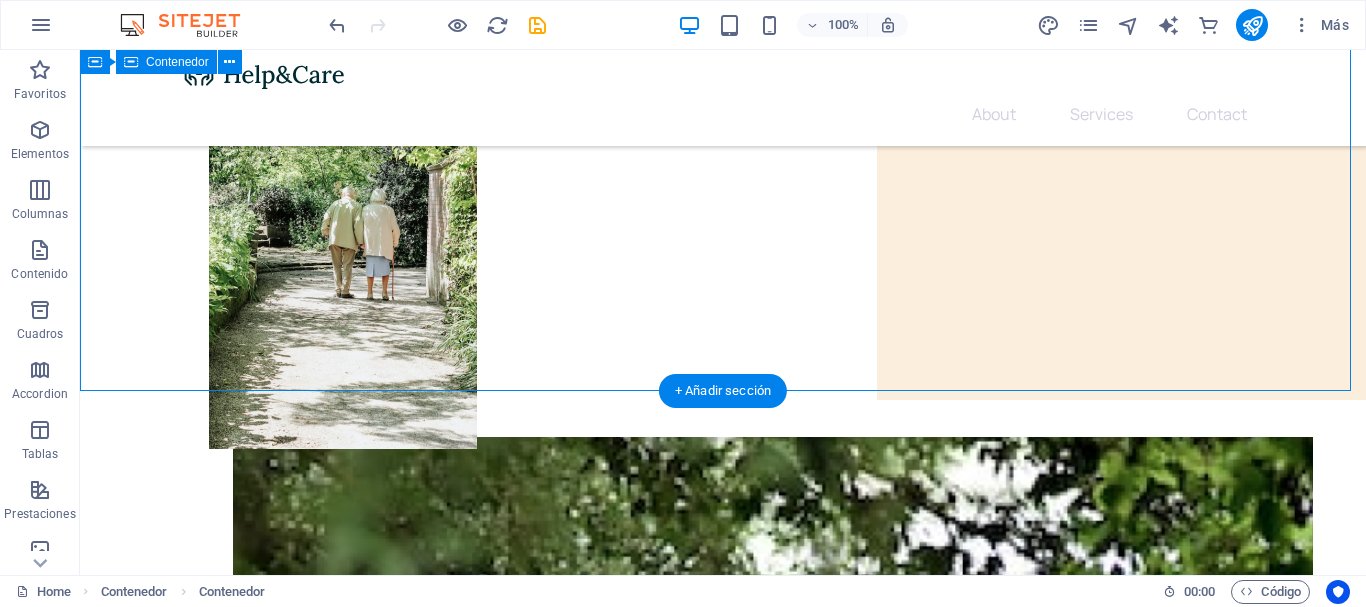 scroll, scrollTop: 0, scrollLeft: 0, axis: both 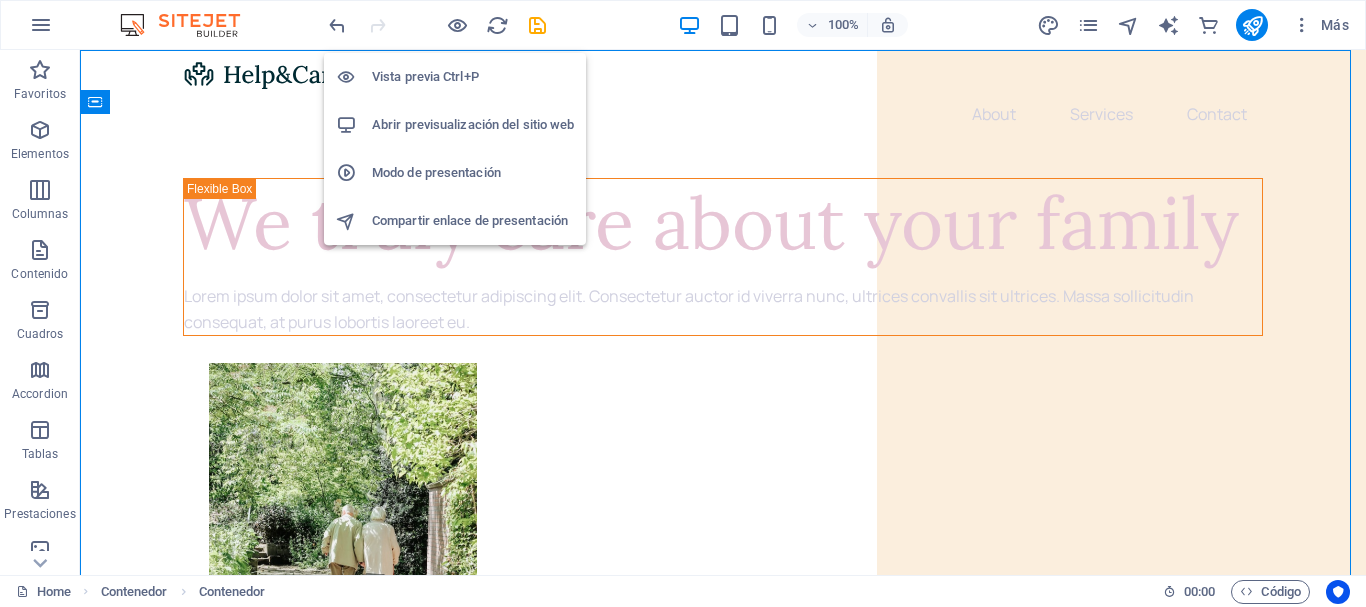 click on "Abrir previsualización del sitio web" at bounding box center (473, 125) 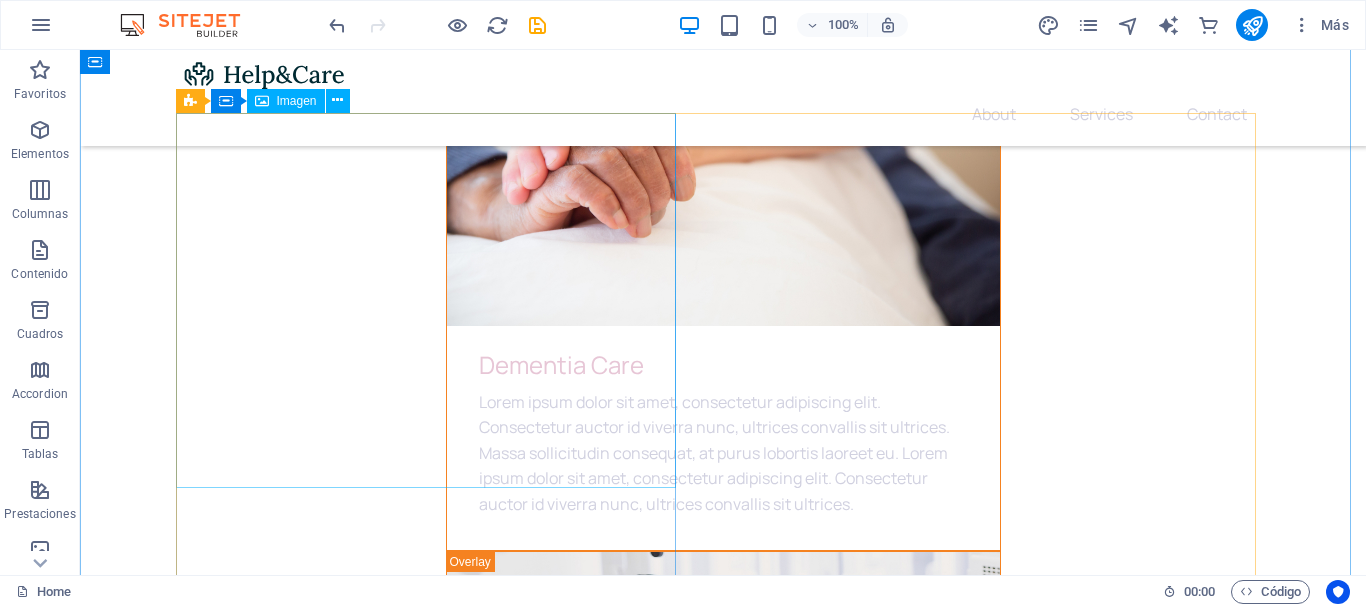 scroll, scrollTop: 5732, scrollLeft: 0, axis: vertical 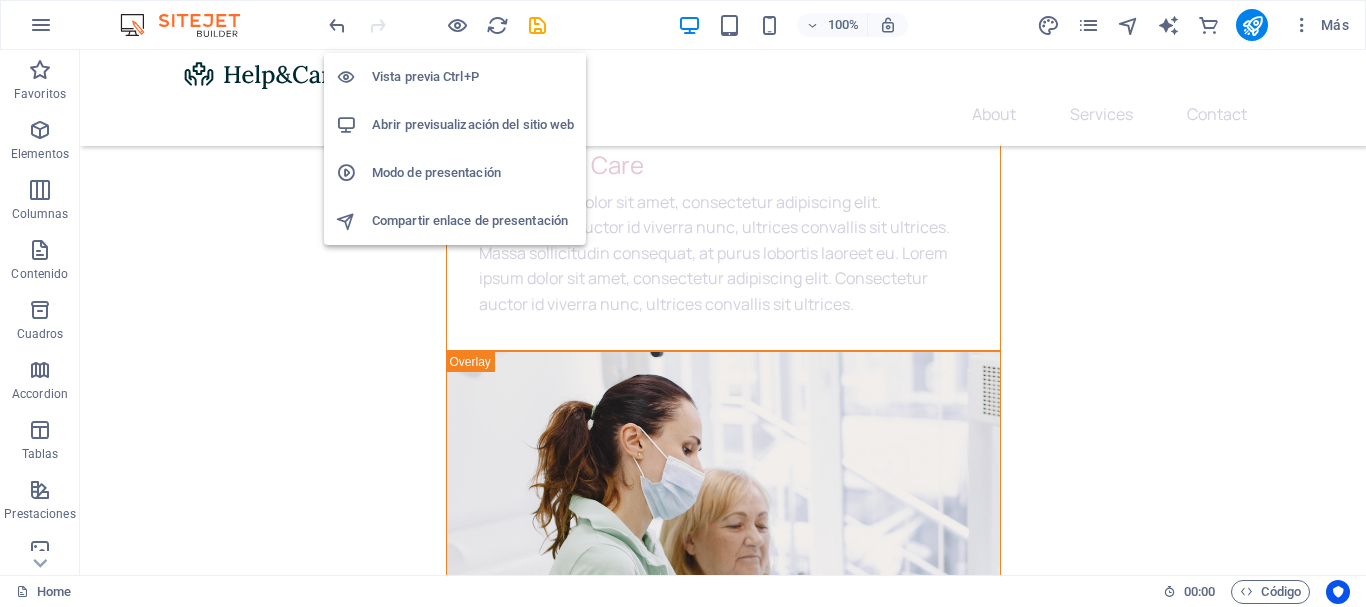click on "Vista previa Ctrl+P" at bounding box center (473, 77) 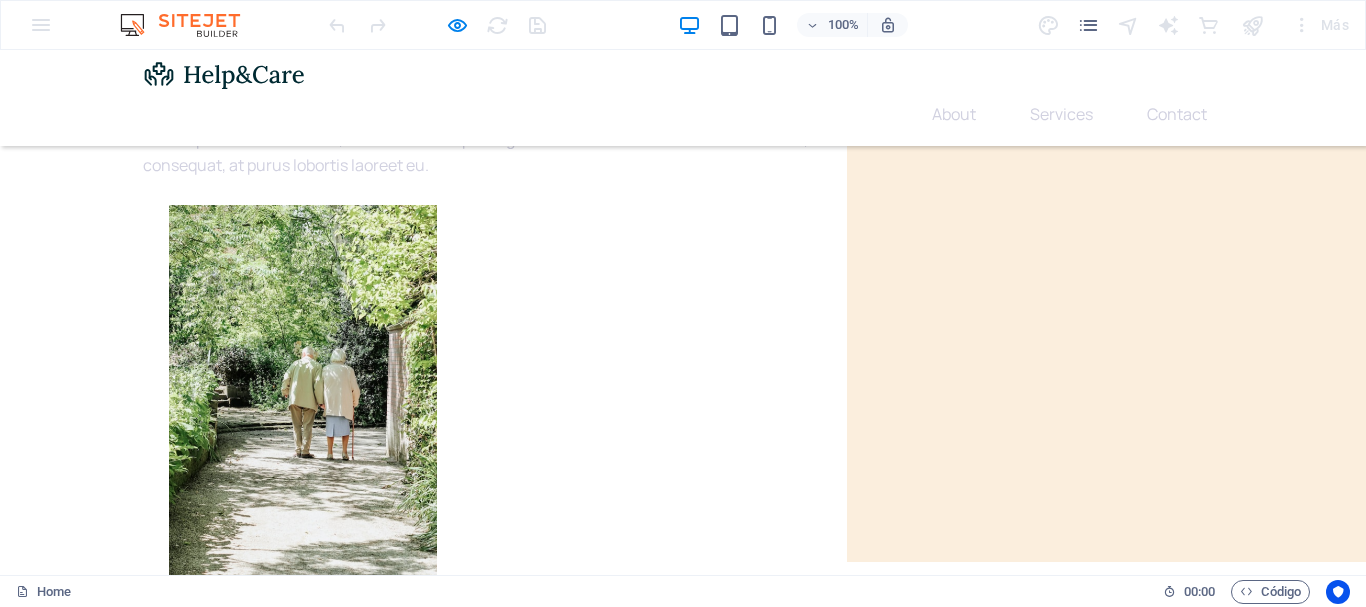 scroll, scrollTop: 0, scrollLeft: 0, axis: both 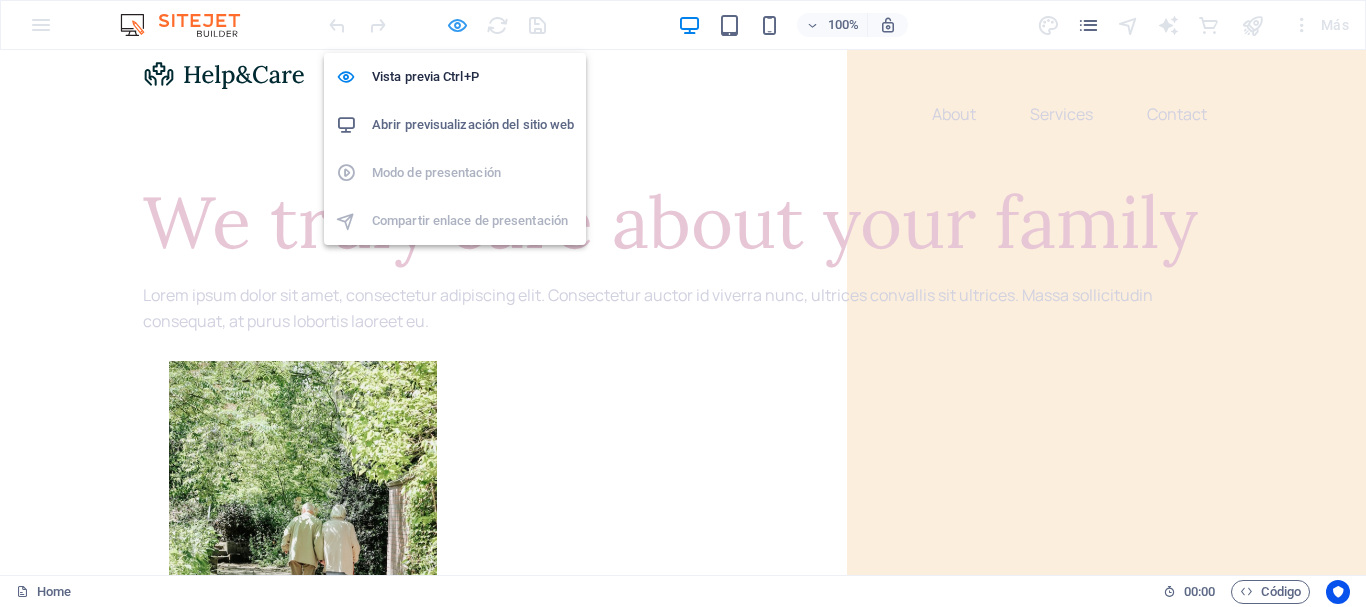click at bounding box center [457, 25] 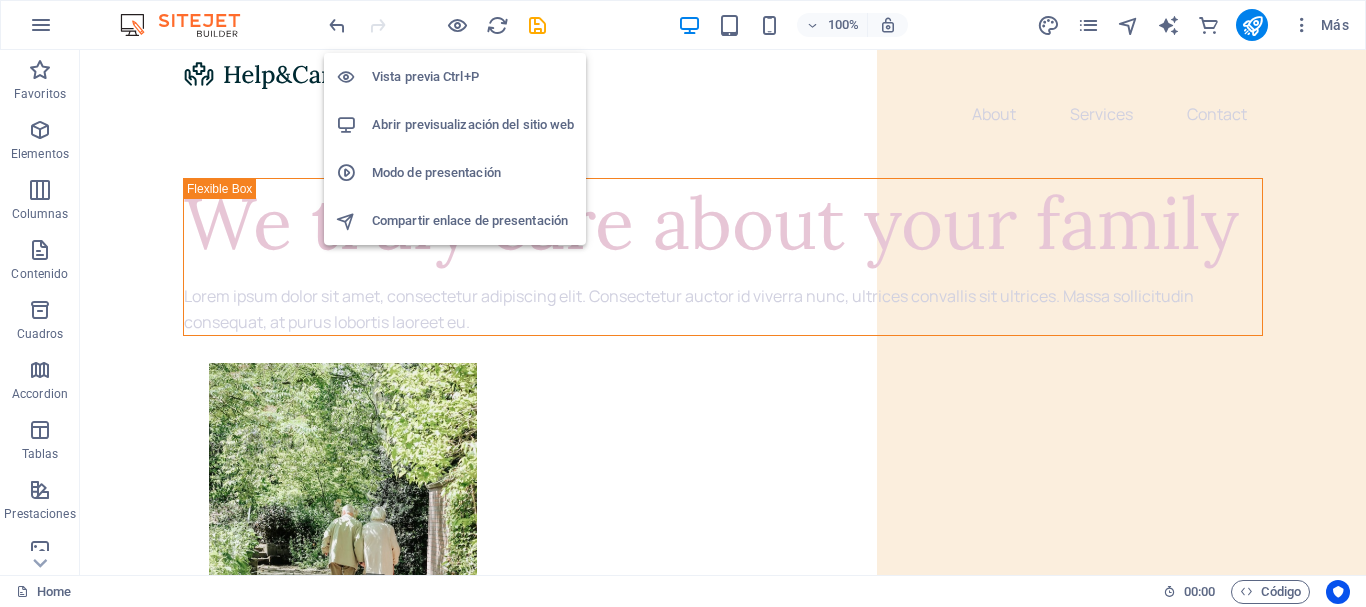 click on "Modo de presentación" at bounding box center [473, 173] 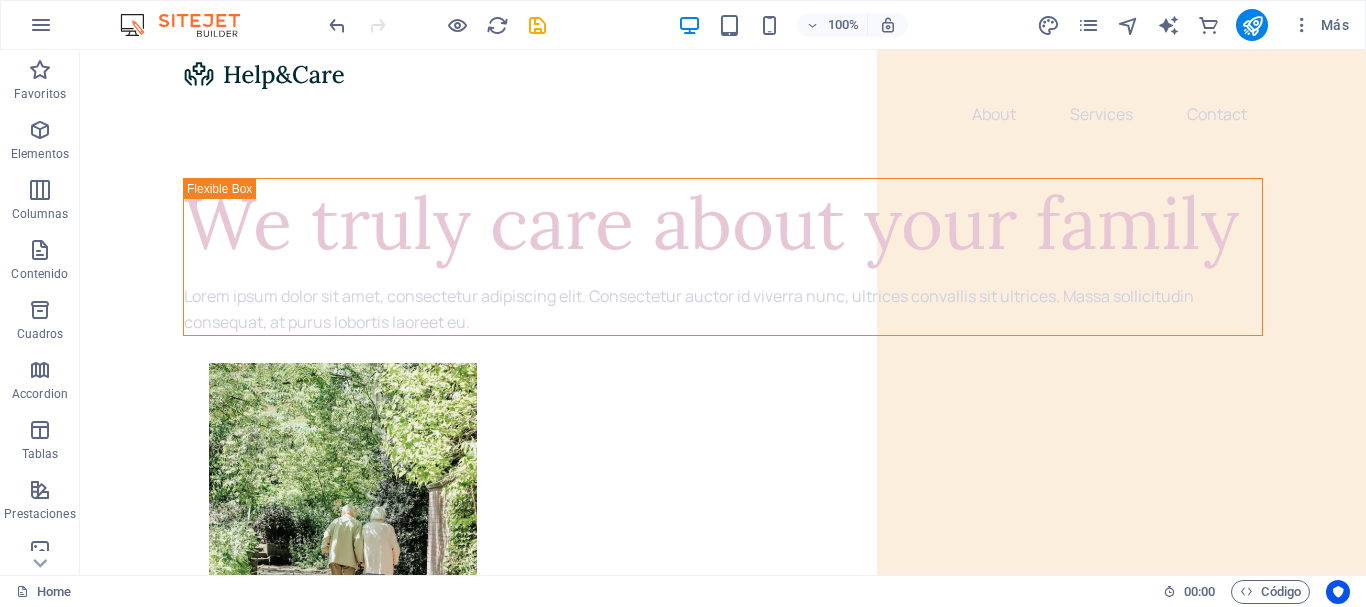 click at bounding box center [190, 25] 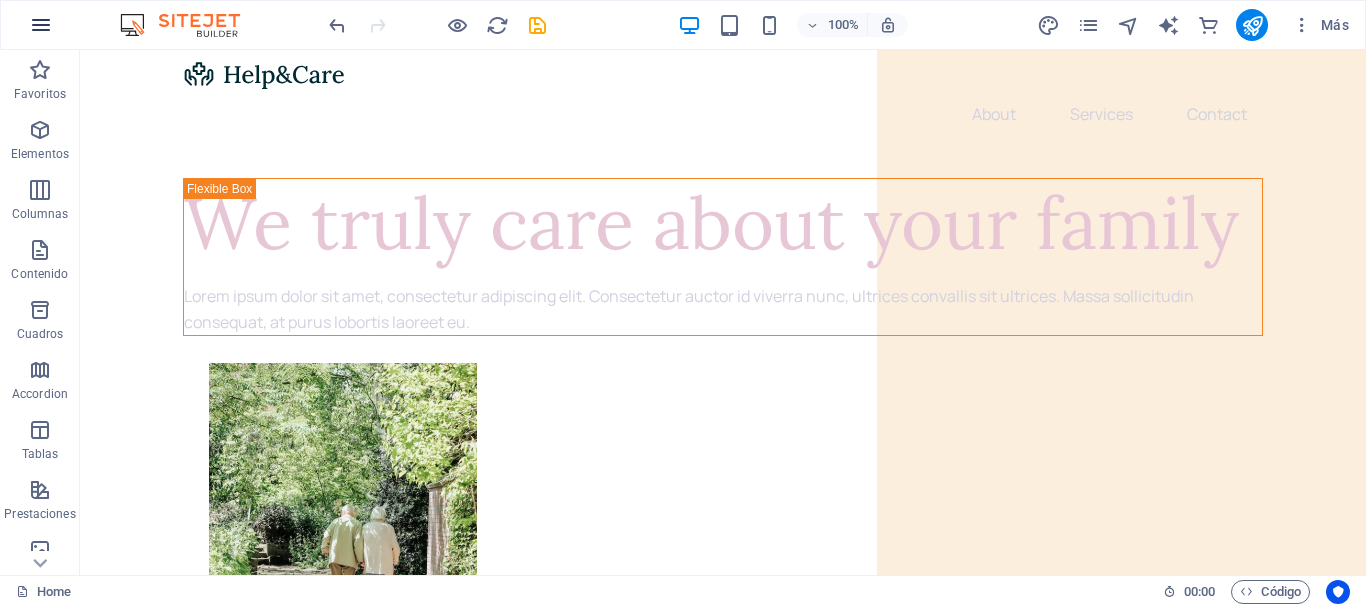 click at bounding box center (41, 25) 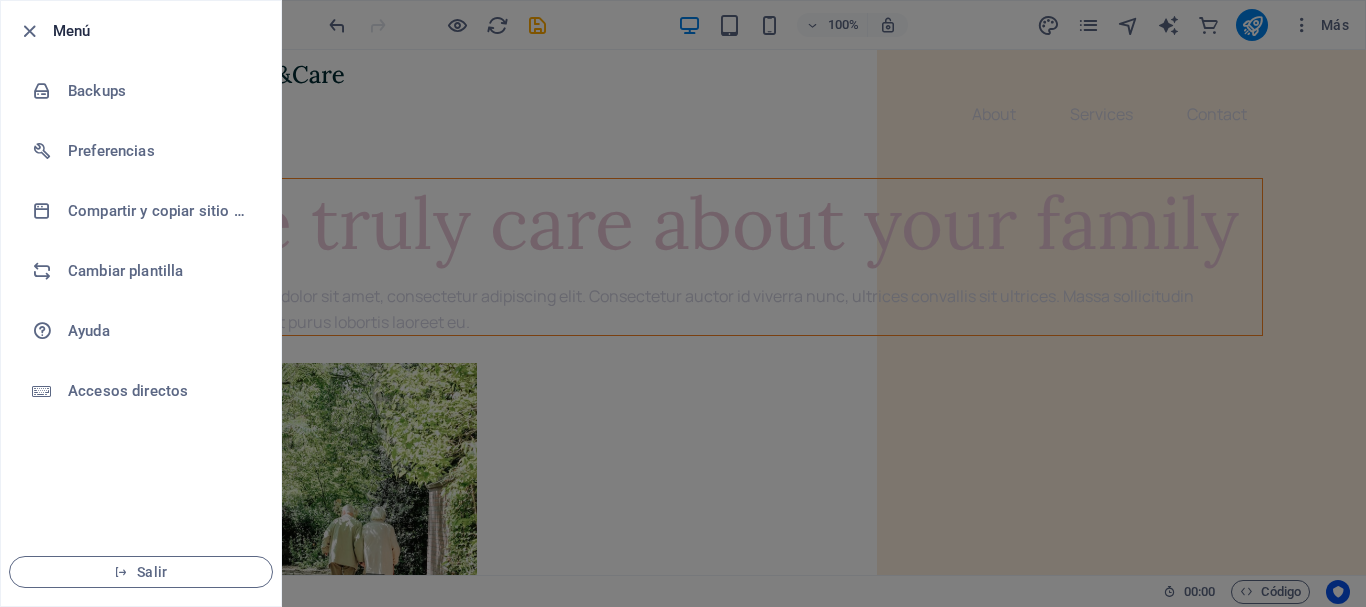 click on "Menú" at bounding box center (159, 31) 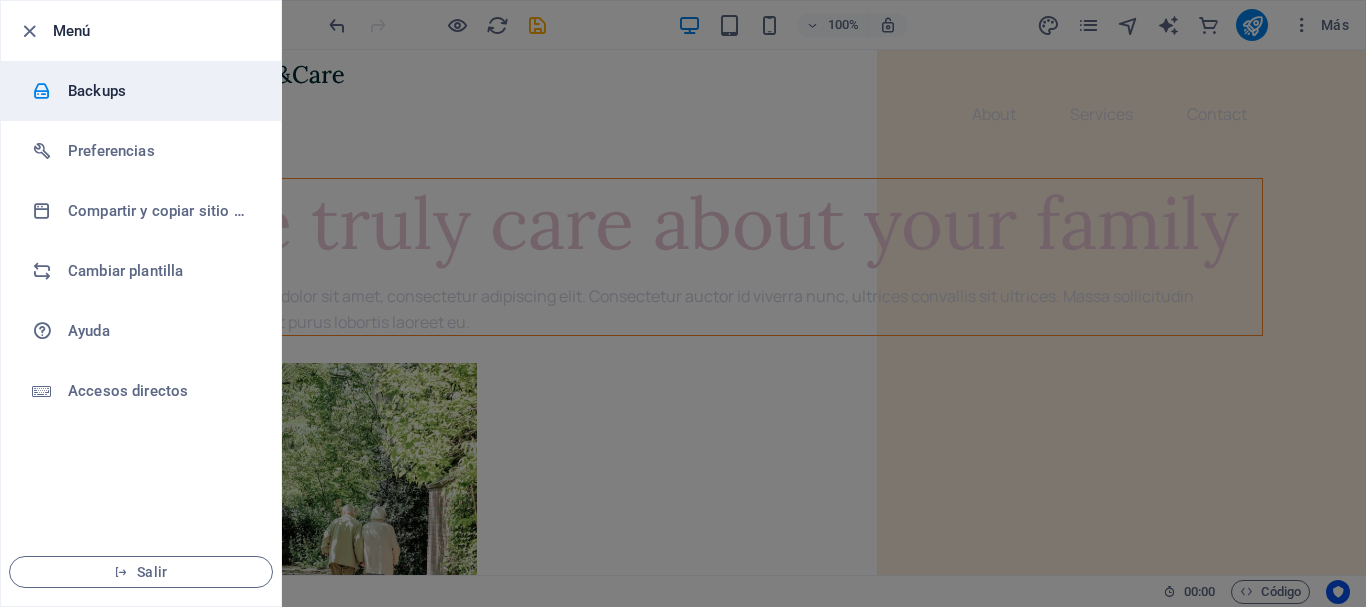click on "Backups" at bounding box center [160, 91] 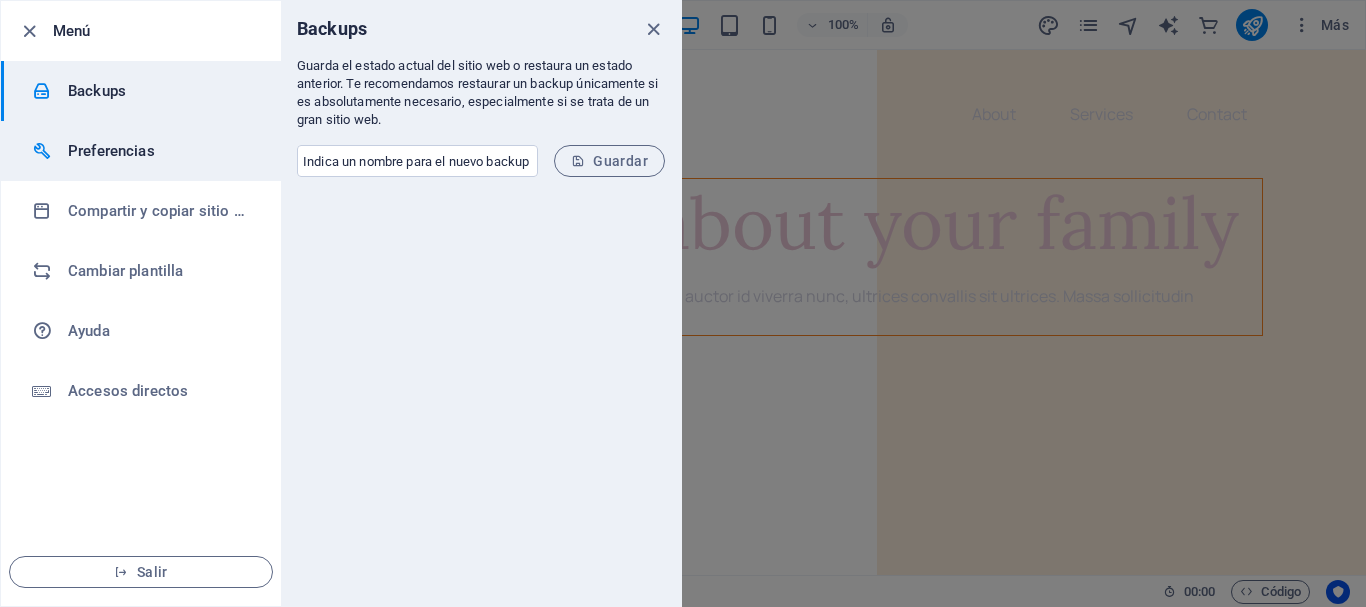 click on "Preferencias" at bounding box center [160, 151] 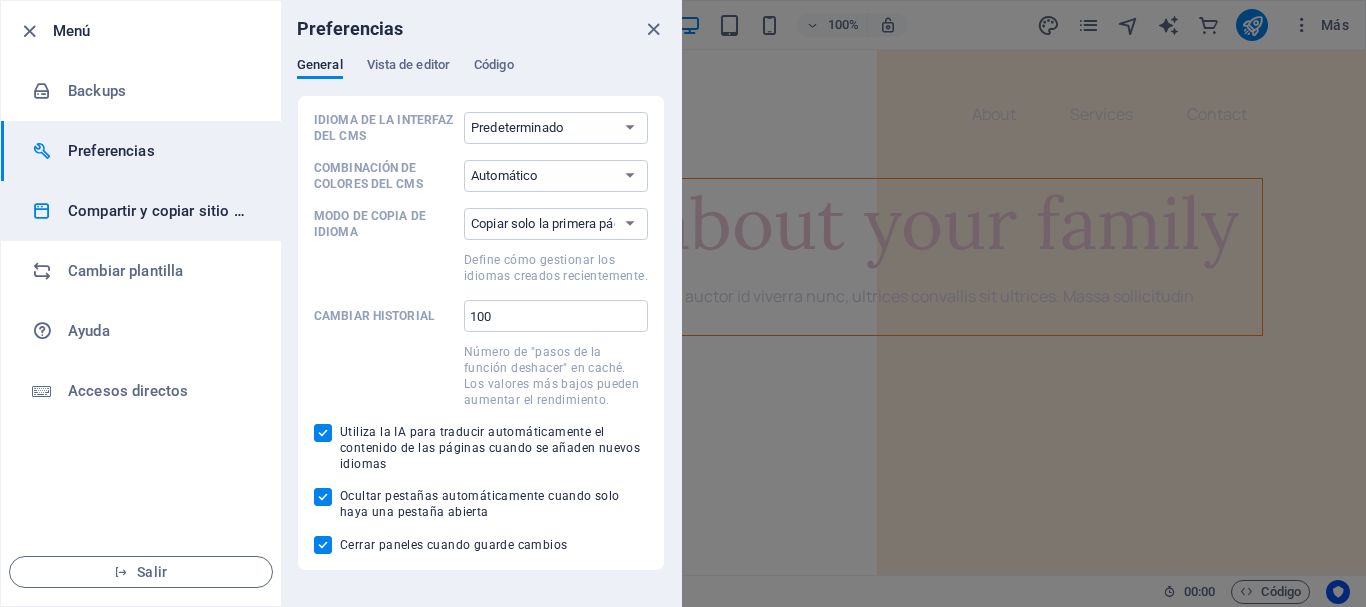 click on "Compartir y copiar sitio web" at bounding box center (160, 211) 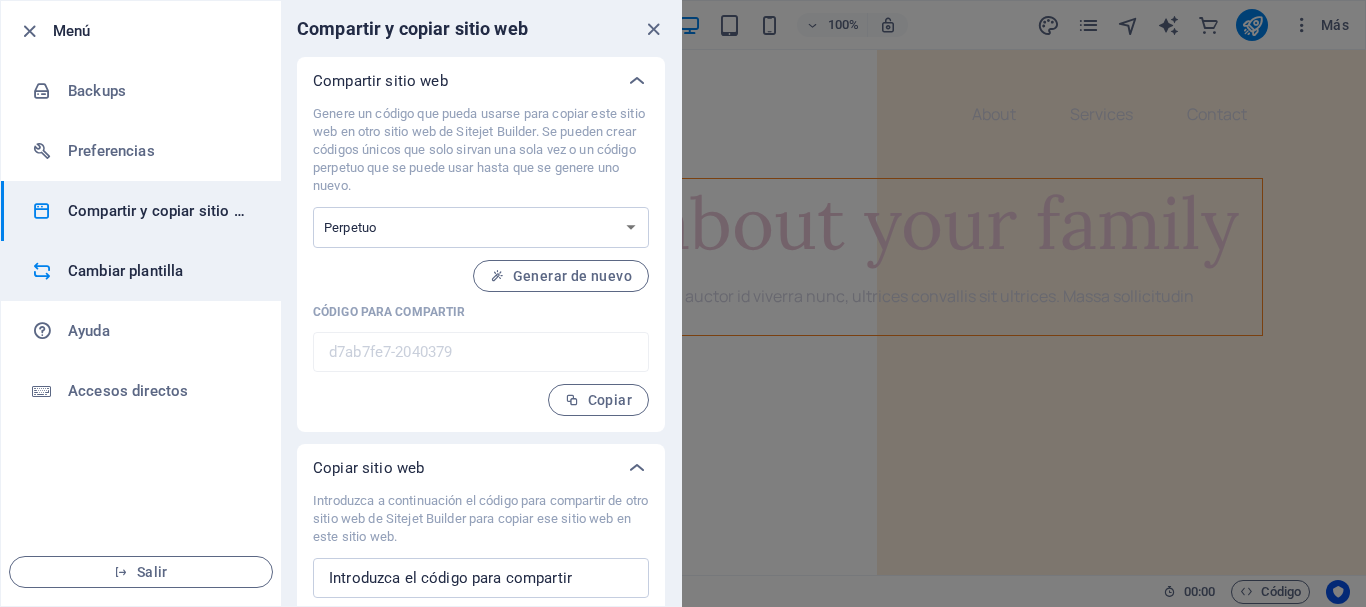 click on "Cambiar plantilla" at bounding box center [141, 271] 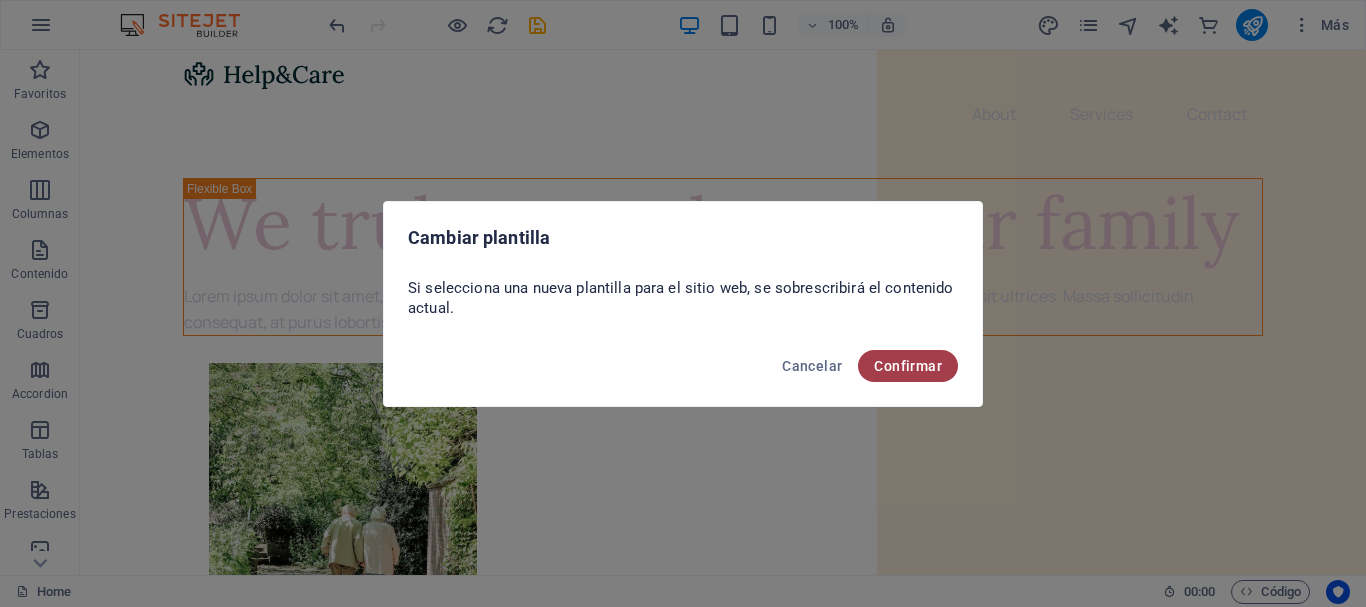 click on "Confirmar" at bounding box center (908, 366) 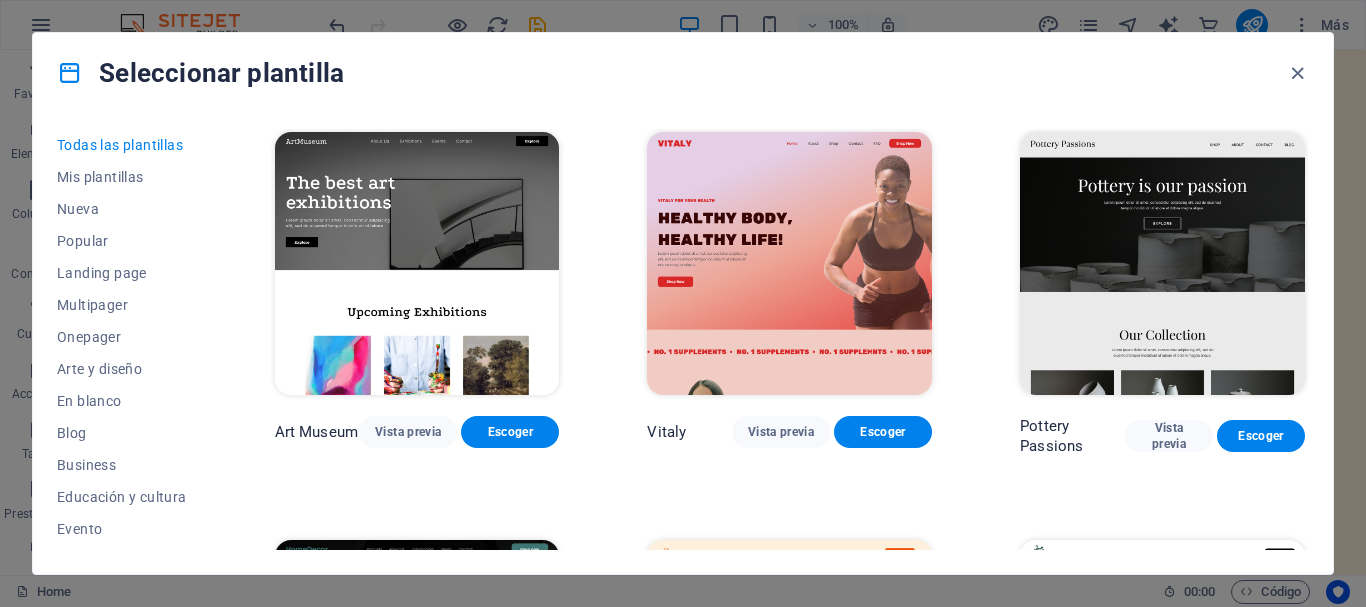 scroll, scrollTop: 0, scrollLeft: 0, axis: both 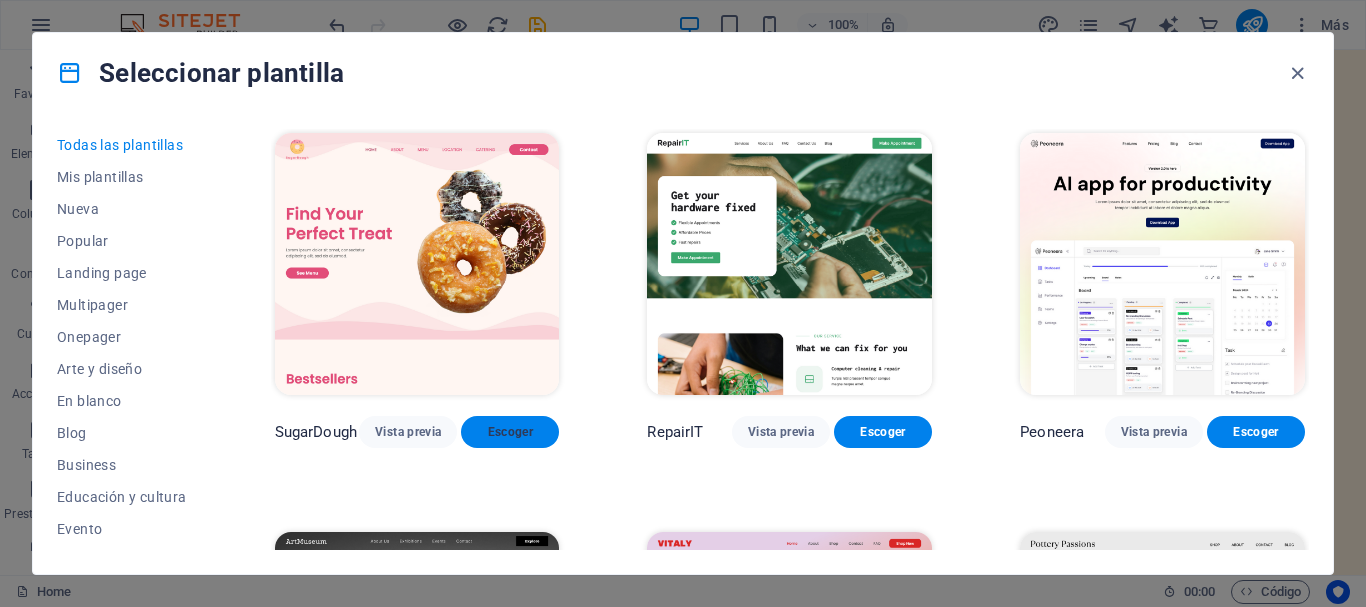 click on "Escoger" at bounding box center [510, 432] 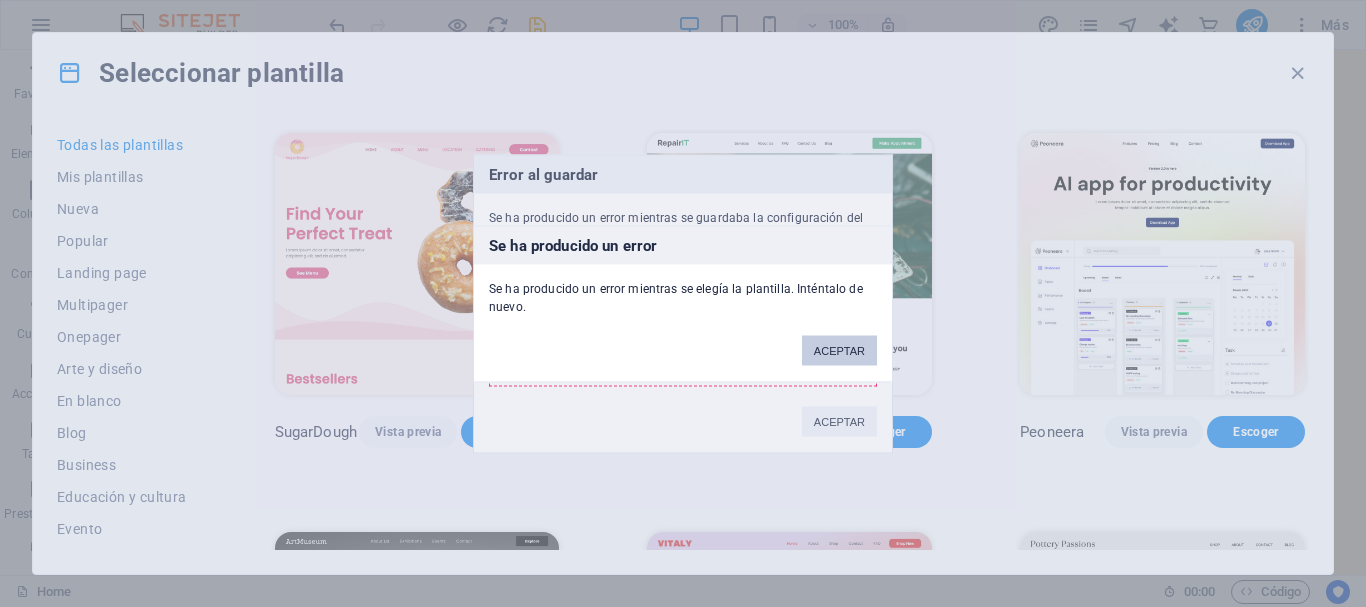 click on "ACEPTAR" at bounding box center [839, 350] 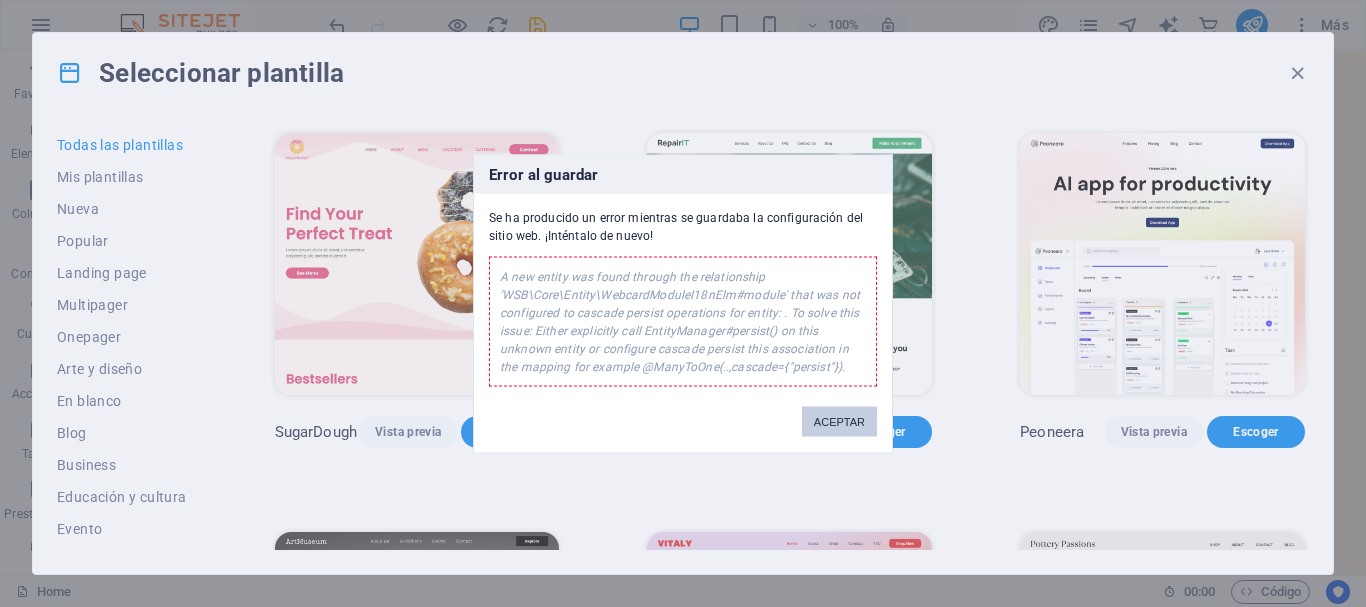 click on "ACEPTAR" at bounding box center (839, 421) 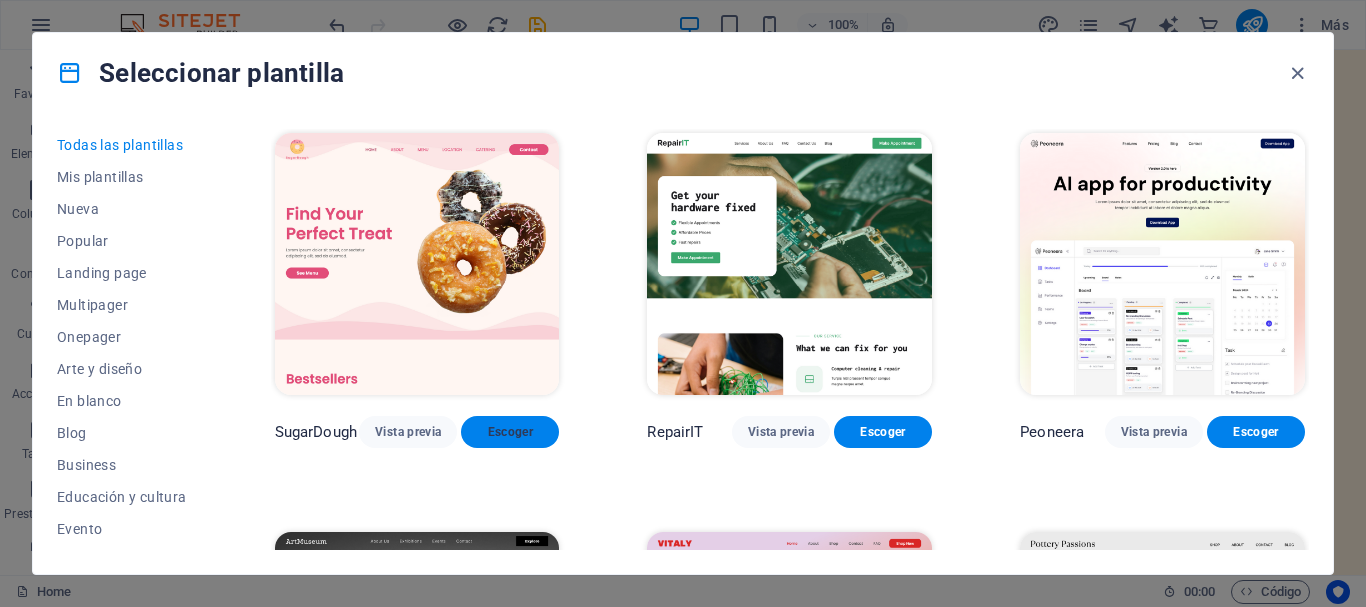 click on "Escoger" at bounding box center (510, 432) 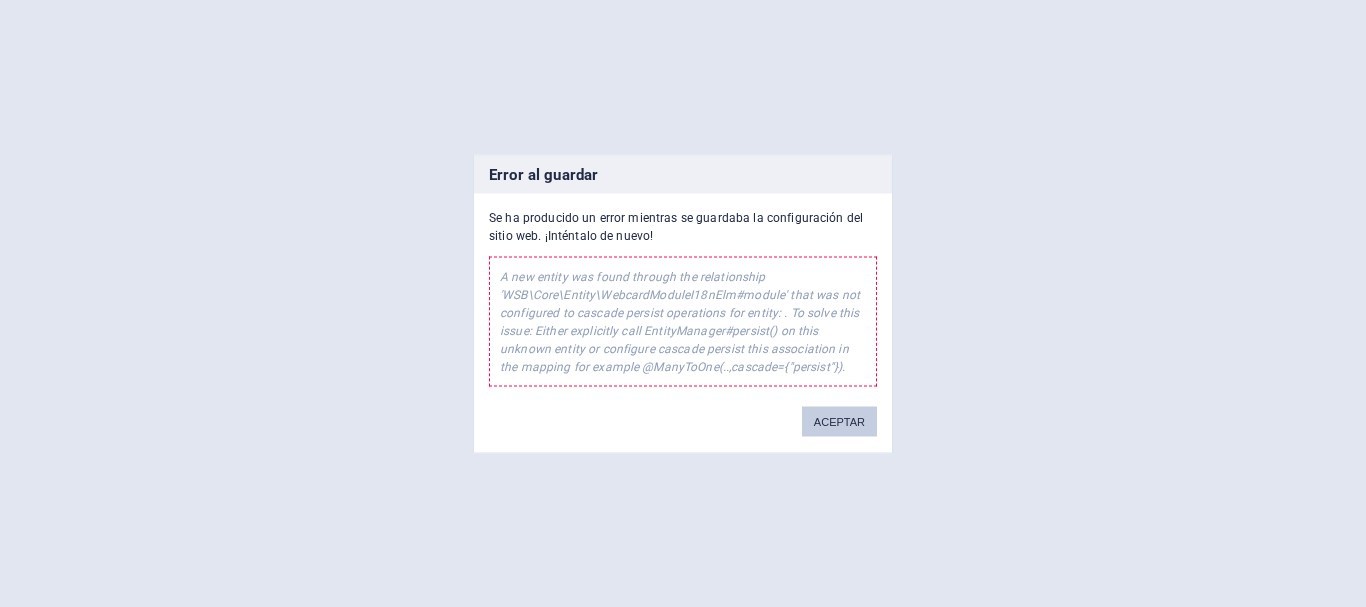 click on "ACEPTAR" at bounding box center [839, 421] 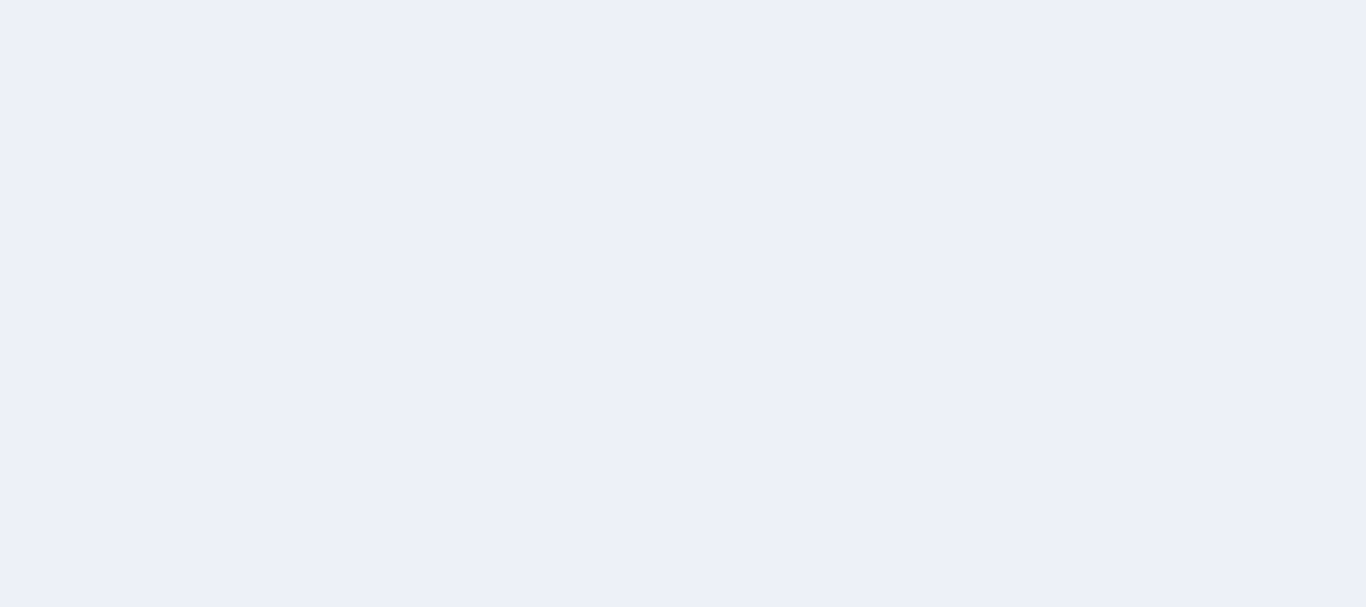 scroll, scrollTop: 0, scrollLeft: 0, axis: both 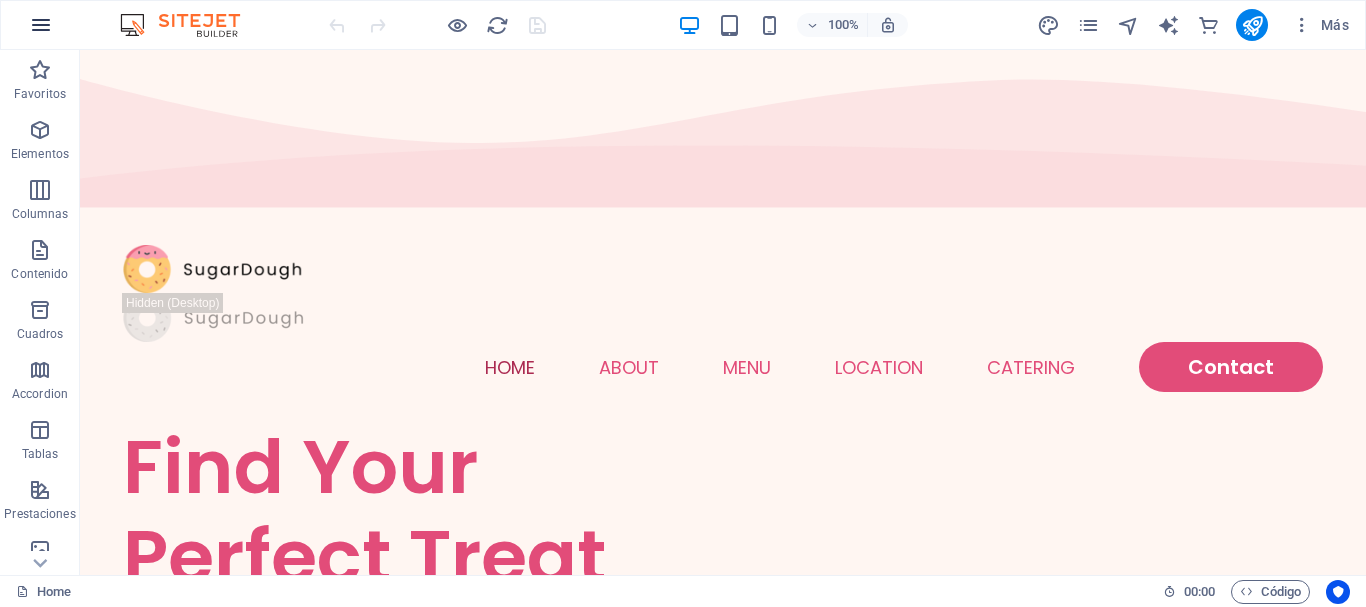 click at bounding box center [41, 25] 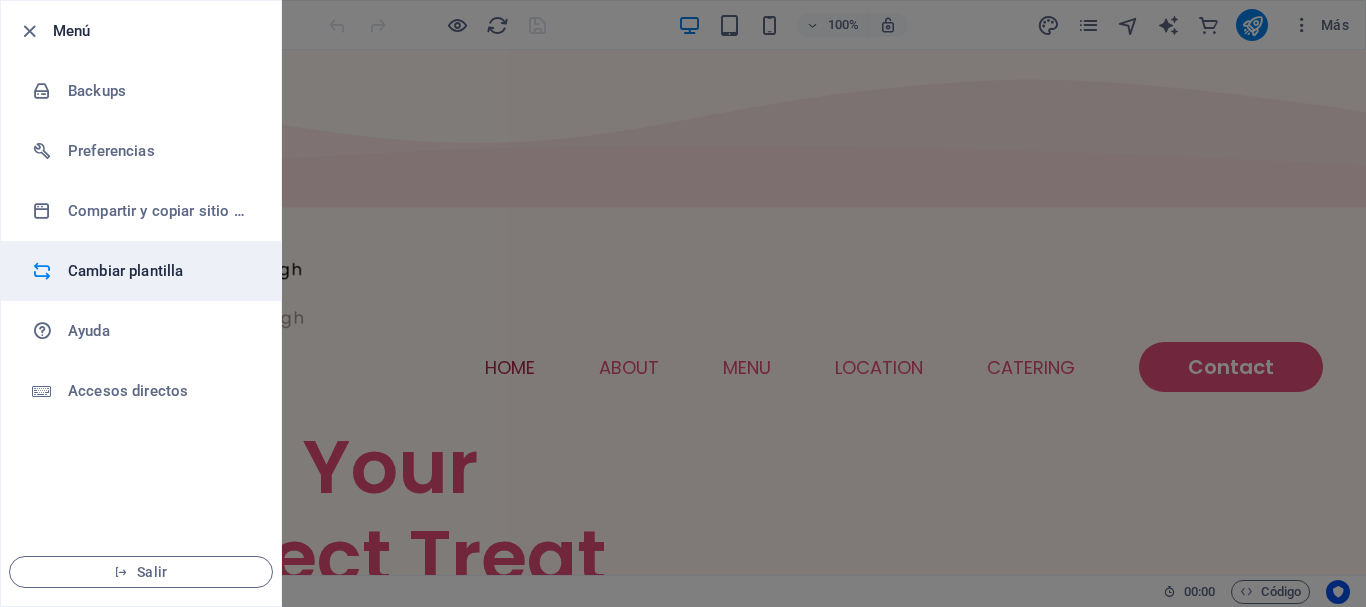 click on "Cambiar plantilla" at bounding box center (160, 271) 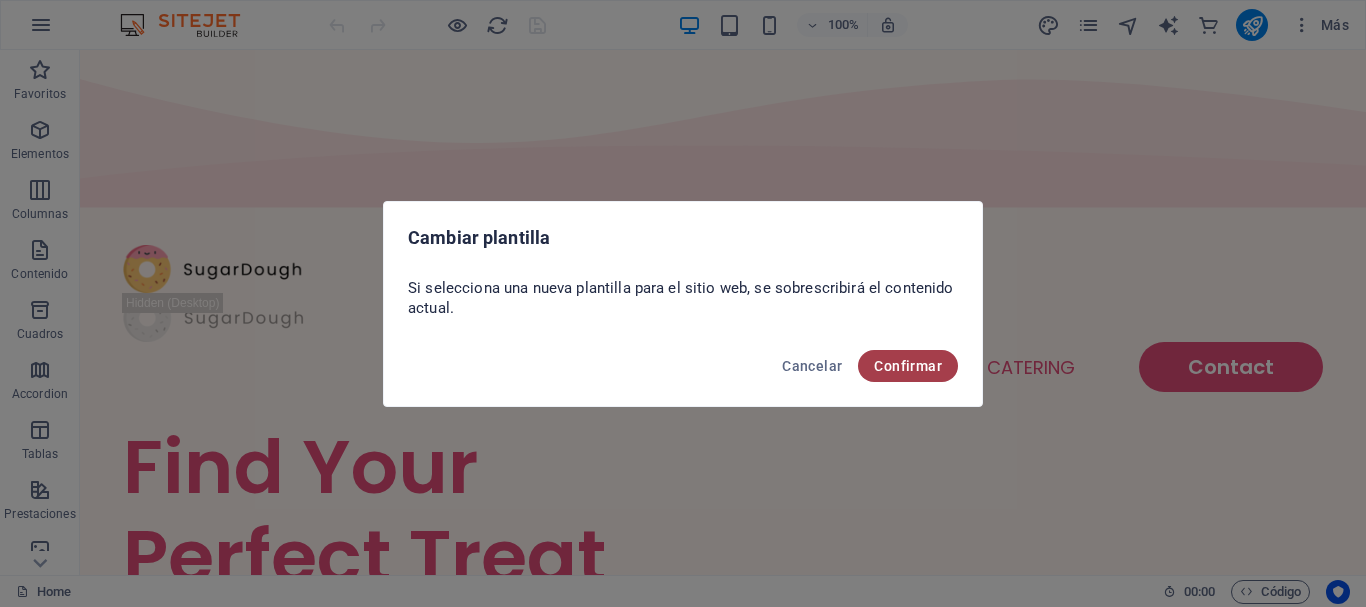 click on "Confirmar" at bounding box center (908, 366) 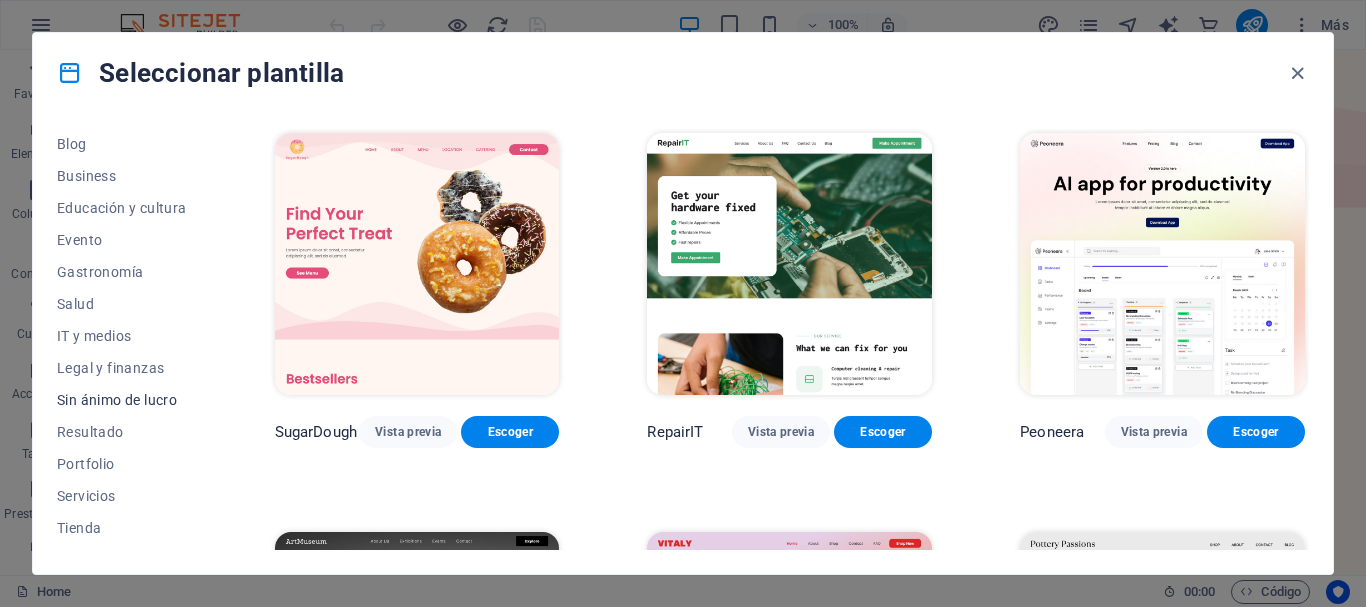 scroll, scrollTop: 300, scrollLeft: 0, axis: vertical 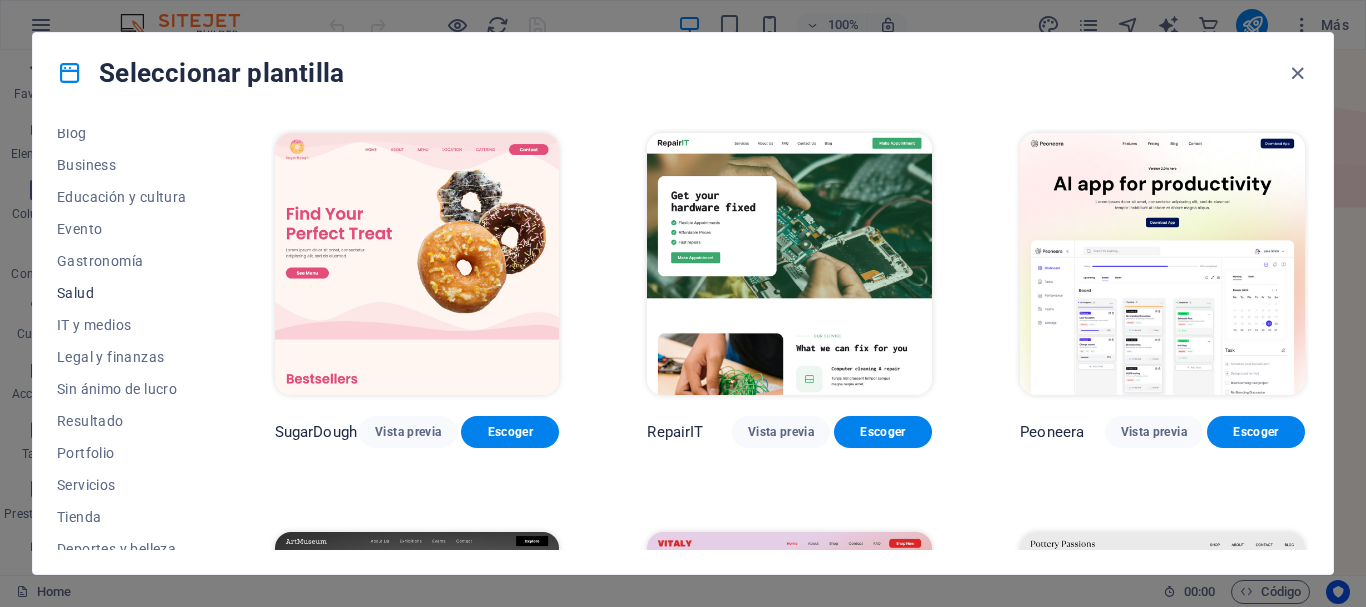 click on "Salud" at bounding box center [122, 293] 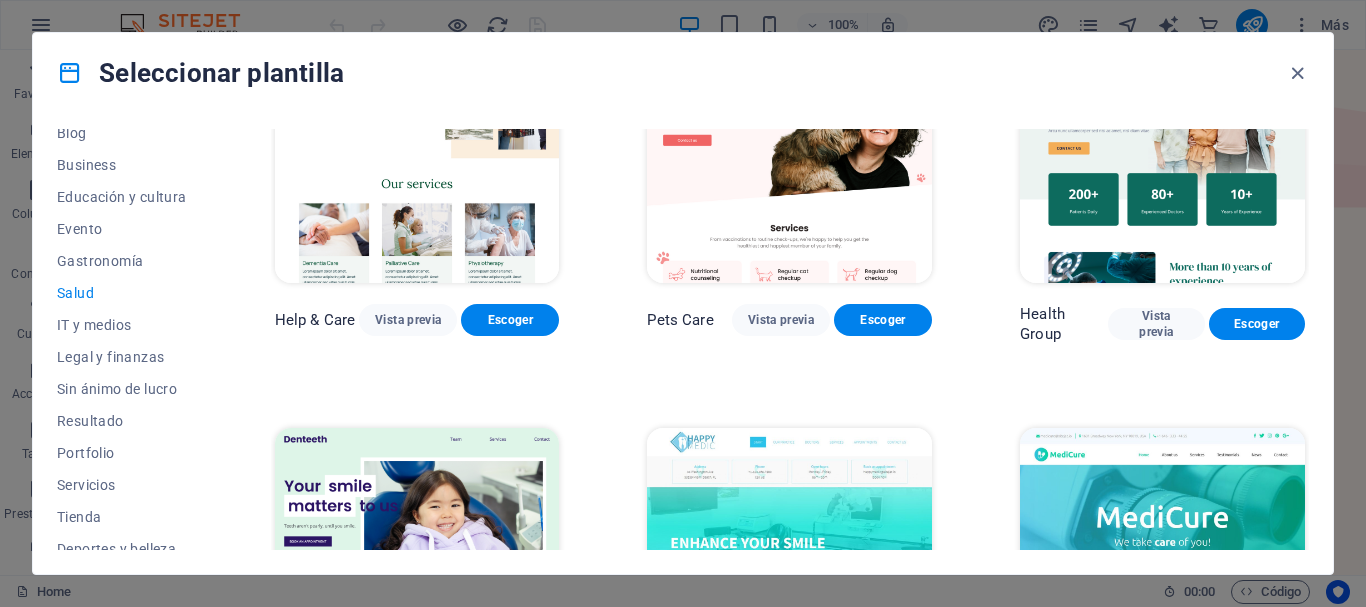 scroll, scrollTop: 106, scrollLeft: 0, axis: vertical 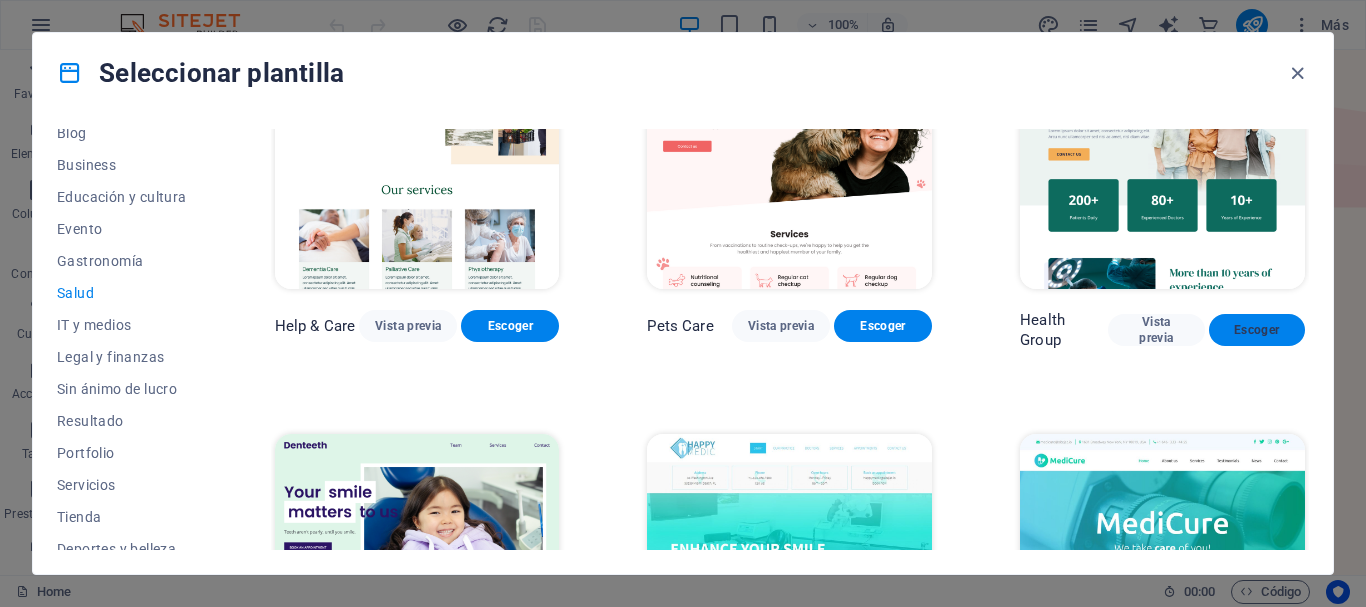 click on "Escoger" at bounding box center [1257, 330] 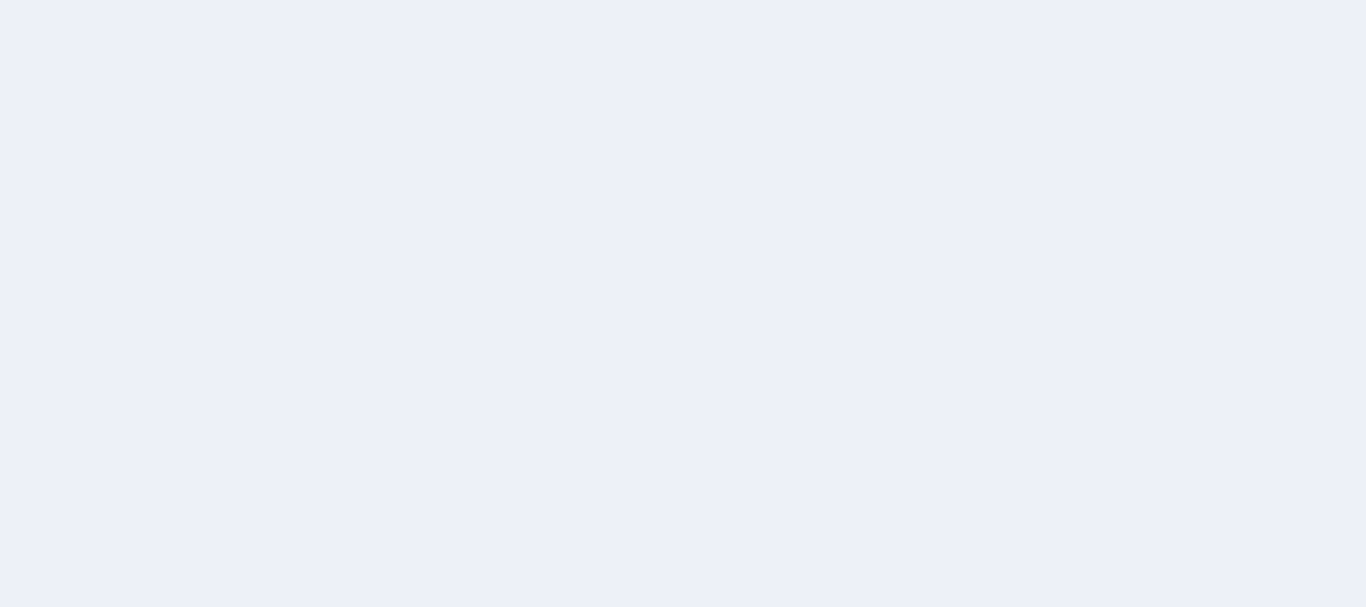scroll, scrollTop: 0, scrollLeft: 0, axis: both 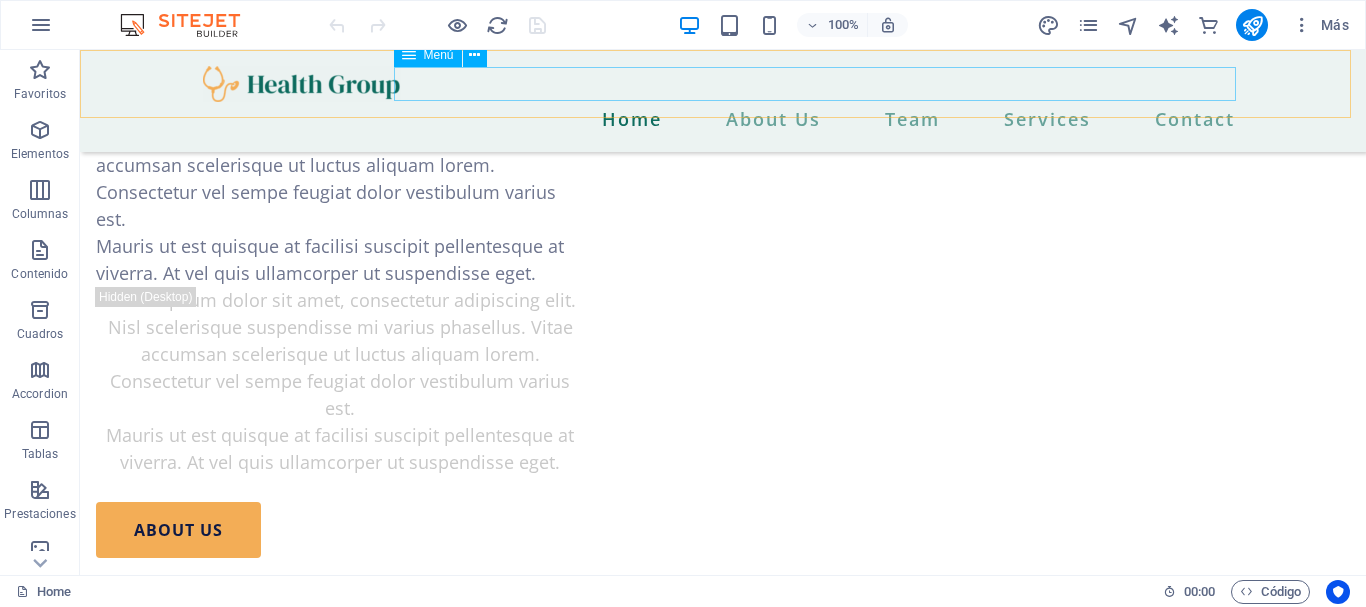 click on "Home About Us Team Services Contact" at bounding box center [723, 119] 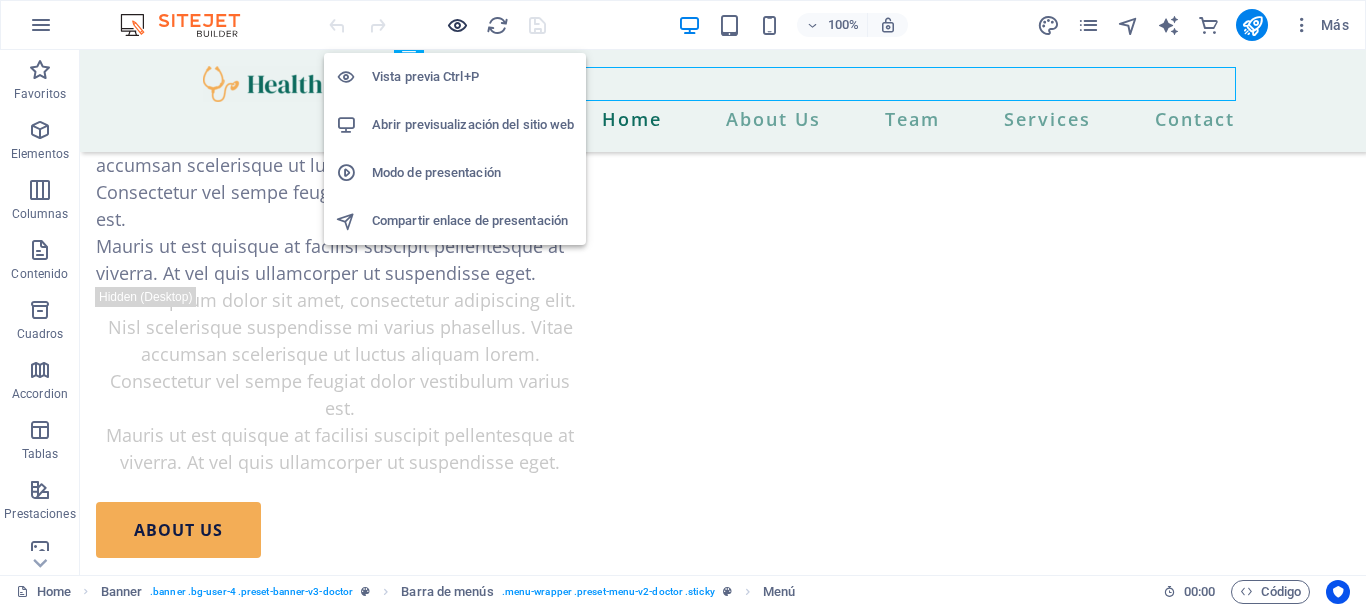 click at bounding box center [457, 25] 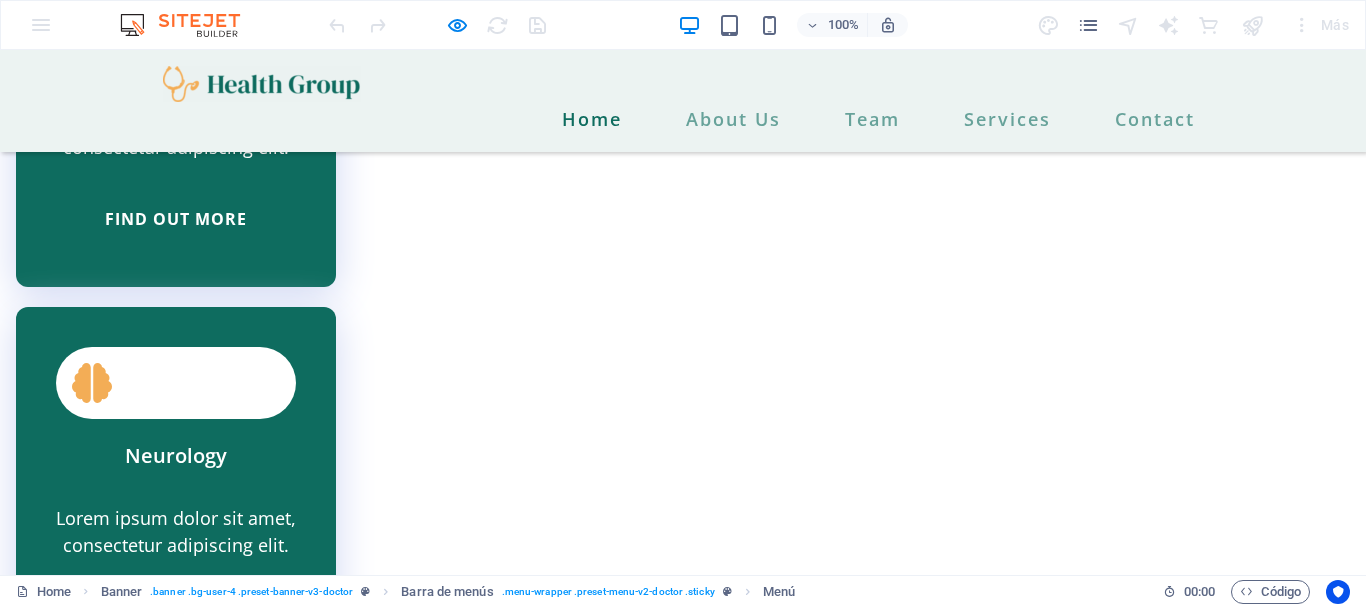 scroll, scrollTop: 3403, scrollLeft: 0, axis: vertical 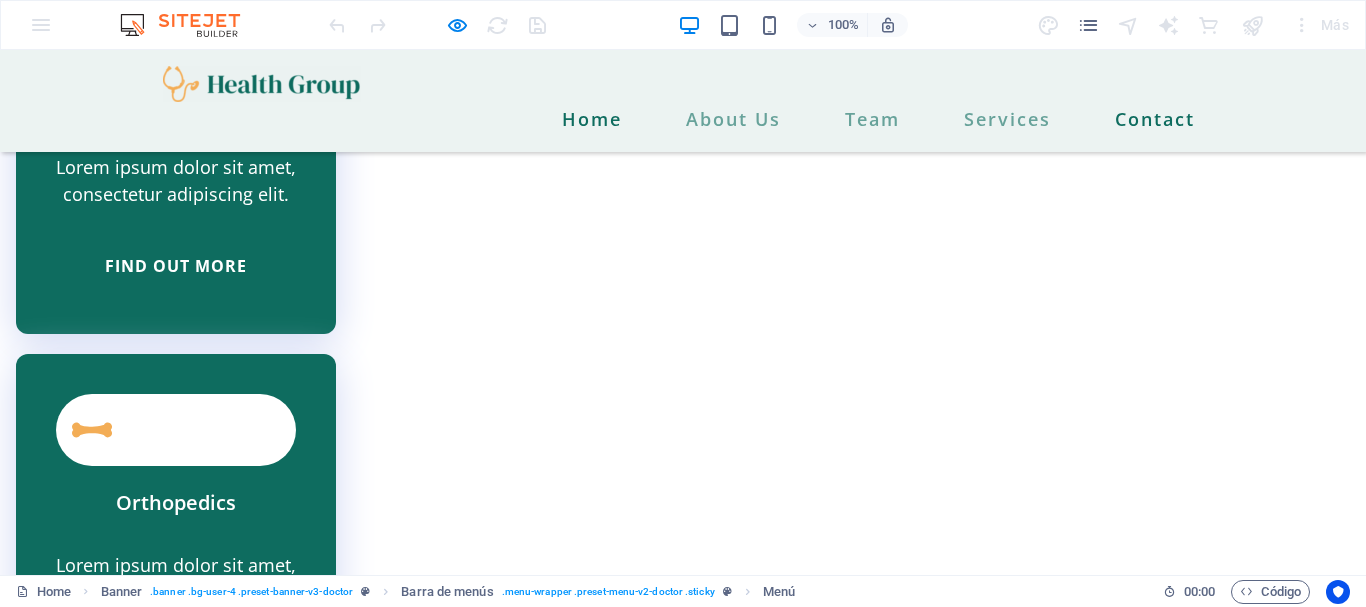 click on "Contact" at bounding box center (1155, 119) 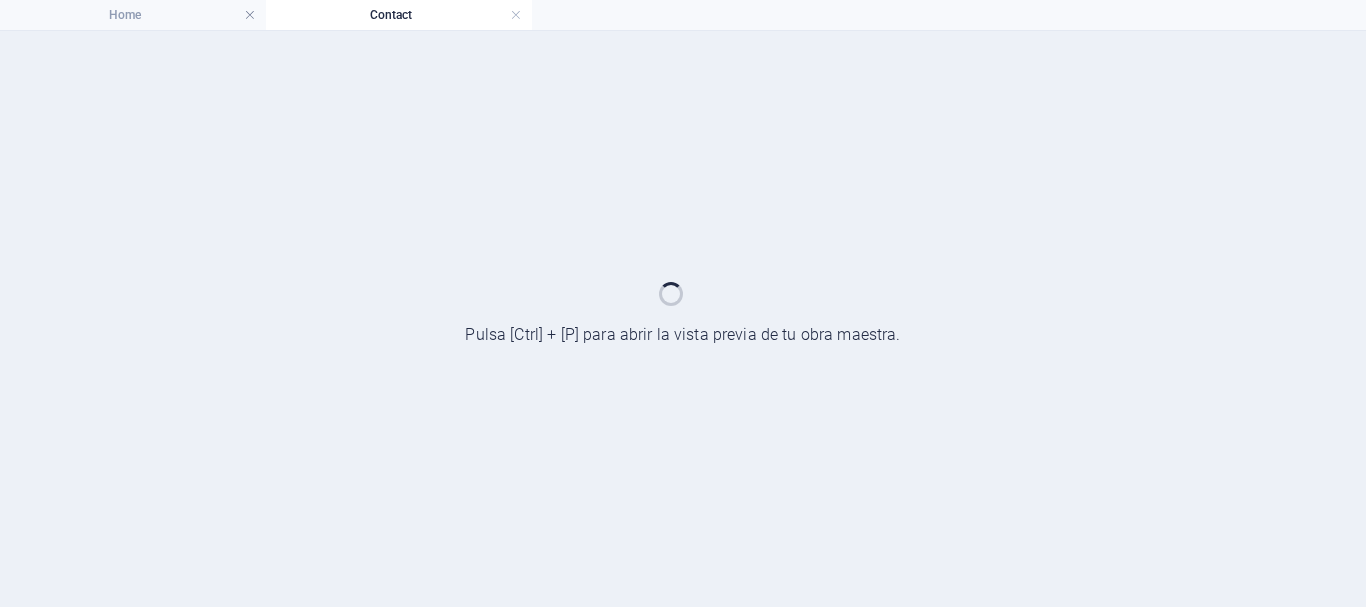 scroll, scrollTop: 0, scrollLeft: 0, axis: both 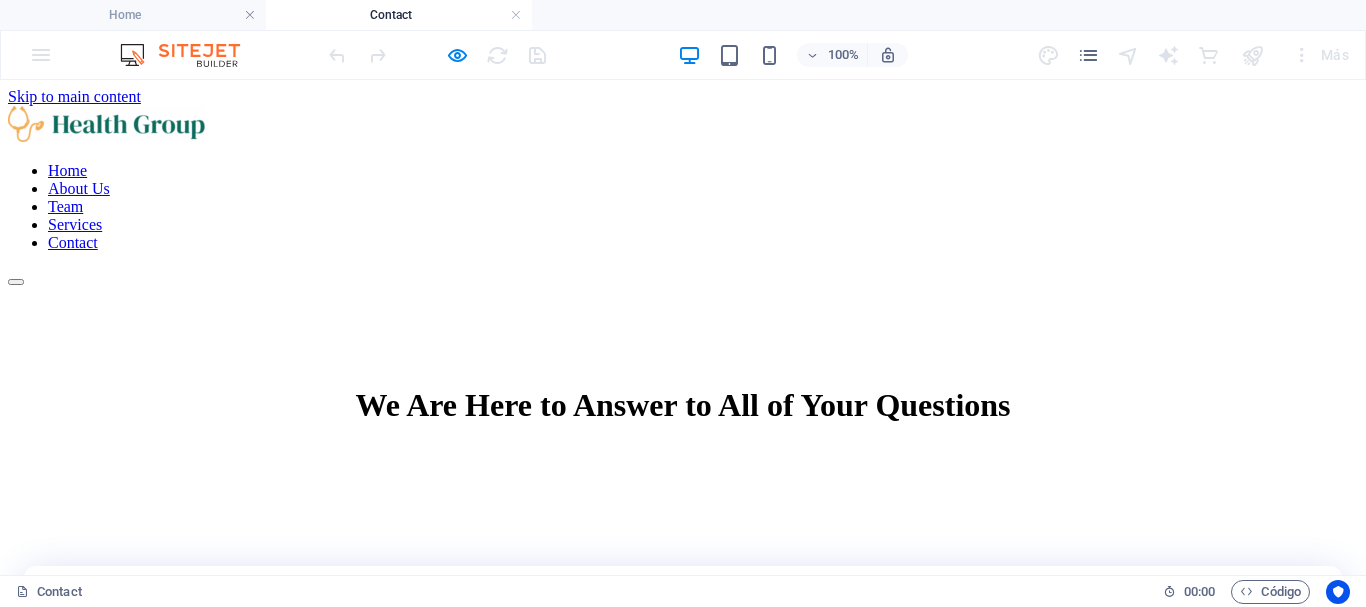 click on "Home About Us Team Services Contact" at bounding box center [683, 207] 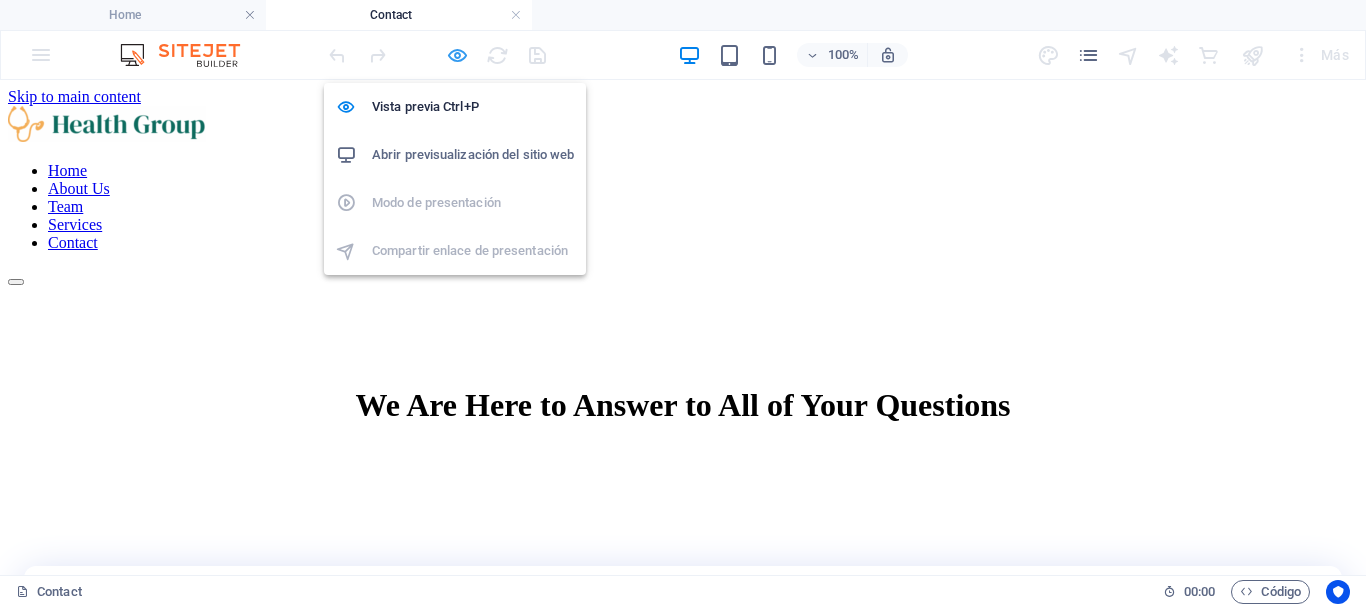 click at bounding box center (457, 55) 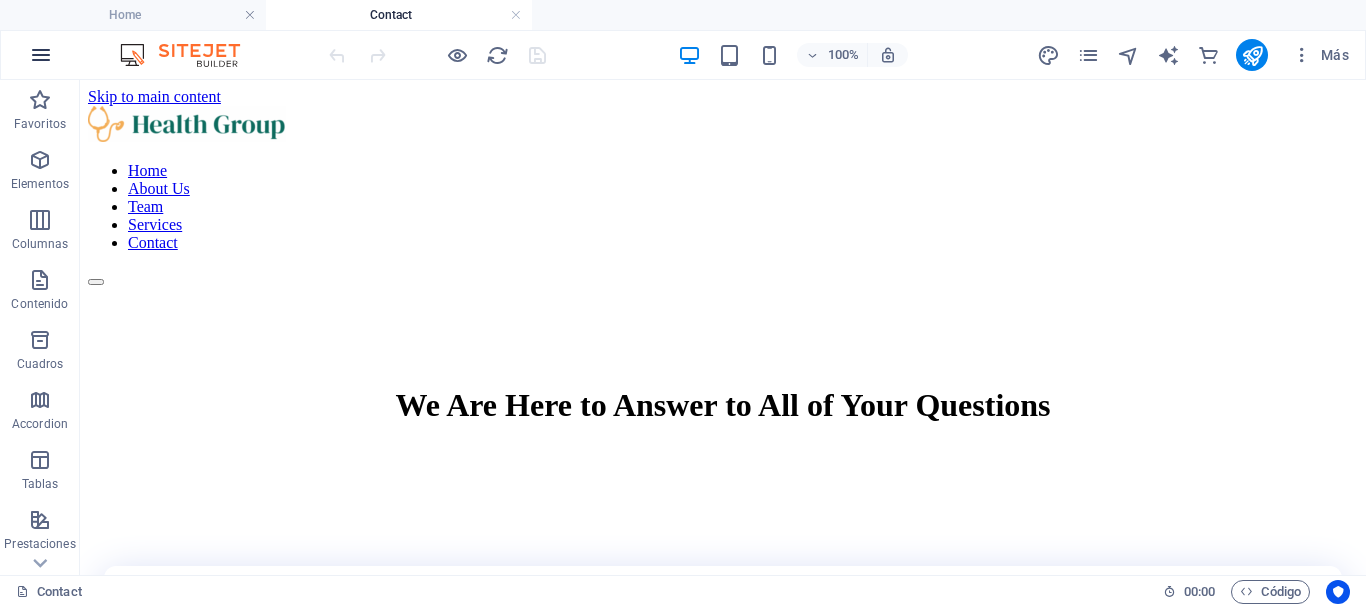 click at bounding box center (41, 55) 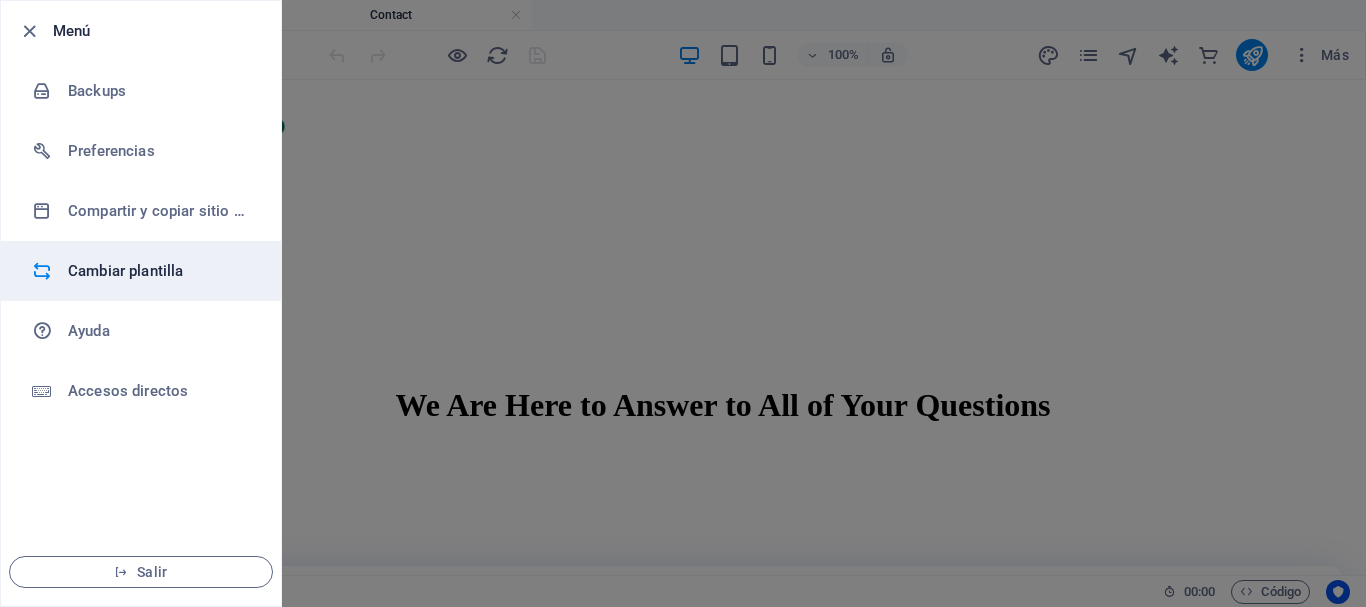 click on "Cambiar plantilla" at bounding box center [160, 271] 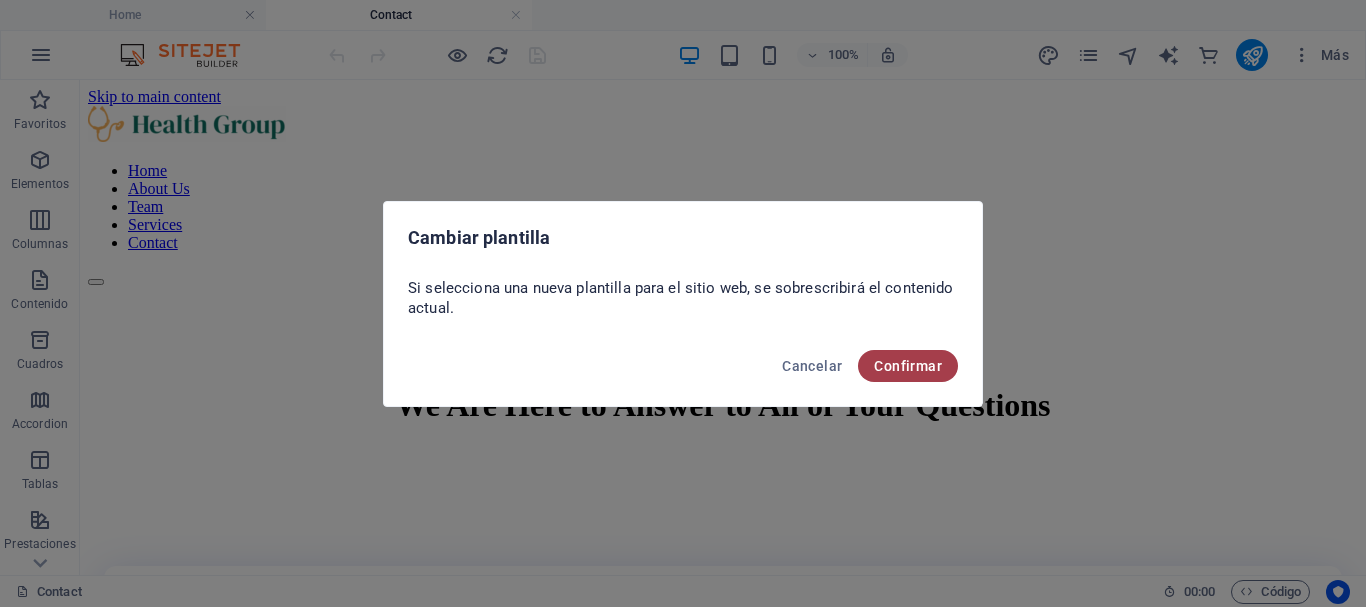 click on "Confirmar" at bounding box center [908, 366] 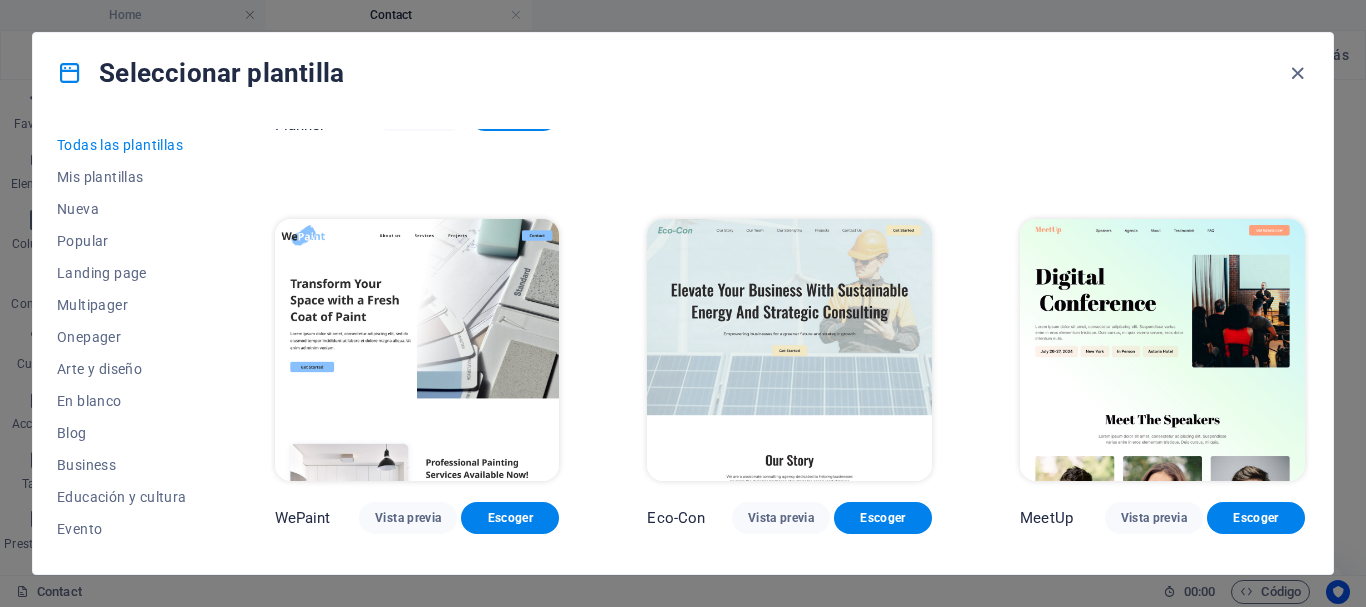 scroll, scrollTop: 1500, scrollLeft: 0, axis: vertical 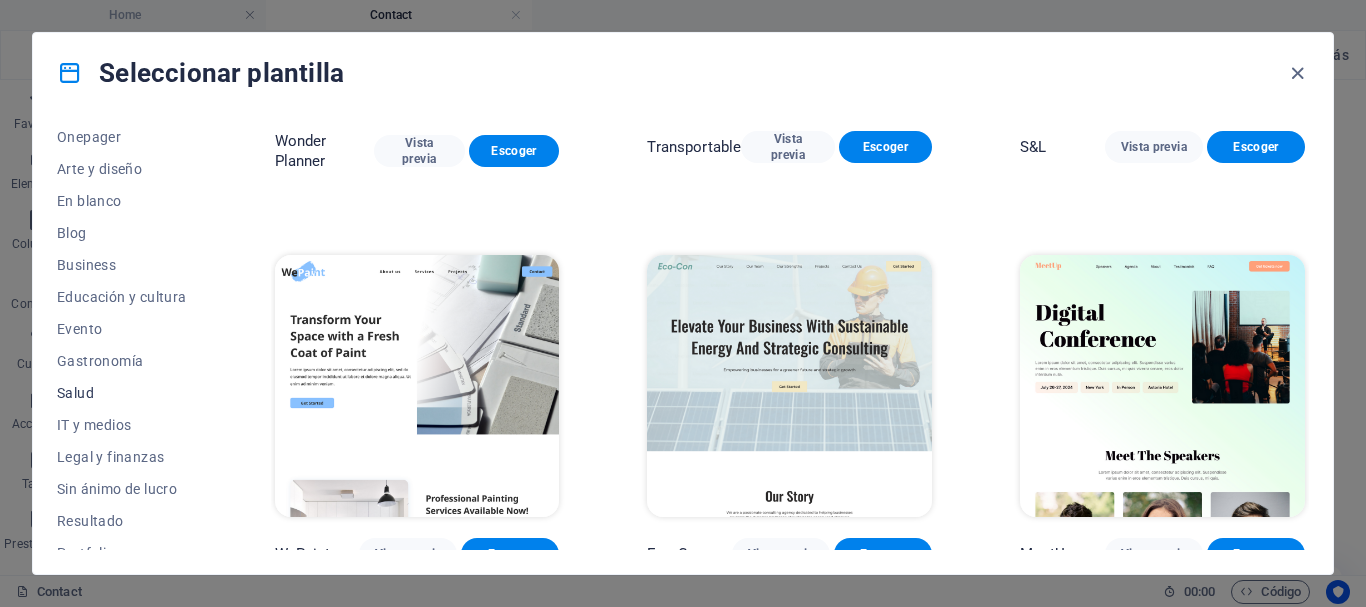 click on "Salud" at bounding box center [122, 393] 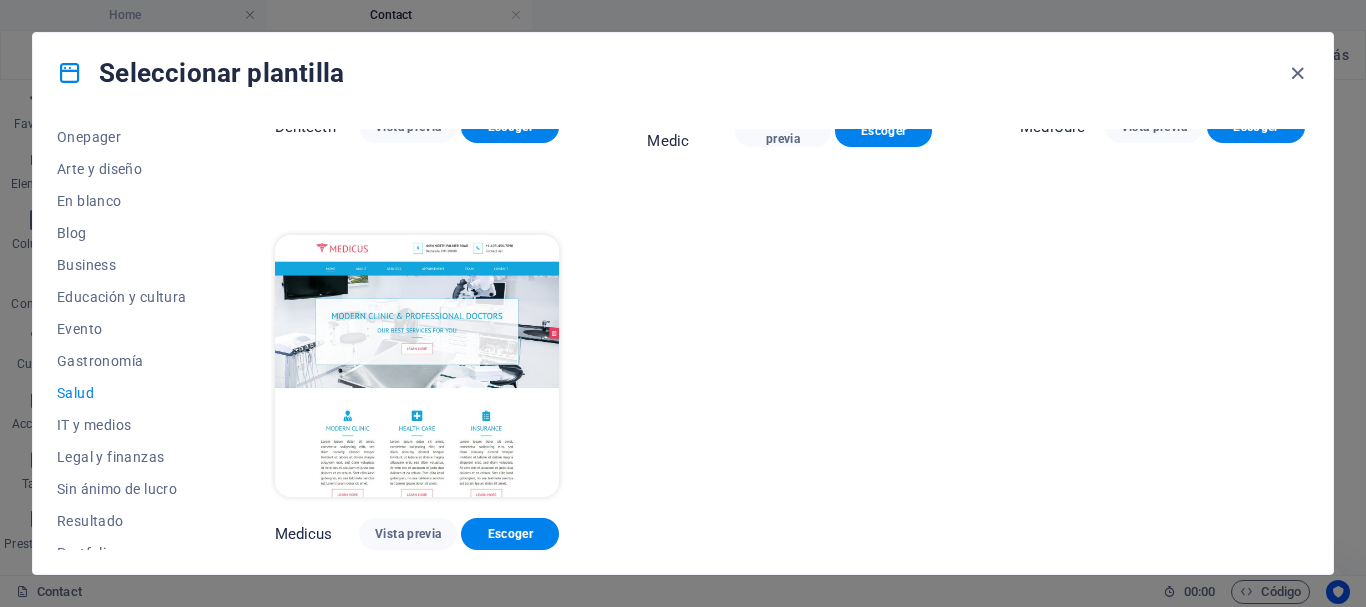 scroll, scrollTop: 706, scrollLeft: 0, axis: vertical 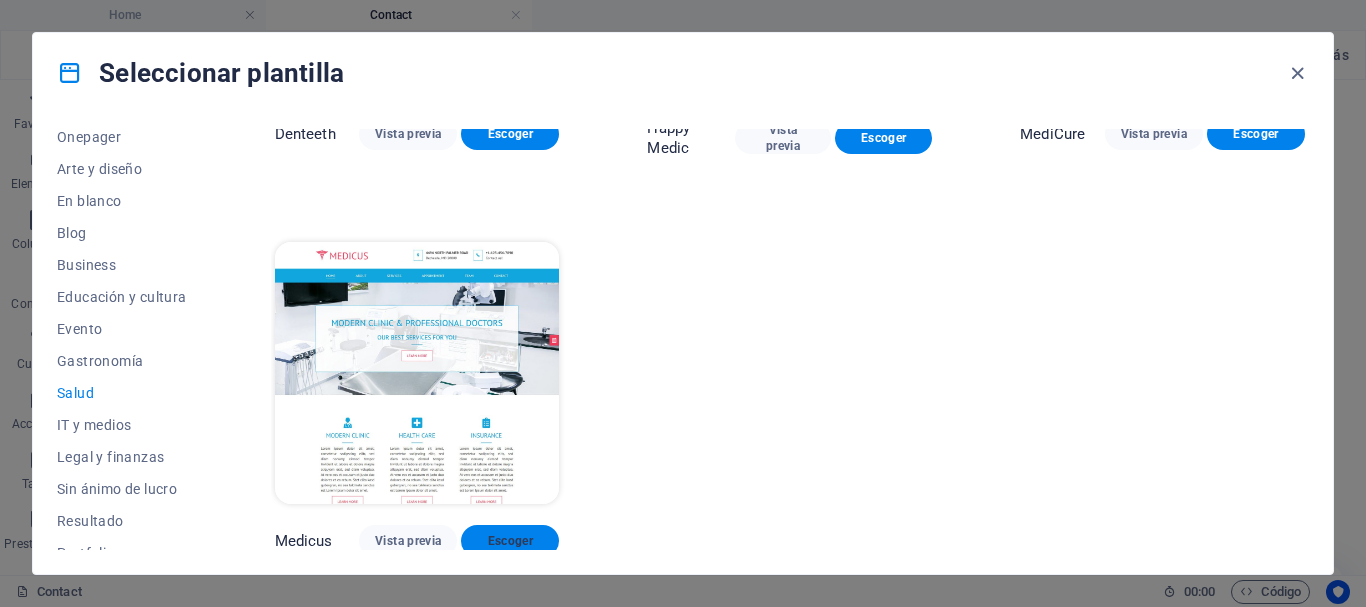 click on "Escoger" at bounding box center [510, 541] 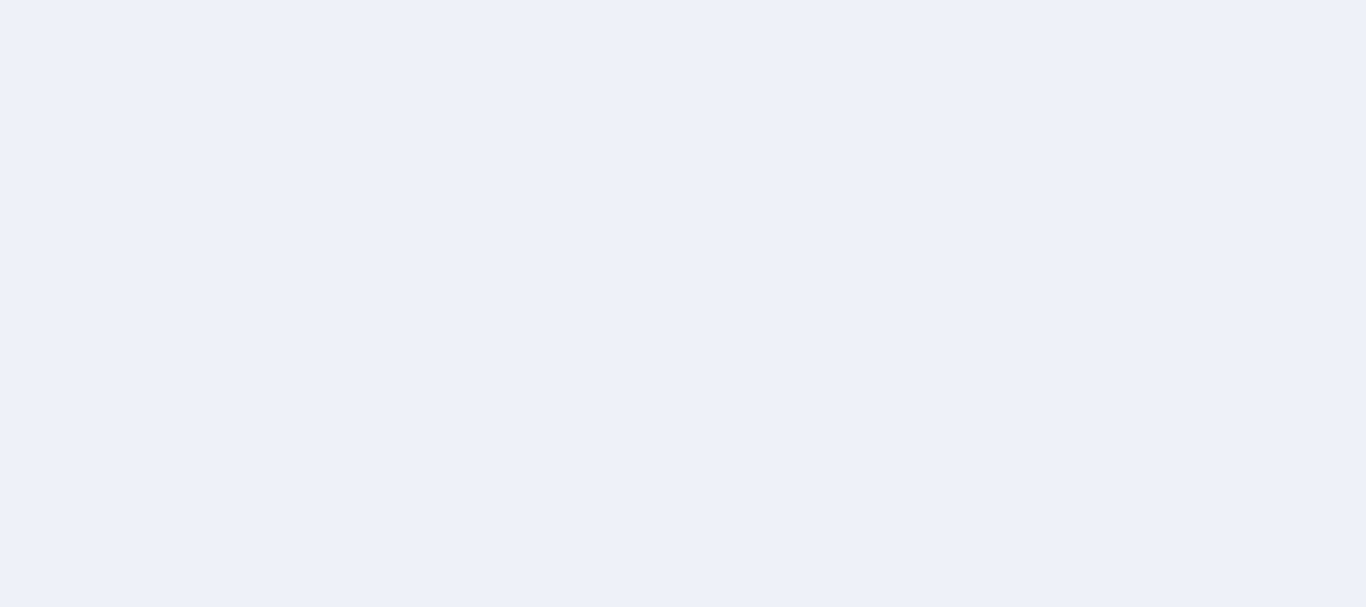 scroll, scrollTop: 0, scrollLeft: 0, axis: both 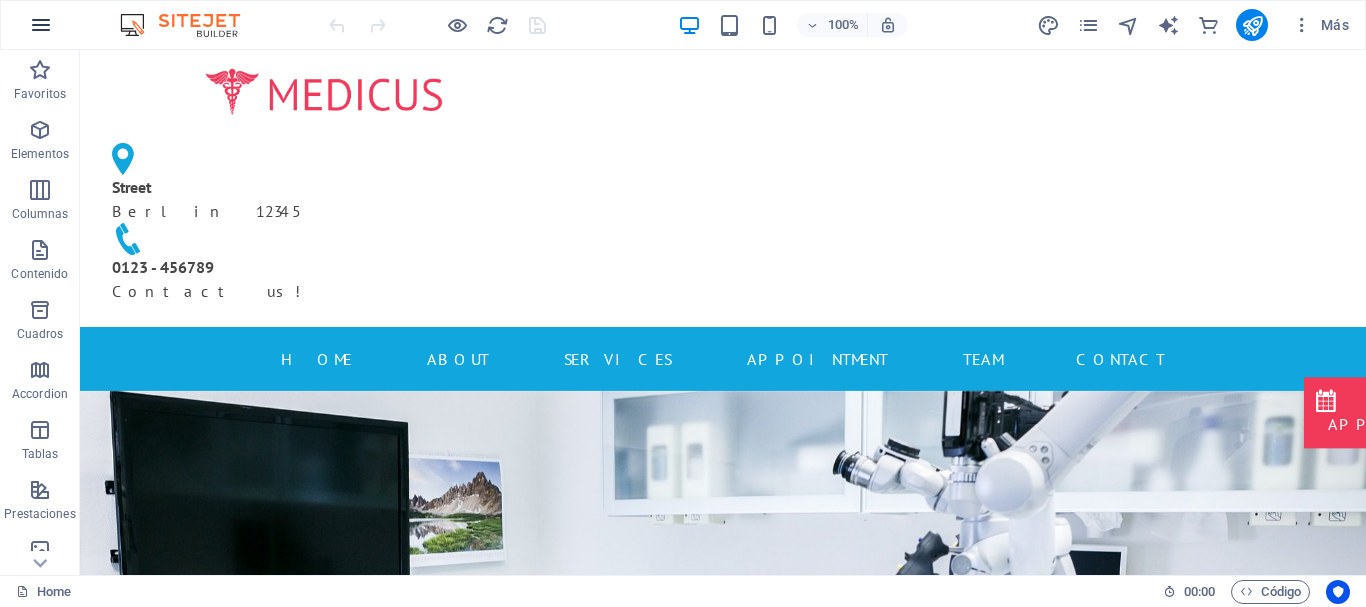 click at bounding box center [41, 25] 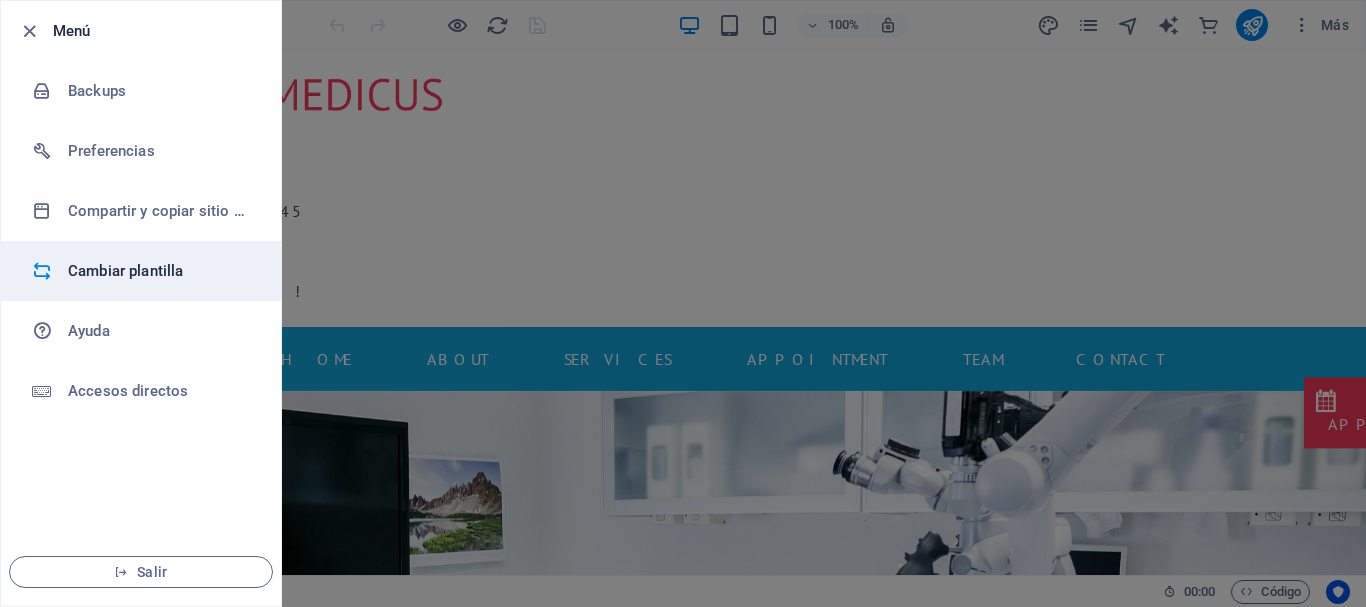 click on "Cambiar plantilla" at bounding box center (160, 271) 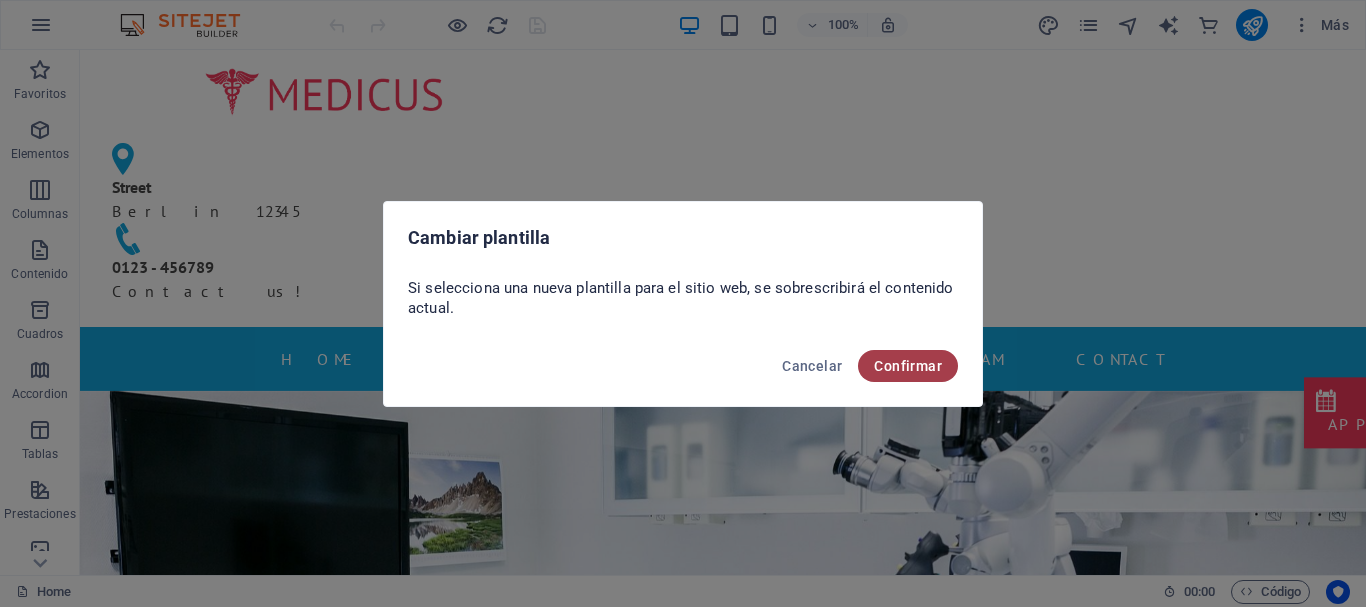 click on "Confirmar" at bounding box center [908, 366] 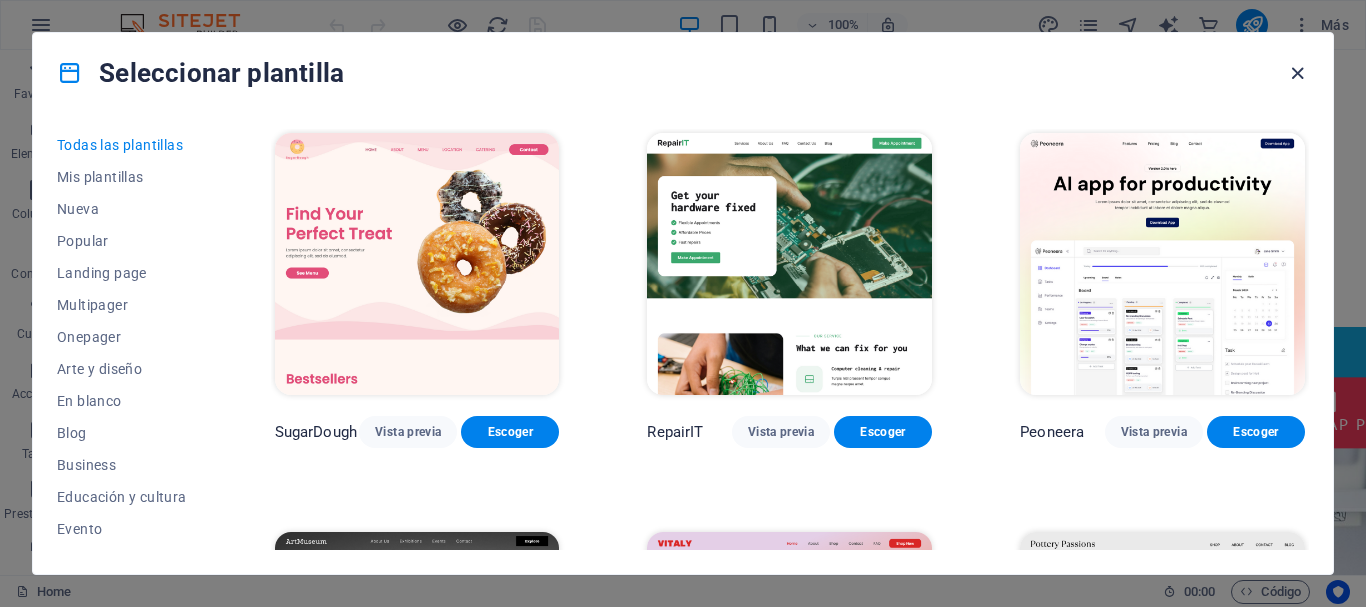 drag, startPoint x: 1301, startPoint y: 68, endPoint x: 1207, endPoint y: 19, distance: 106.004715 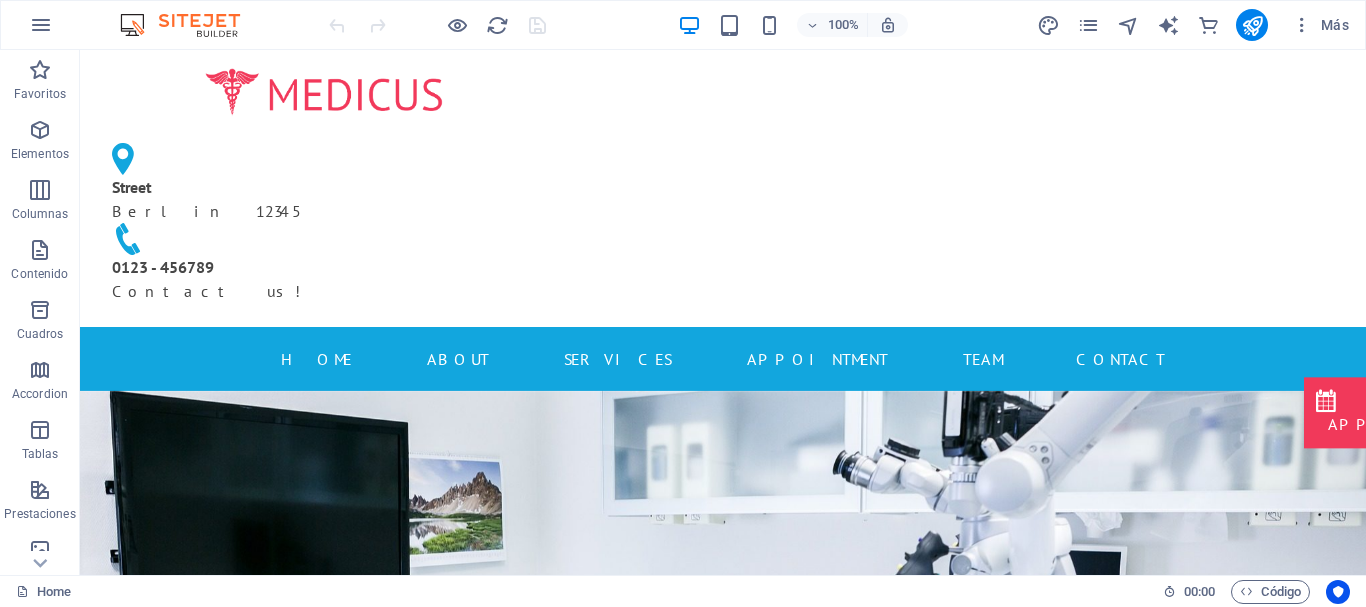 click at bounding box center (190, 25) 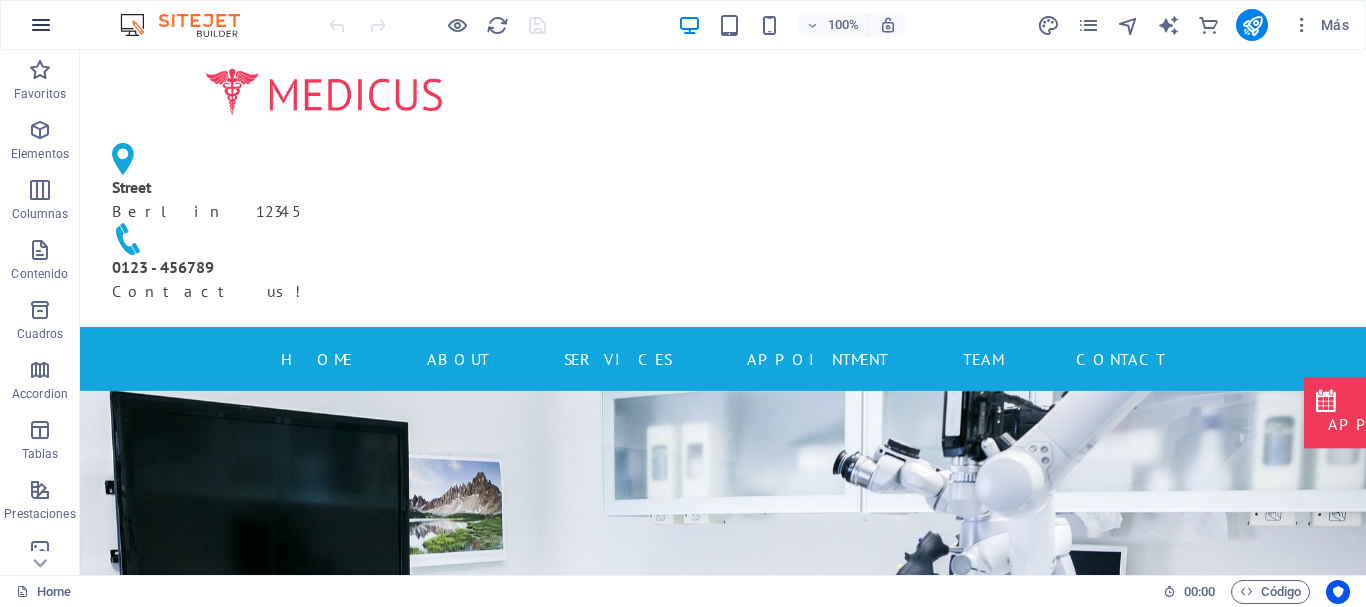 click at bounding box center [41, 25] 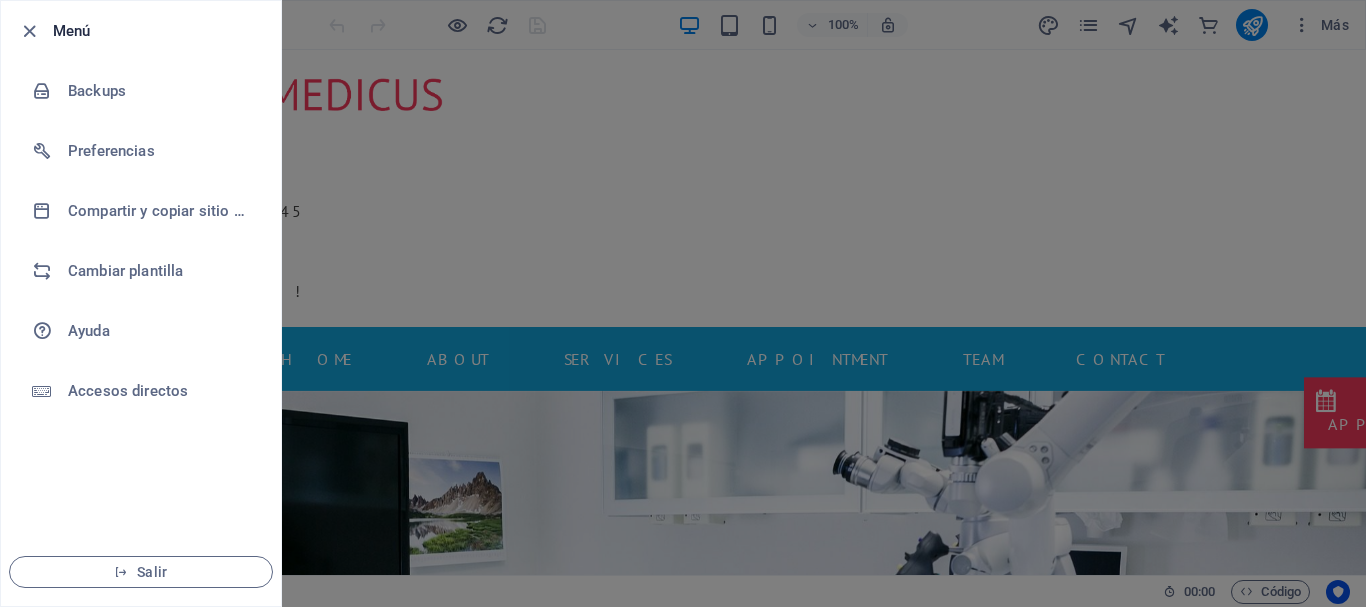 click at bounding box center [683, 303] 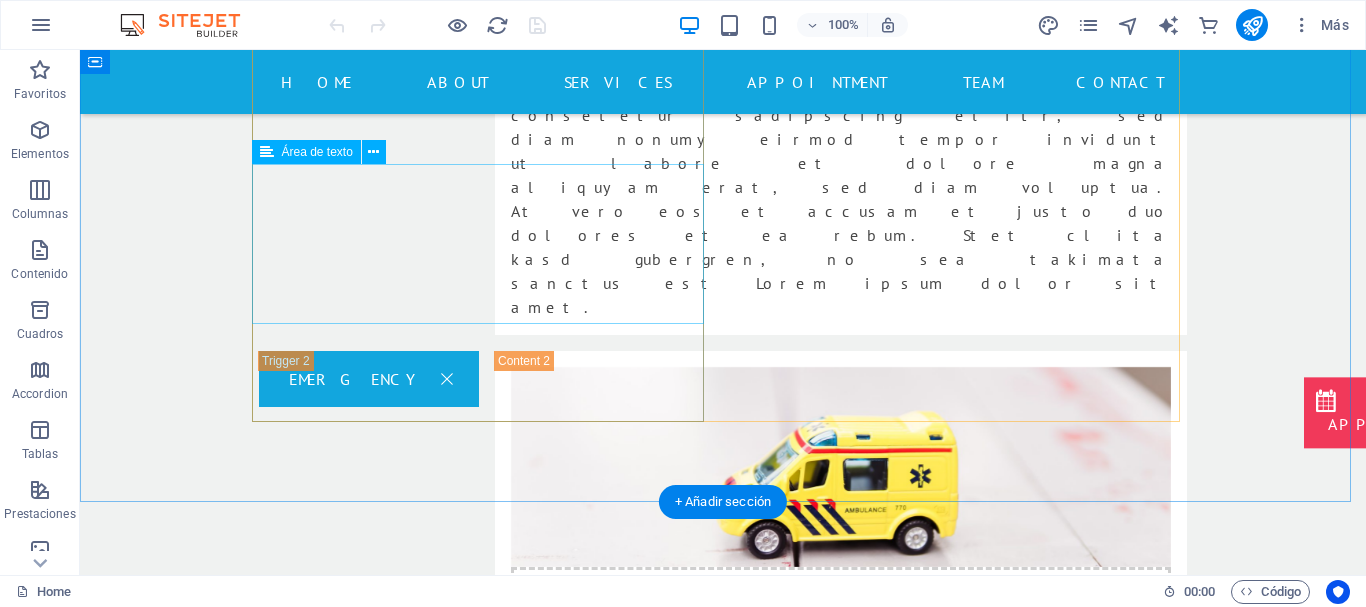 scroll, scrollTop: 3200, scrollLeft: 0, axis: vertical 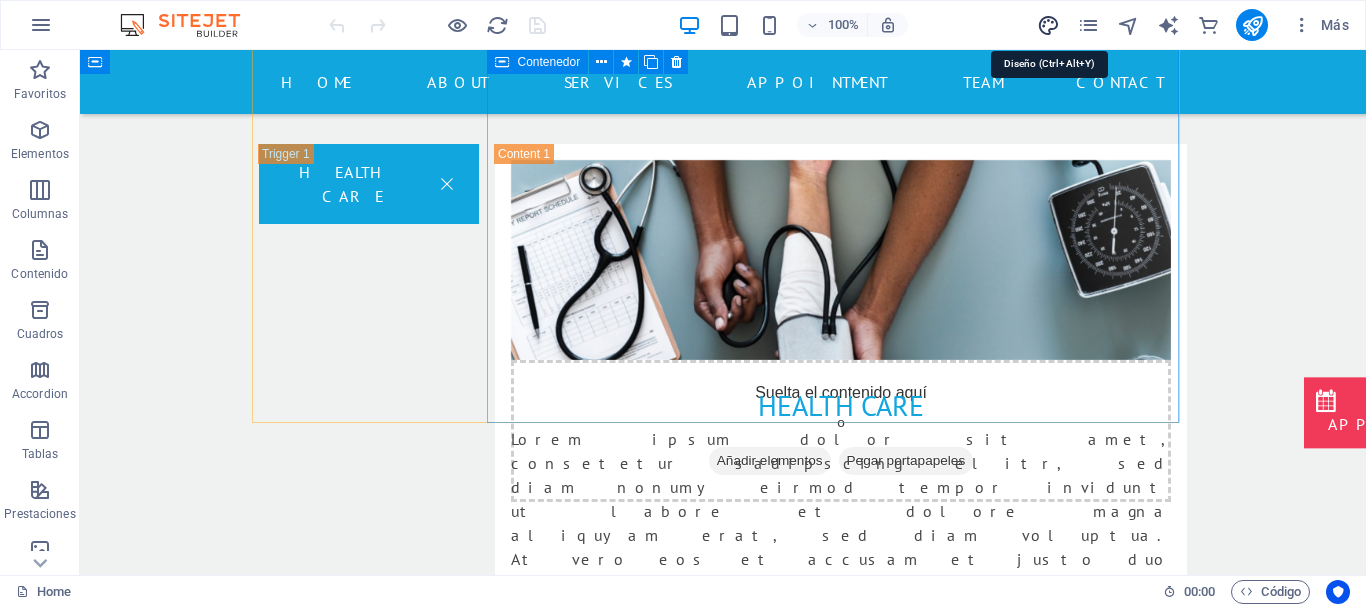 click at bounding box center (1048, 25) 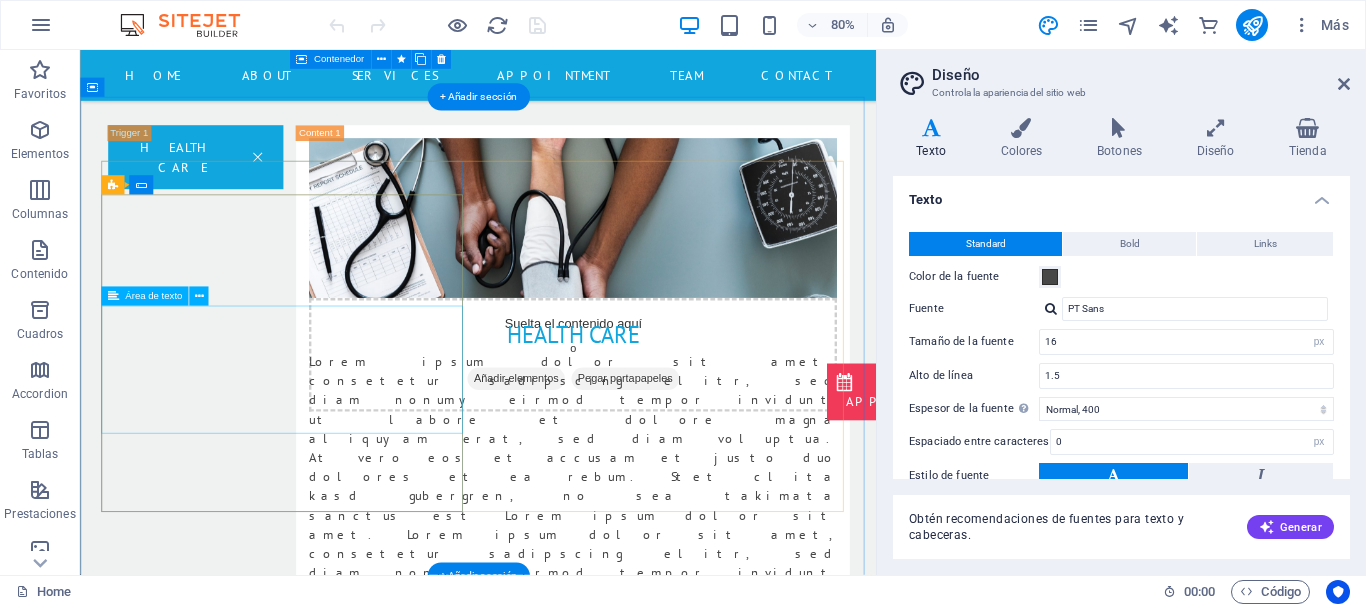 scroll, scrollTop: 3600, scrollLeft: 0, axis: vertical 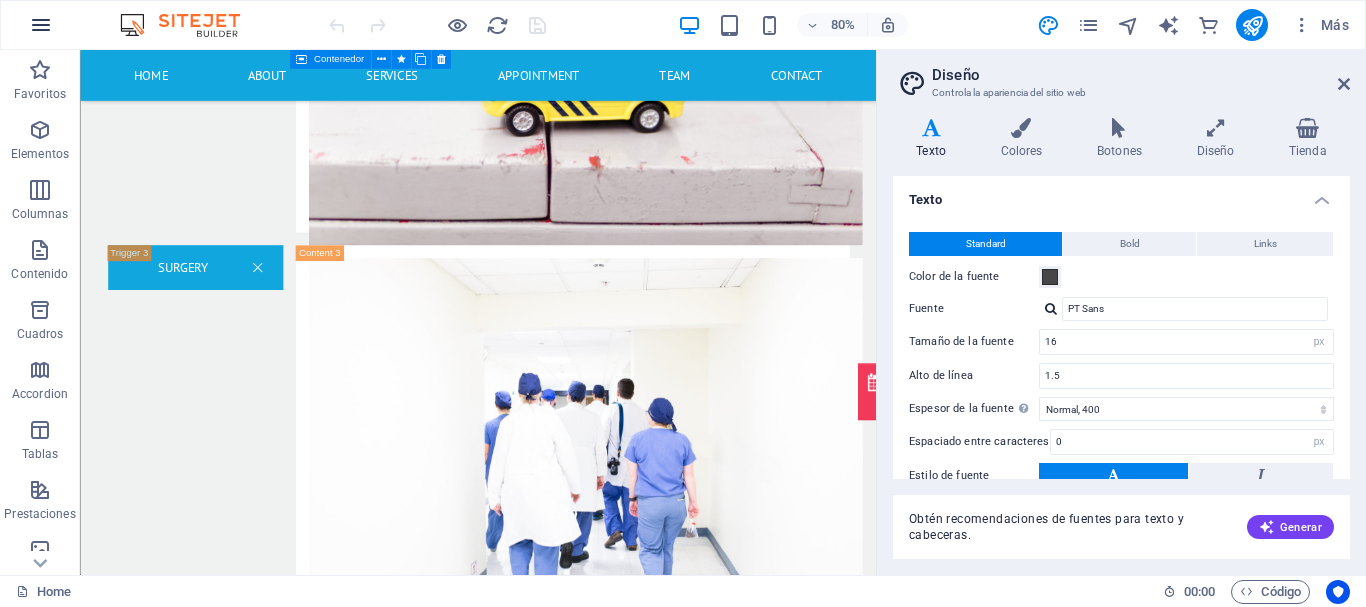 click at bounding box center [41, 25] 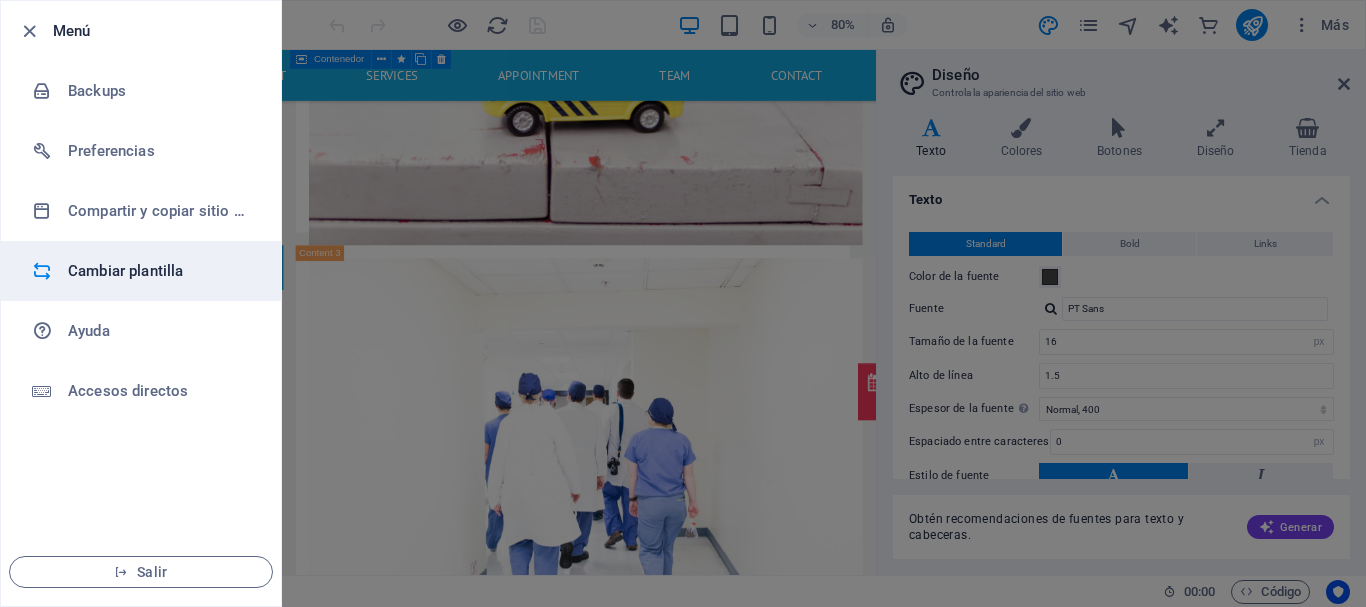 click on "Cambiar plantilla" at bounding box center [160, 271] 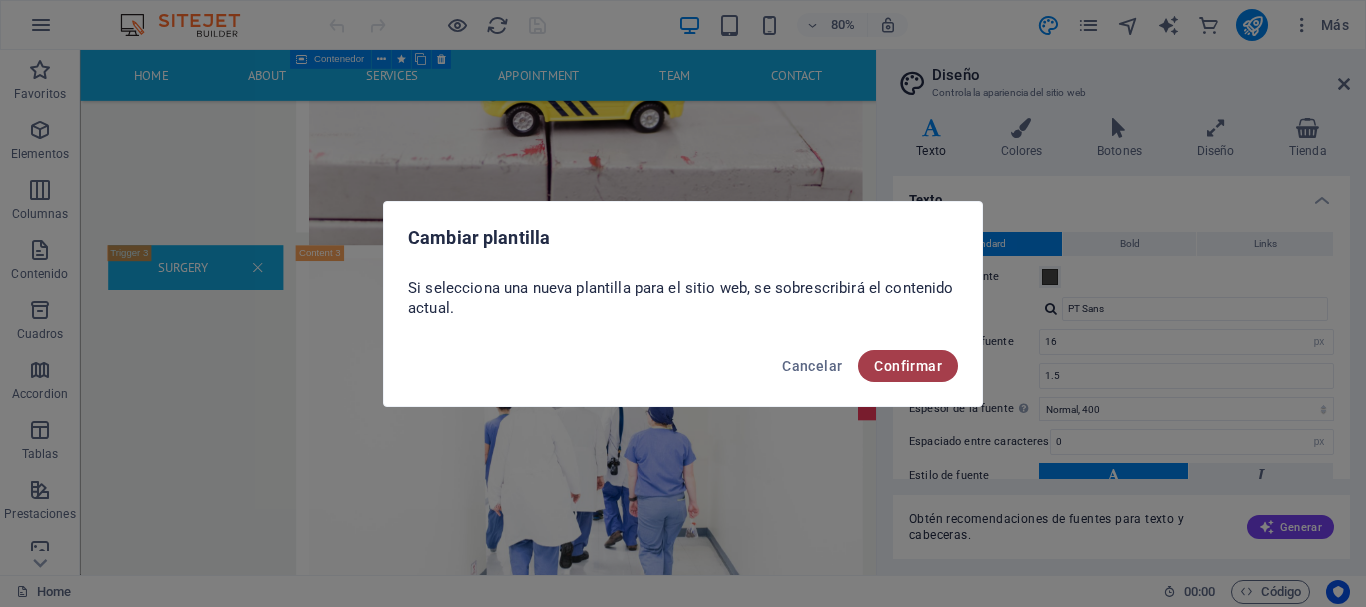 click on "Confirmar" at bounding box center (908, 366) 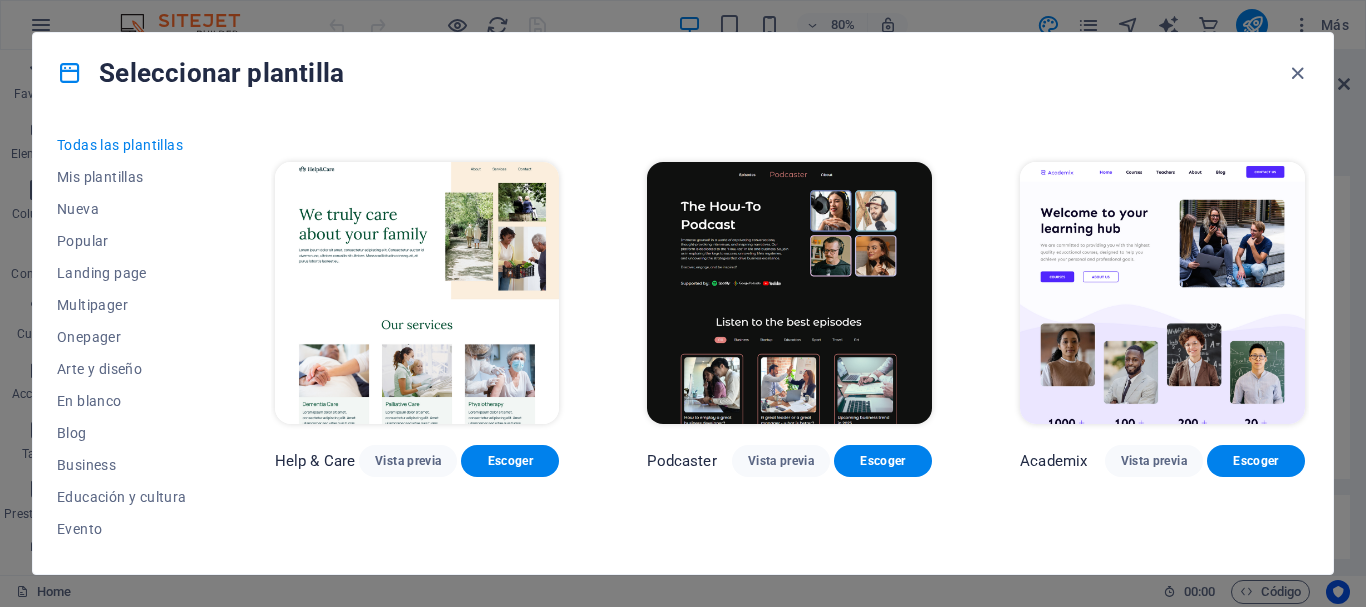 scroll, scrollTop: 2000, scrollLeft: 0, axis: vertical 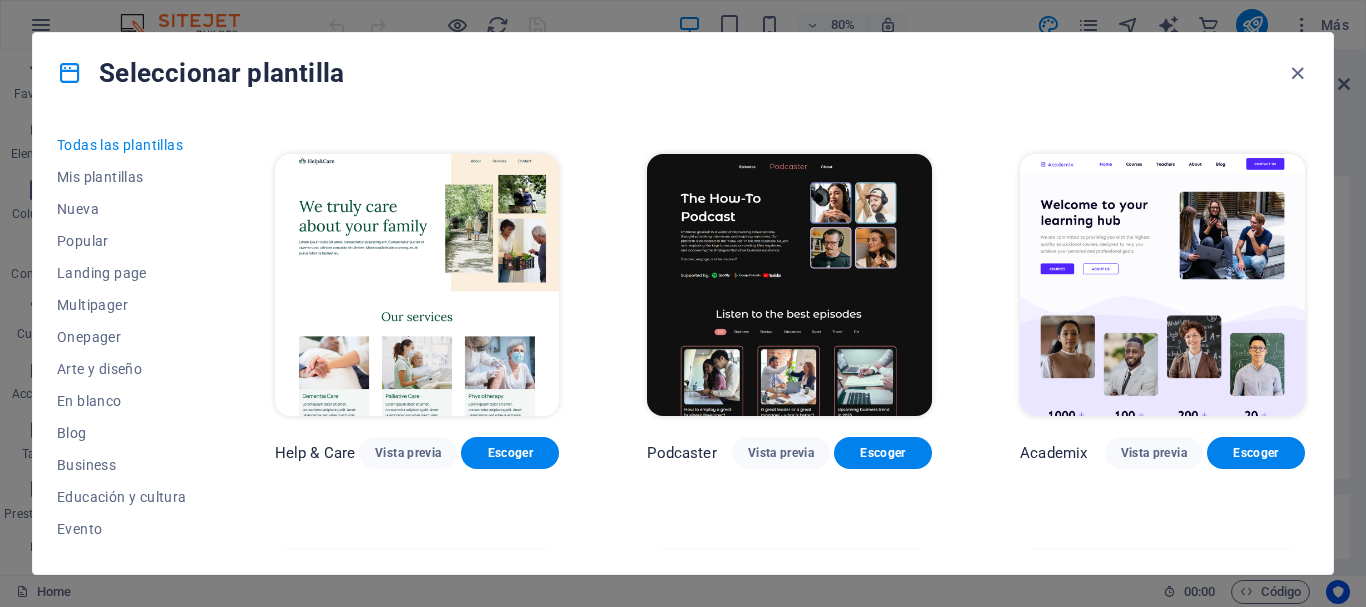 click on "Help & Care Vista previa Escoger" at bounding box center (417, 453) 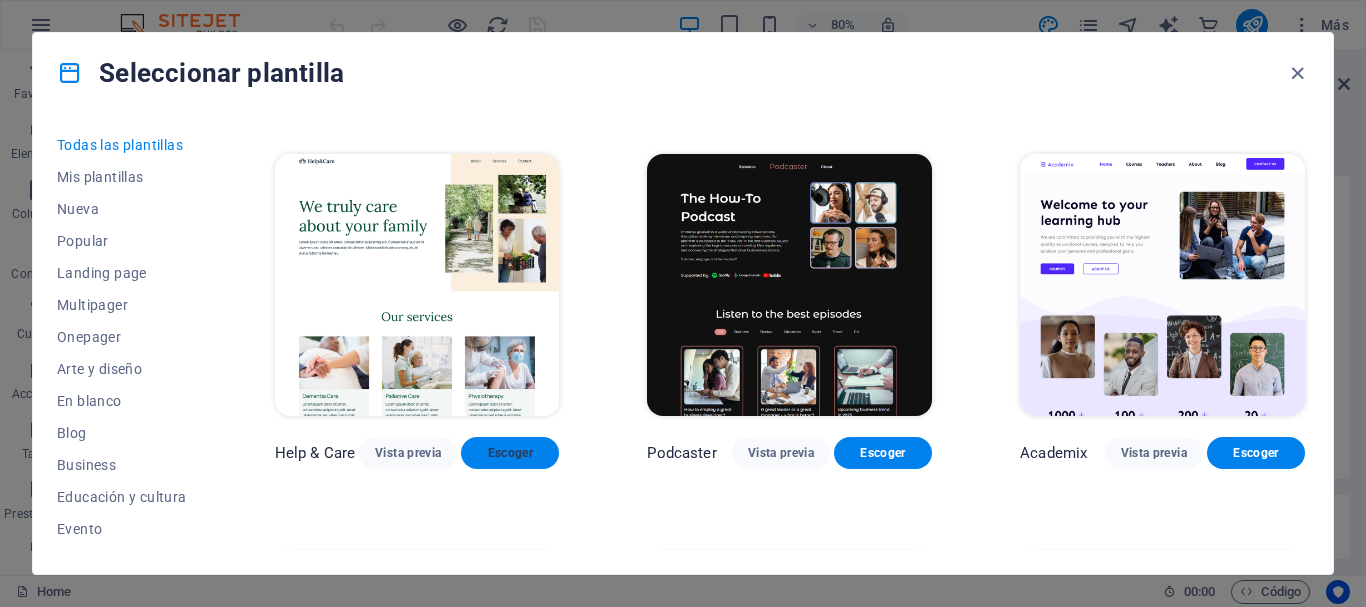 click on "Escoger" at bounding box center [510, 453] 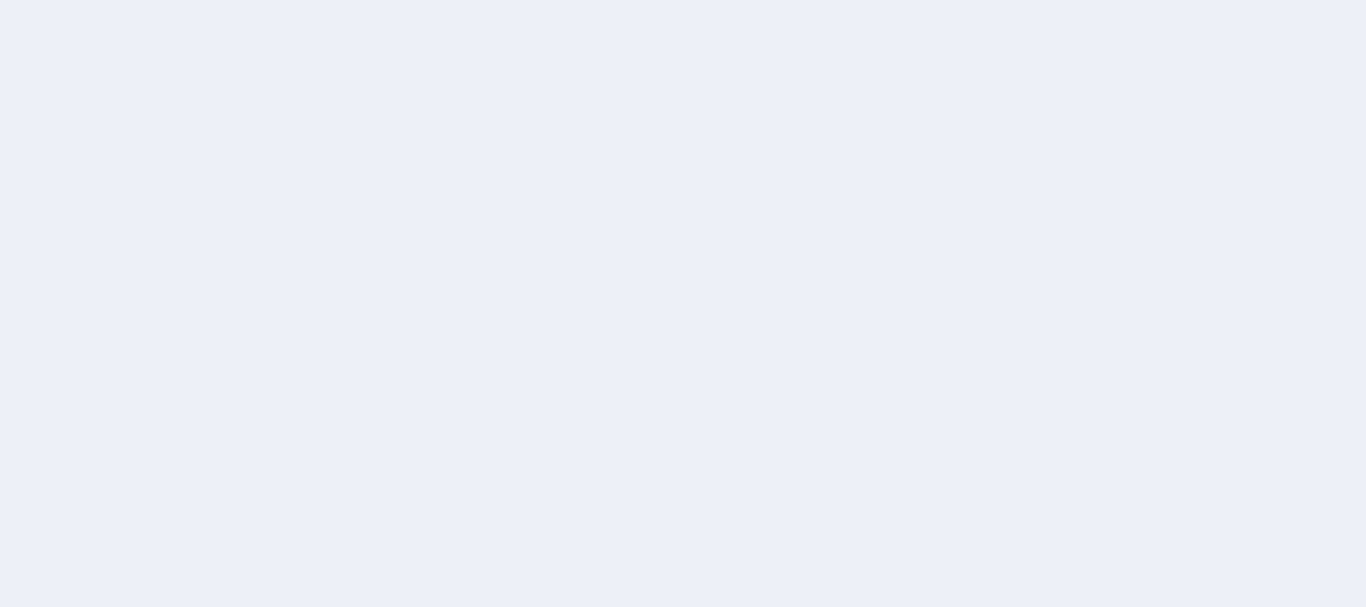 scroll, scrollTop: 0, scrollLeft: 0, axis: both 